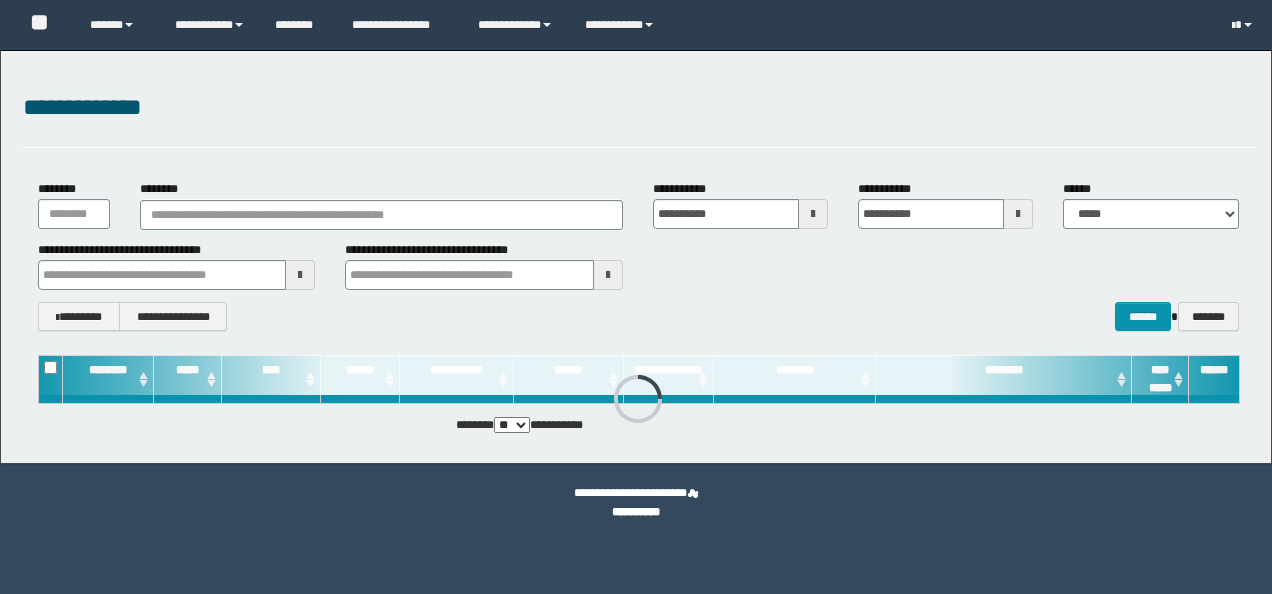 scroll, scrollTop: 0, scrollLeft: 0, axis: both 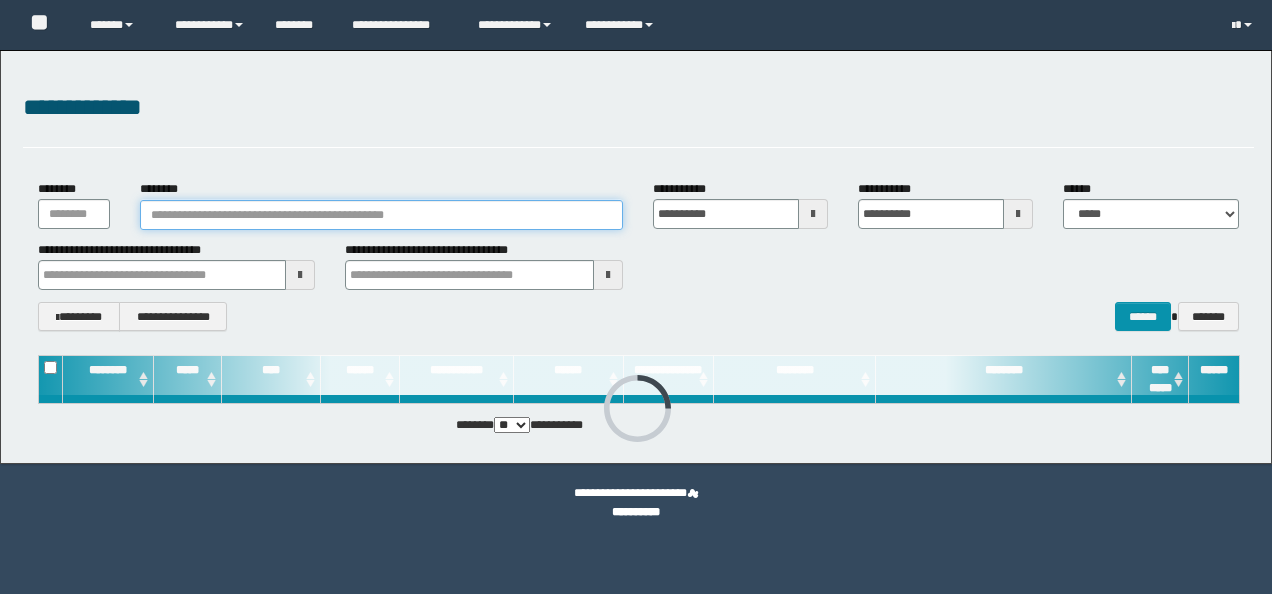 click on "********" at bounding box center (381, 215) 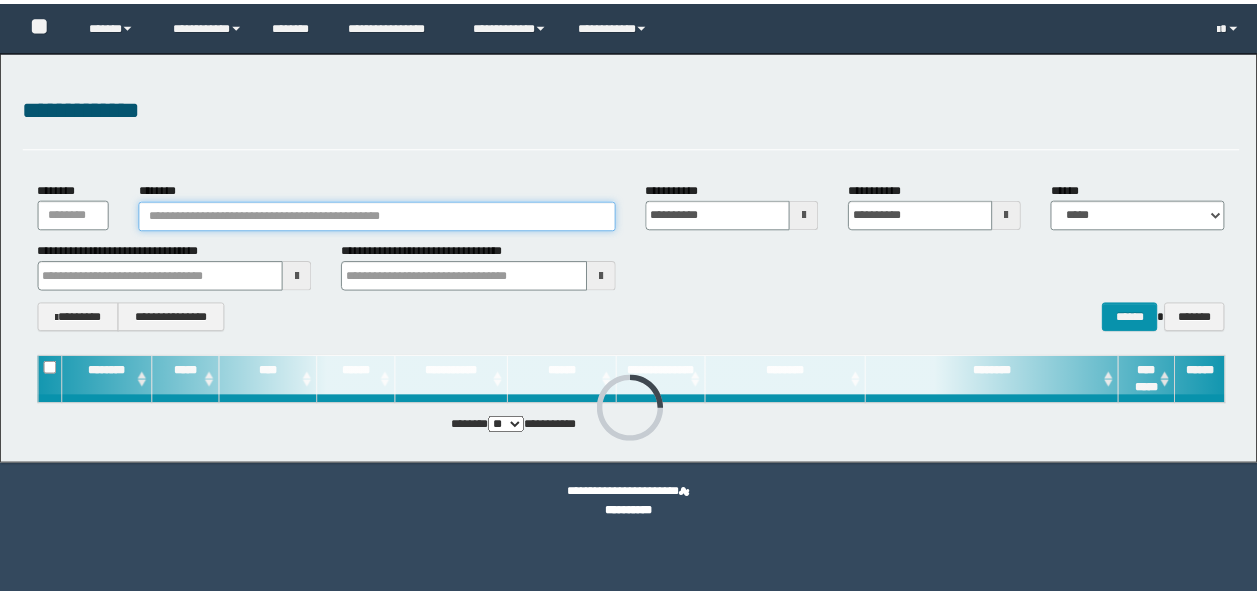 scroll, scrollTop: 0, scrollLeft: 0, axis: both 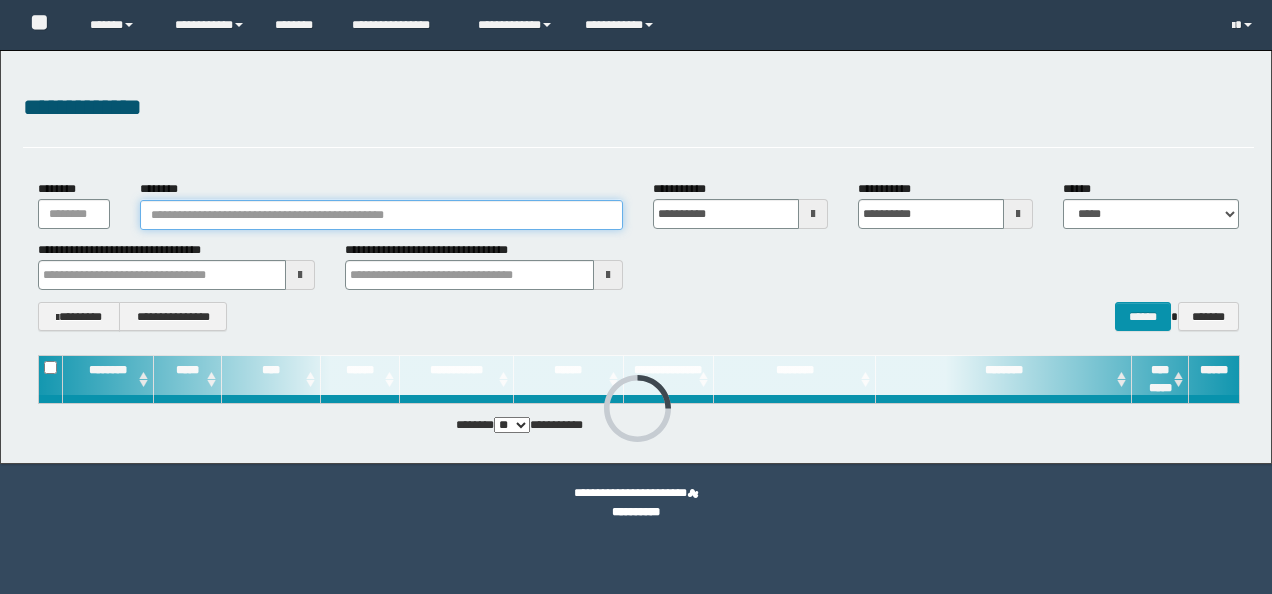 paste on "********" 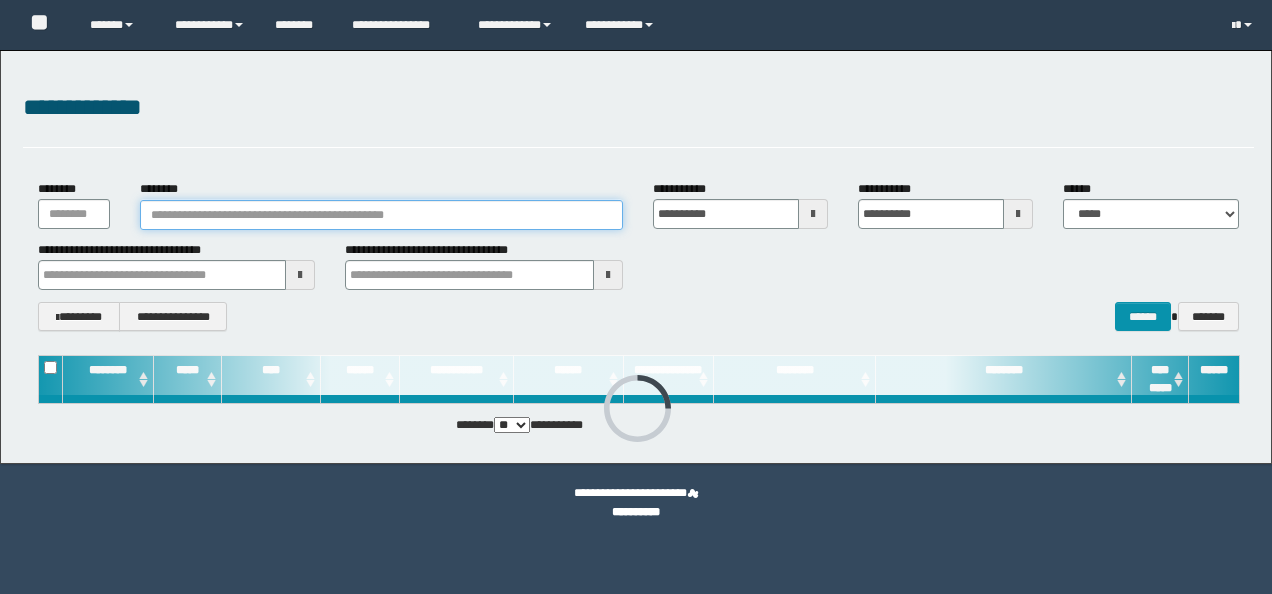 type on "********" 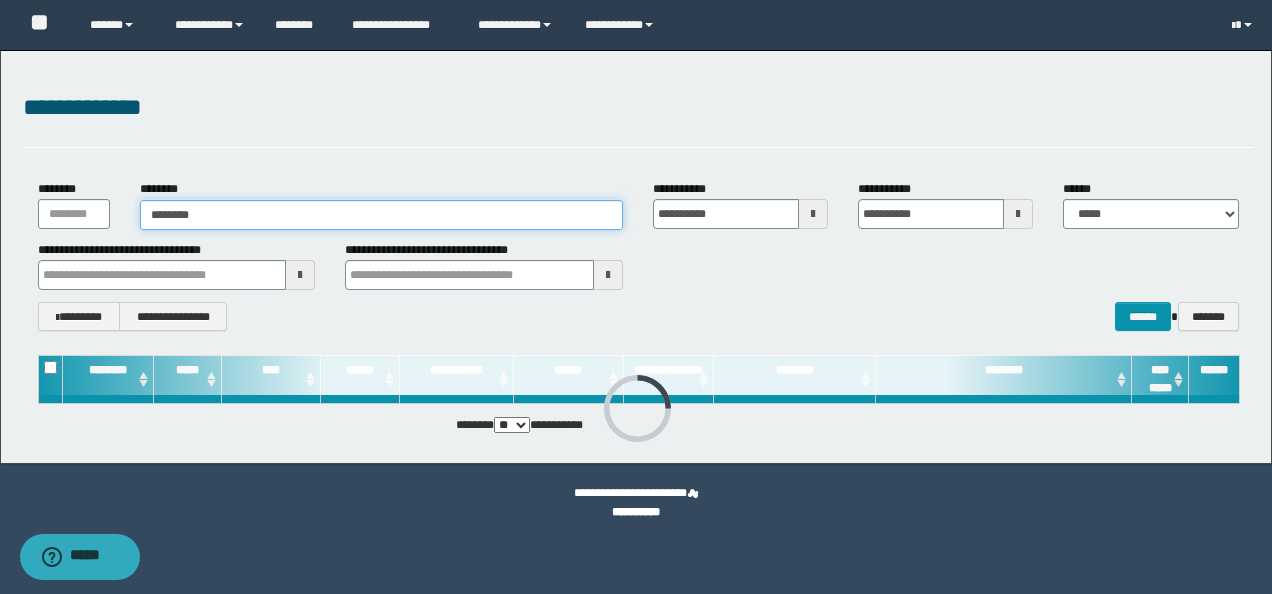 type on "********" 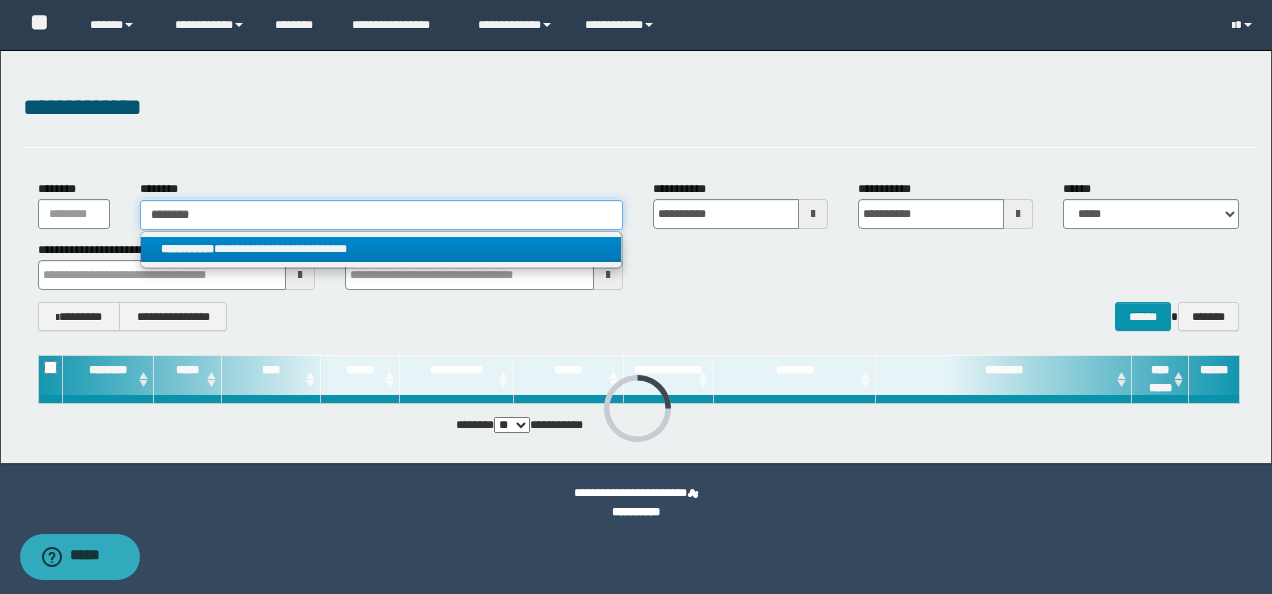 type on "********" 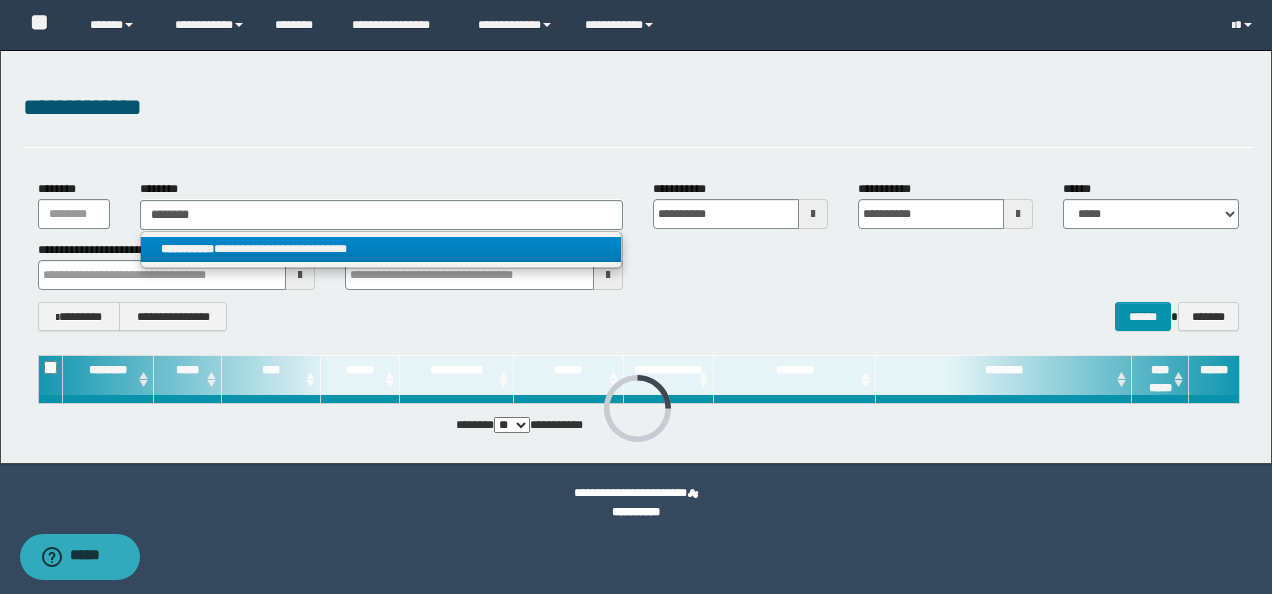 click on "**********" at bounding box center [381, 249] 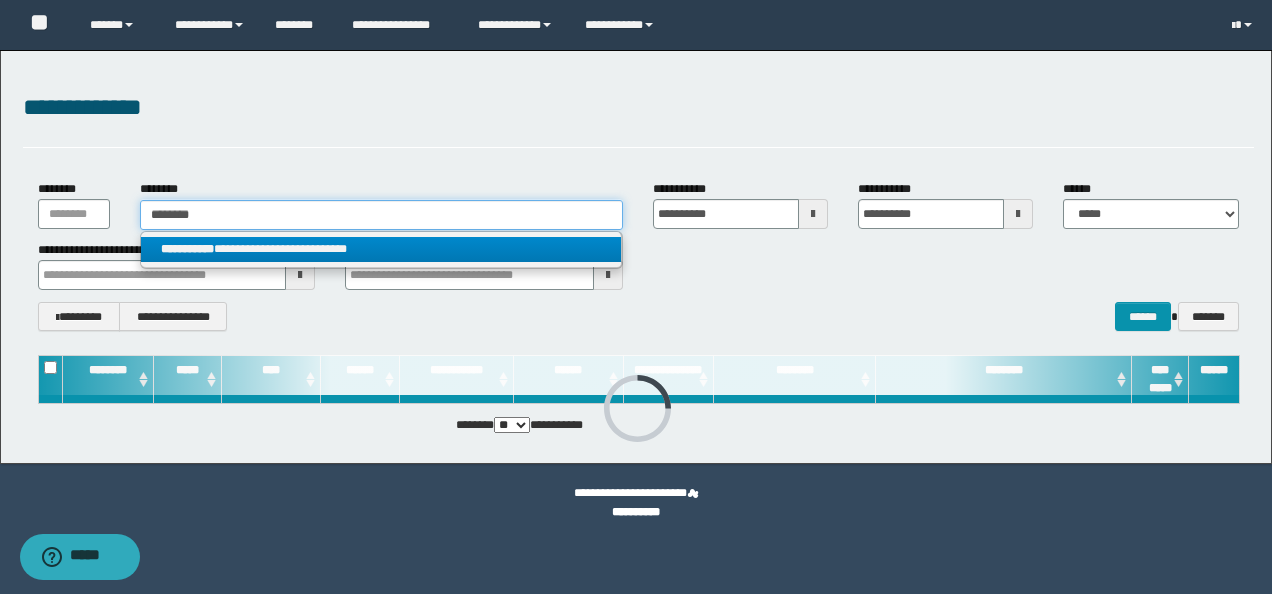 type 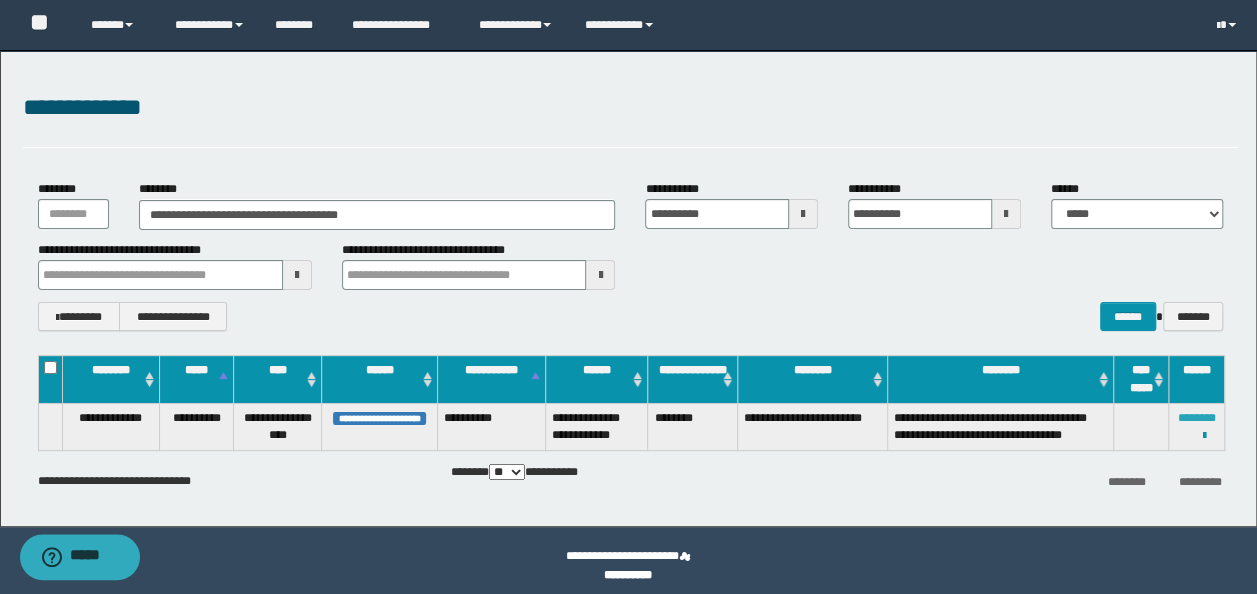 click on "********" at bounding box center (1197, 418) 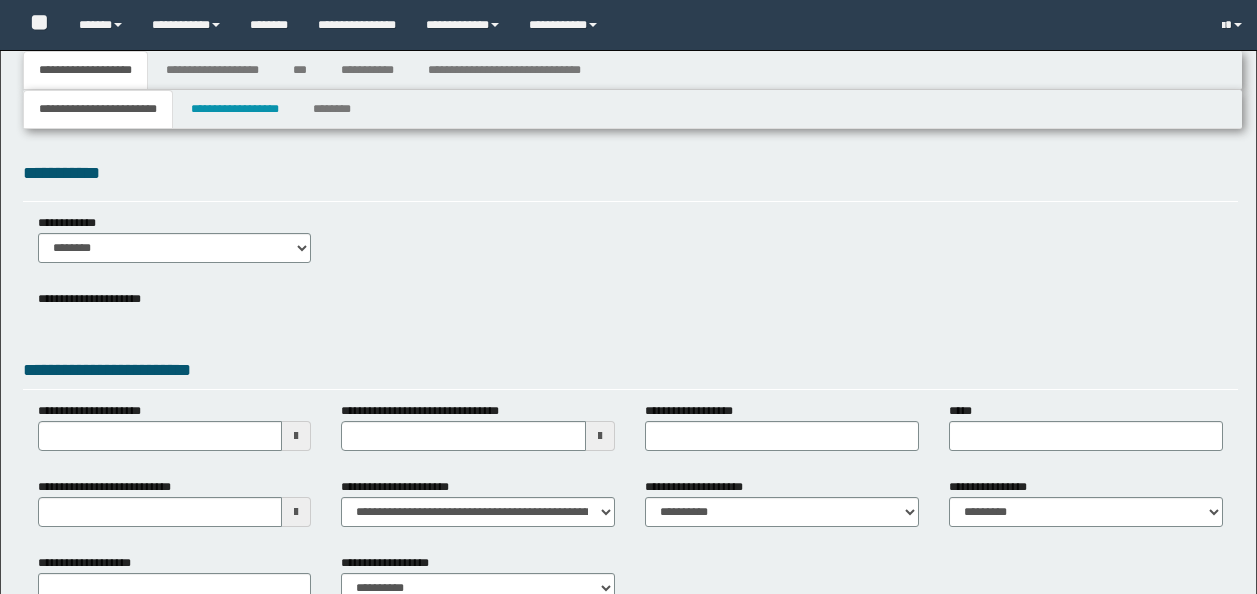 type 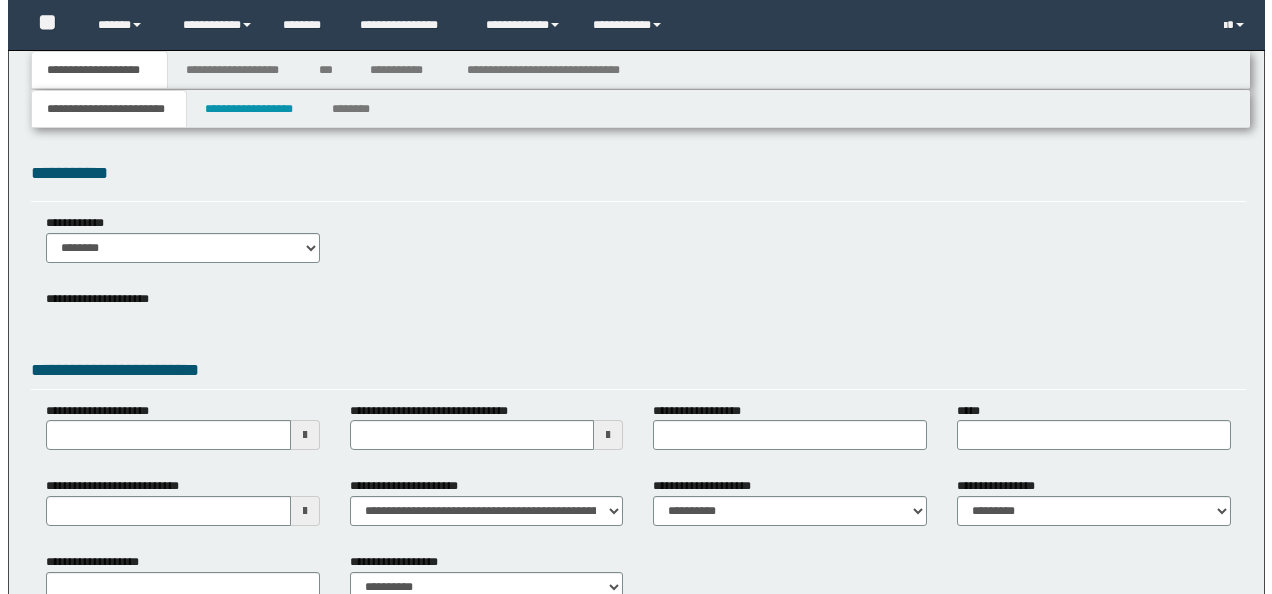 scroll, scrollTop: 0, scrollLeft: 0, axis: both 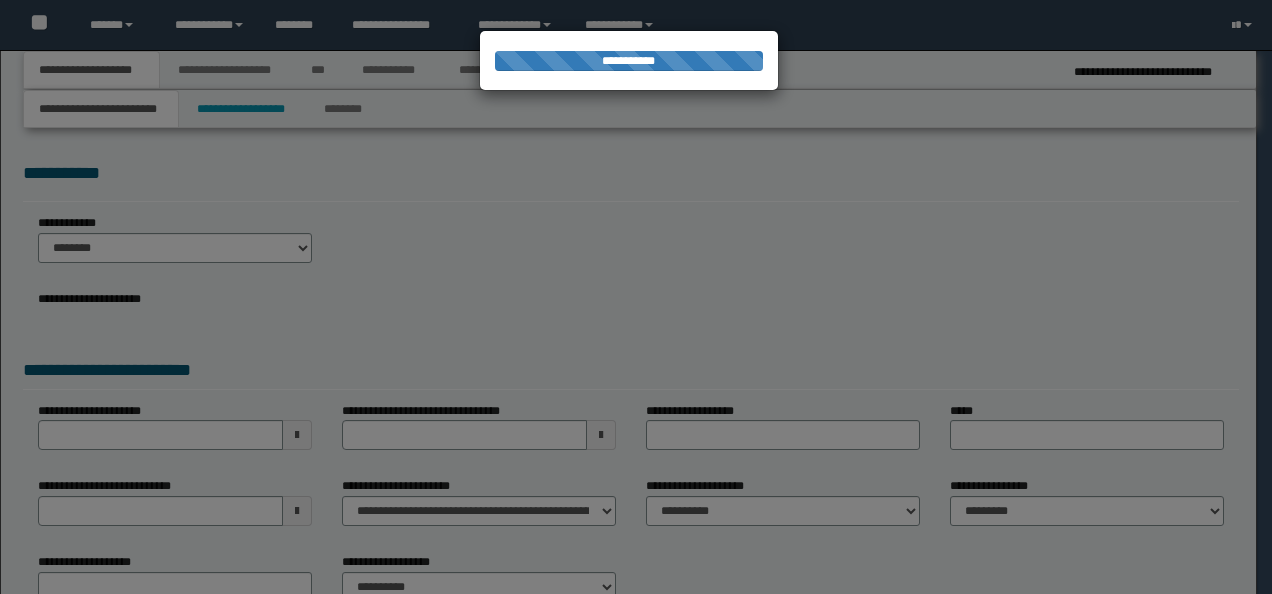 type on "**********" 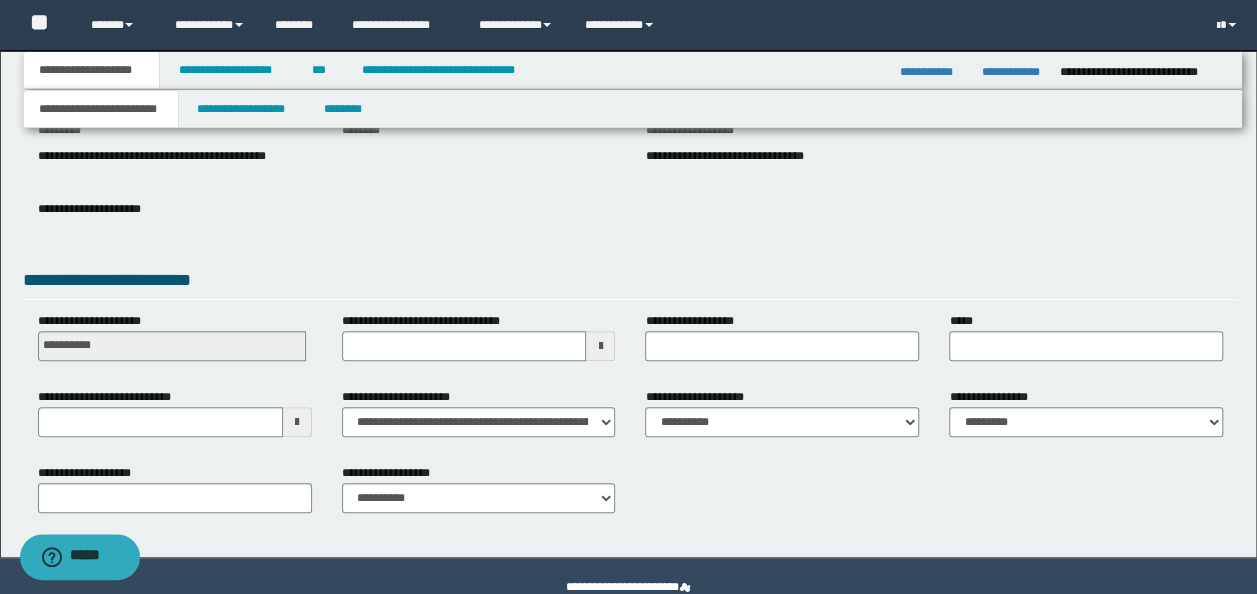 scroll, scrollTop: 288, scrollLeft: 0, axis: vertical 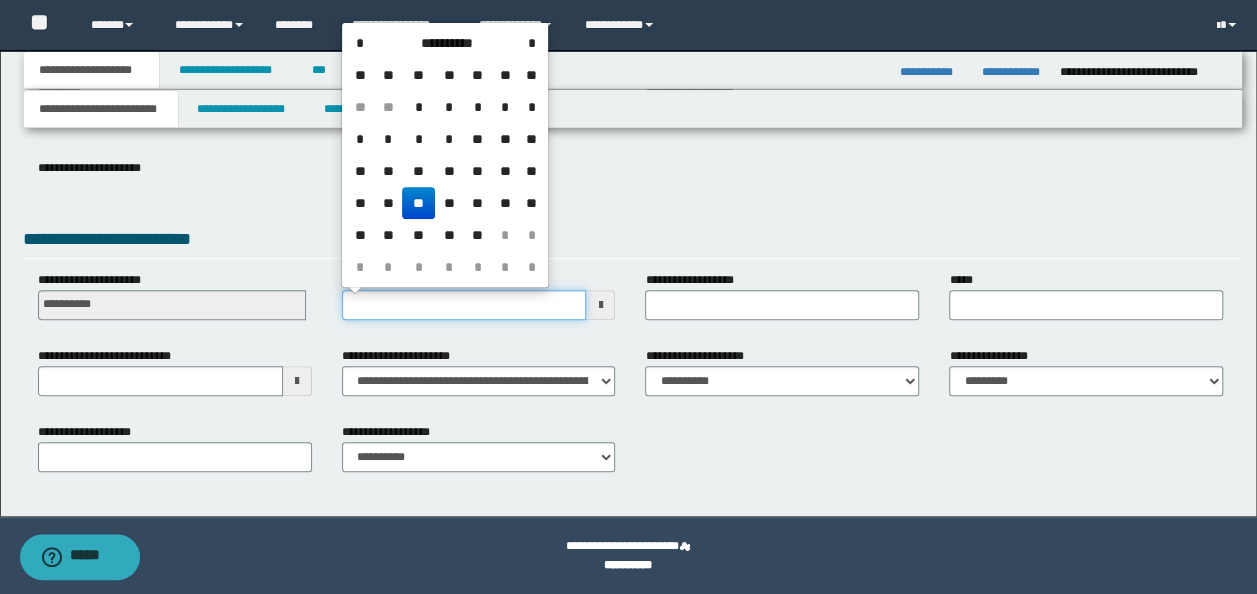 click on "**********" at bounding box center [464, 305] 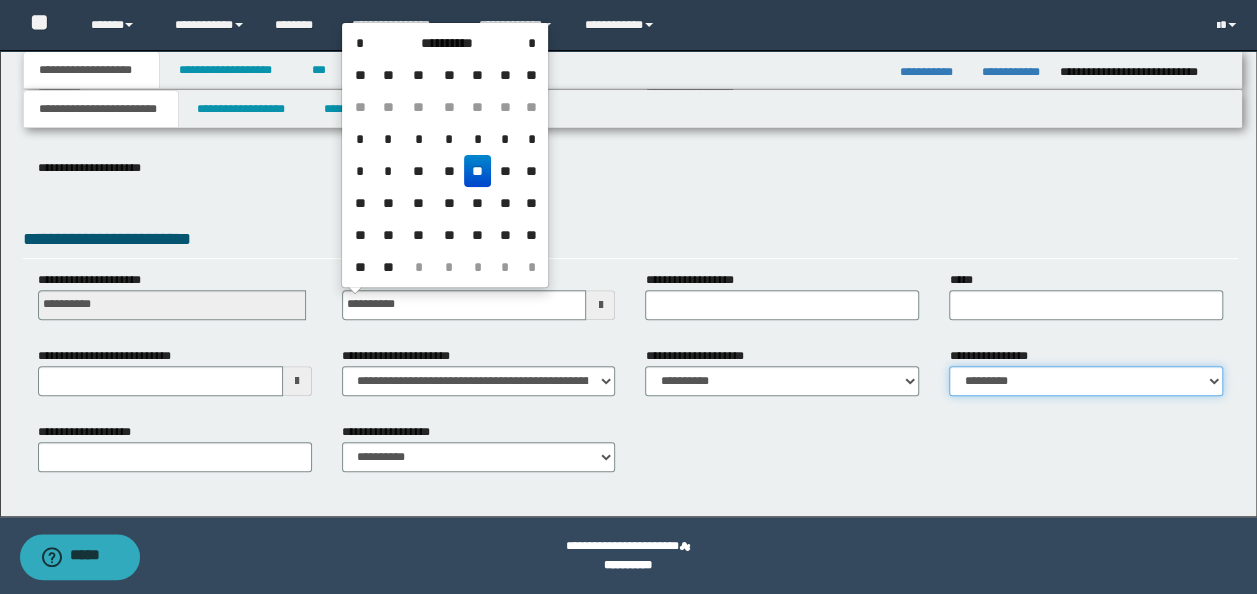 type on "**********" 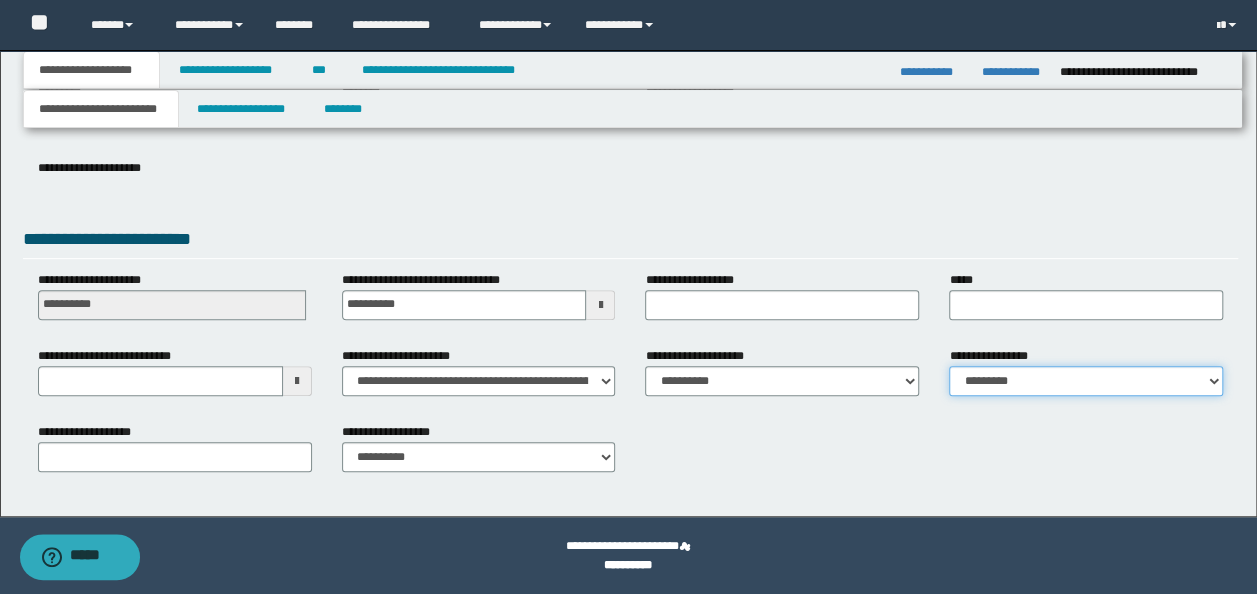 select on "*" 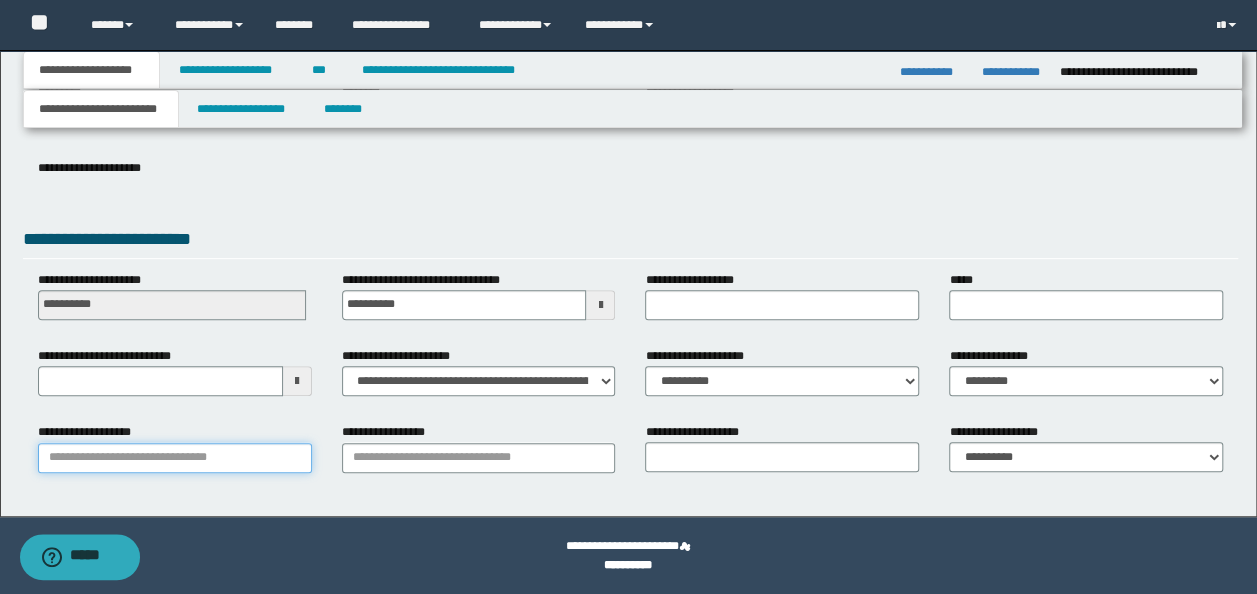 click on "**********" at bounding box center (175, 458) 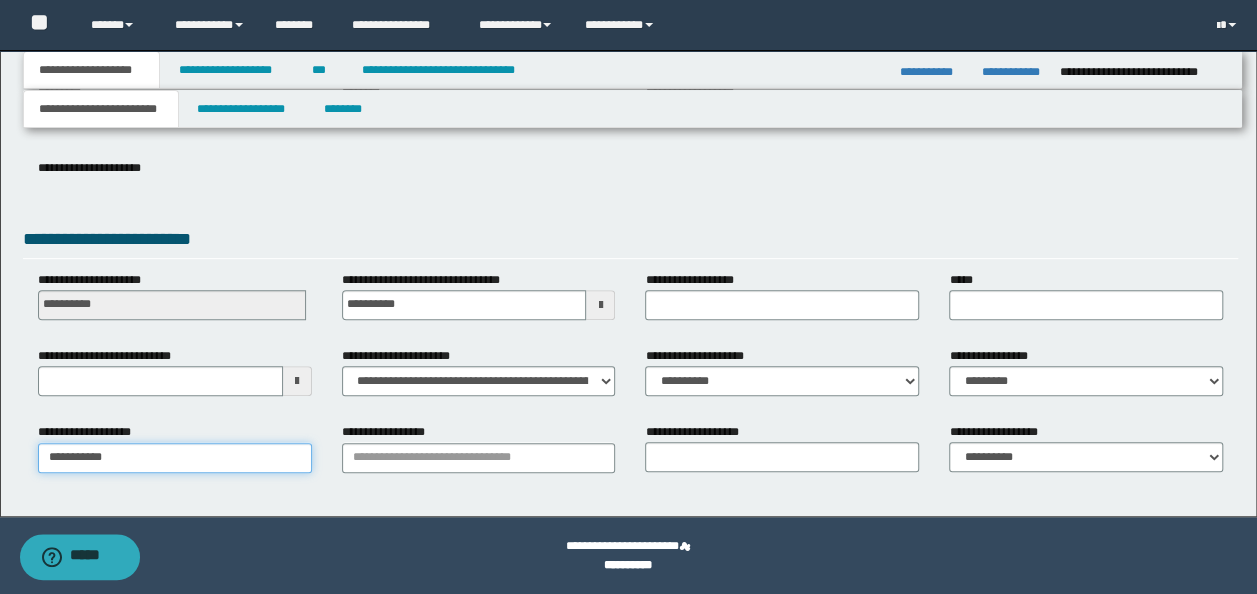 type on "**********" 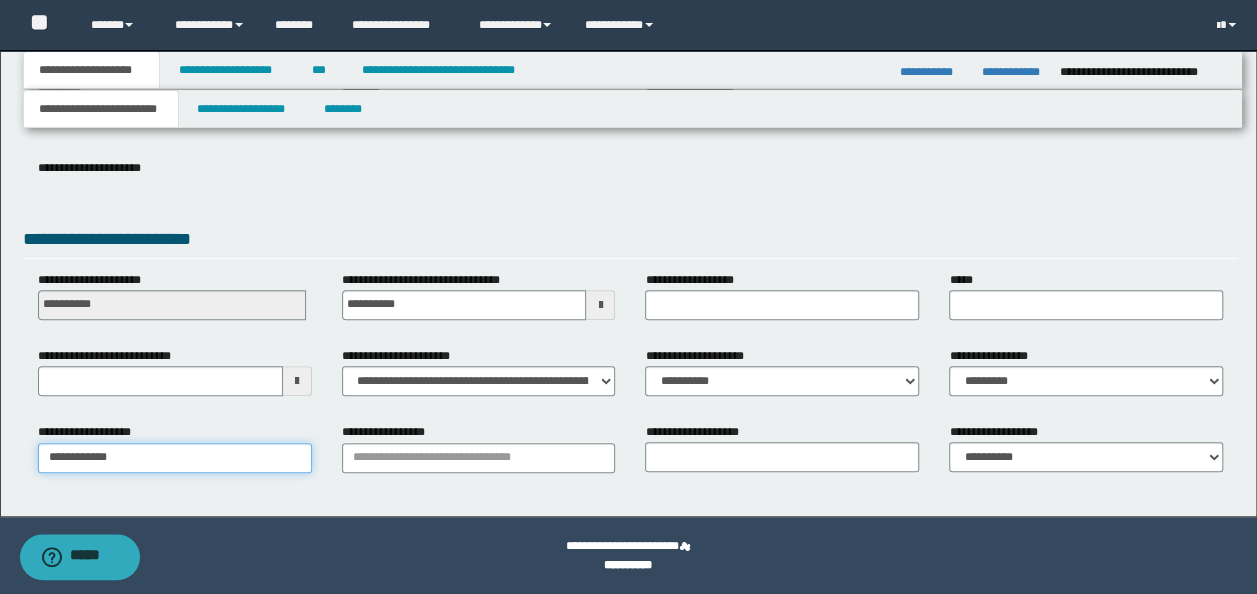 type on "**********" 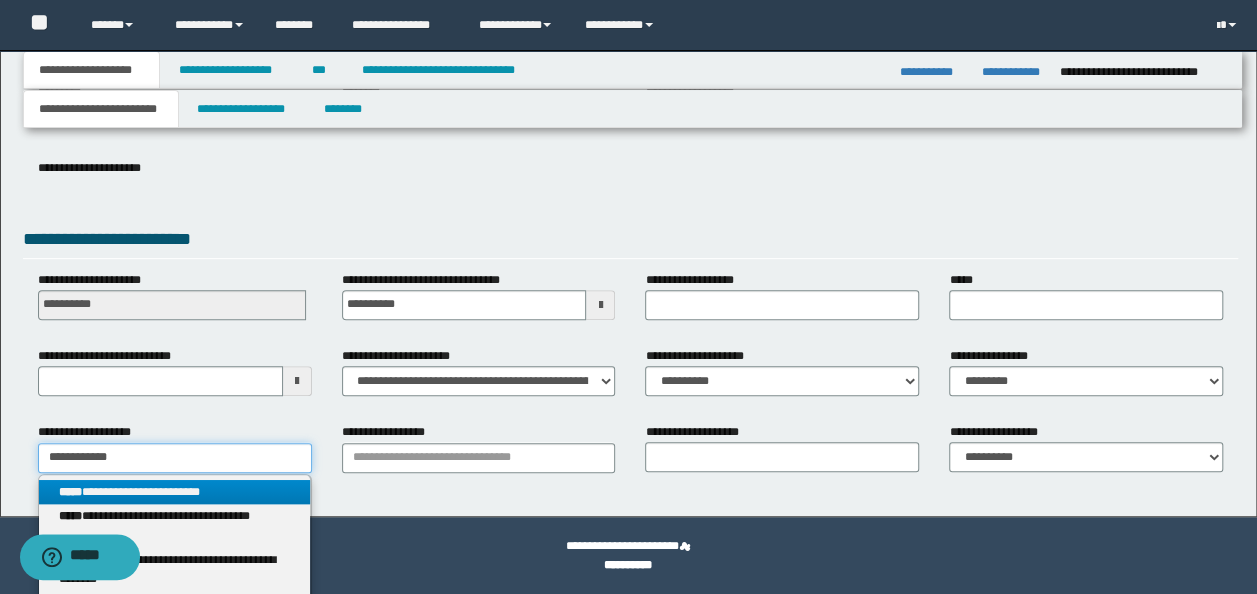 type on "**********" 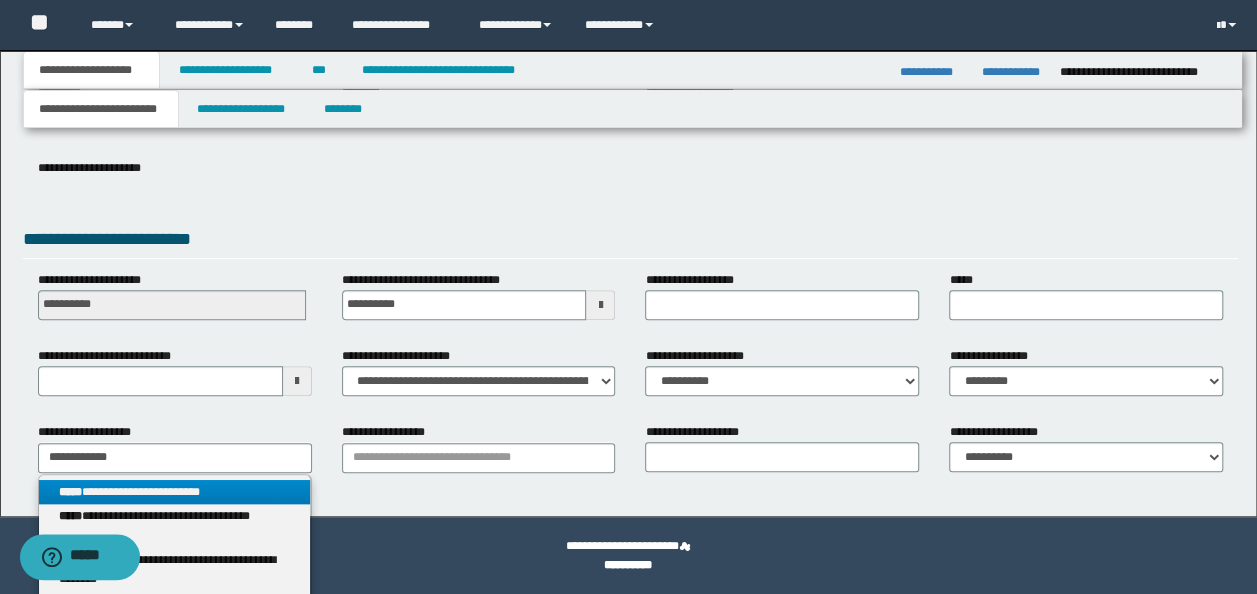 click on "**********" at bounding box center [174, 492] 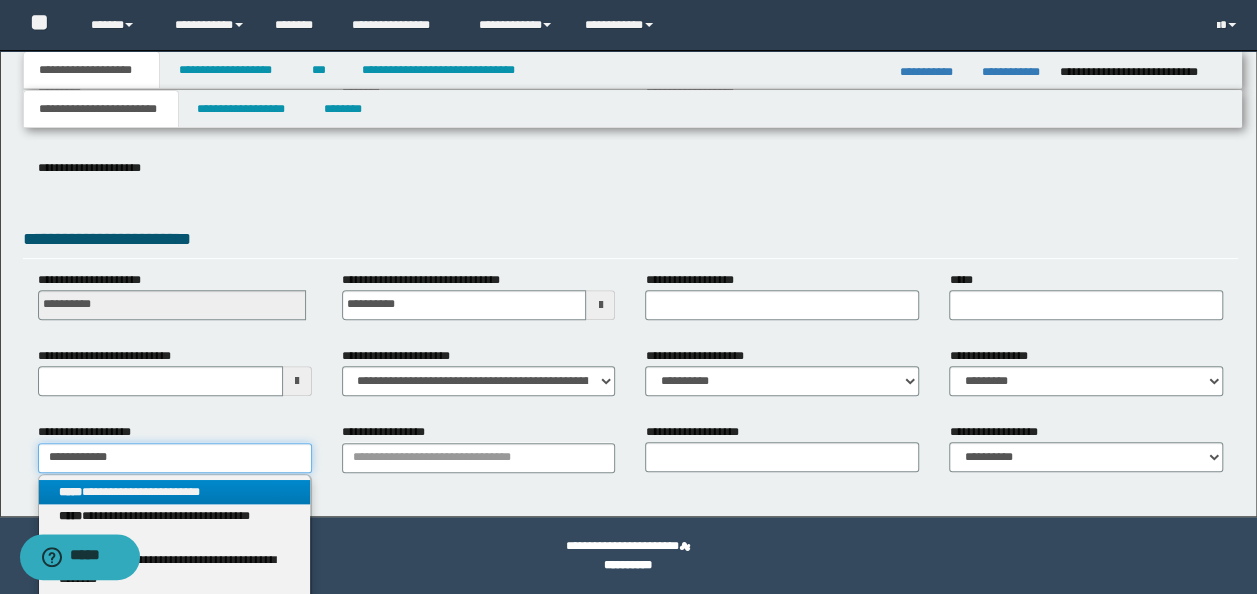 type 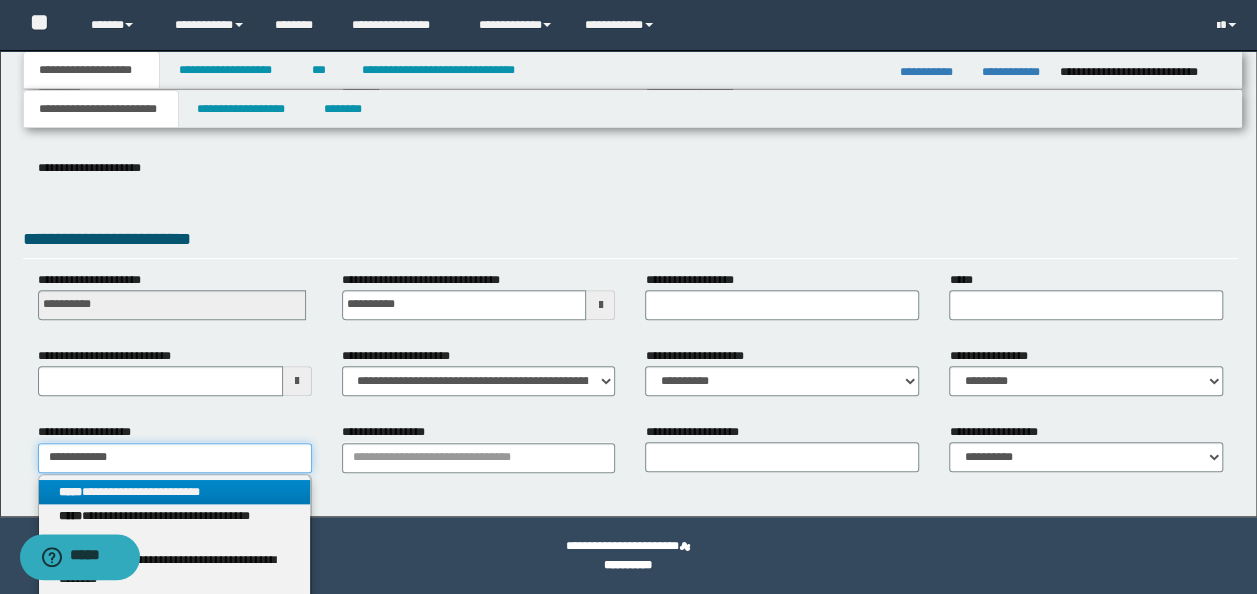 type on "**********" 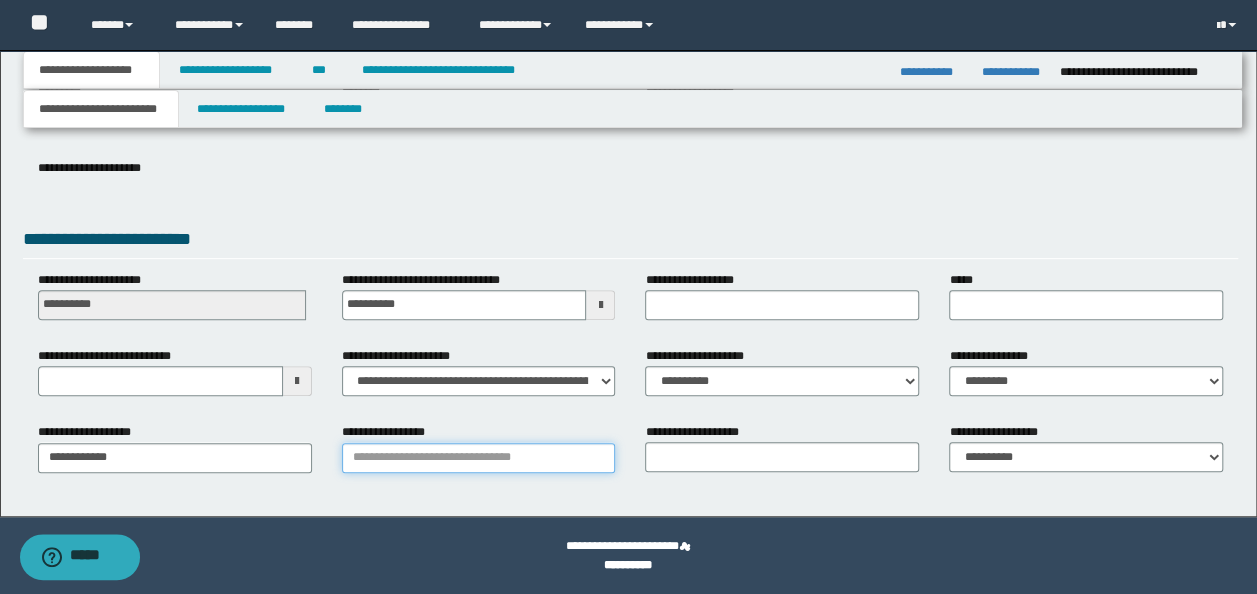 click on "**********" at bounding box center (479, 458) 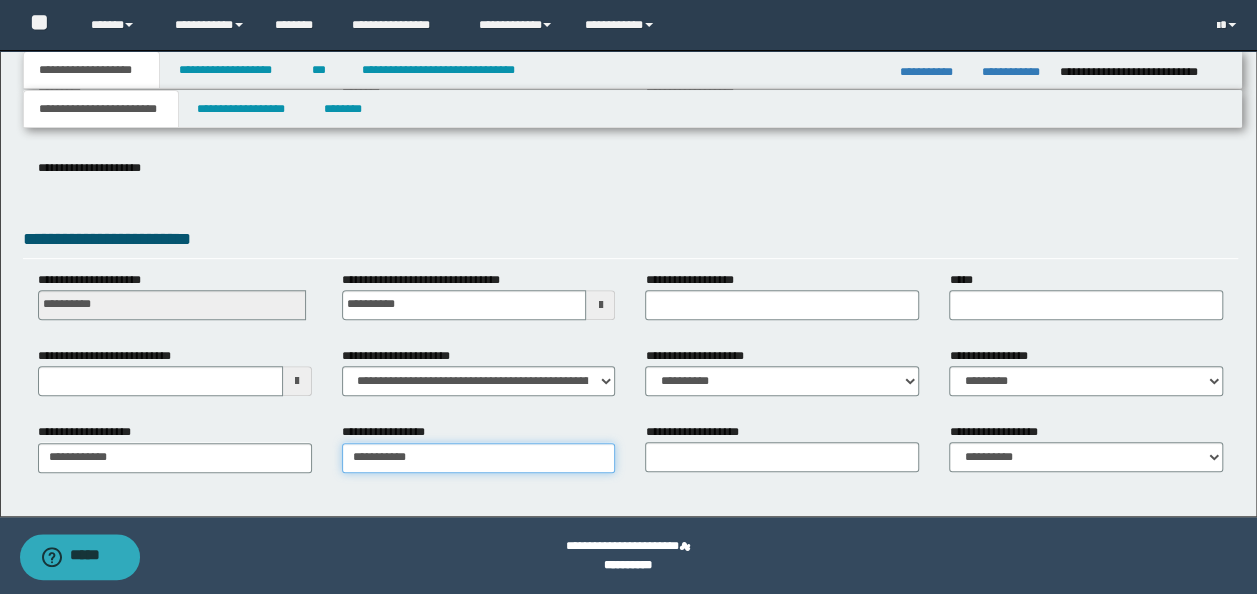 type on "**********" 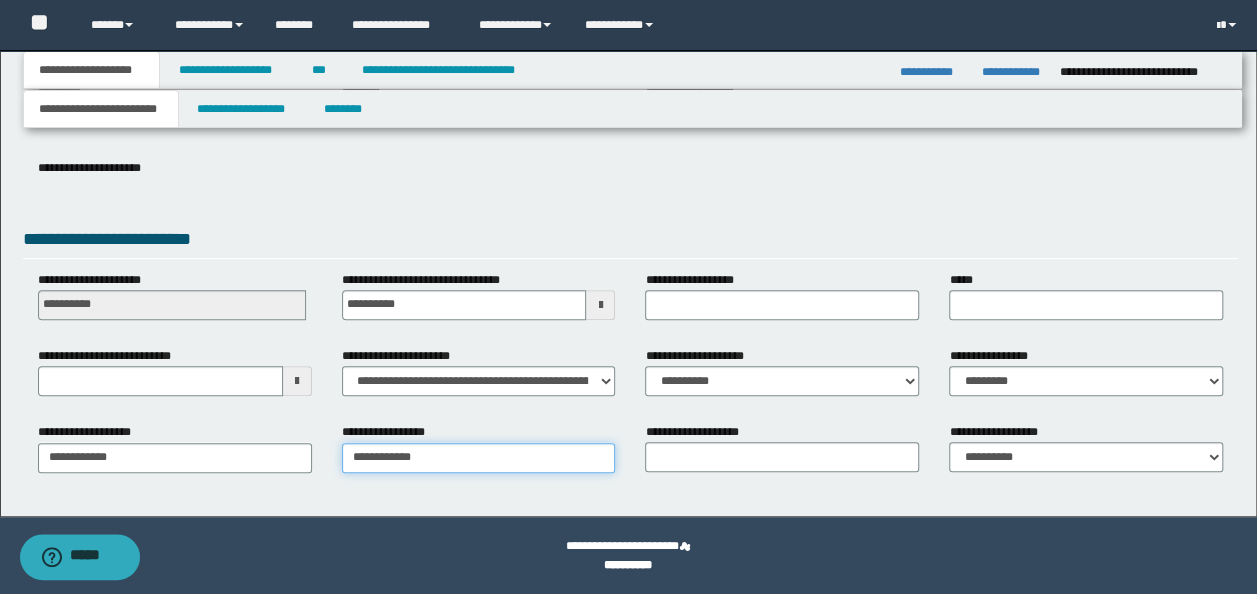 type on "**********" 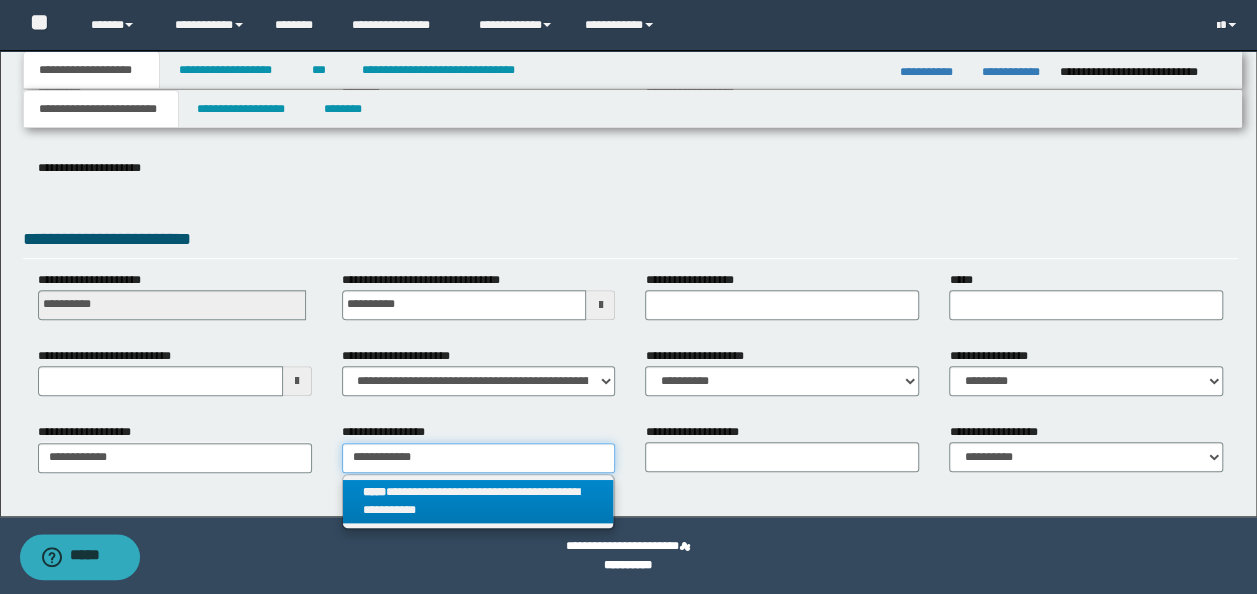 type on "**********" 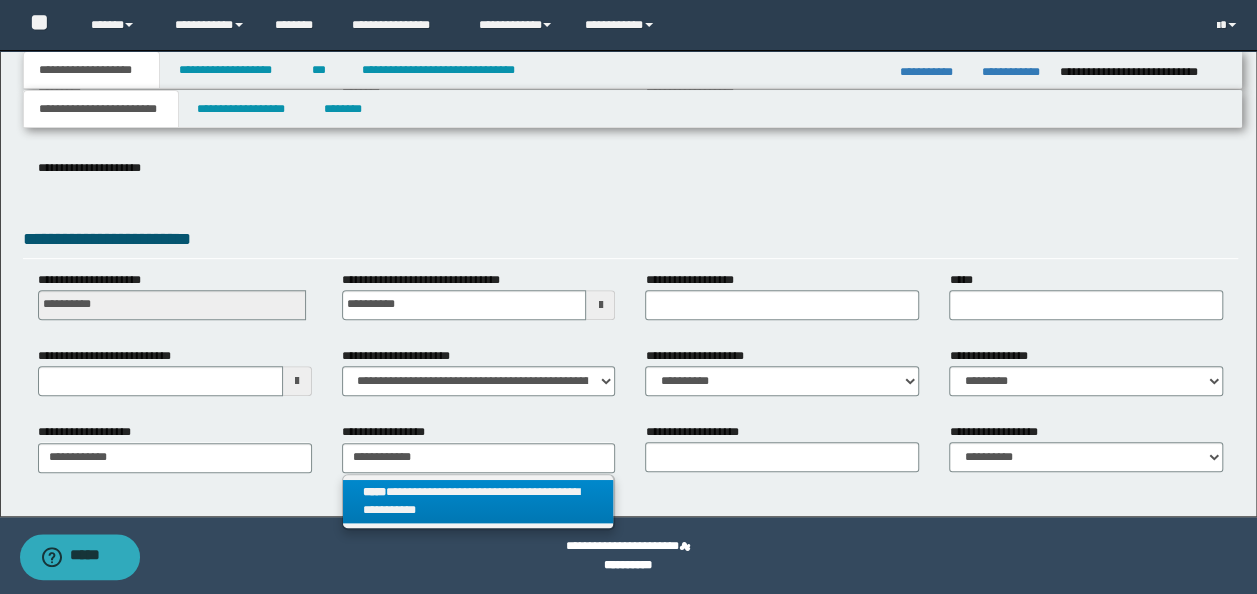 click on "**********" at bounding box center [478, 502] 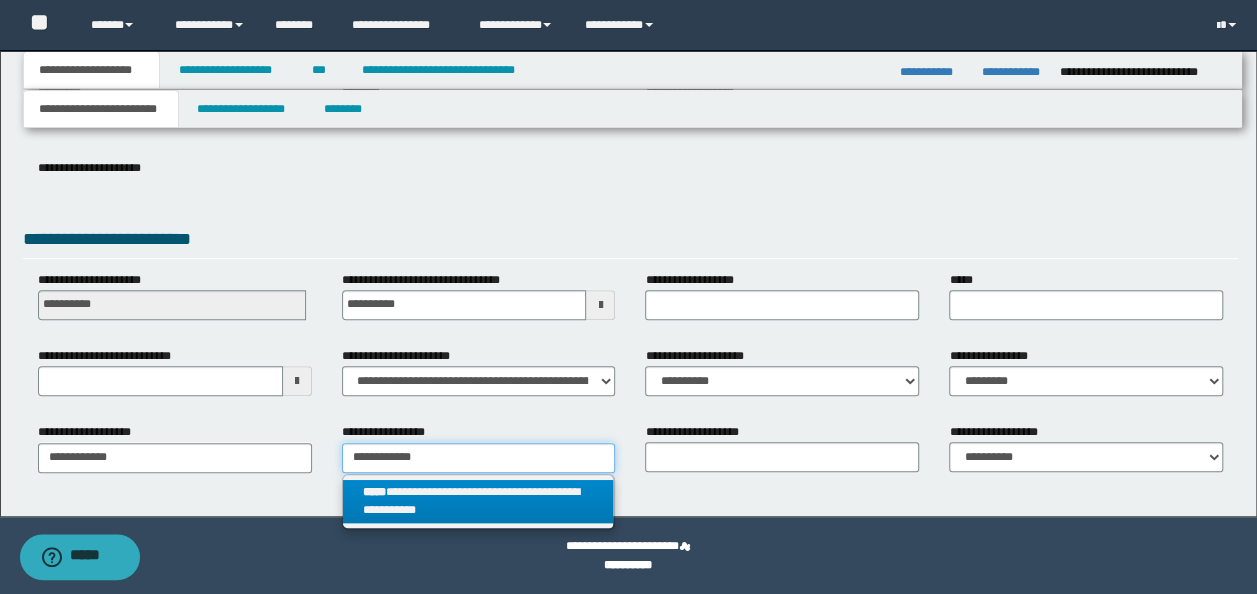 type 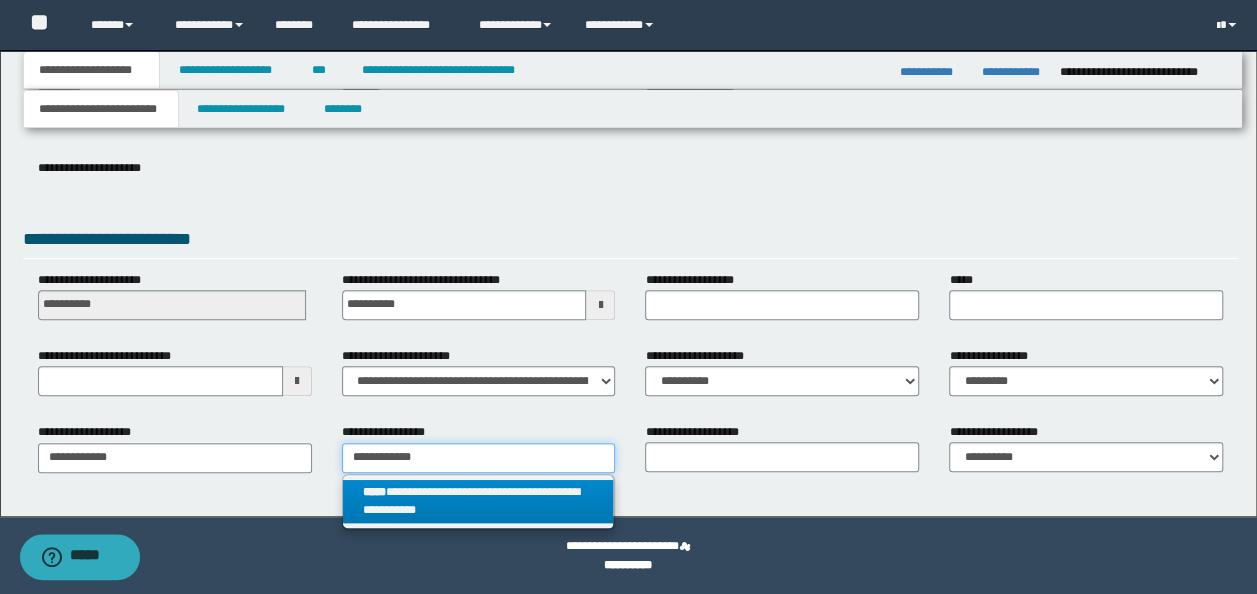 type on "**********" 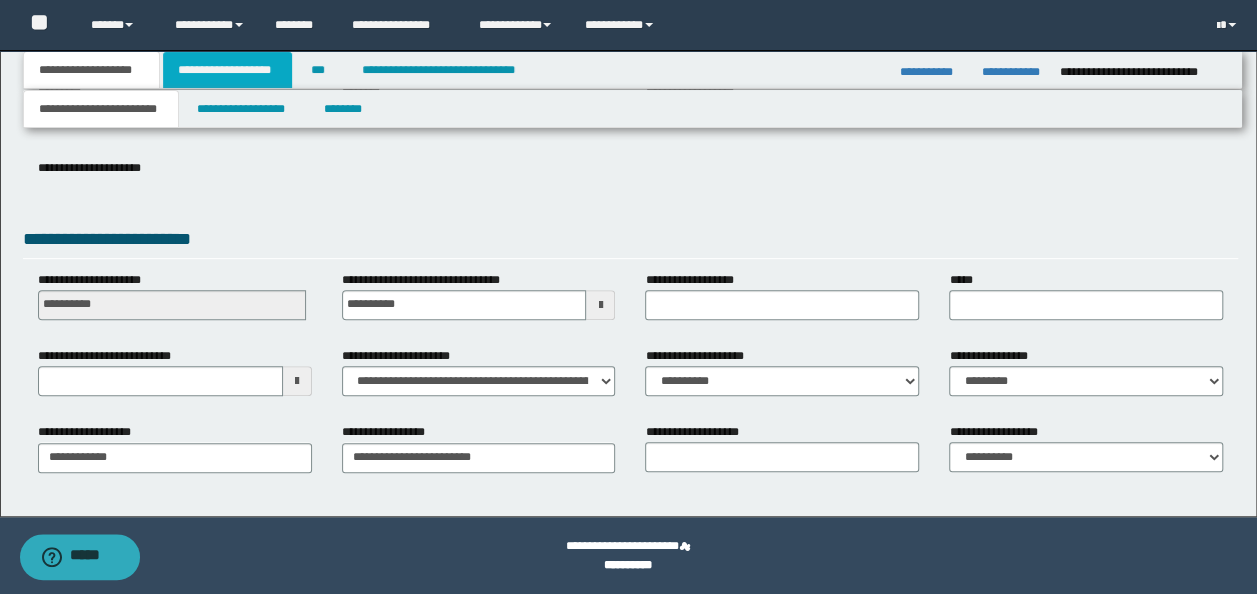 click on "**********" at bounding box center (227, 70) 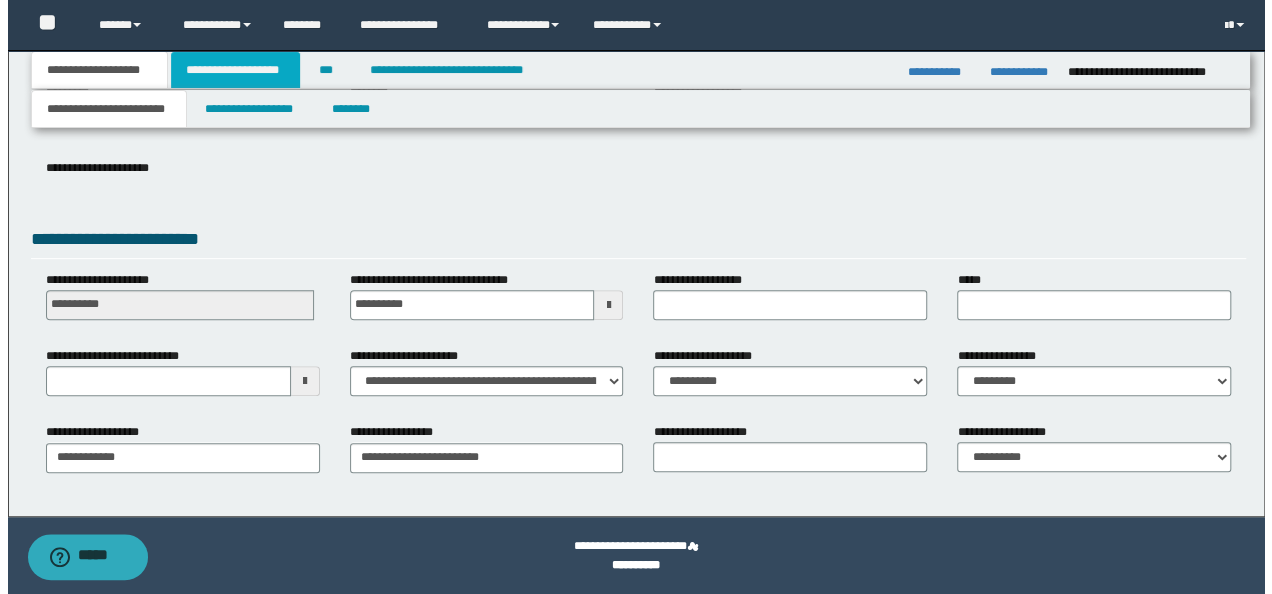 scroll, scrollTop: 0, scrollLeft: 0, axis: both 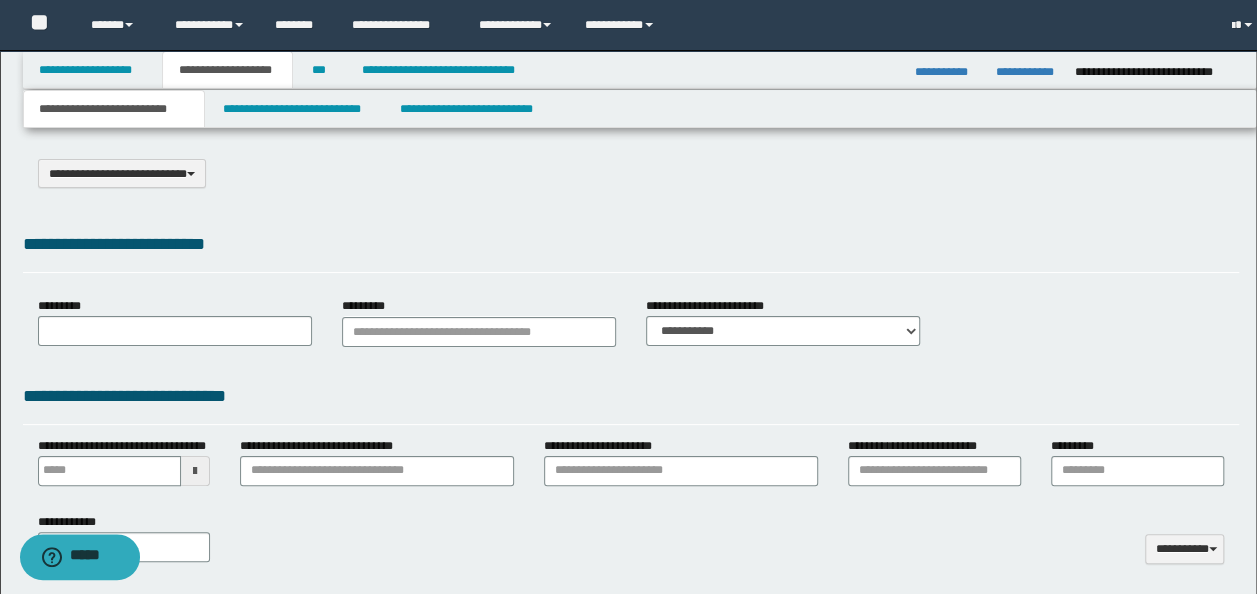 select on "*" 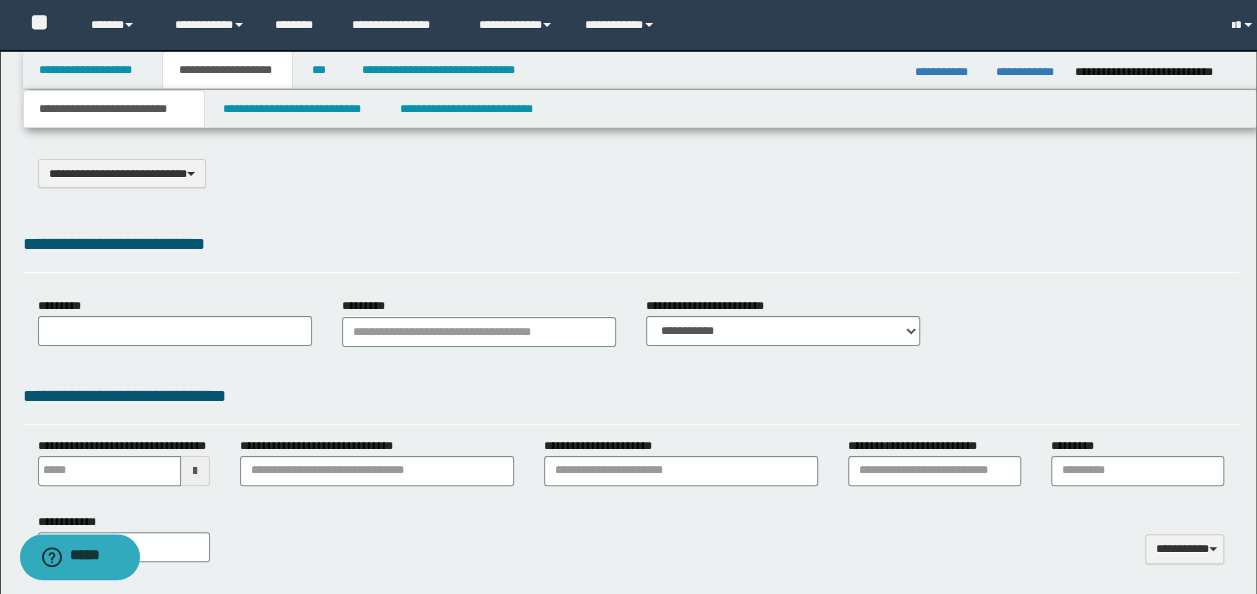 type 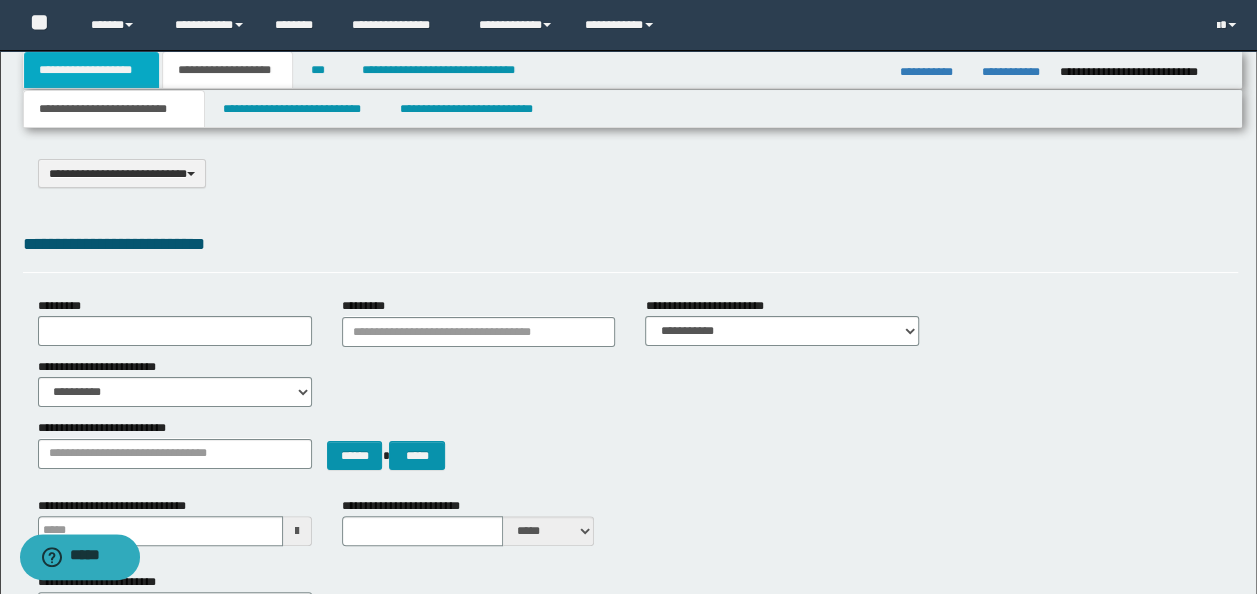 click on "**********" at bounding box center (92, 70) 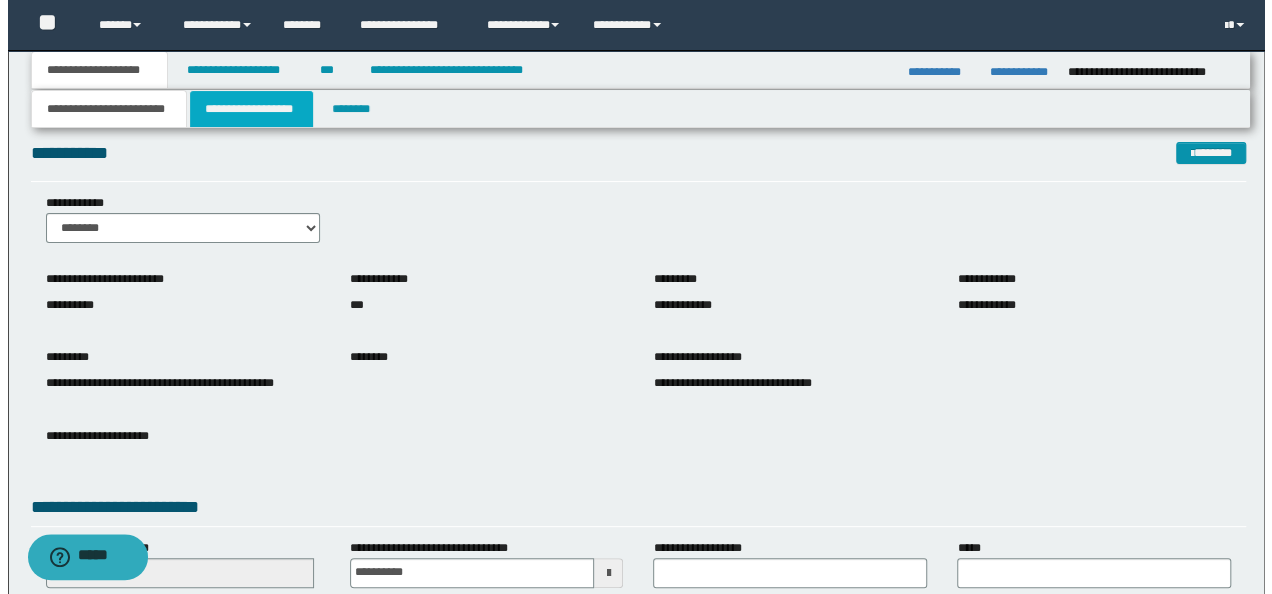 scroll, scrollTop: 0, scrollLeft: 0, axis: both 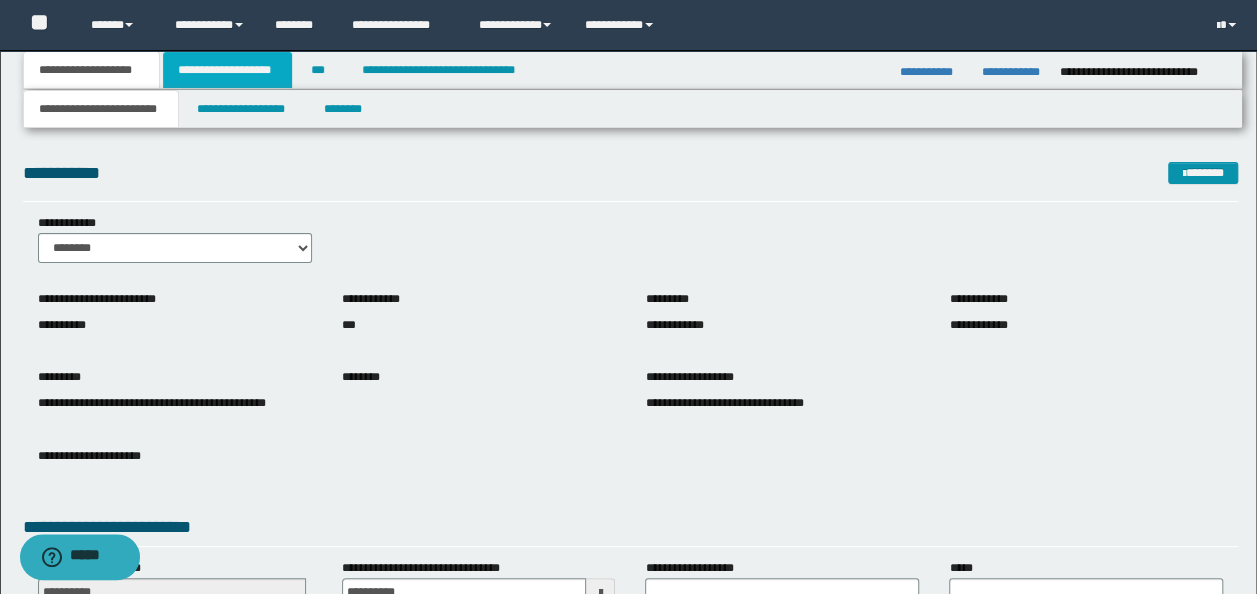 click on "**********" at bounding box center (227, 70) 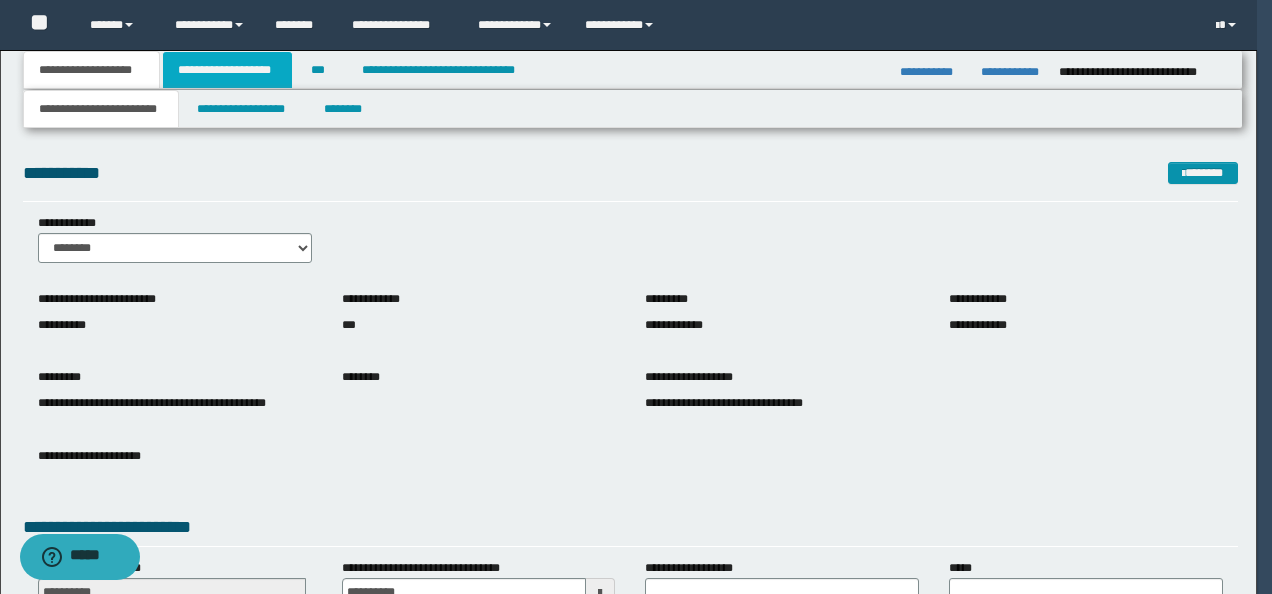 type 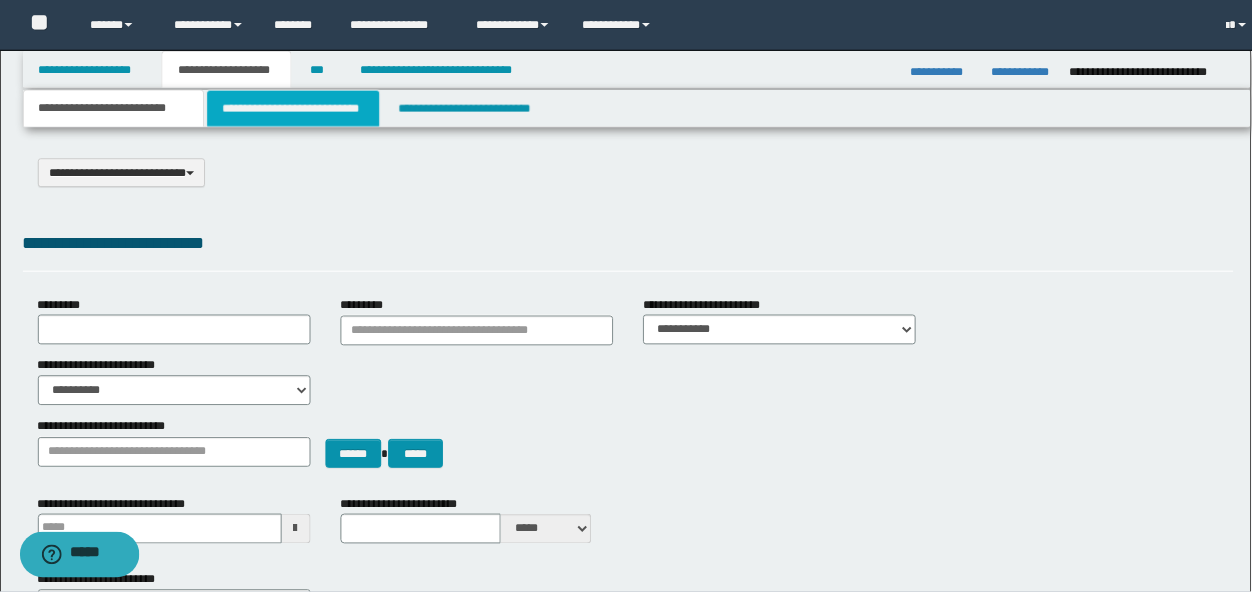 click on "**********" at bounding box center (294, 109) 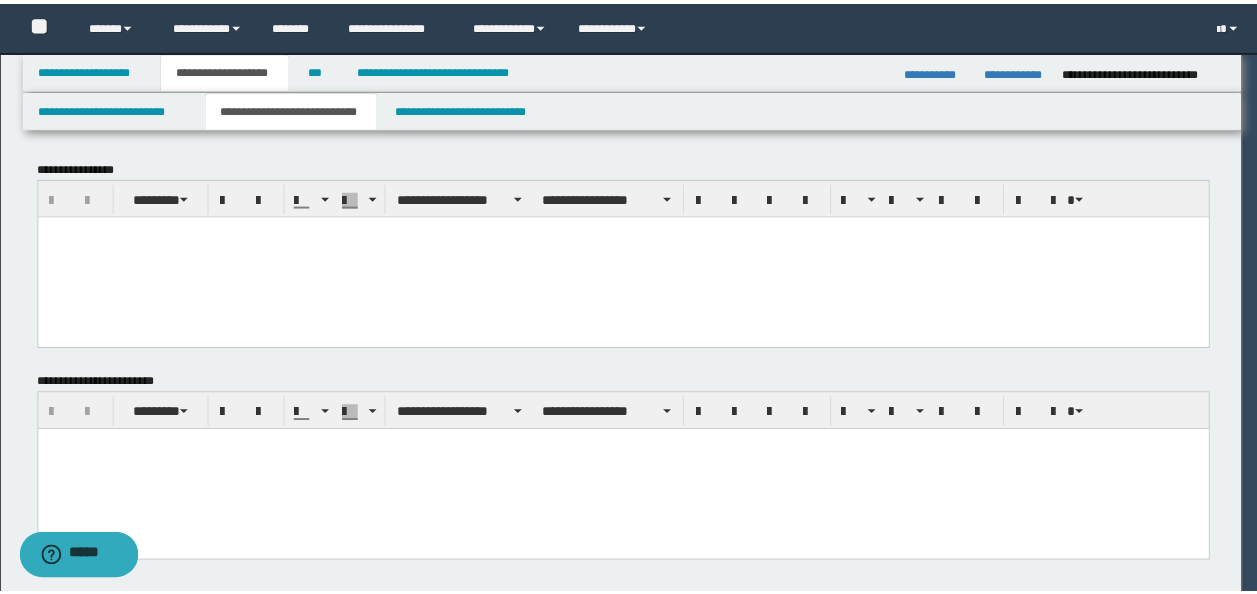 scroll, scrollTop: 0, scrollLeft: 0, axis: both 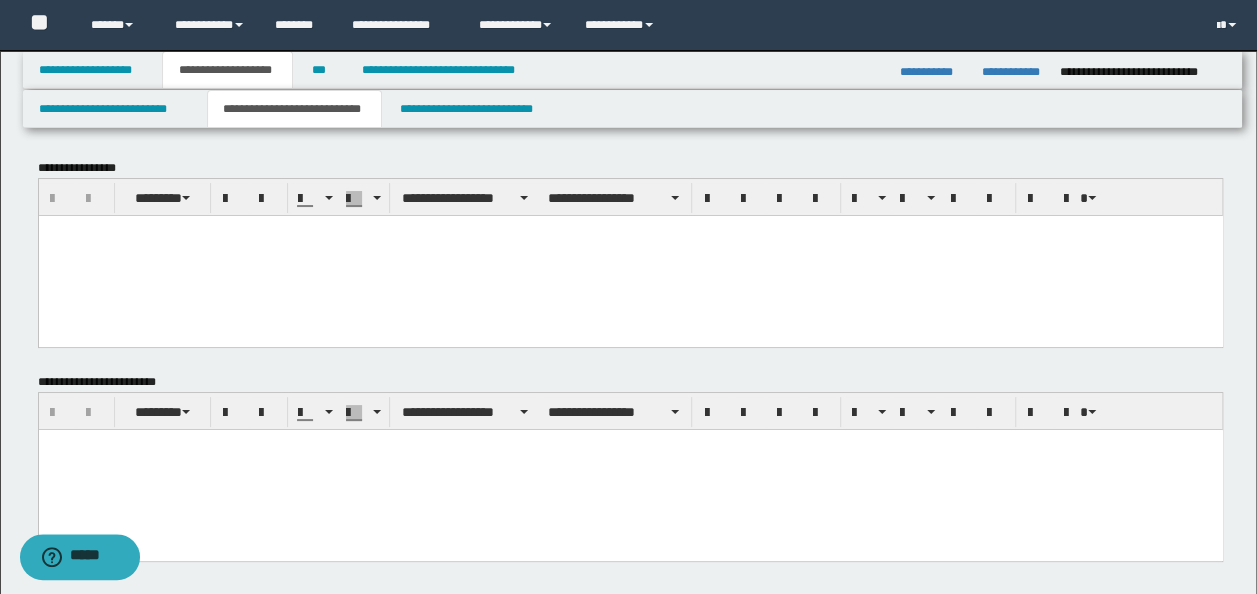 click at bounding box center [630, 255] 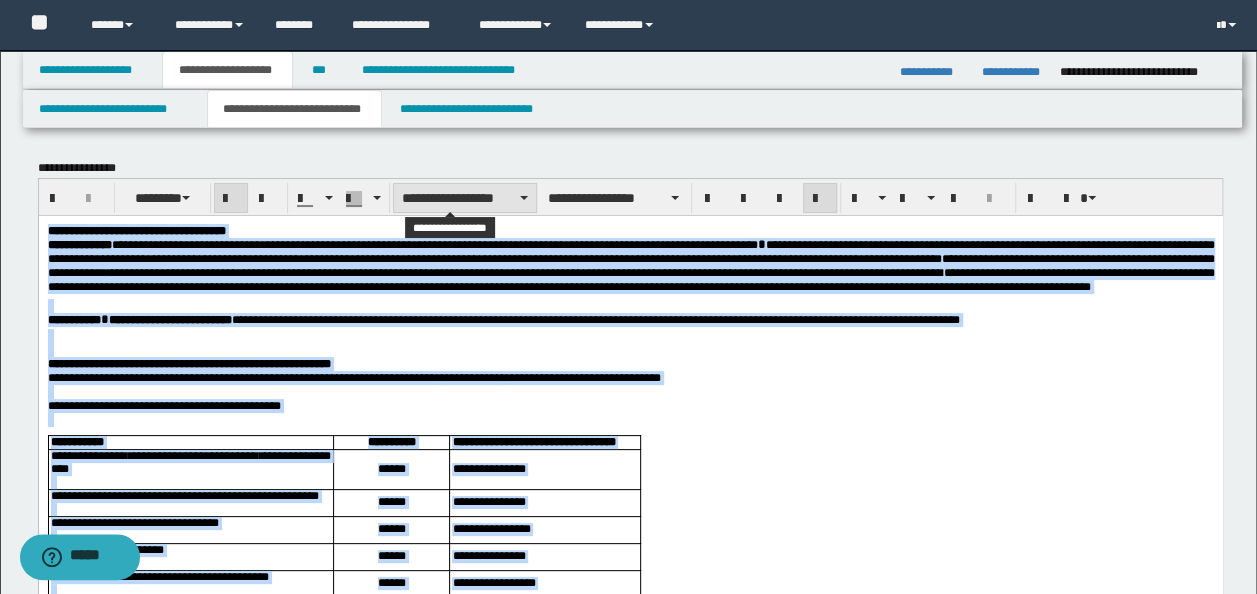 click on "**********" at bounding box center (465, 198) 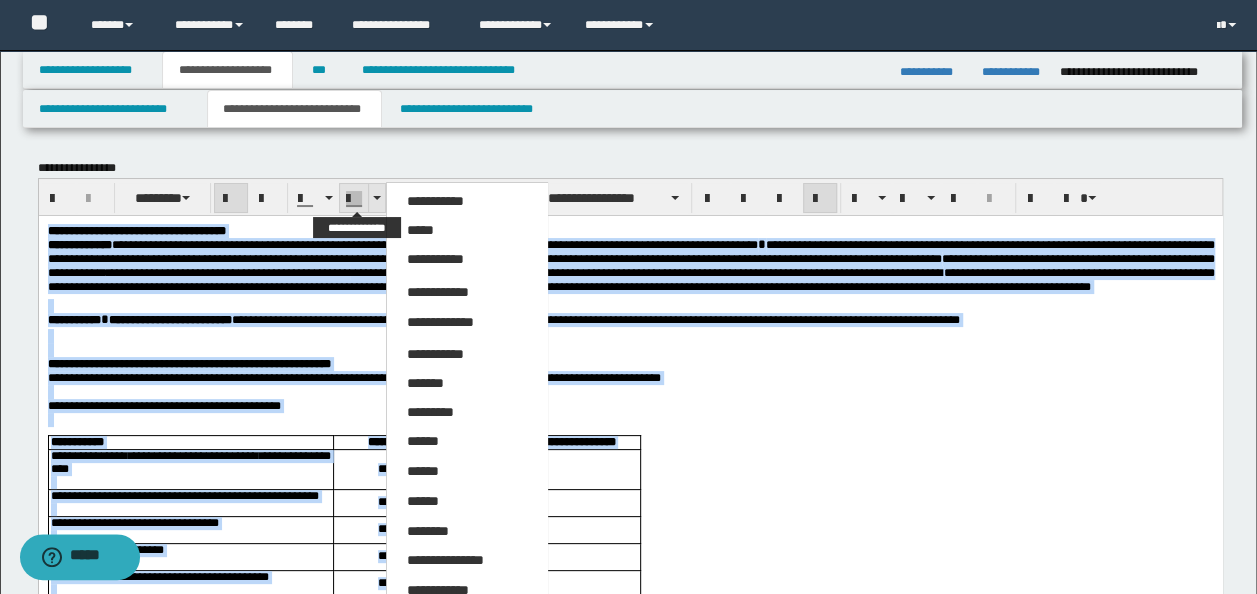 click at bounding box center [377, 198] 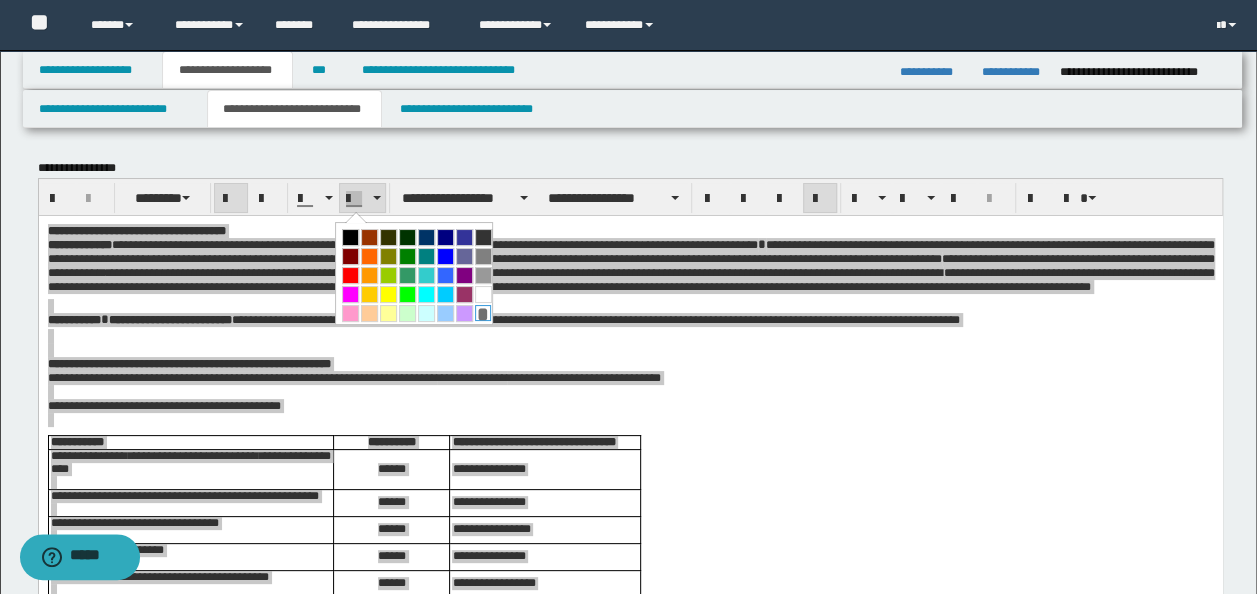 drag, startPoint x: 478, startPoint y: 311, endPoint x: 438, endPoint y: 43, distance: 270.96863 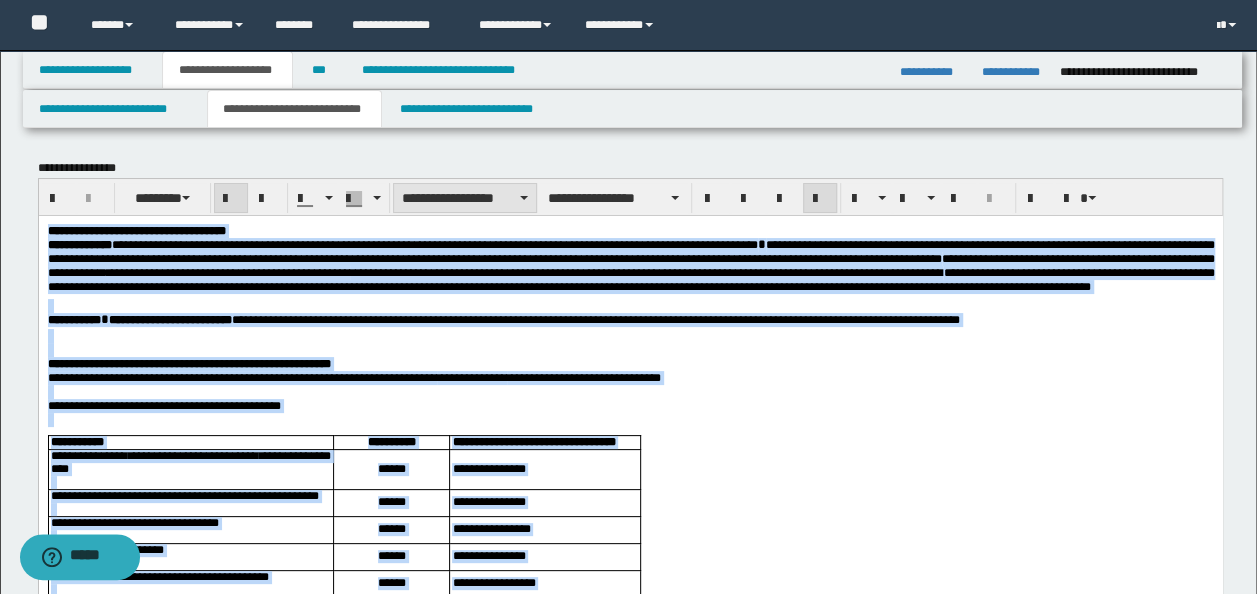 click on "**********" at bounding box center [465, 198] 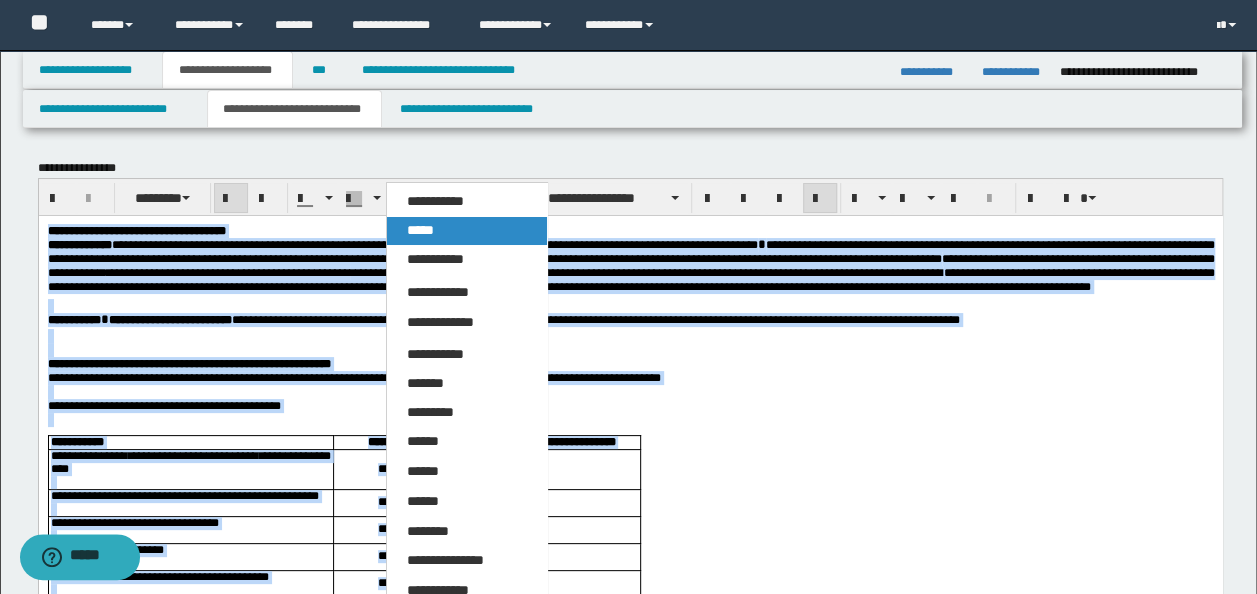 click on "*****" at bounding box center (466, 231) 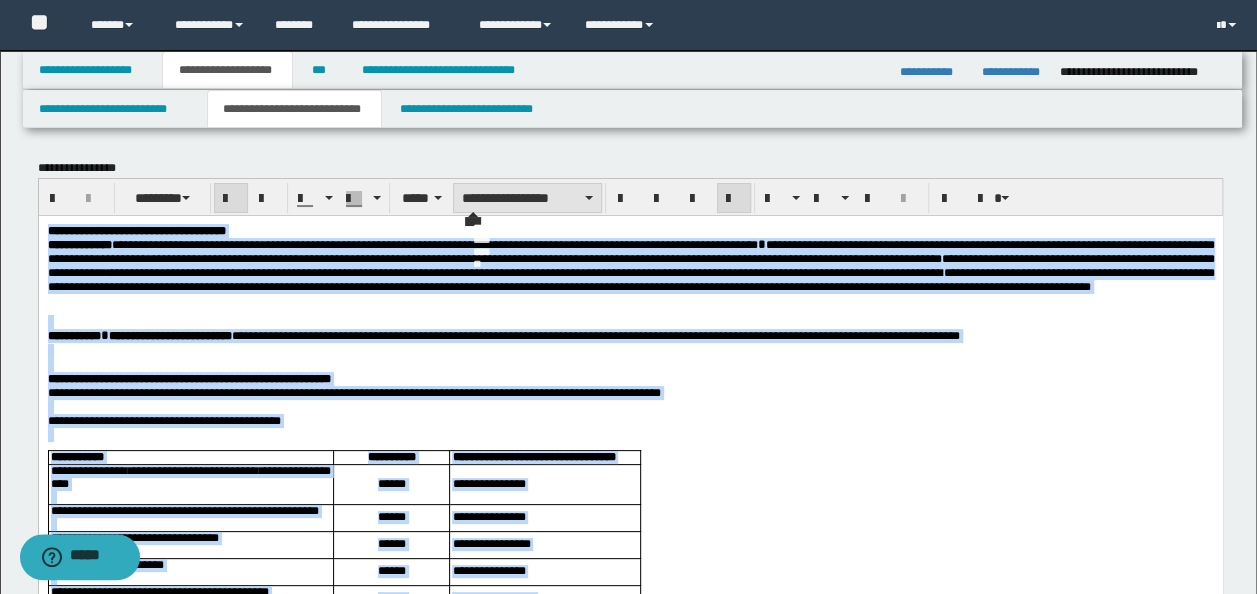 click on "**********" at bounding box center [527, 198] 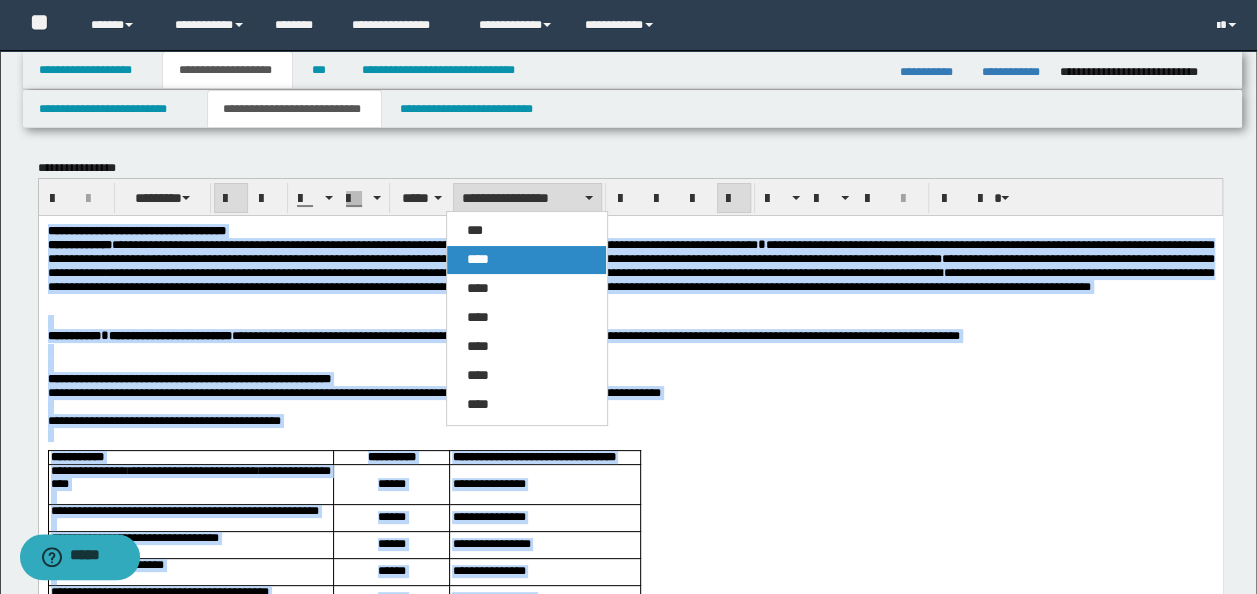 click on "****" at bounding box center (526, 260) 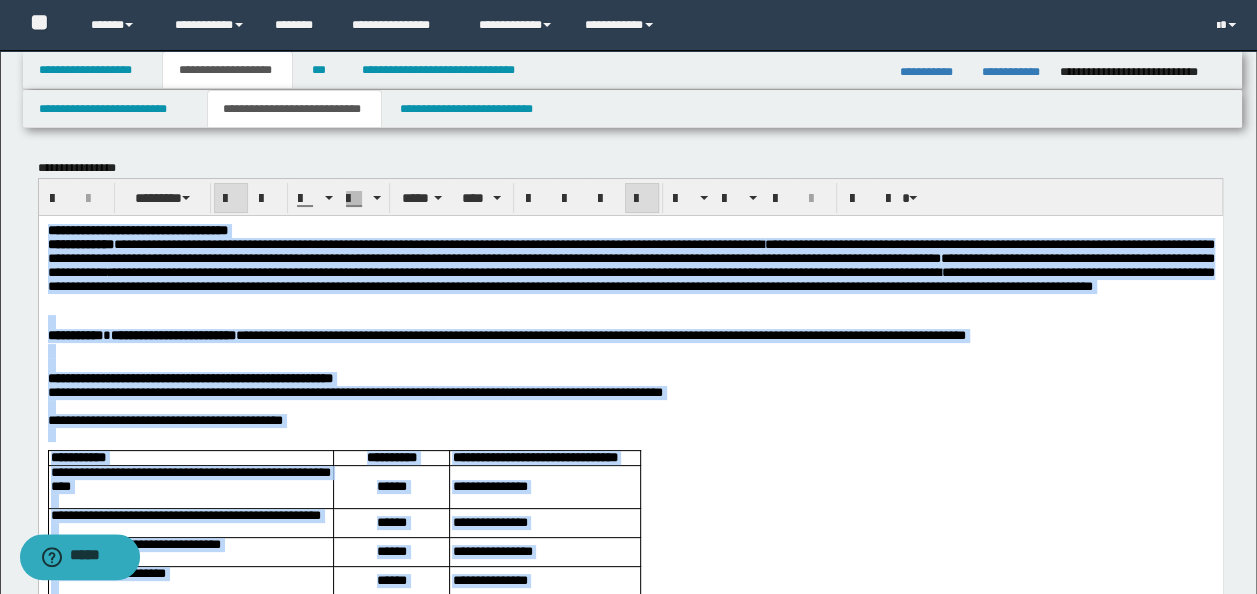 click at bounding box center (642, 199) 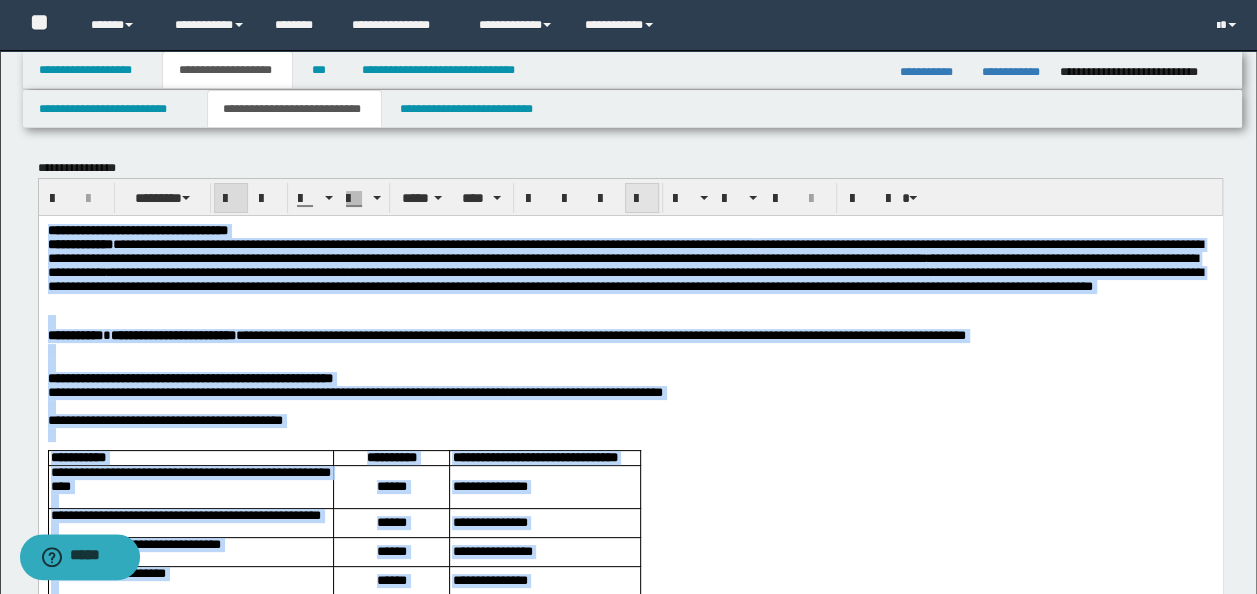 click at bounding box center [642, 199] 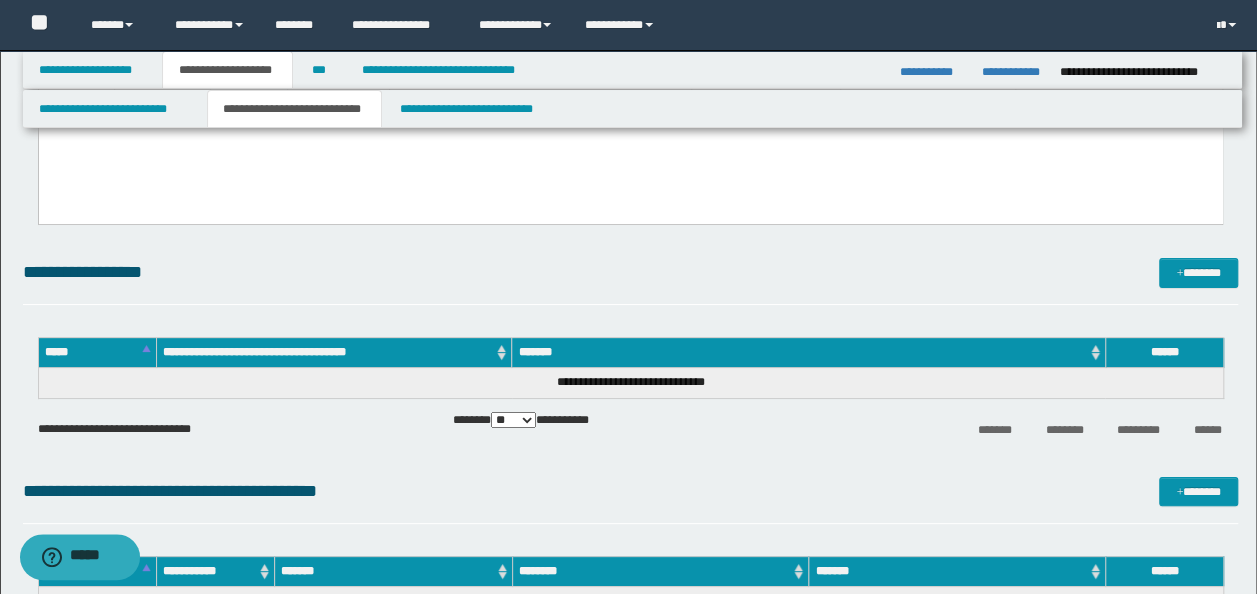scroll, scrollTop: 3500, scrollLeft: 0, axis: vertical 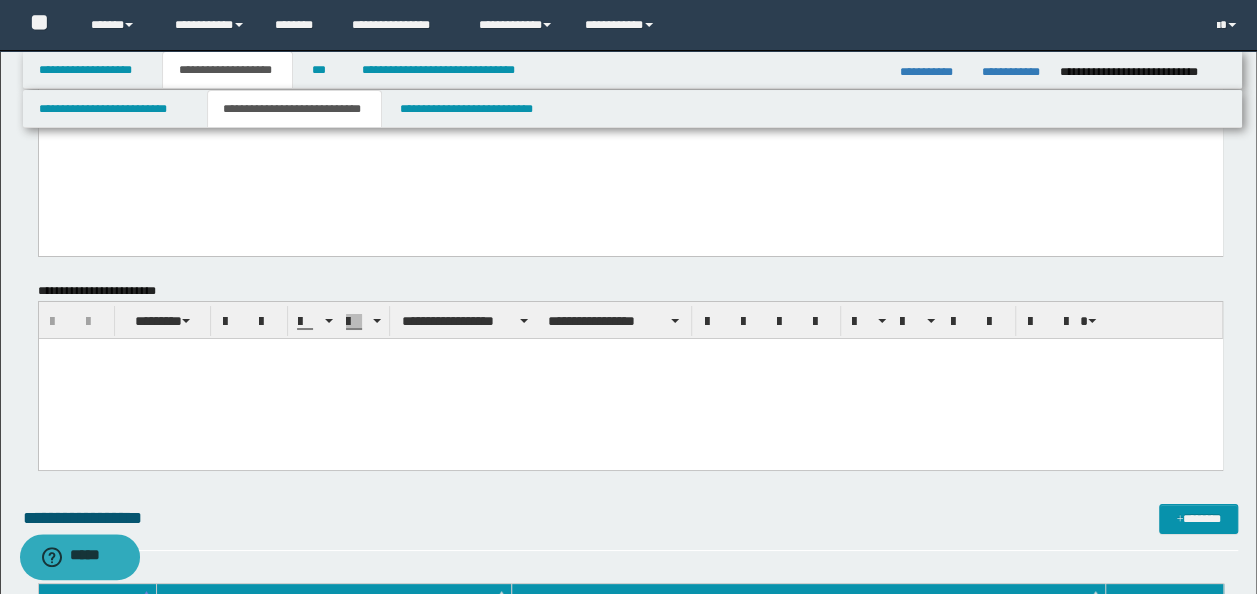 click at bounding box center (630, 354) 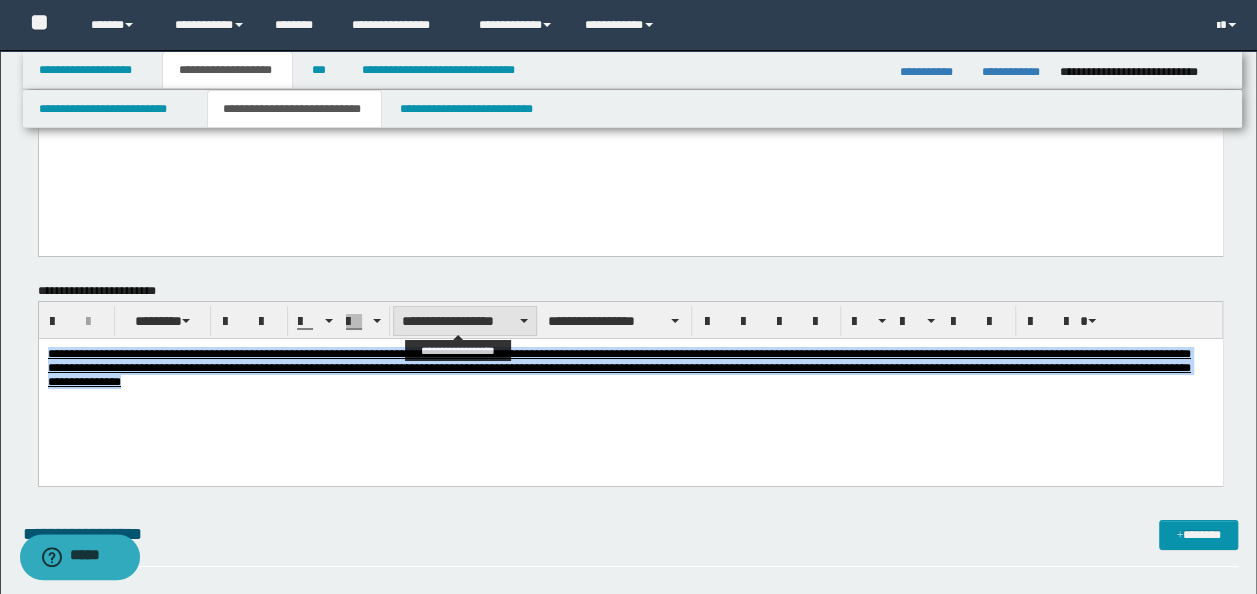 click on "**********" at bounding box center [465, 321] 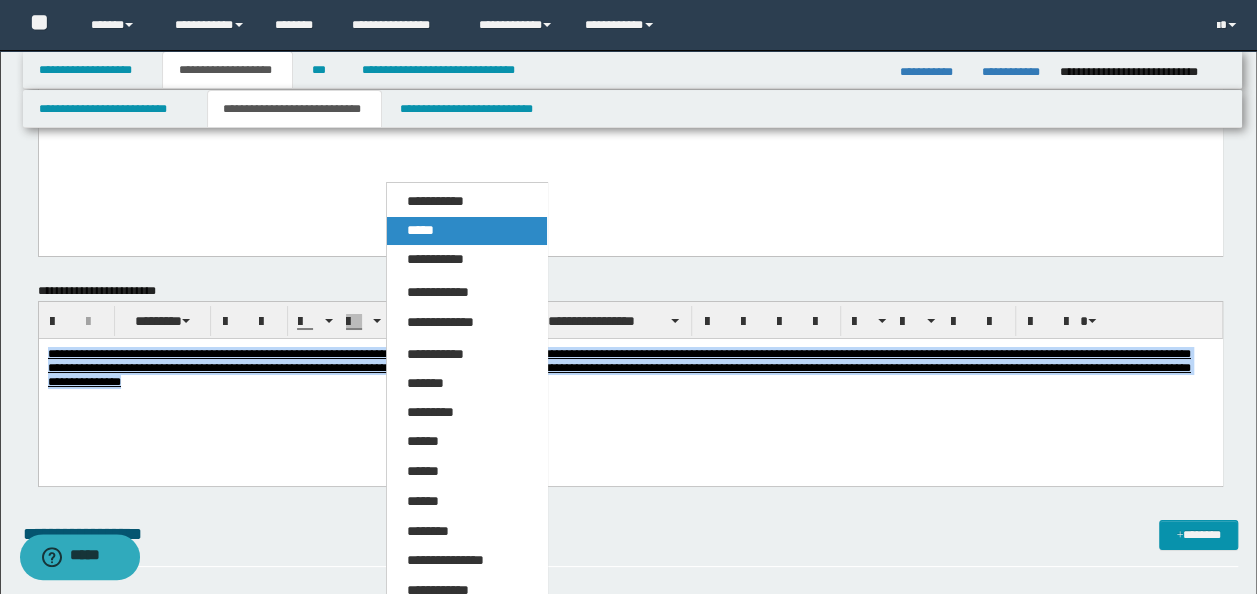 click on "*****" at bounding box center [466, 231] 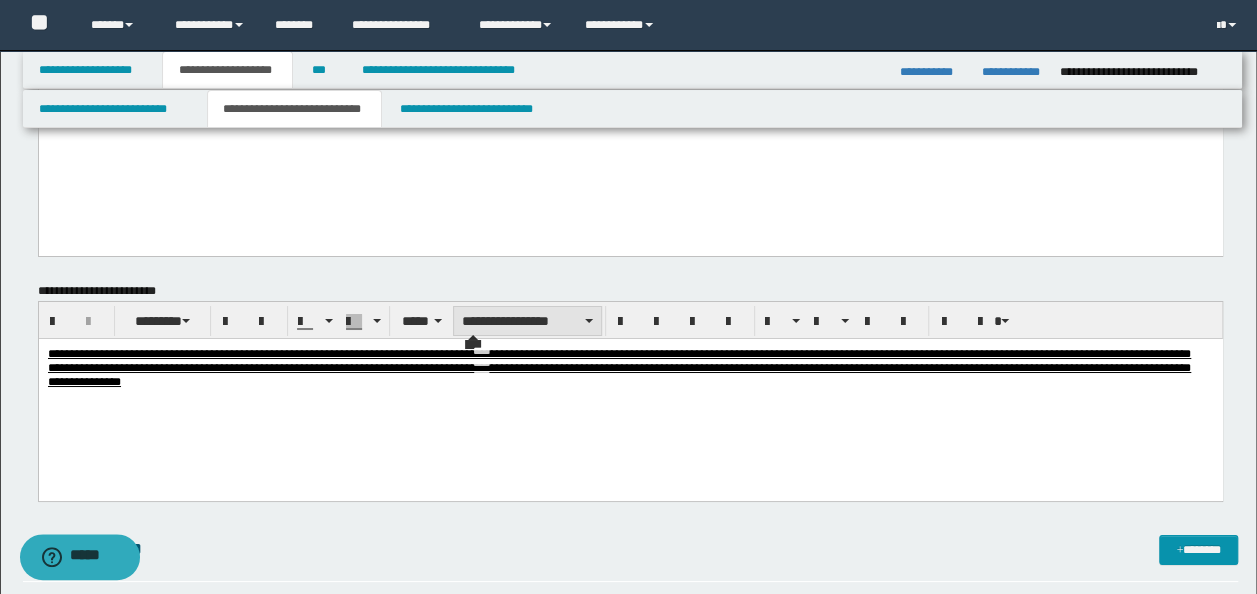 click on "**********" at bounding box center [527, 321] 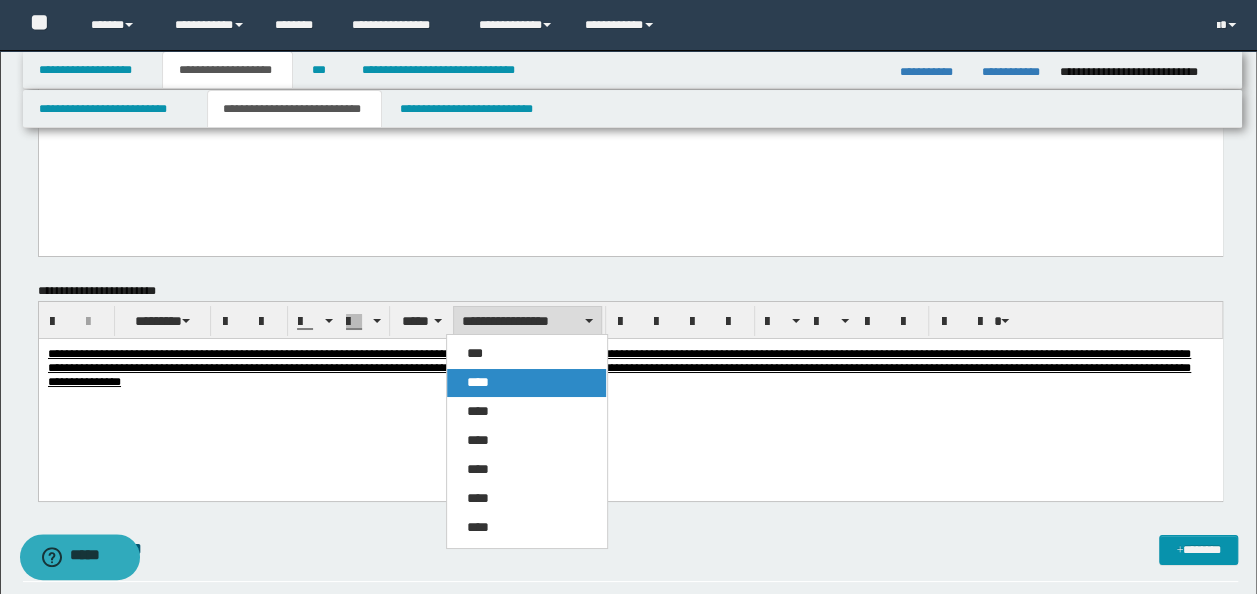 click on "****" at bounding box center (526, 383) 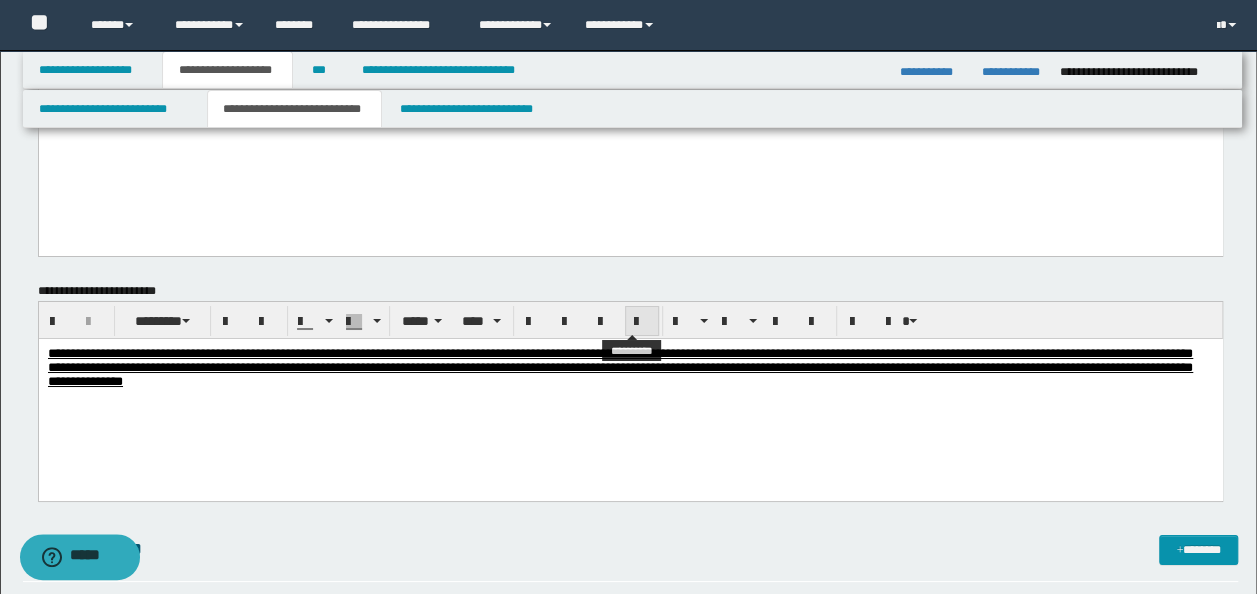 click at bounding box center (642, 322) 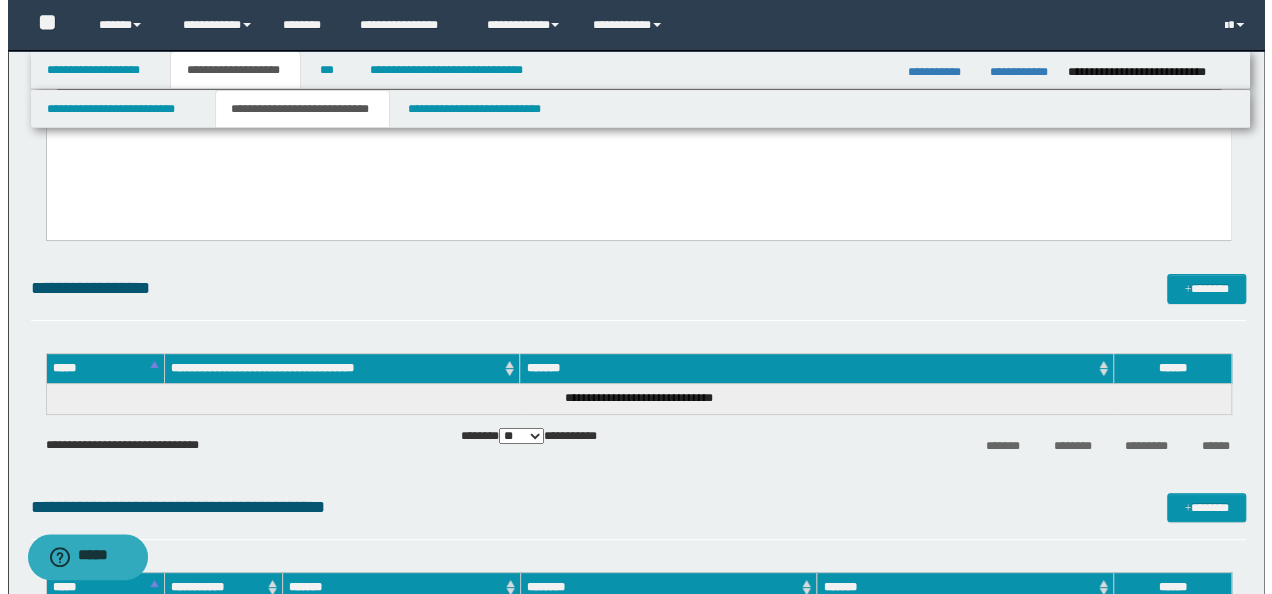 scroll, scrollTop: 3800, scrollLeft: 0, axis: vertical 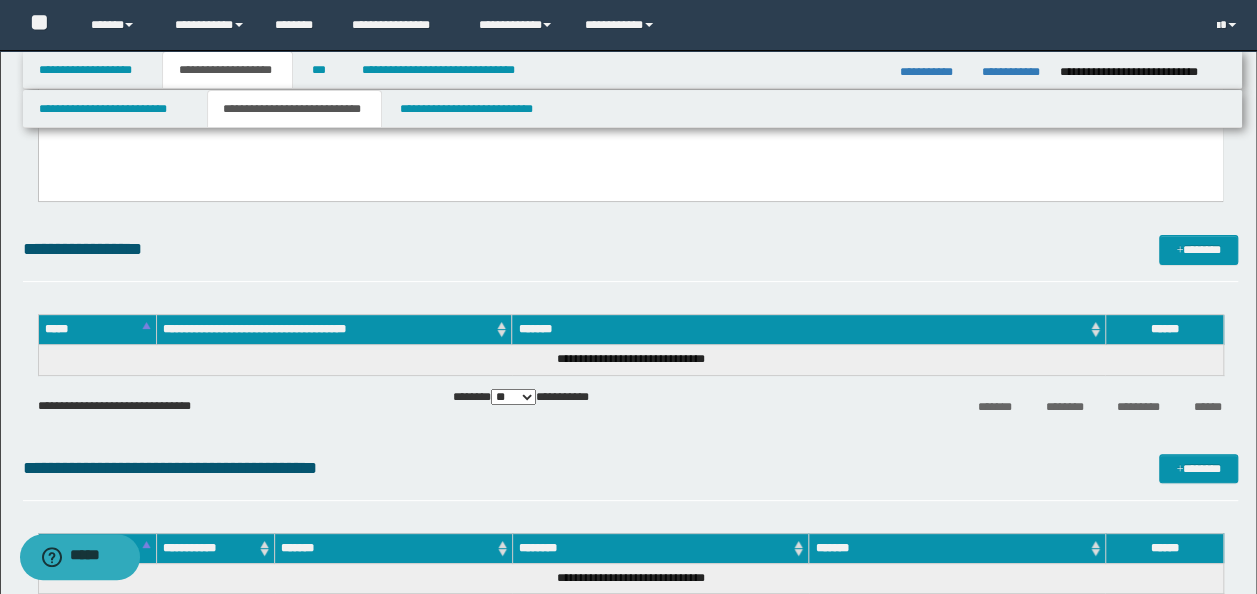 click on "**********" at bounding box center [631, 258] 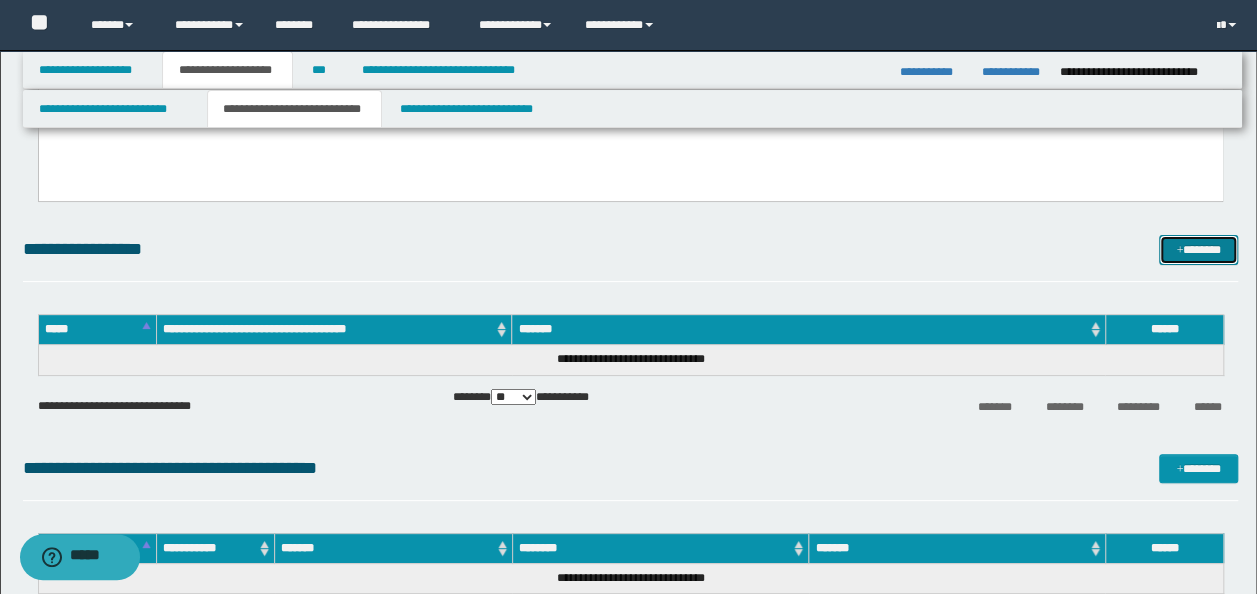 click on "*******" at bounding box center (1198, 249) 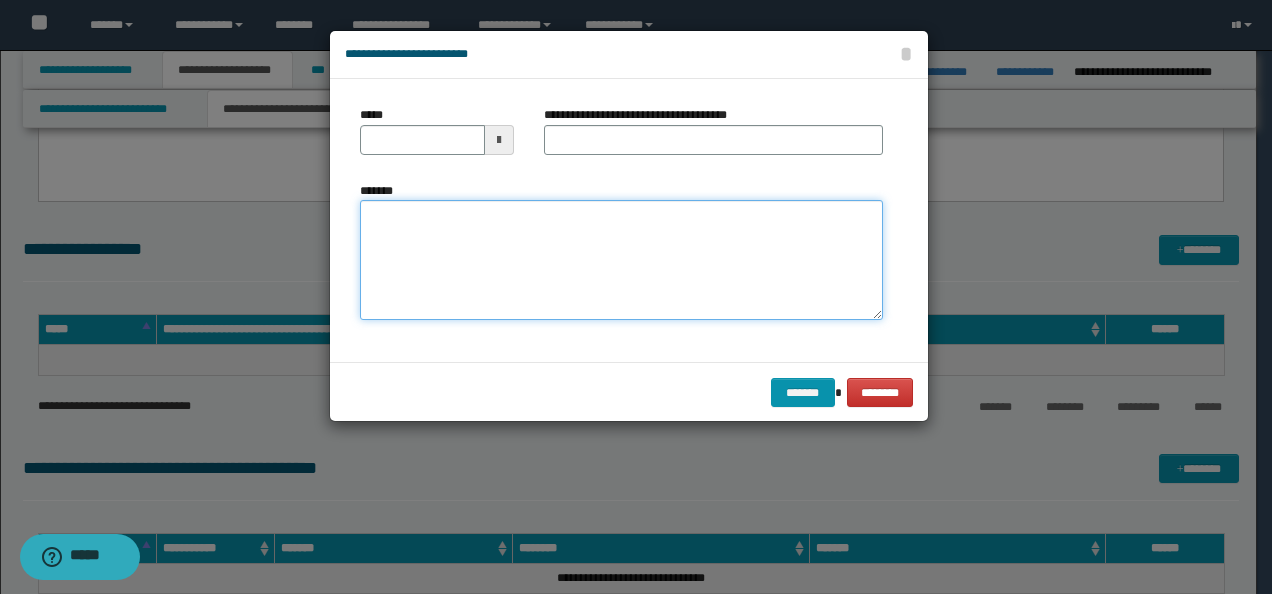 click on "*******" at bounding box center (621, 260) 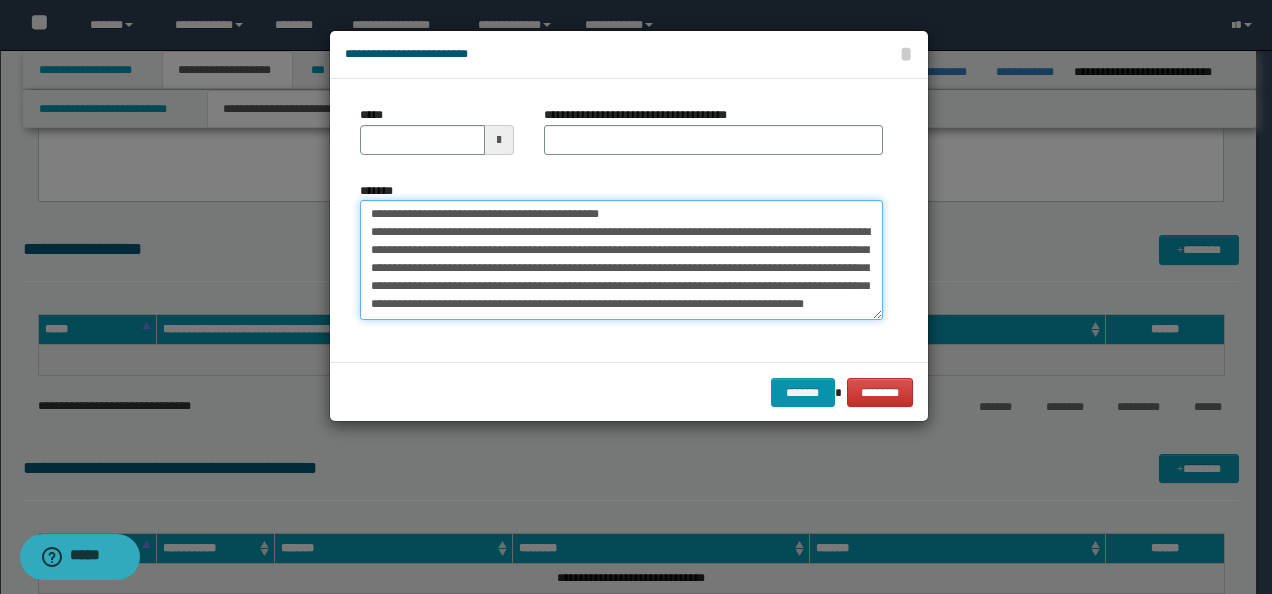 scroll, scrollTop: 0, scrollLeft: 0, axis: both 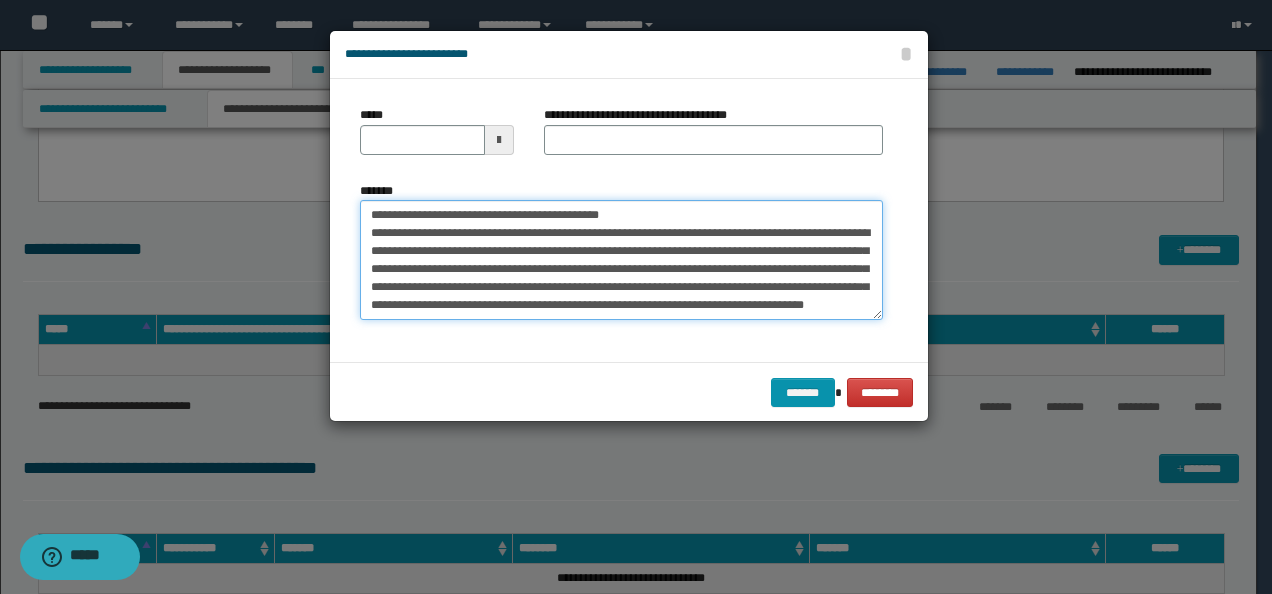 drag, startPoint x: 431, startPoint y: 214, endPoint x: 220, endPoint y: 202, distance: 211.34096 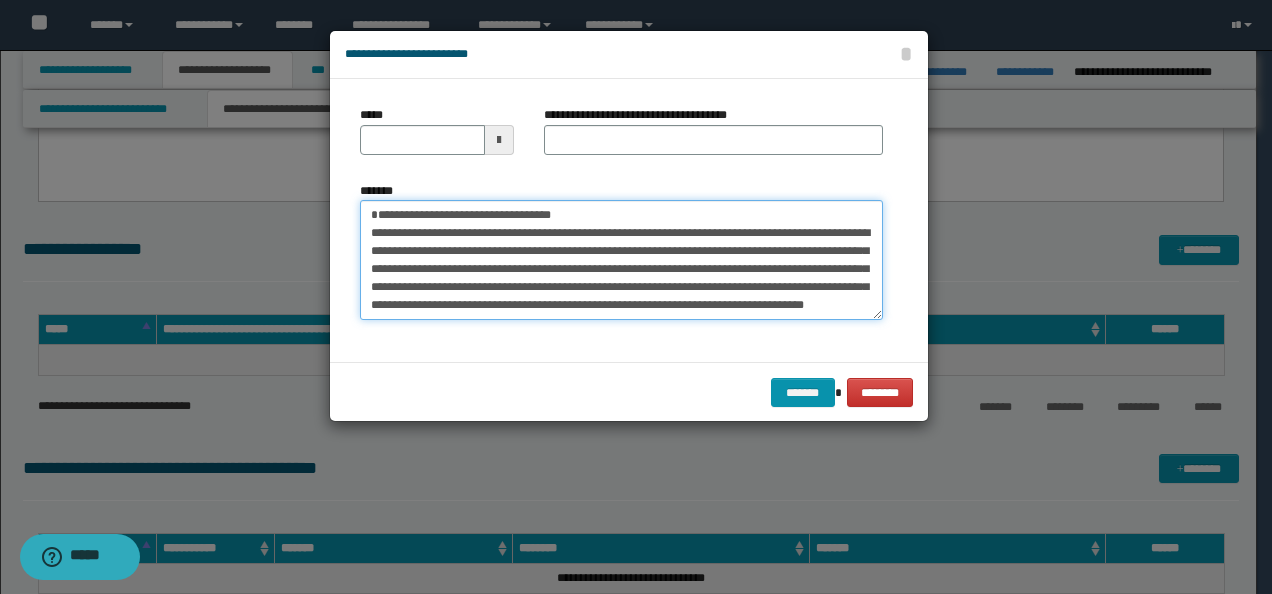 type 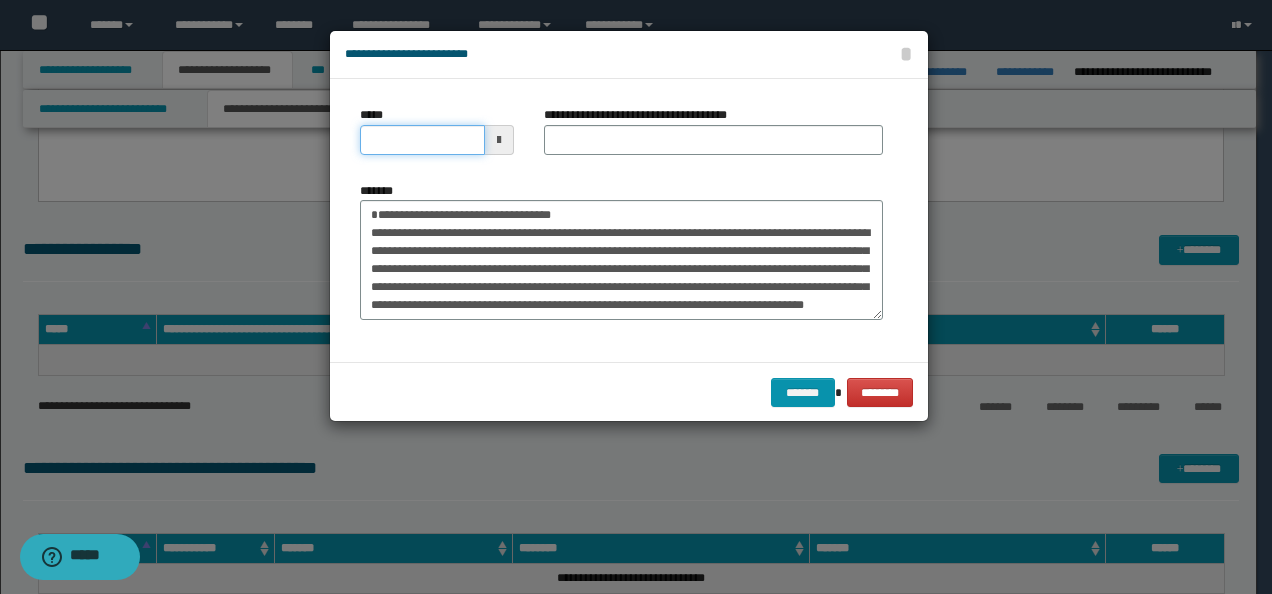 click on "*****" at bounding box center [422, 140] 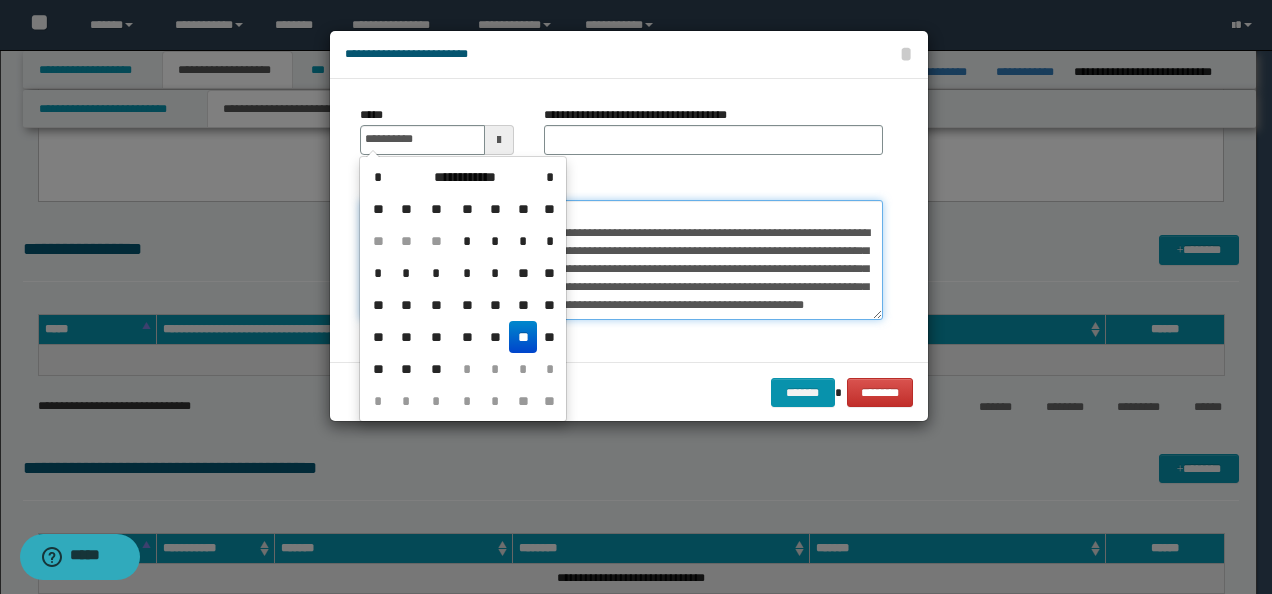 type on "**********" 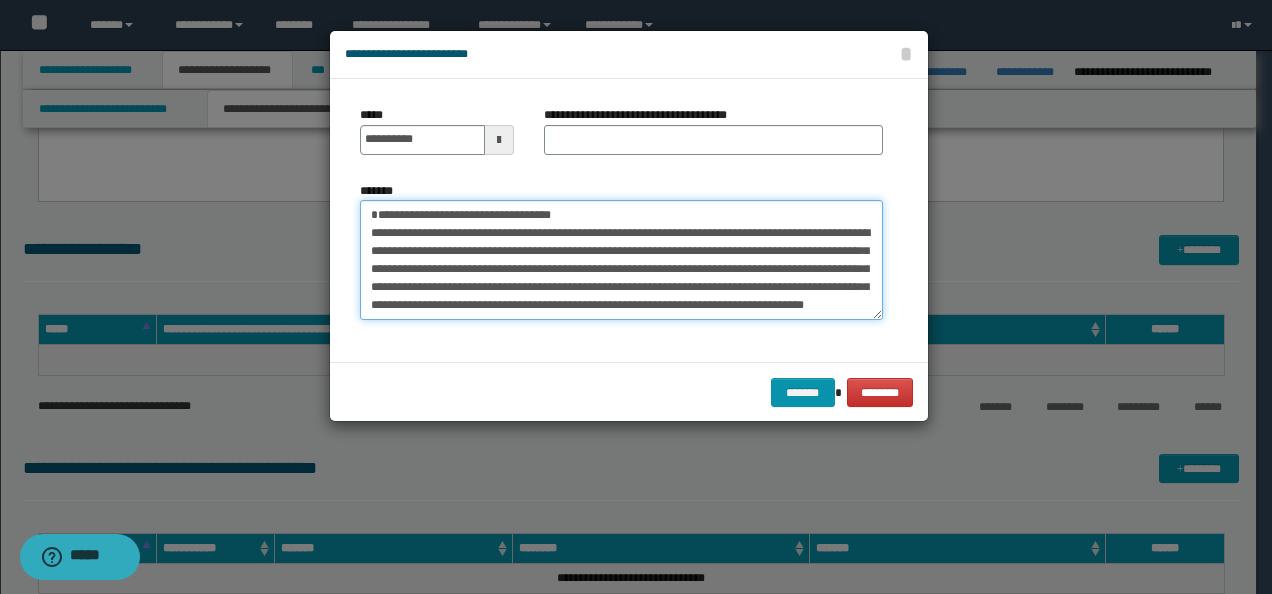 drag, startPoint x: 301, startPoint y: 214, endPoint x: 267, endPoint y: 199, distance: 37.161808 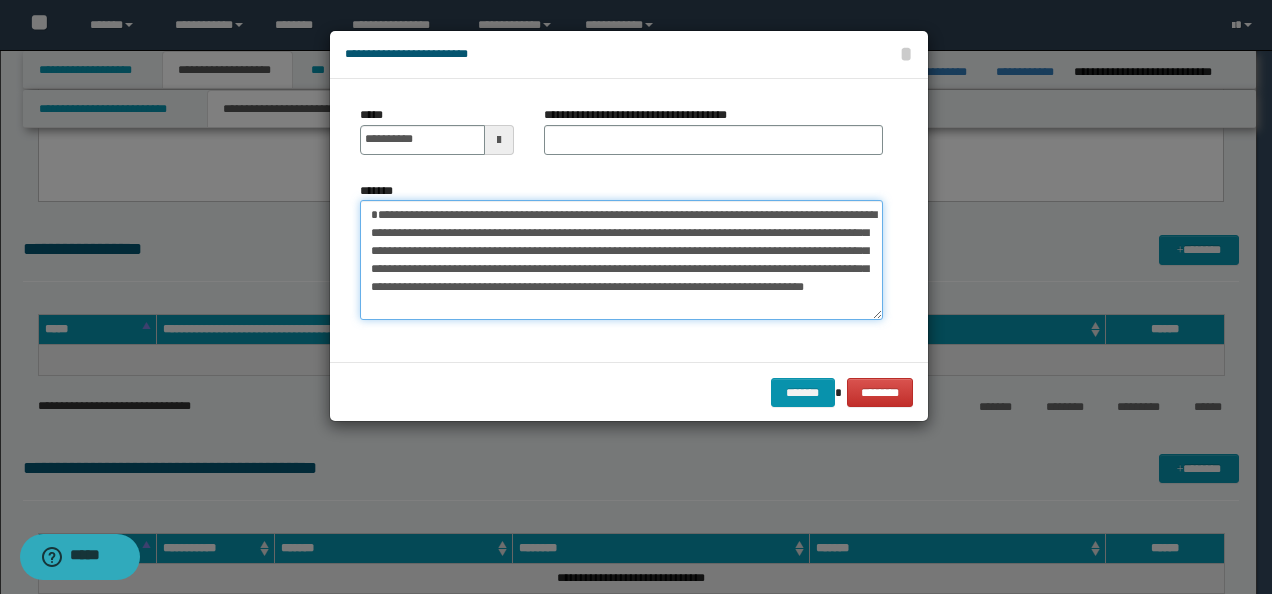 type on "**********" 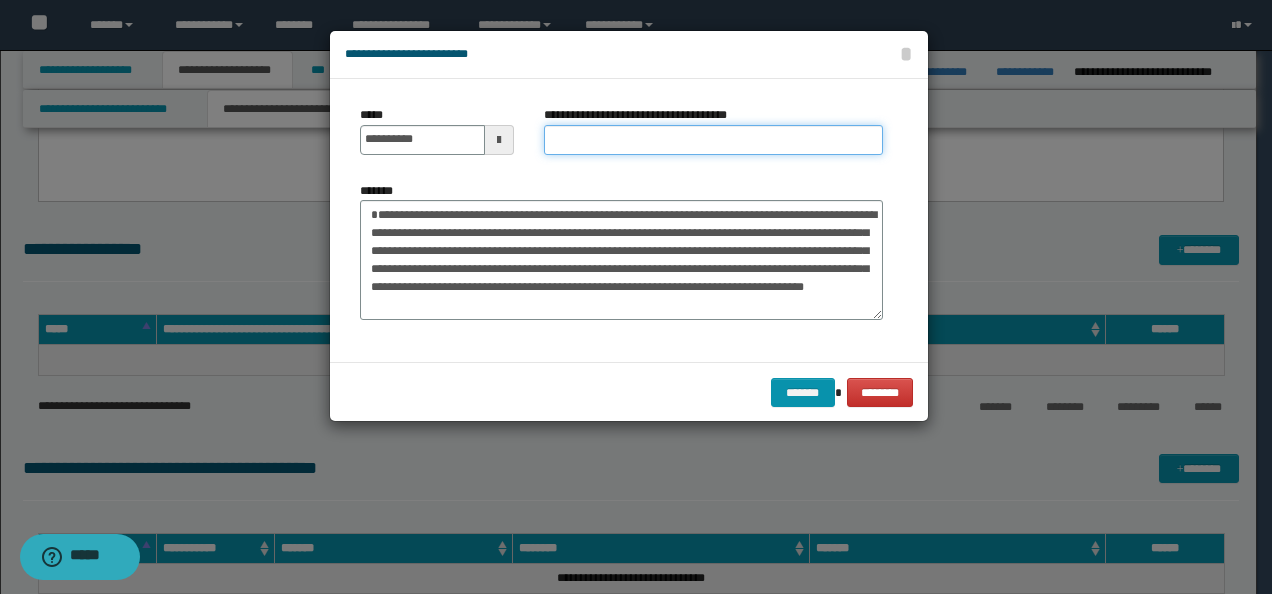 click on "**********" at bounding box center (713, 140) 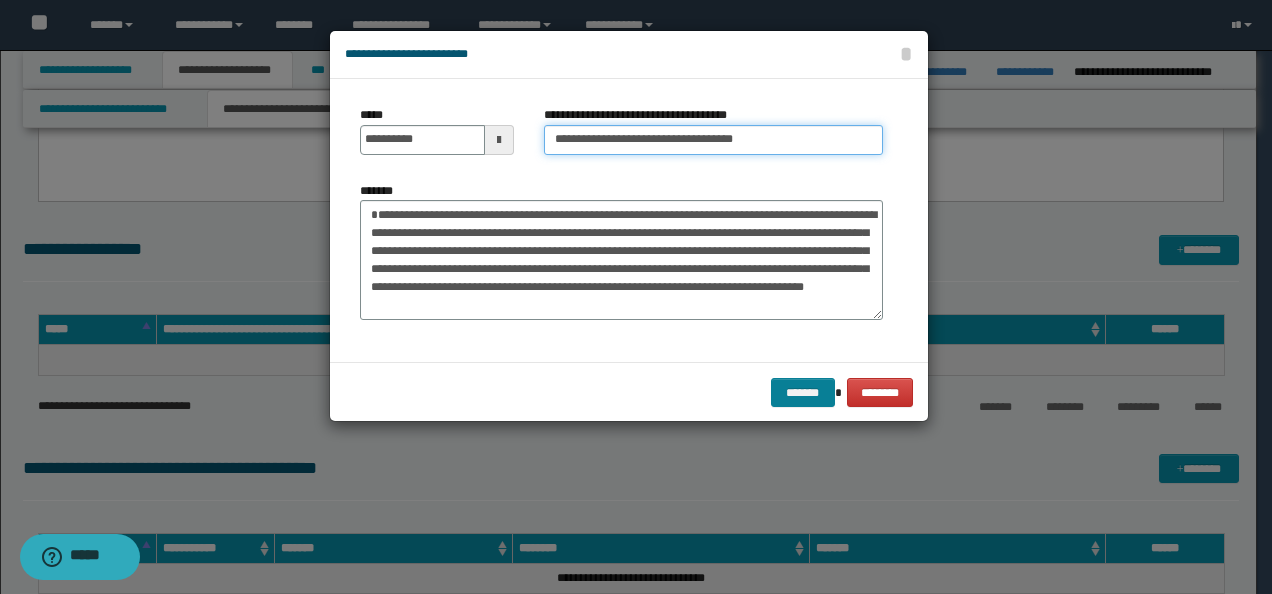 type on "**********" 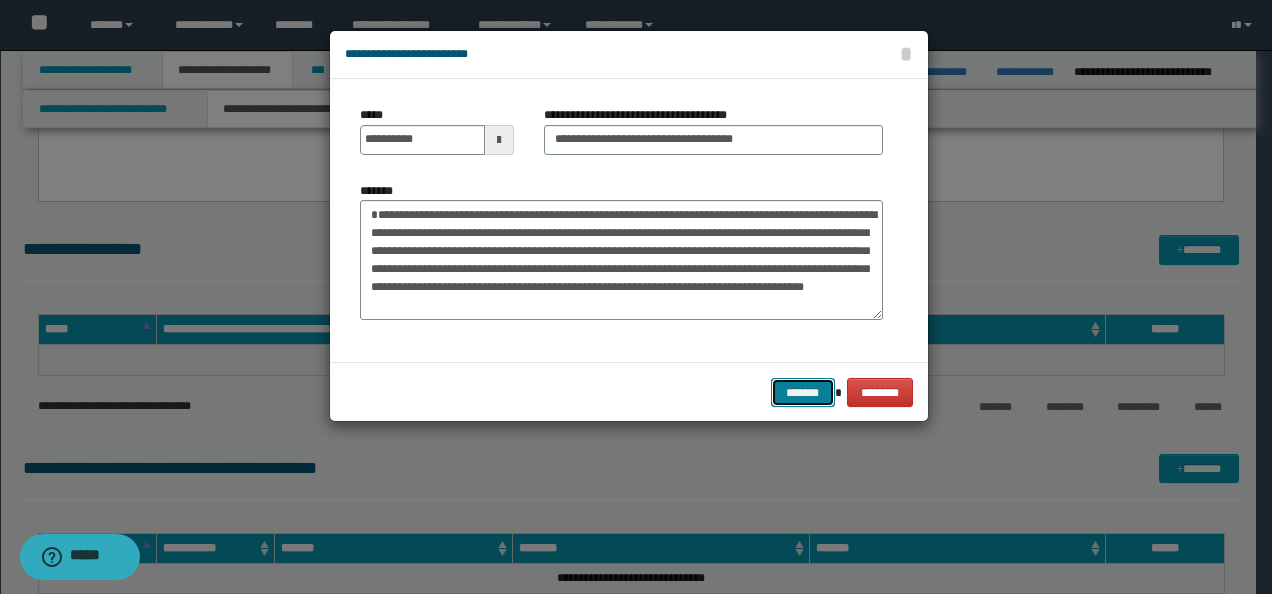 click on "*******" at bounding box center (803, 392) 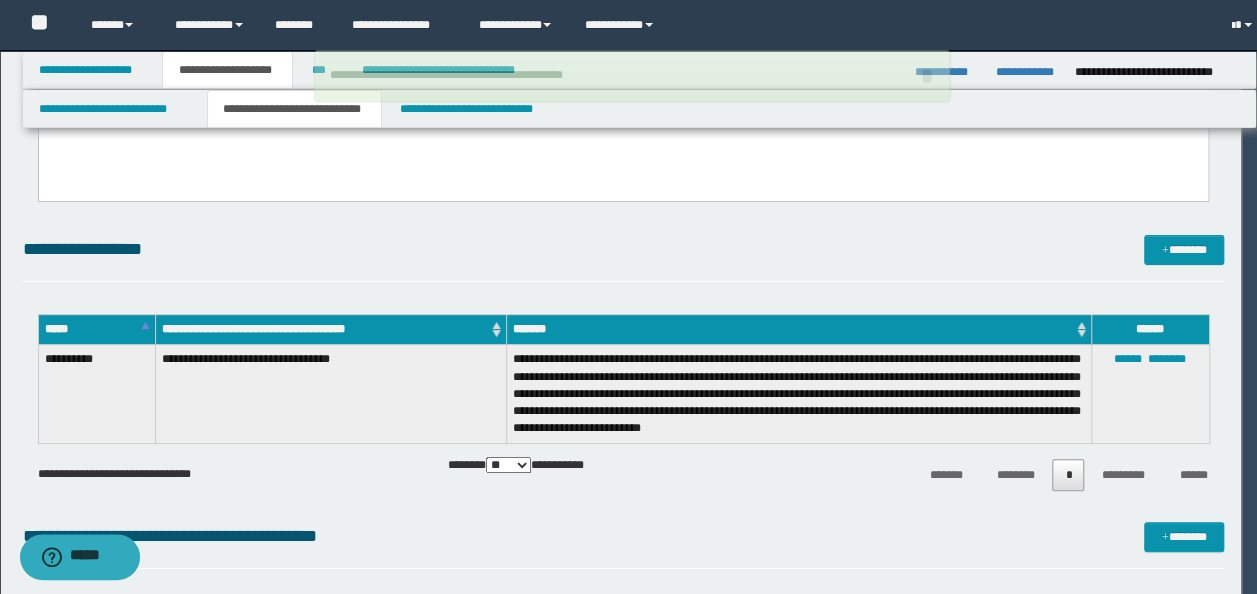 type 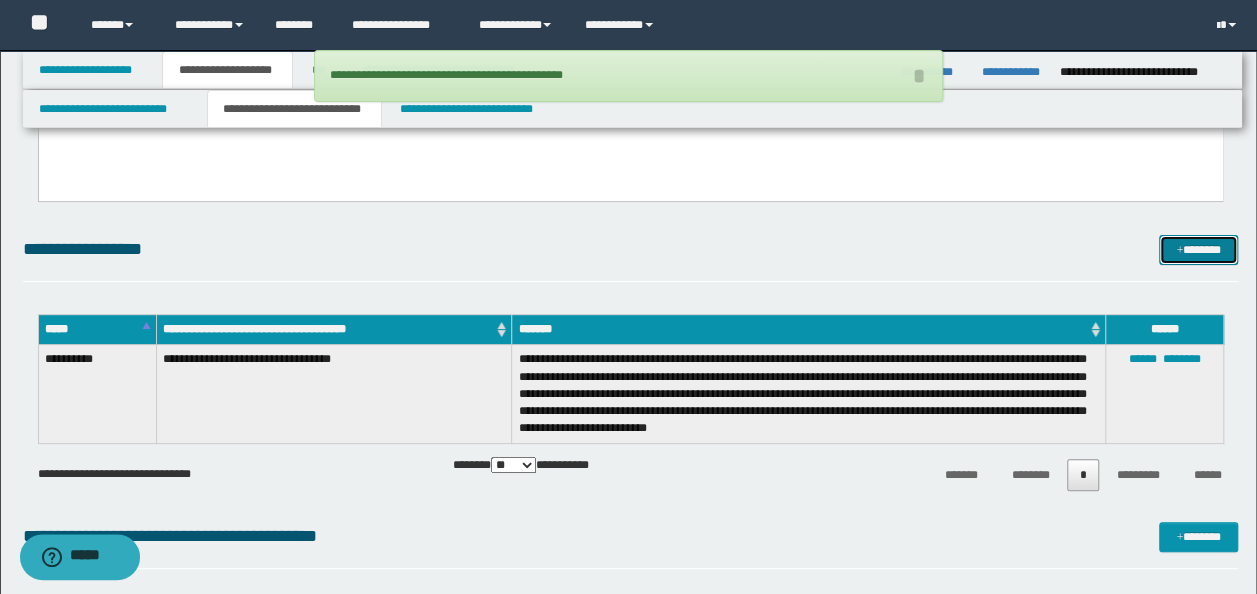 click on "*******" at bounding box center [1198, 249] 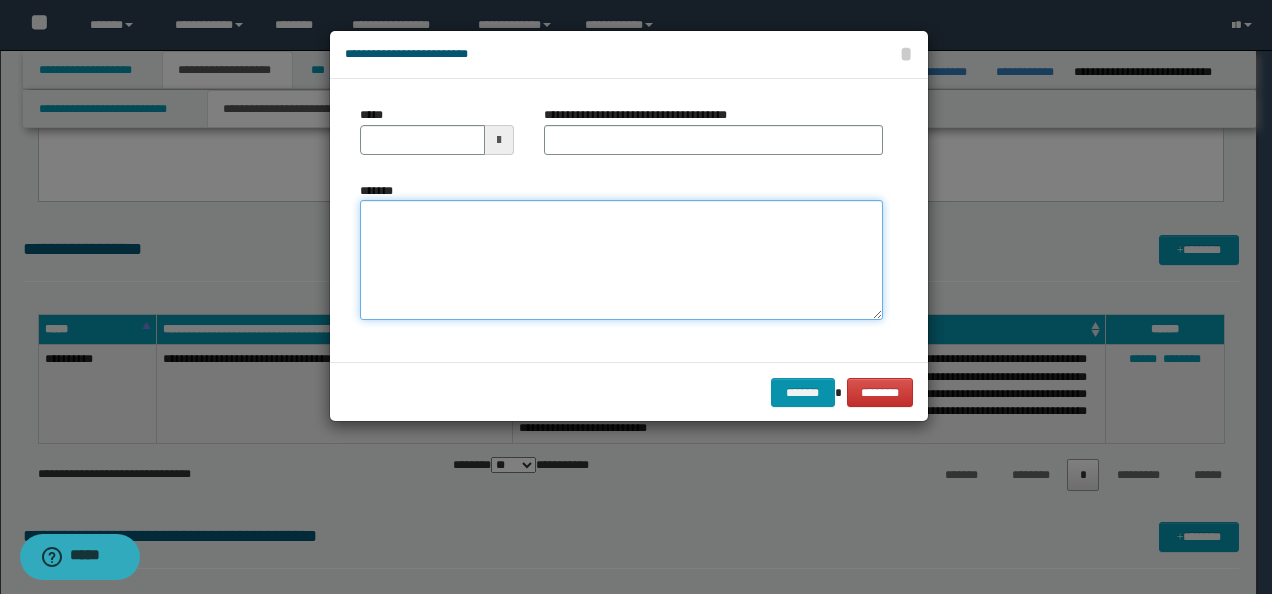 click on "*******" at bounding box center (621, 259) 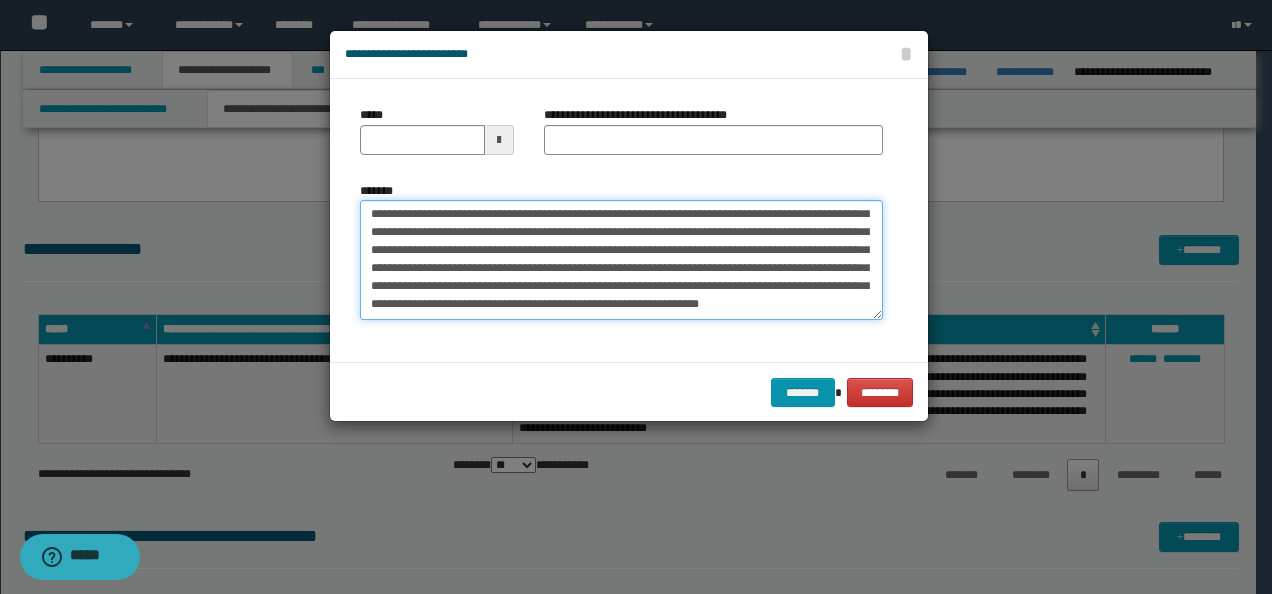 scroll, scrollTop: 0, scrollLeft: 0, axis: both 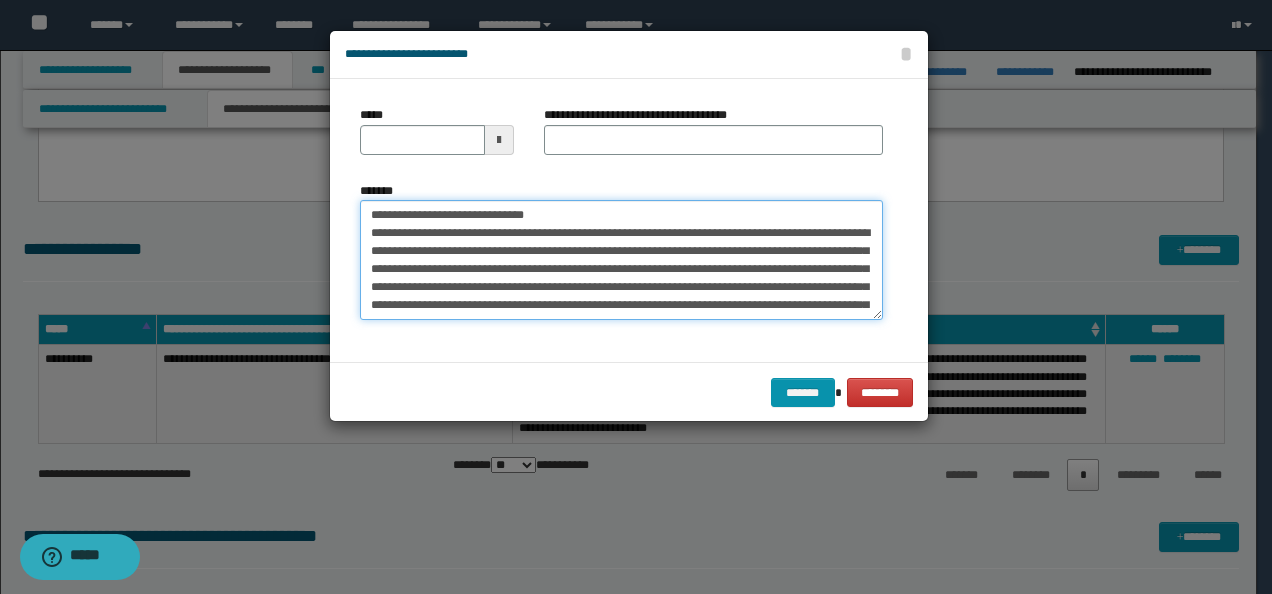 drag, startPoint x: 430, startPoint y: 216, endPoint x: 262, endPoint y: 206, distance: 168.29736 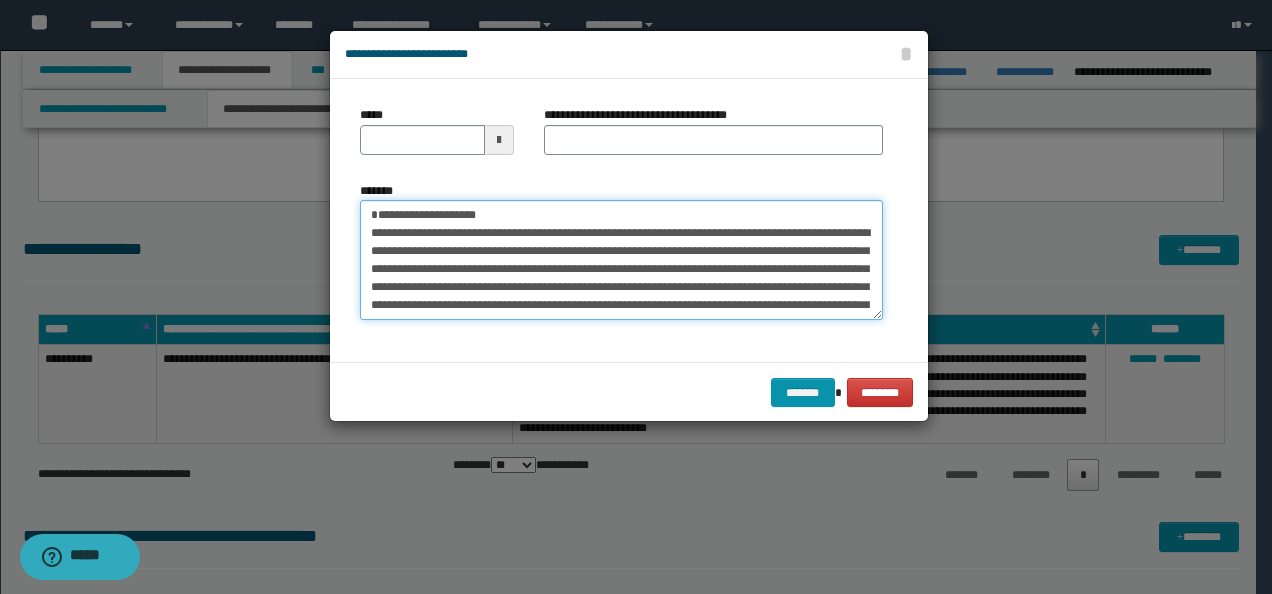 type 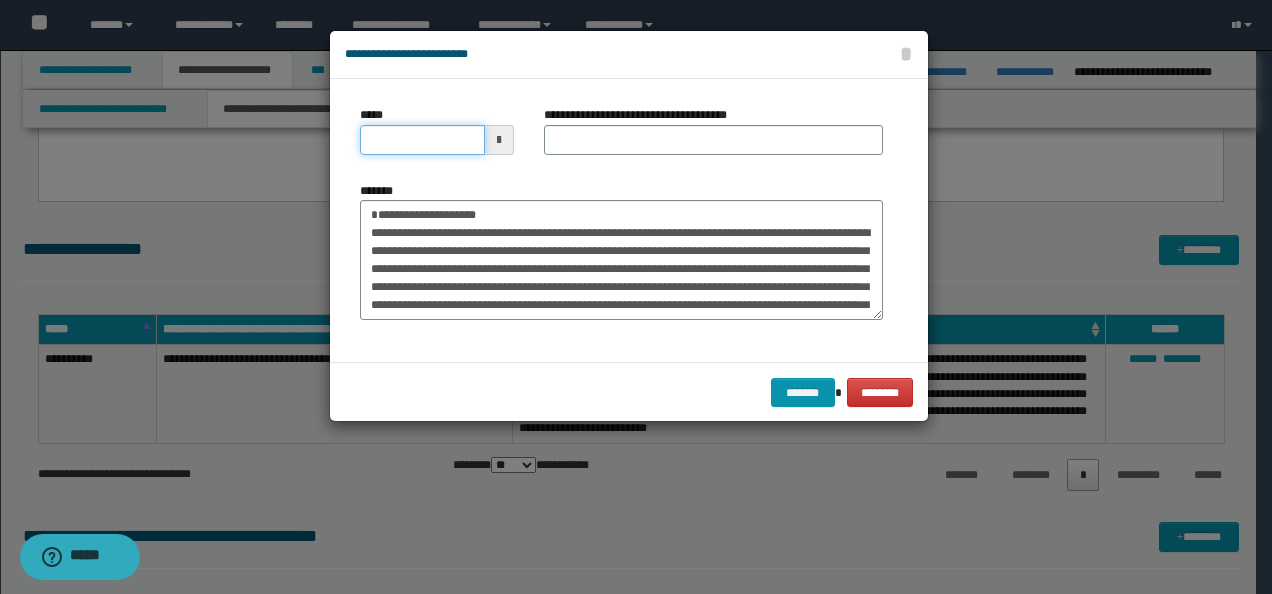 click on "*****" at bounding box center (422, 140) 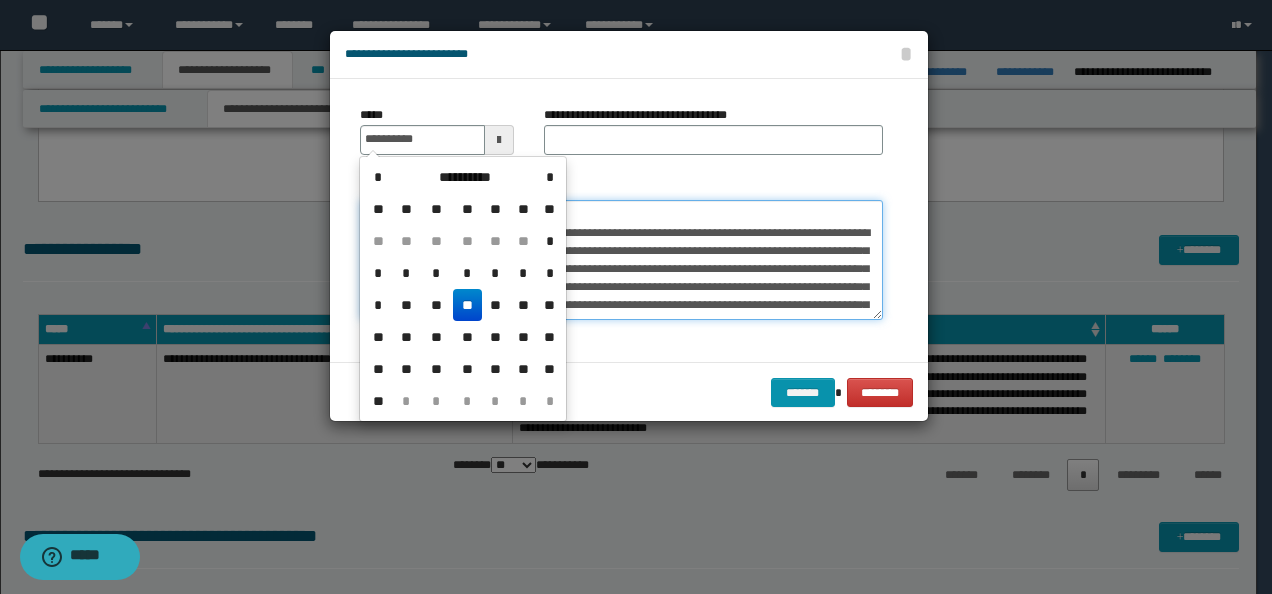 type on "**********" 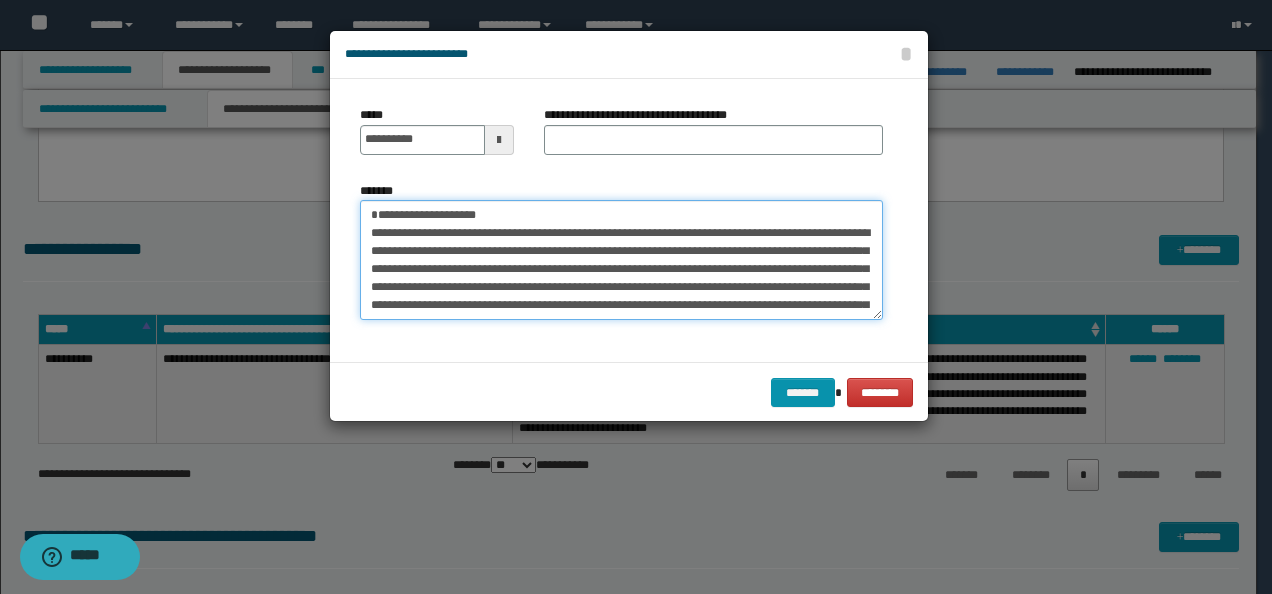 drag, startPoint x: 606, startPoint y: 204, endPoint x: 37, endPoint y: 202, distance: 569.00354 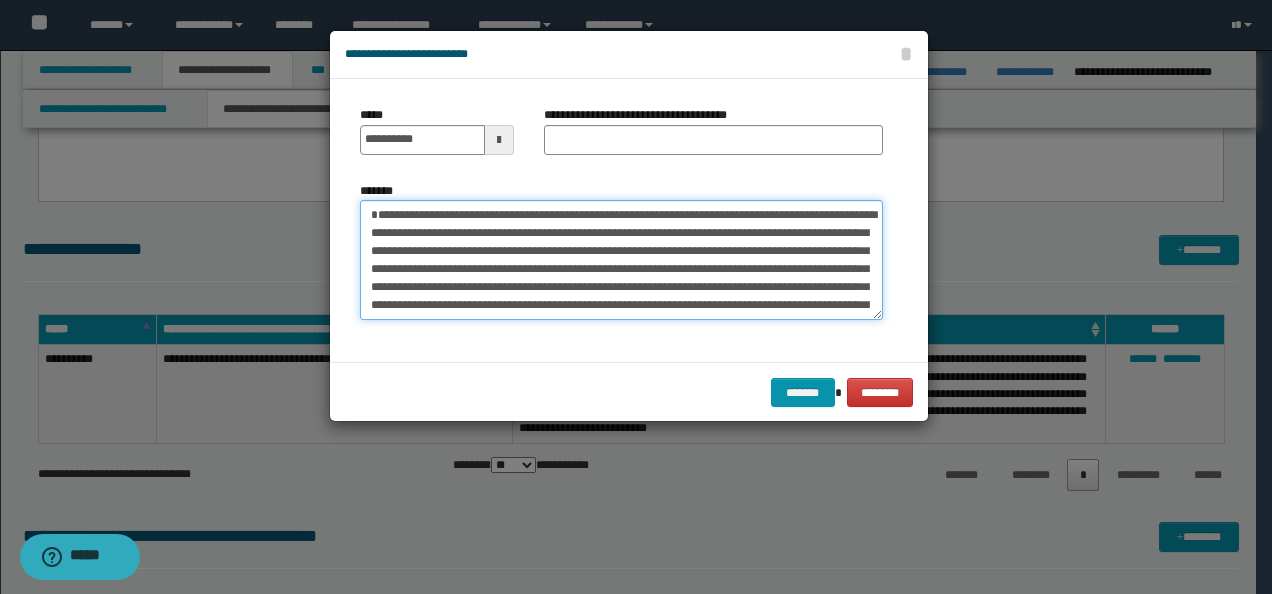 type on "**********" 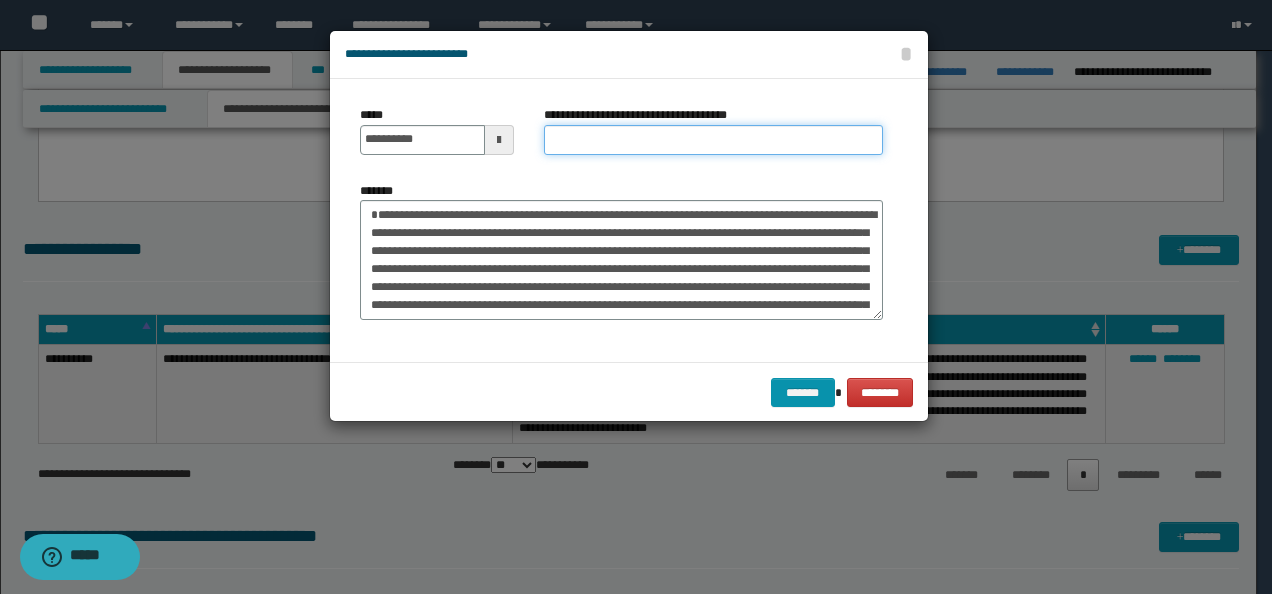 click on "**********" at bounding box center (713, 140) 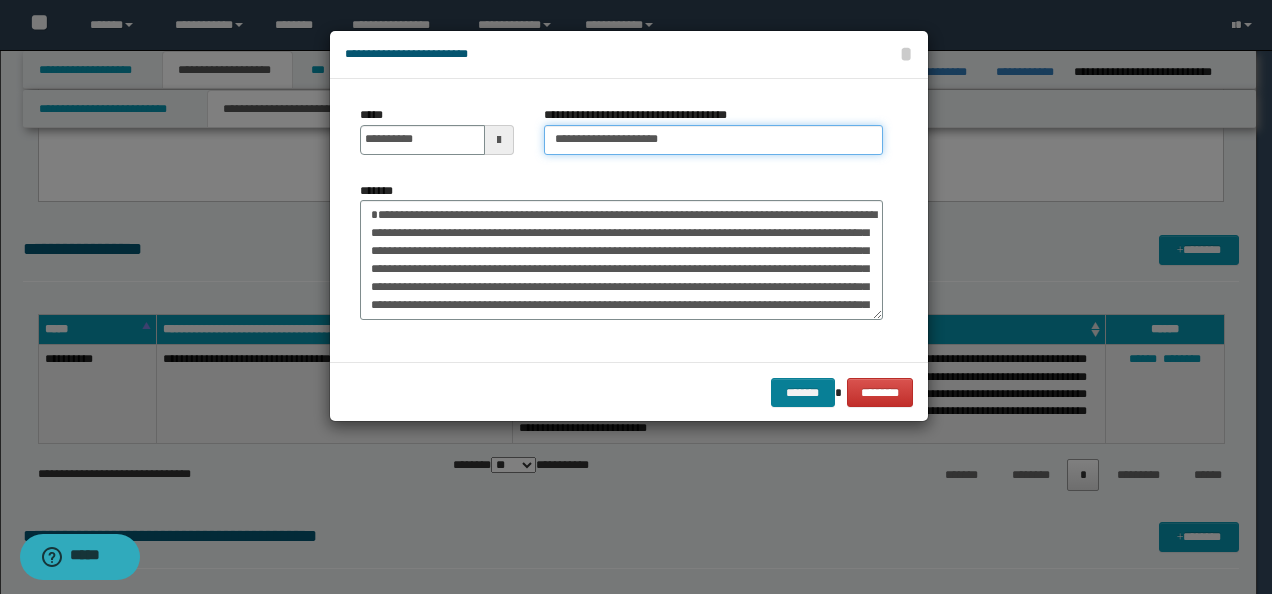 type on "**********" 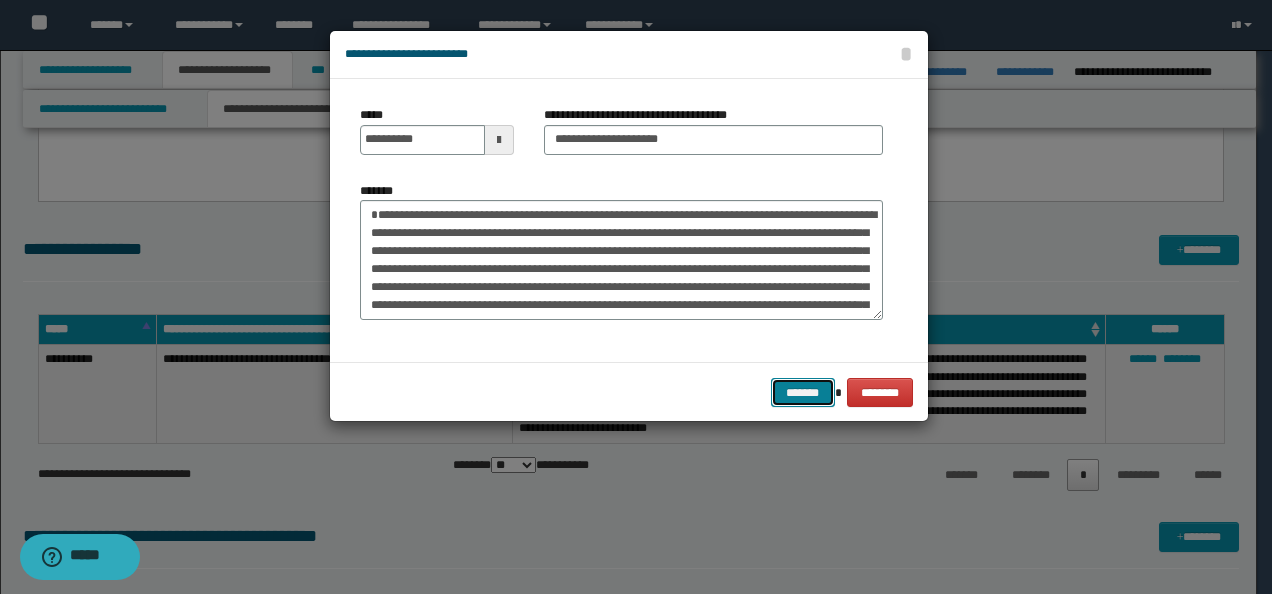 click on "*******" at bounding box center [803, 392] 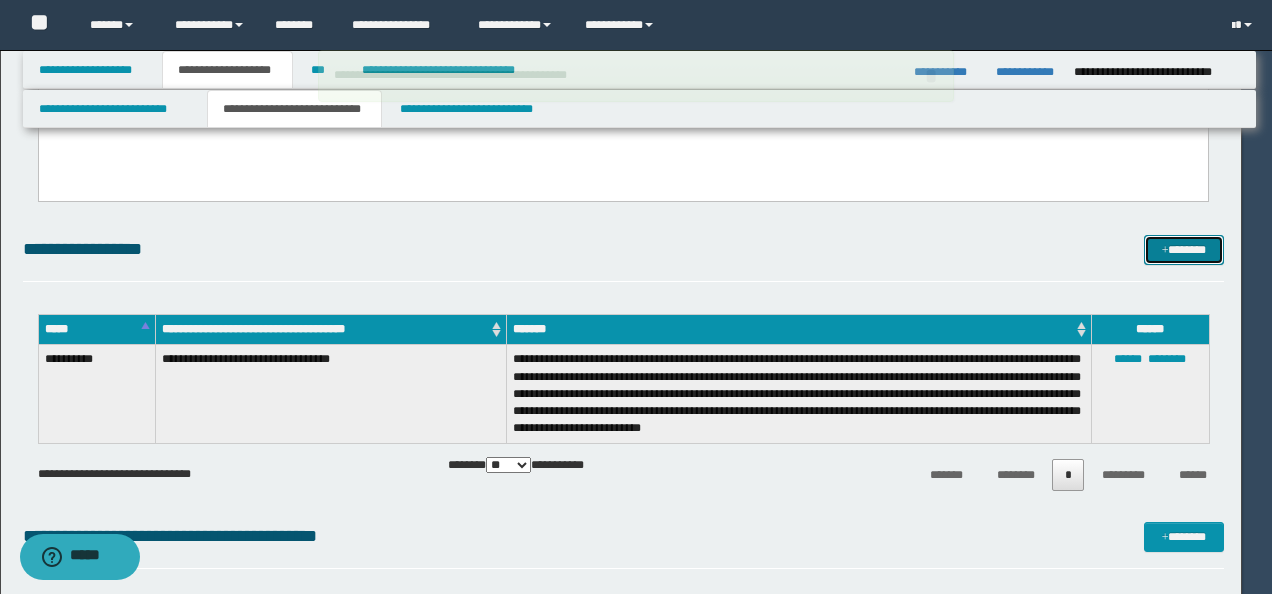 type 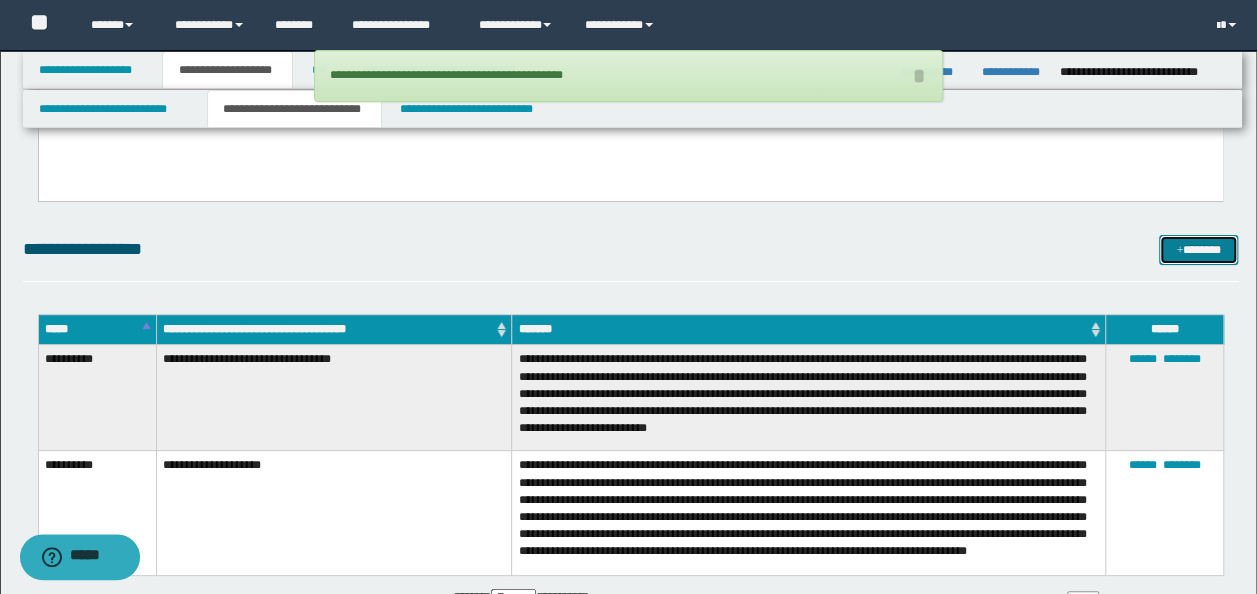 click on "*******" at bounding box center [1198, 249] 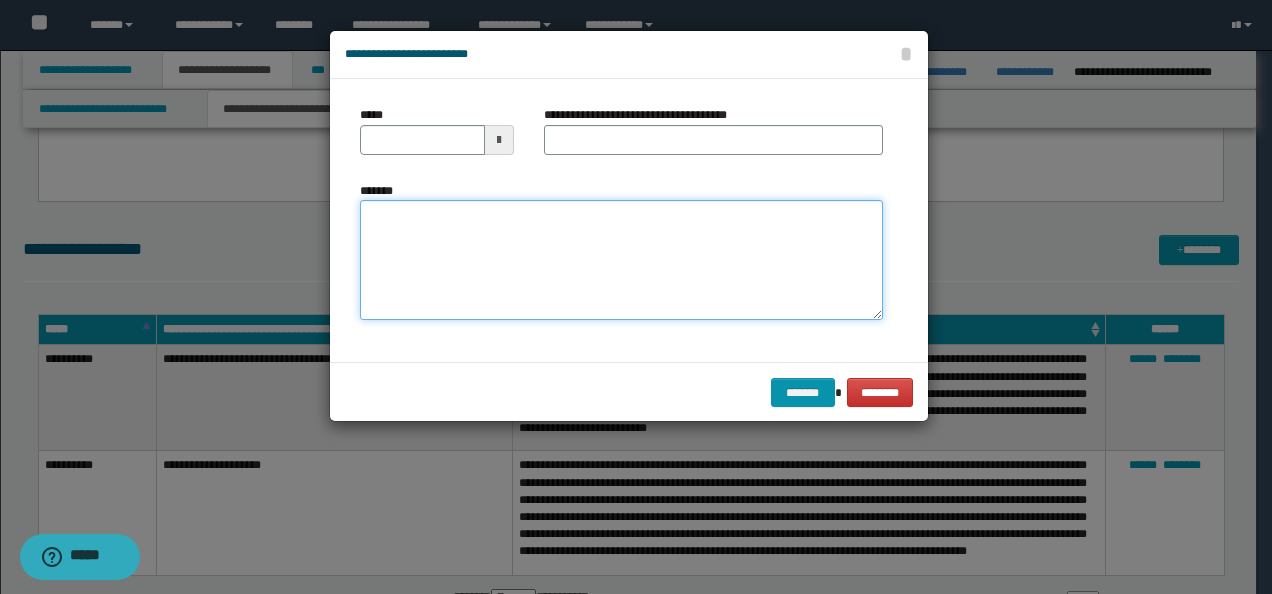 click on "*******" at bounding box center (621, 259) 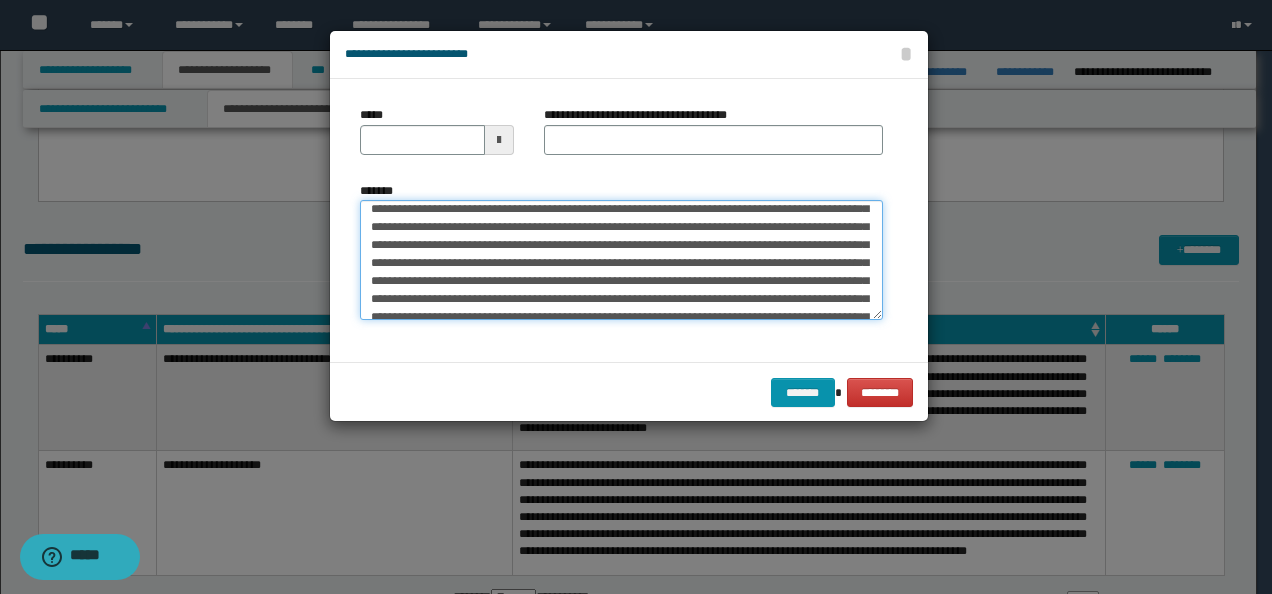 scroll, scrollTop: 0, scrollLeft: 0, axis: both 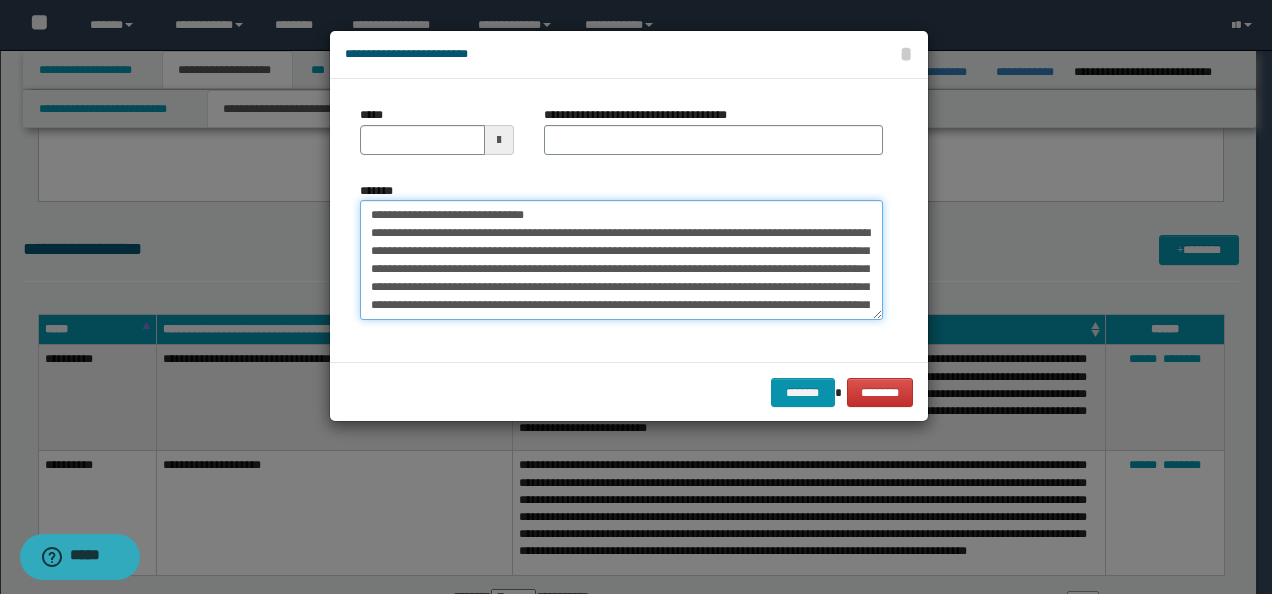 drag, startPoint x: 431, startPoint y: 213, endPoint x: 123, endPoint y: 210, distance: 308.01462 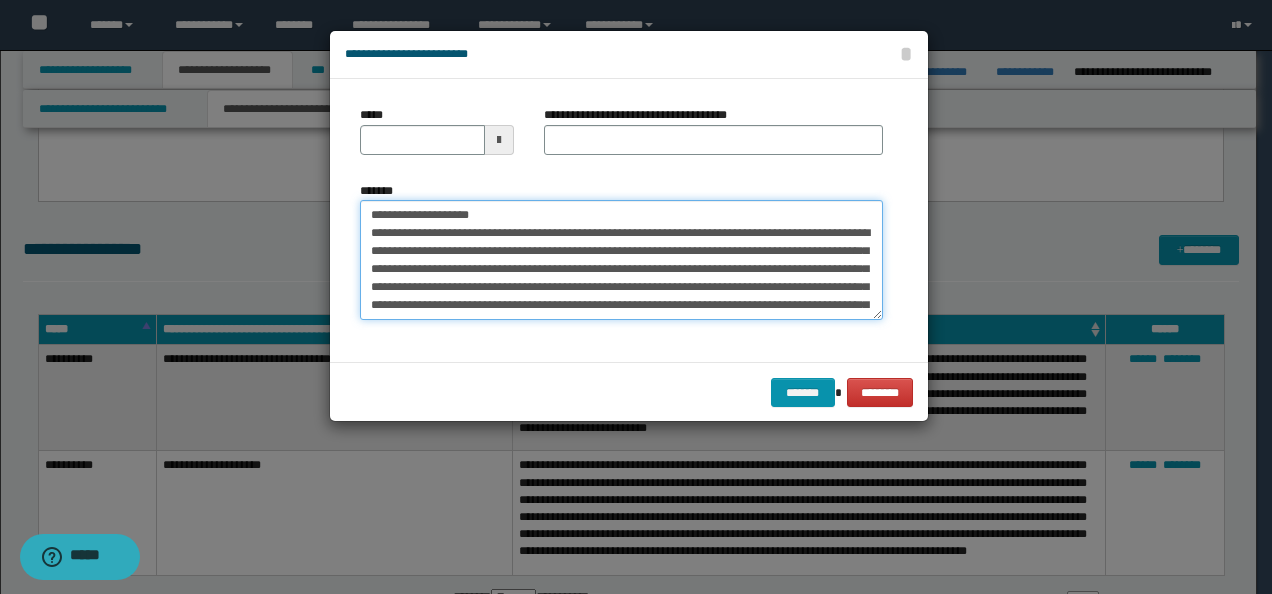 type 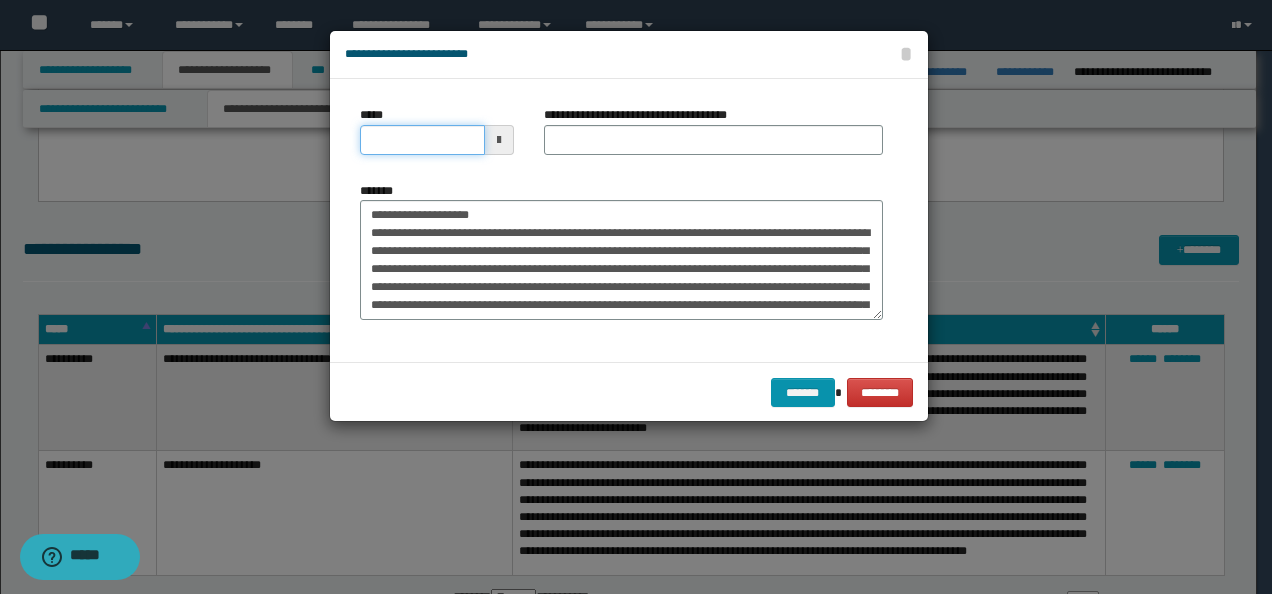 click on "*****" at bounding box center (422, 140) 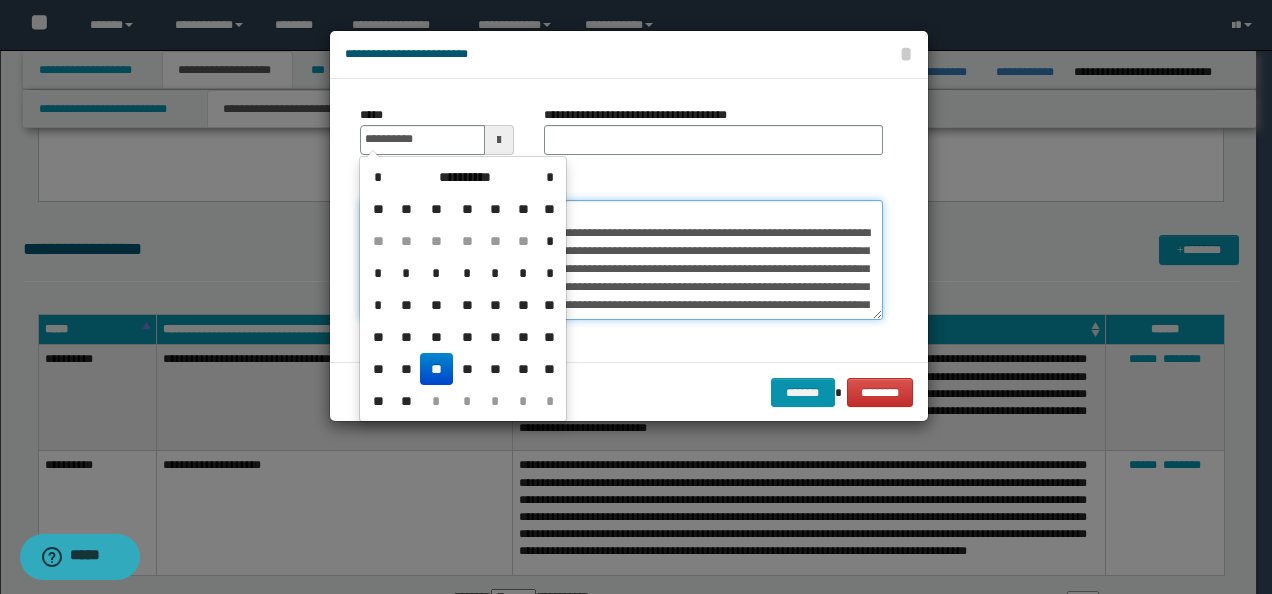 type on "**********" 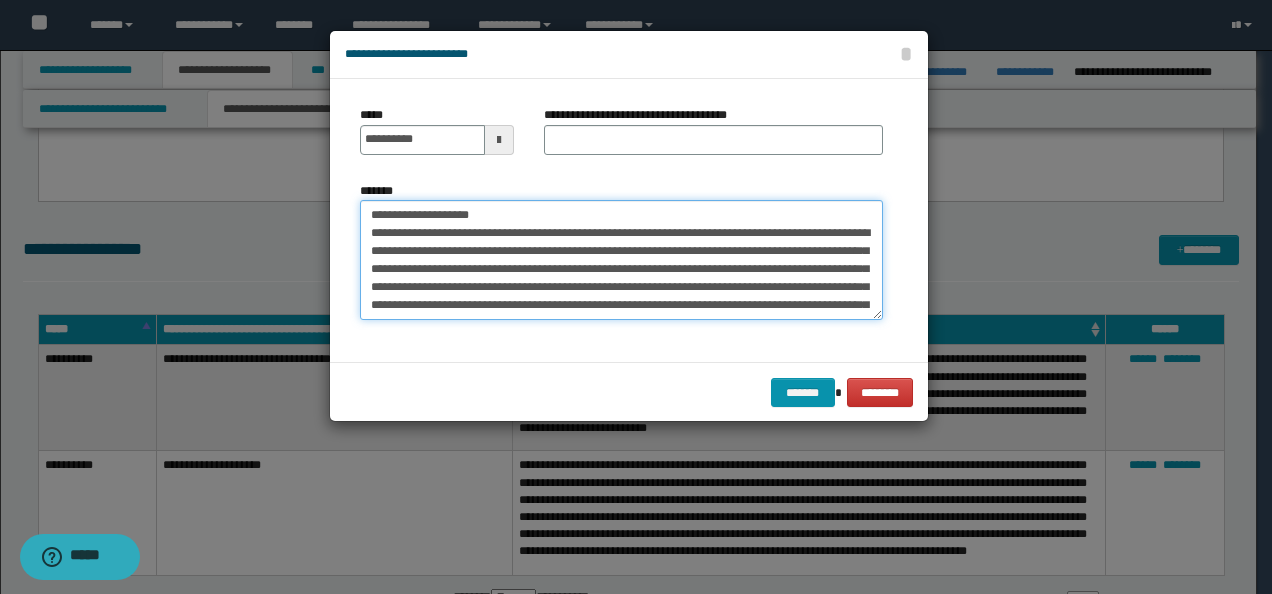 drag, startPoint x: 593, startPoint y: 208, endPoint x: 370, endPoint y: 169, distance: 226.38463 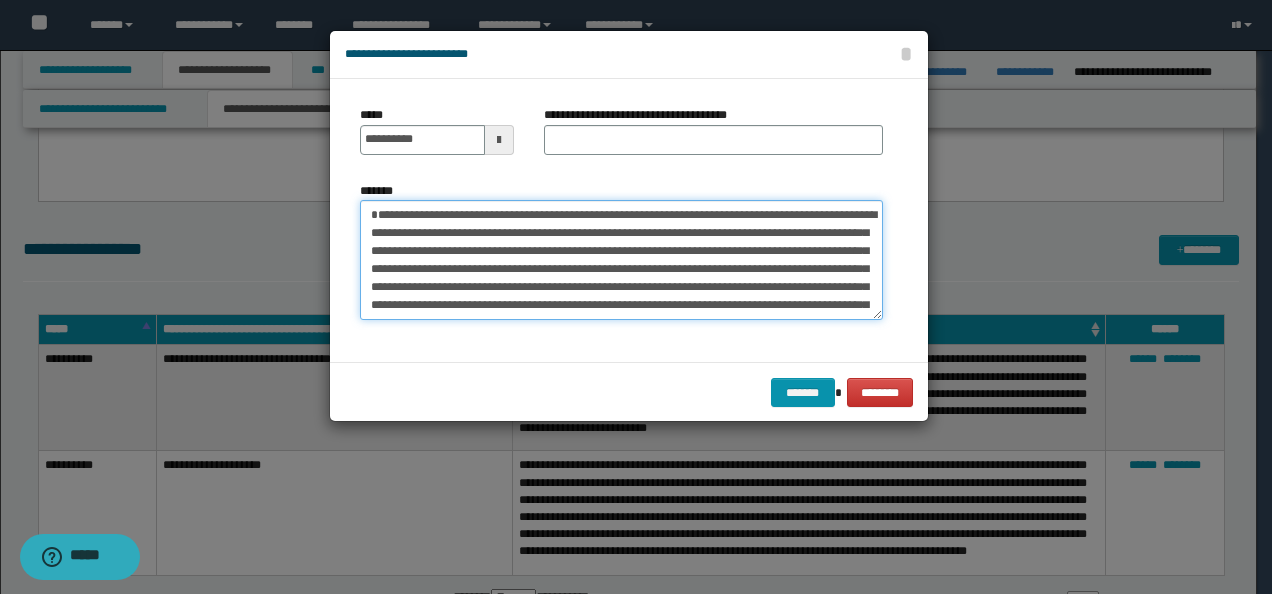 type on "**********" 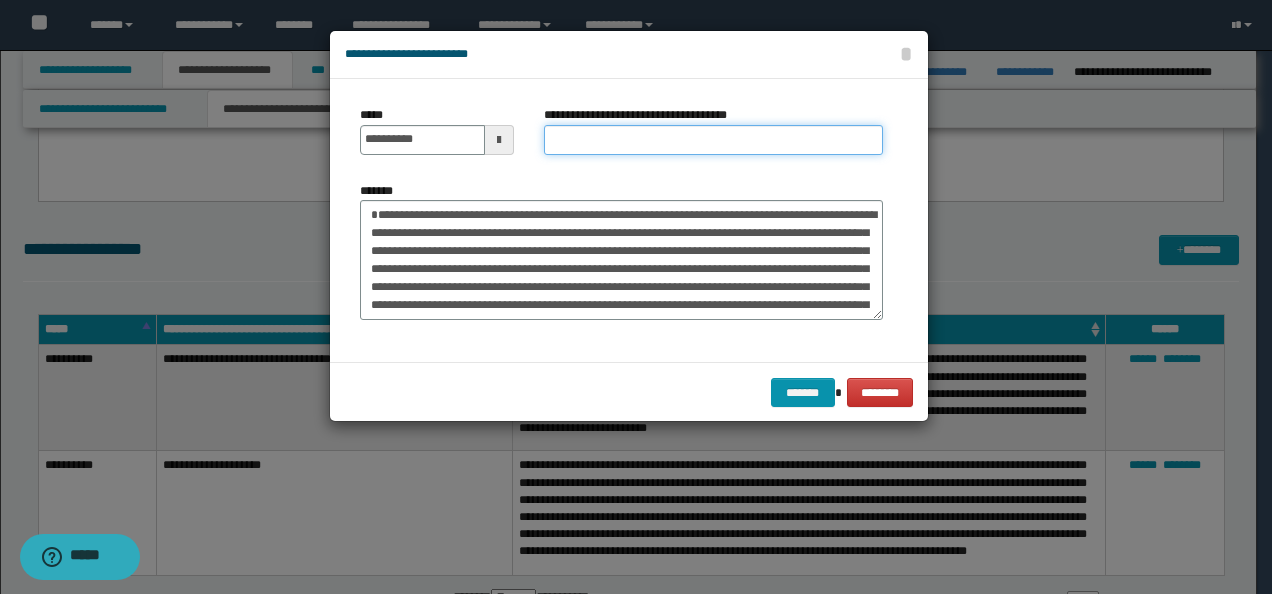 drag, startPoint x: 706, startPoint y: 136, endPoint x: 716, endPoint y: 145, distance: 13.453624 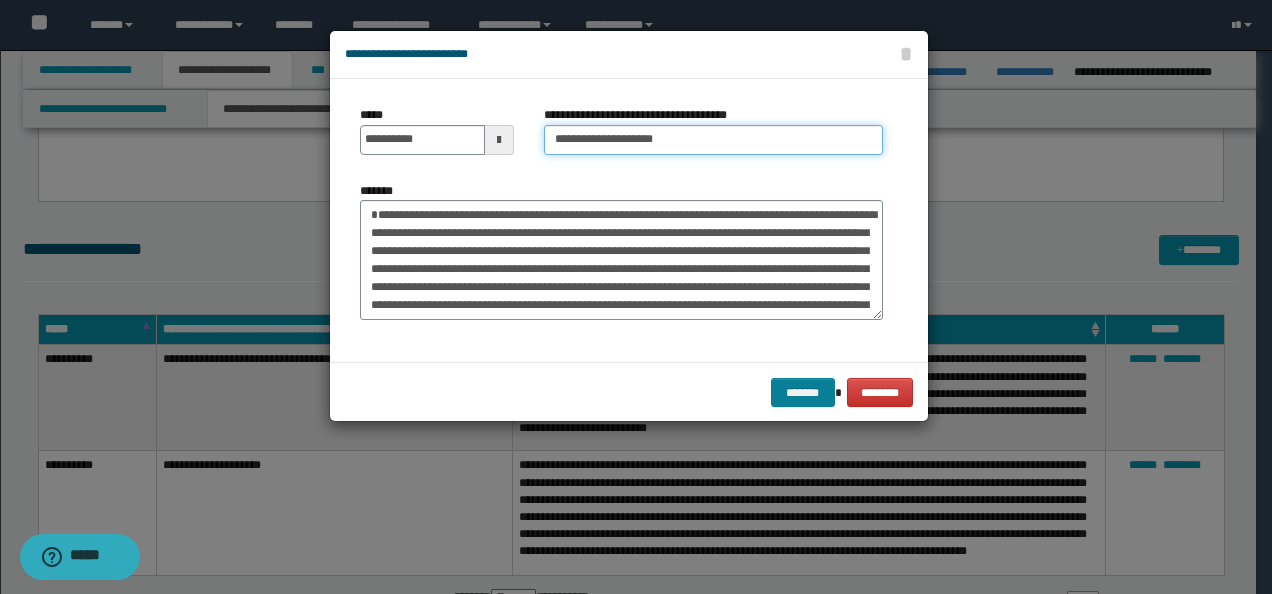 type on "**********" 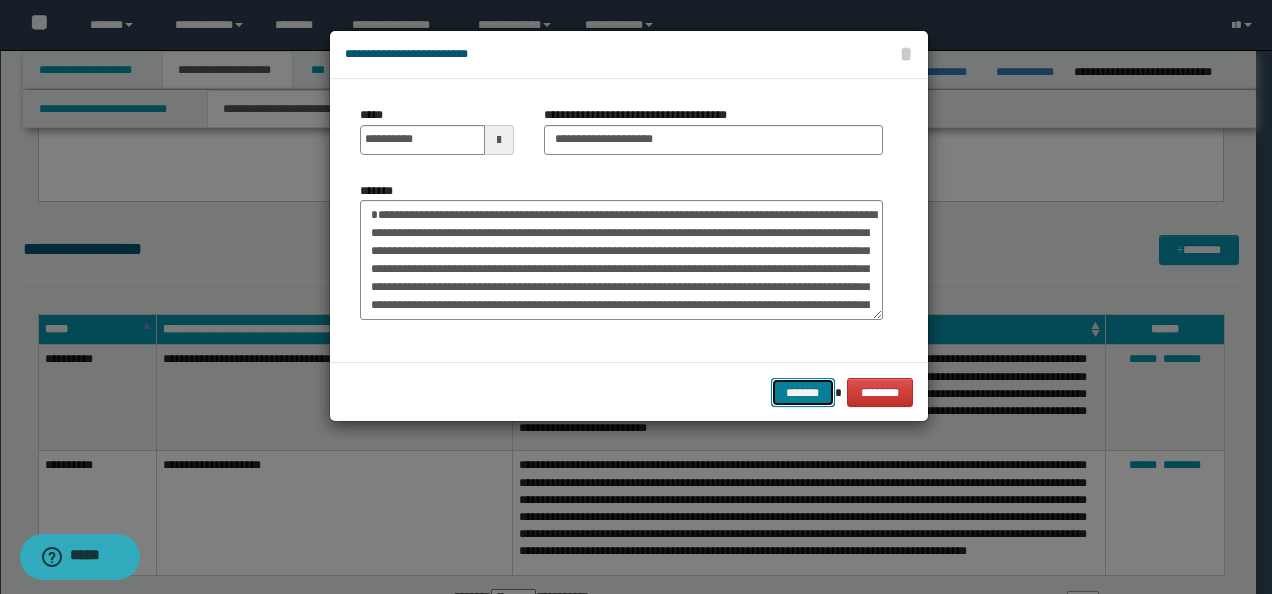 click on "*******" at bounding box center [803, 392] 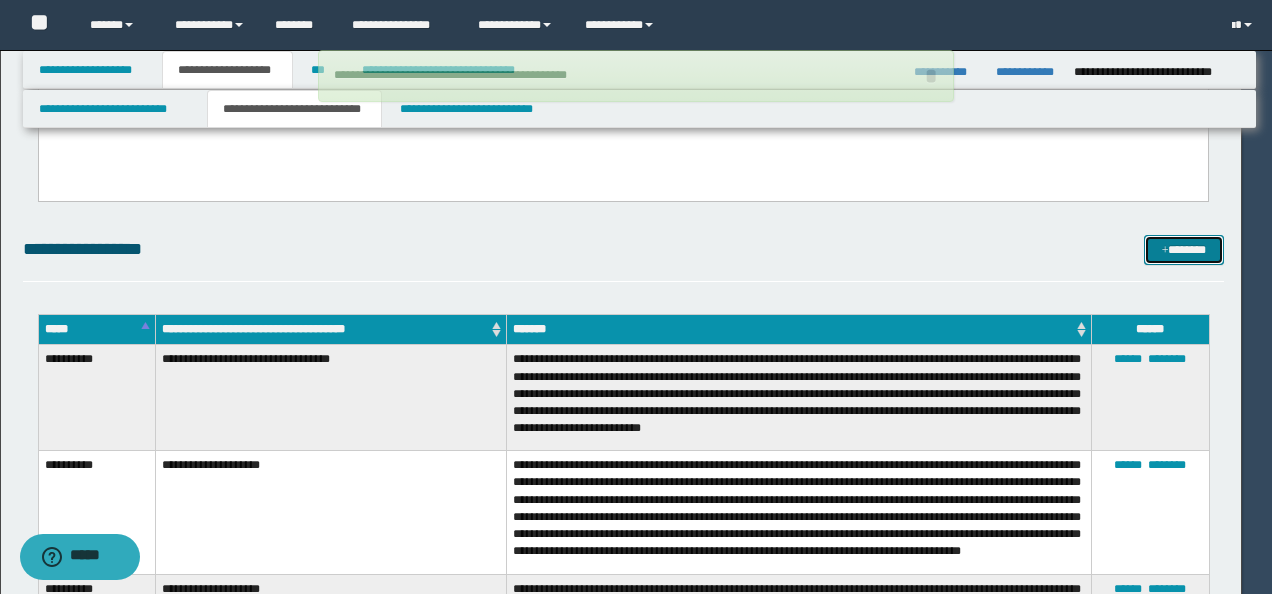 type 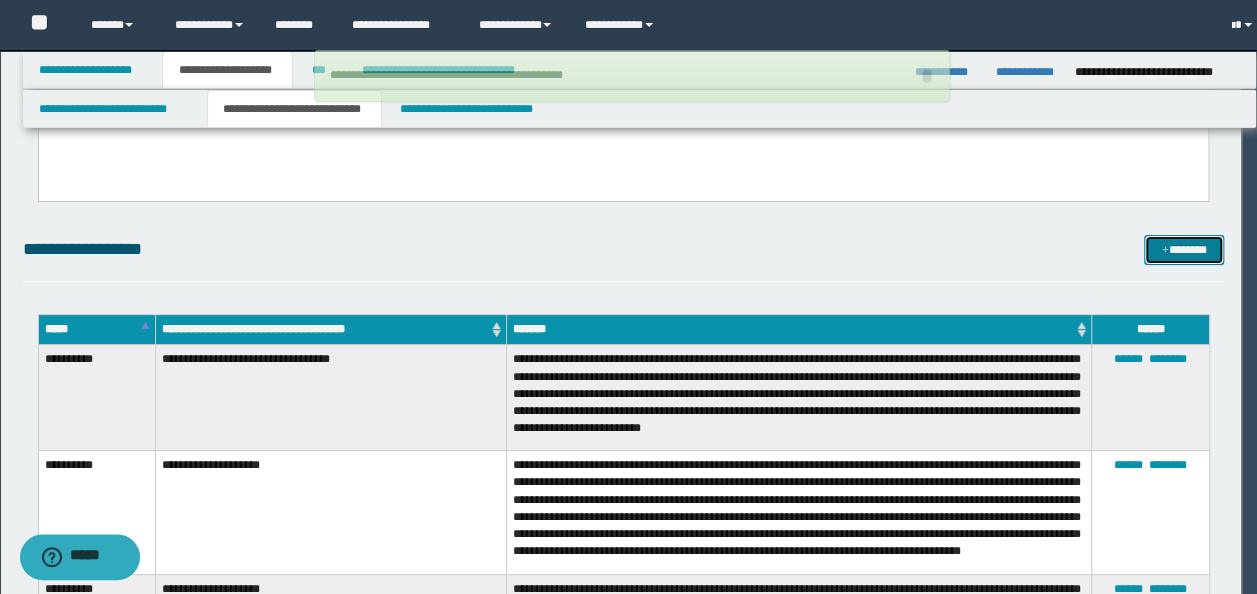 click at bounding box center (1165, 251) 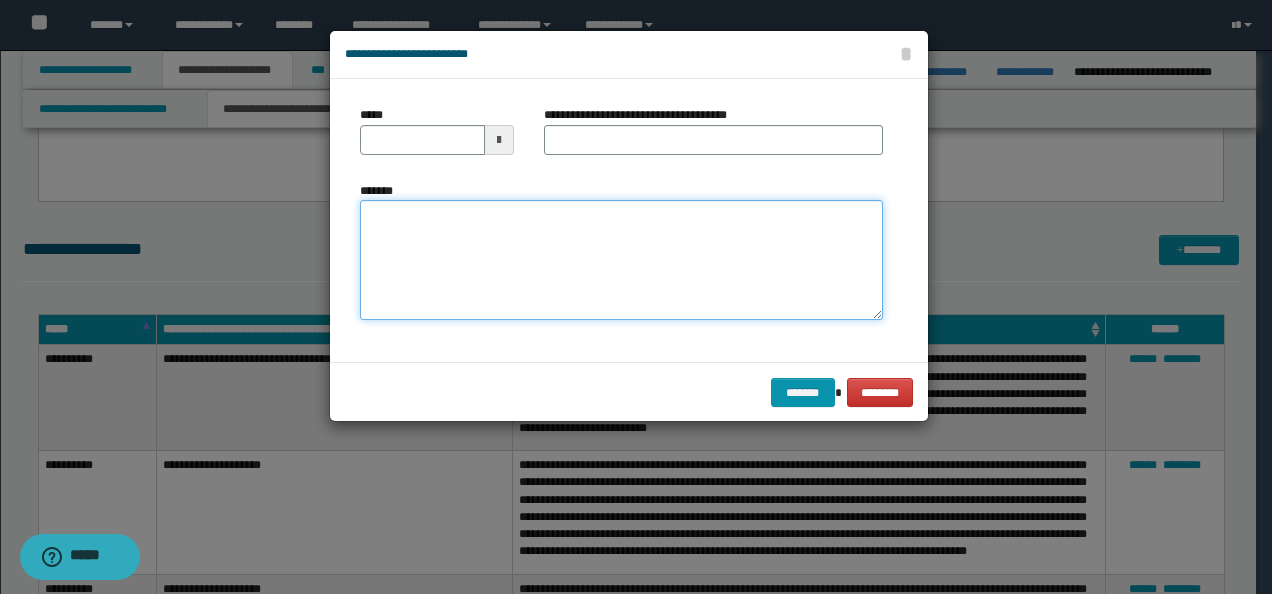 click on "*******" at bounding box center (621, 259) 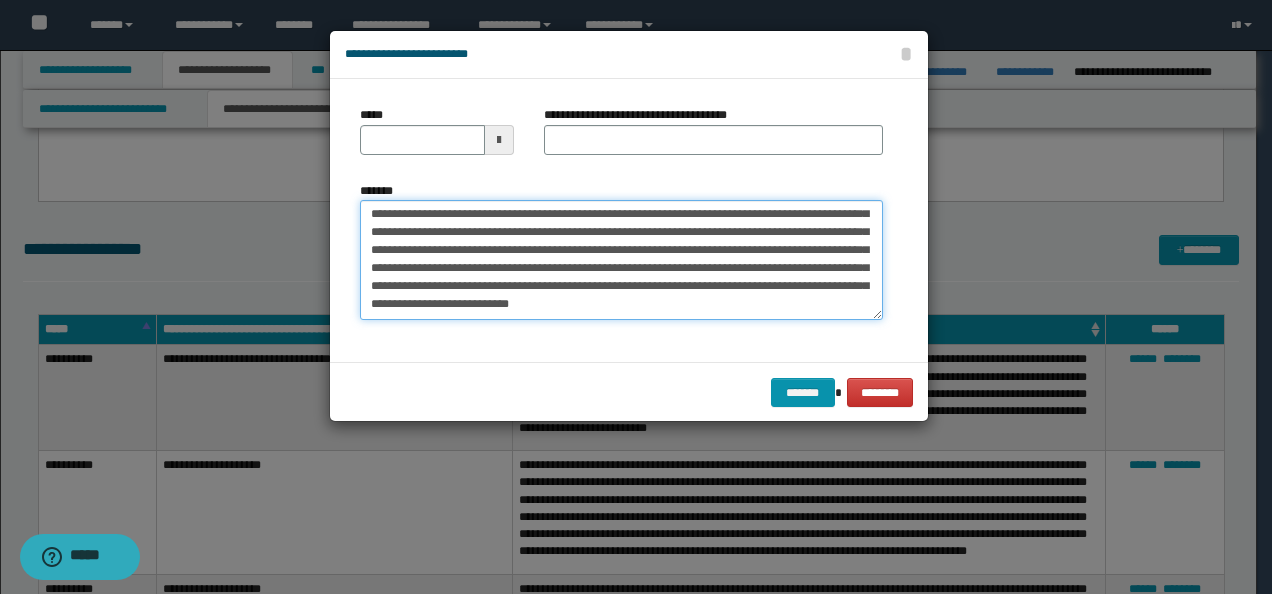 scroll, scrollTop: 0, scrollLeft: 0, axis: both 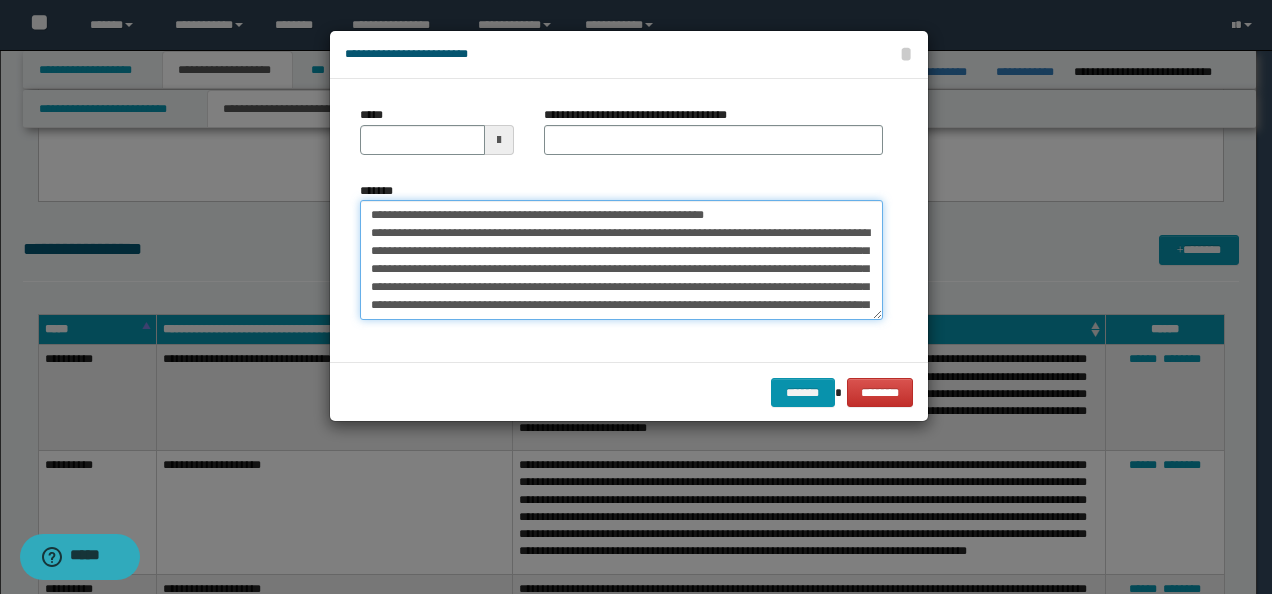 drag, startPoint x: 430, startPoint y: 214, endPoint x: 185, endPoint y: 192, distance: 245.98578 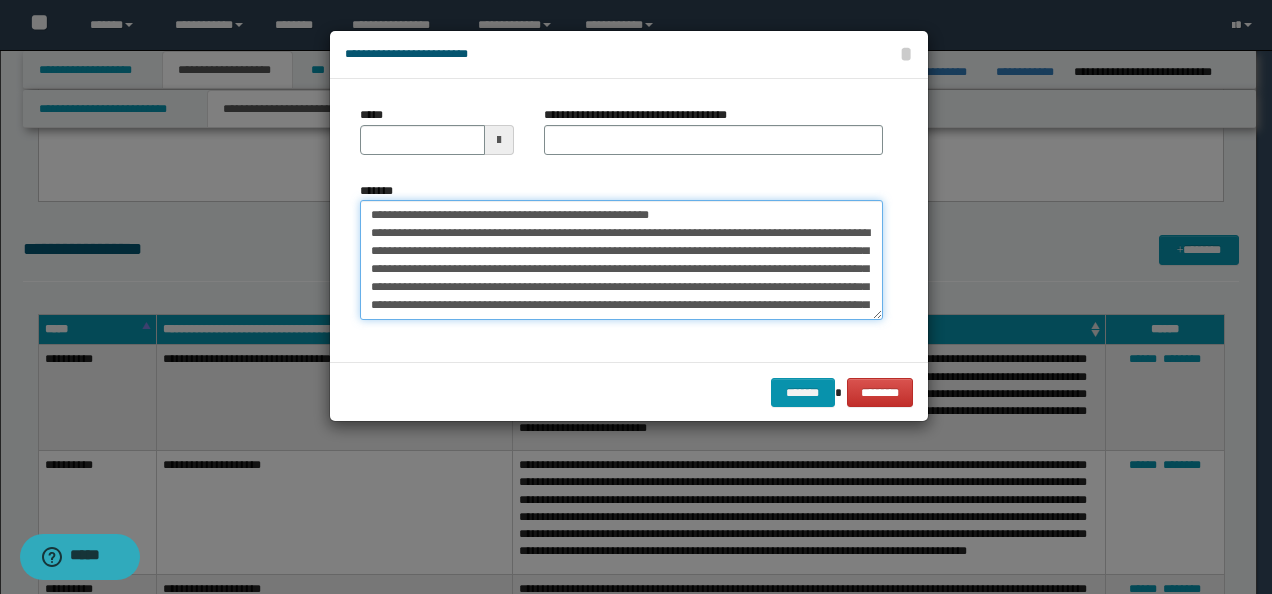 type 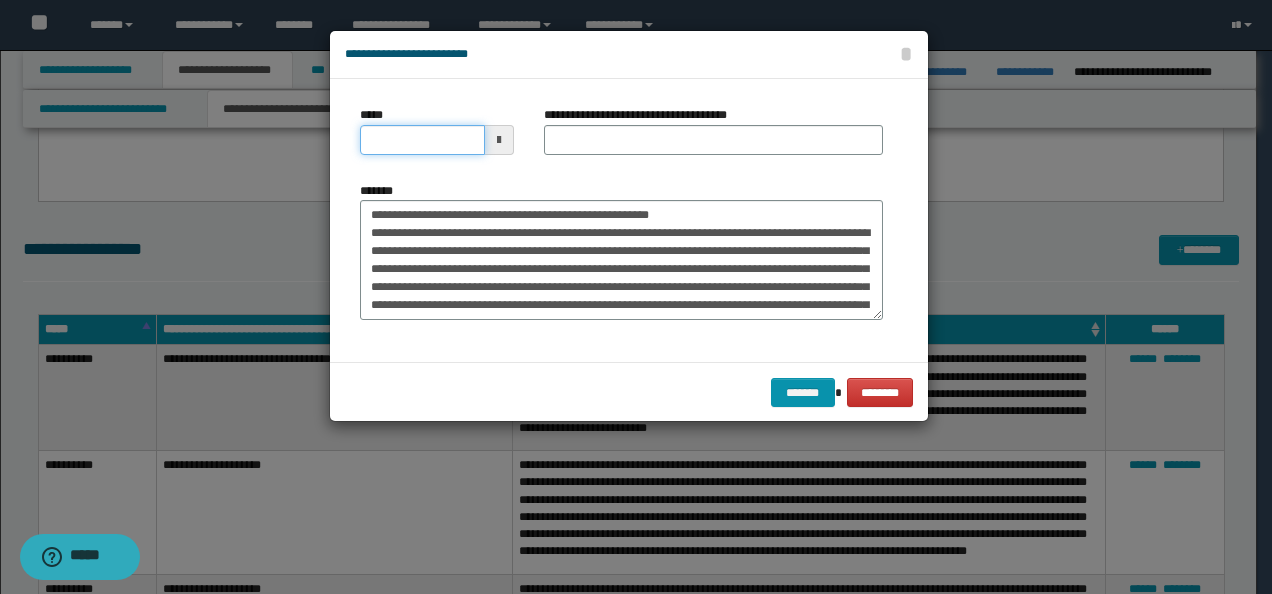 click on "*****" at bounding box center [422, 140] 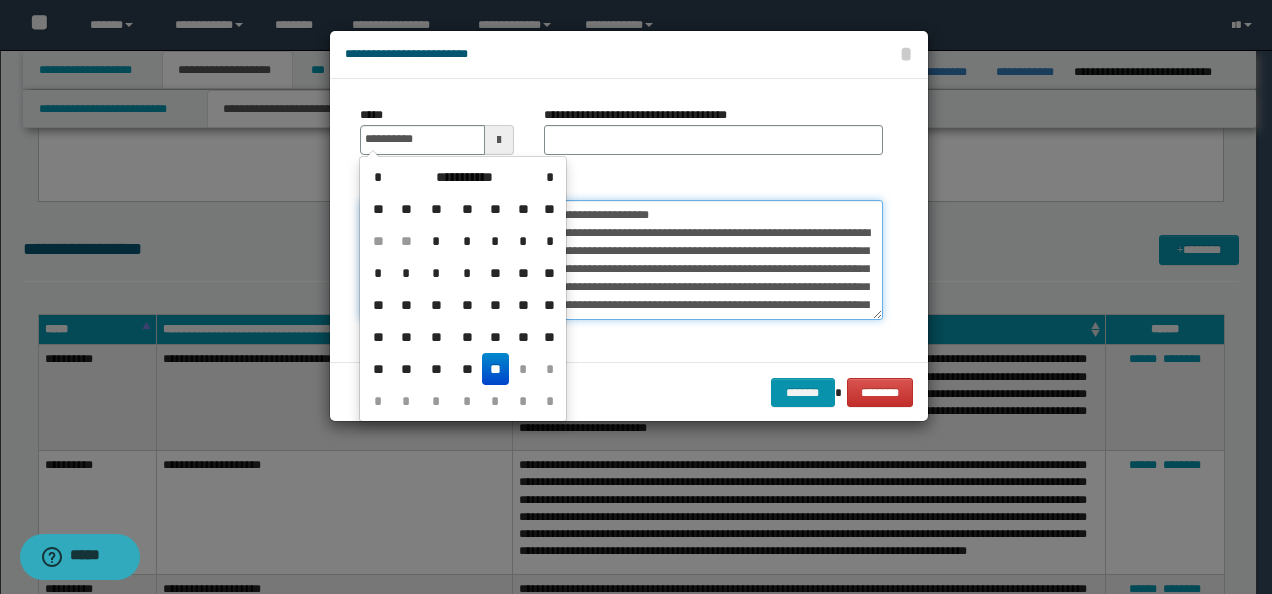 type on "**********" 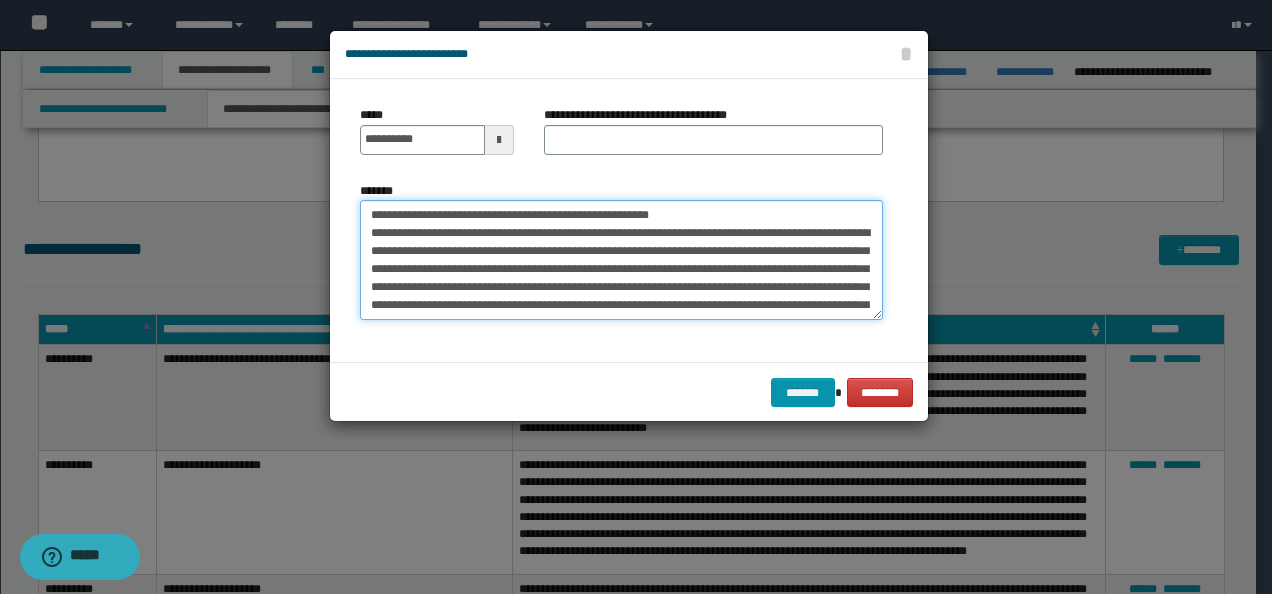 drag, startPoint x: 729, startPoint y: 207, endPoint x: 298, endPoint y: 188, distance: 431.41858 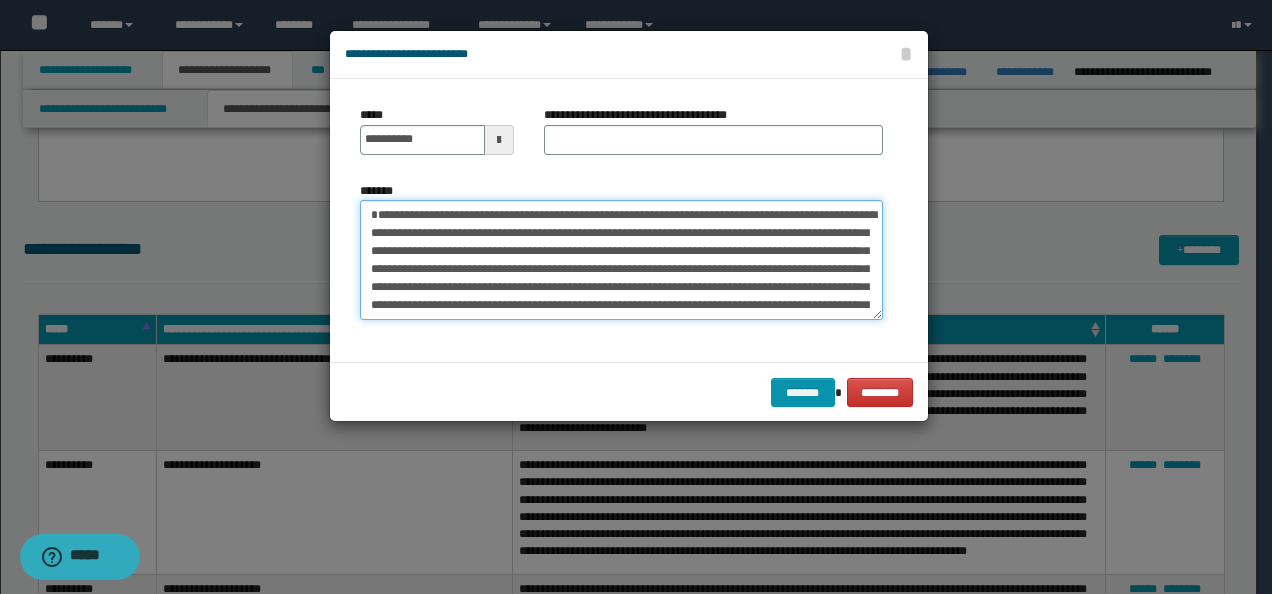 type on "**********" 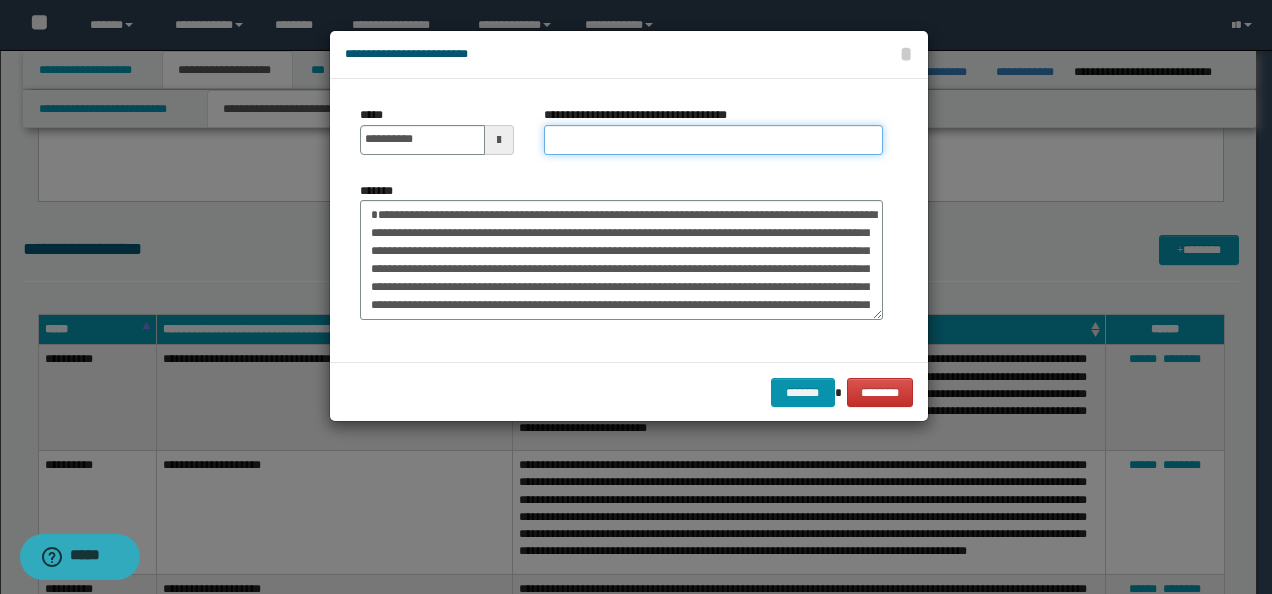 click on "**********" at bounding box center [713, 140] 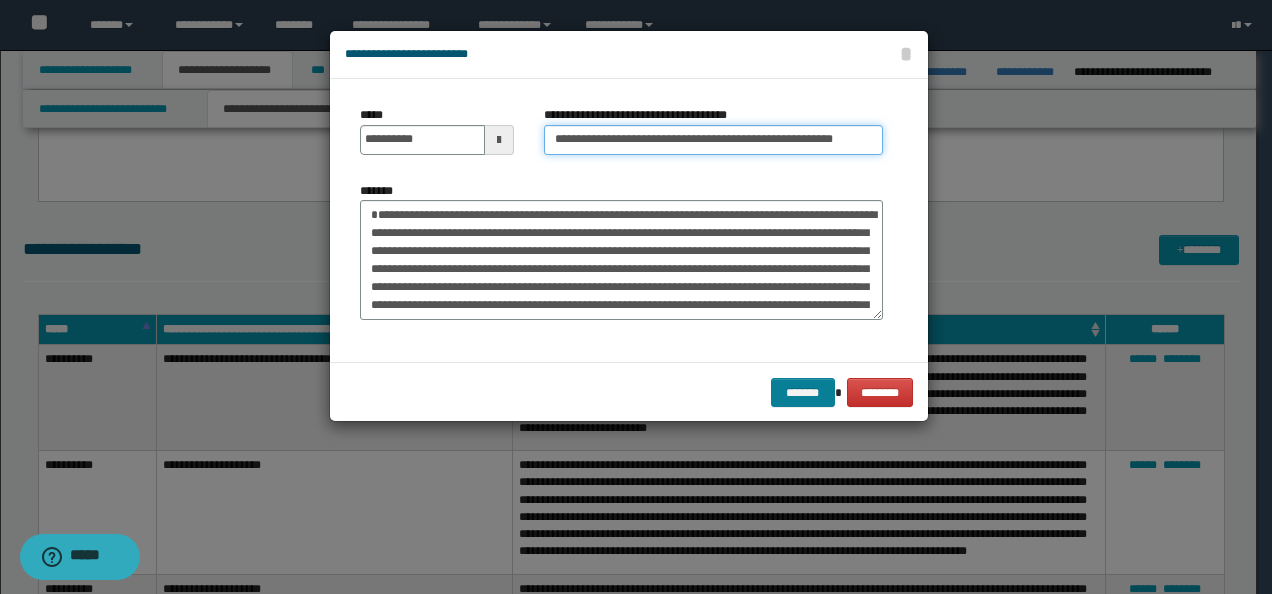 type on "**********" 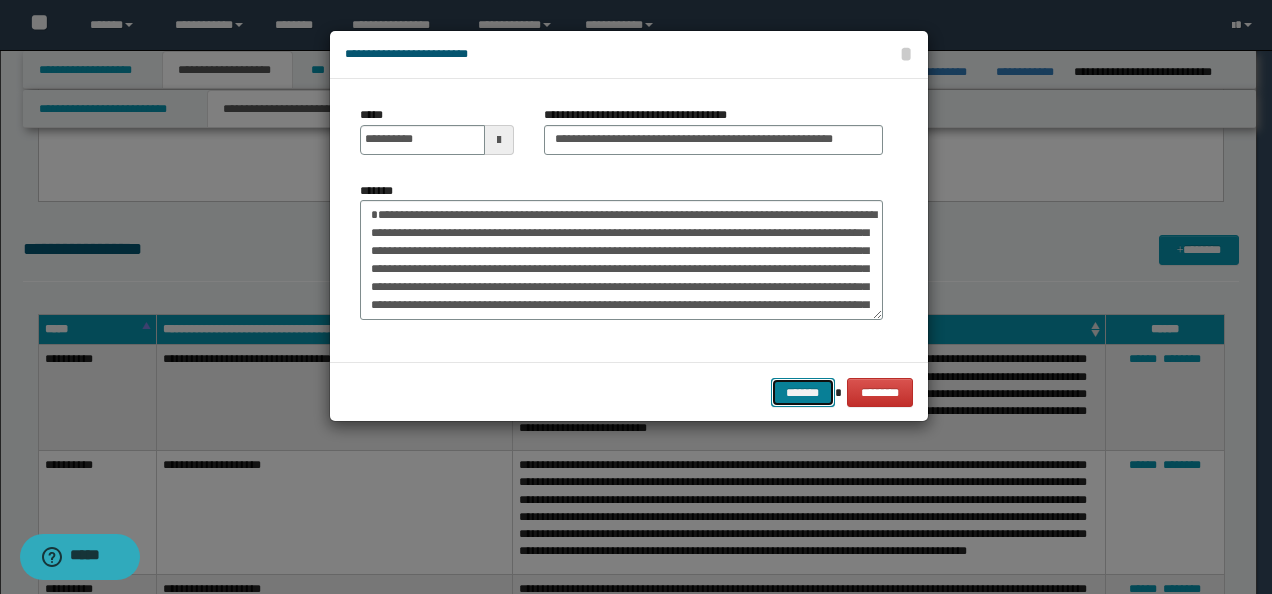 click on "*******" at bounding box center (803, 392) 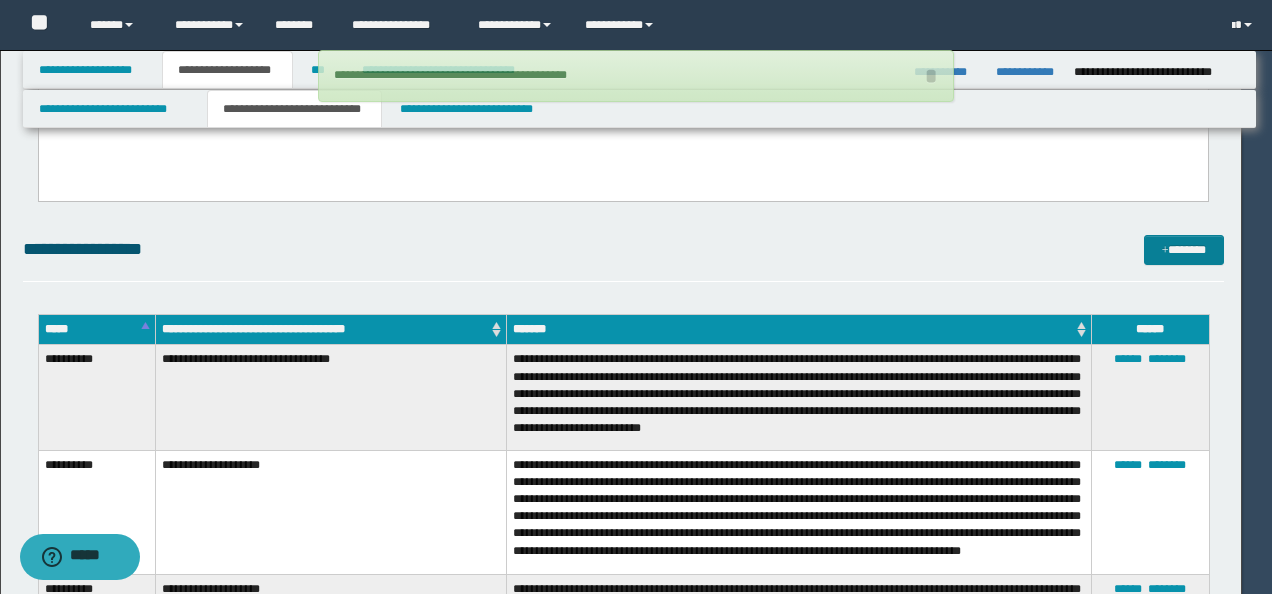 type 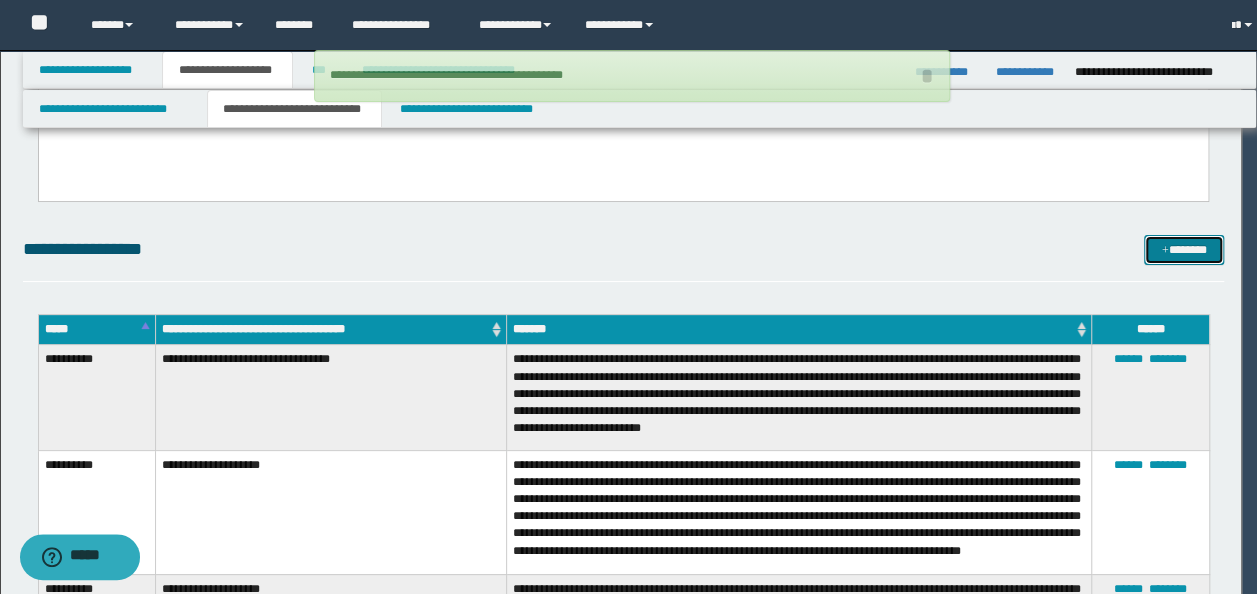 click at bounding box center [1165, 251] 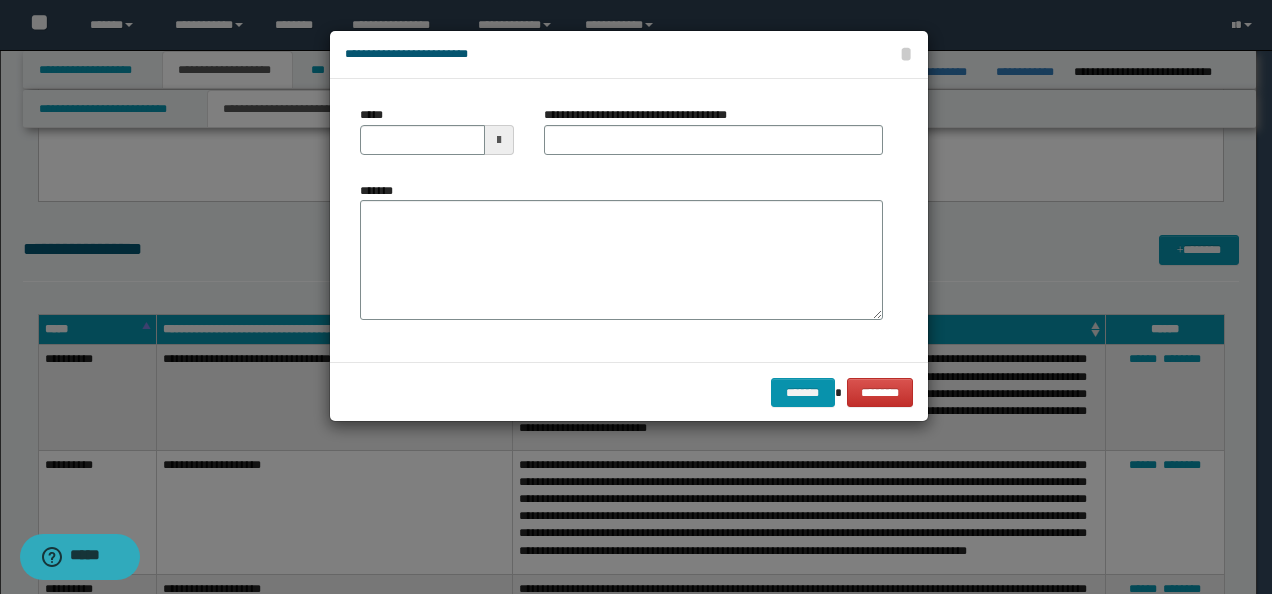 click on "*****" at bounding box center [437, 138] 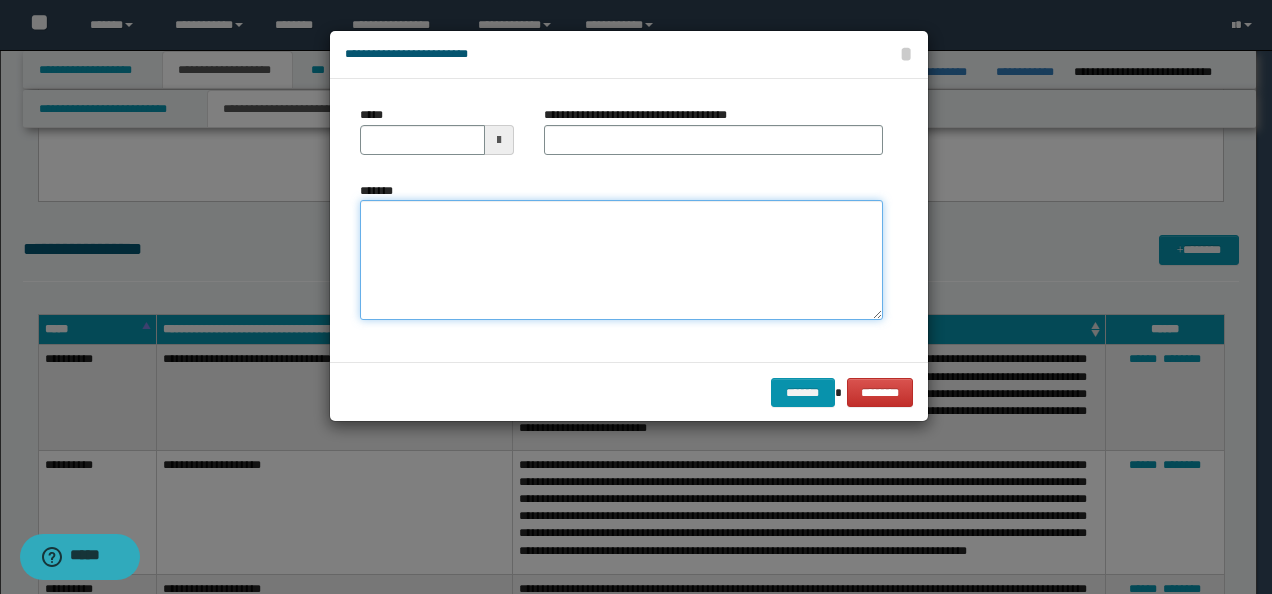 click on "*******" at bounding box center (621, 259) 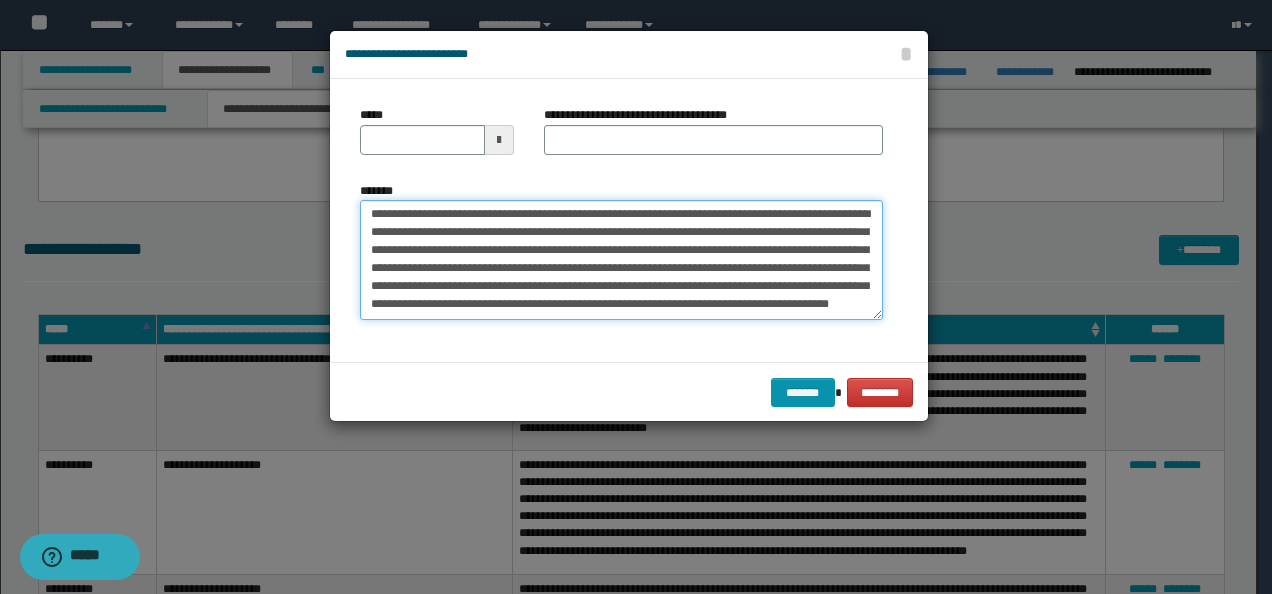 scroll, scrollTop: 0, scrollLeft: 0, axis: both 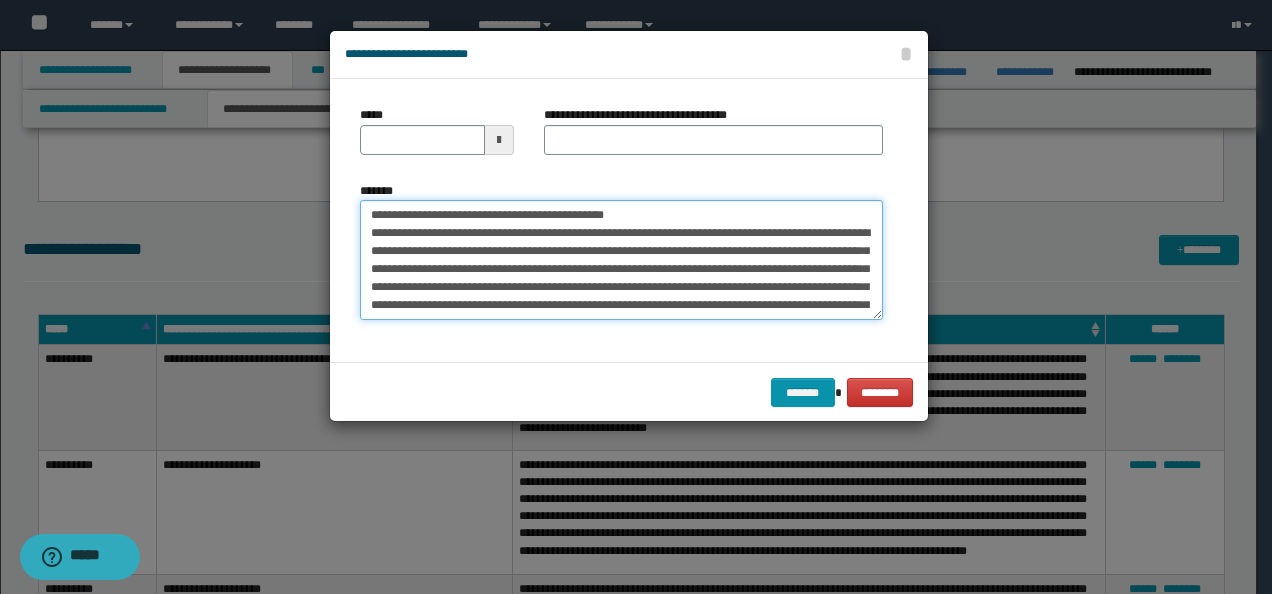 drag, startPoint x: 432, startPoint y: 214, endPoint x: 218, endPoint y: 183, distance: 216.23367 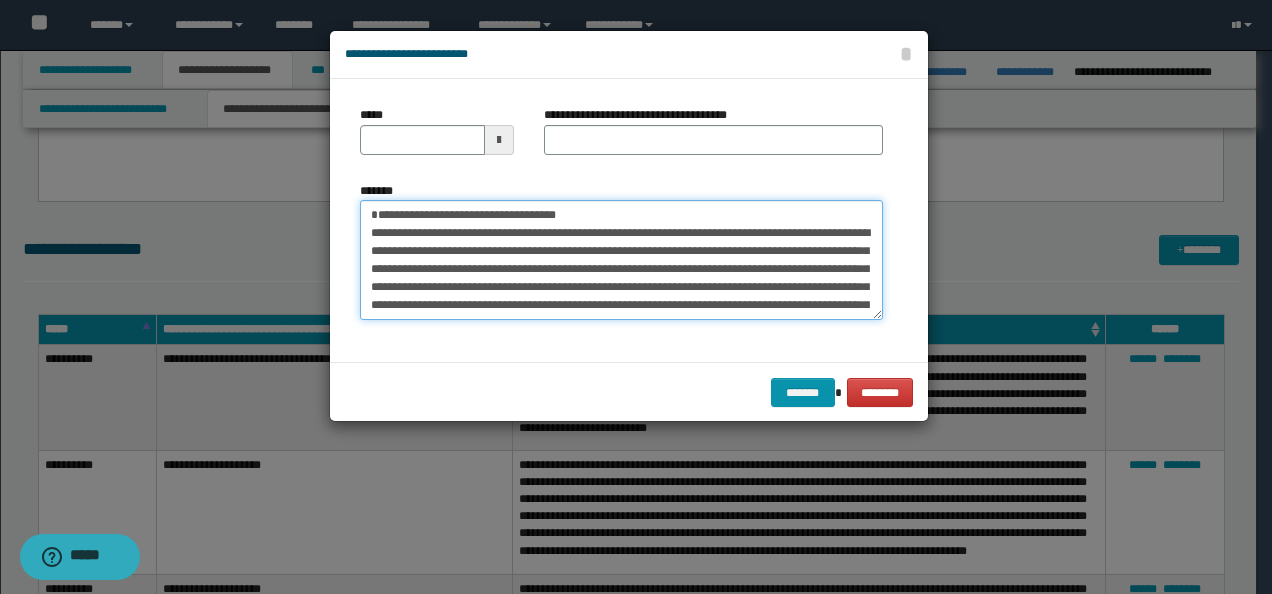 type 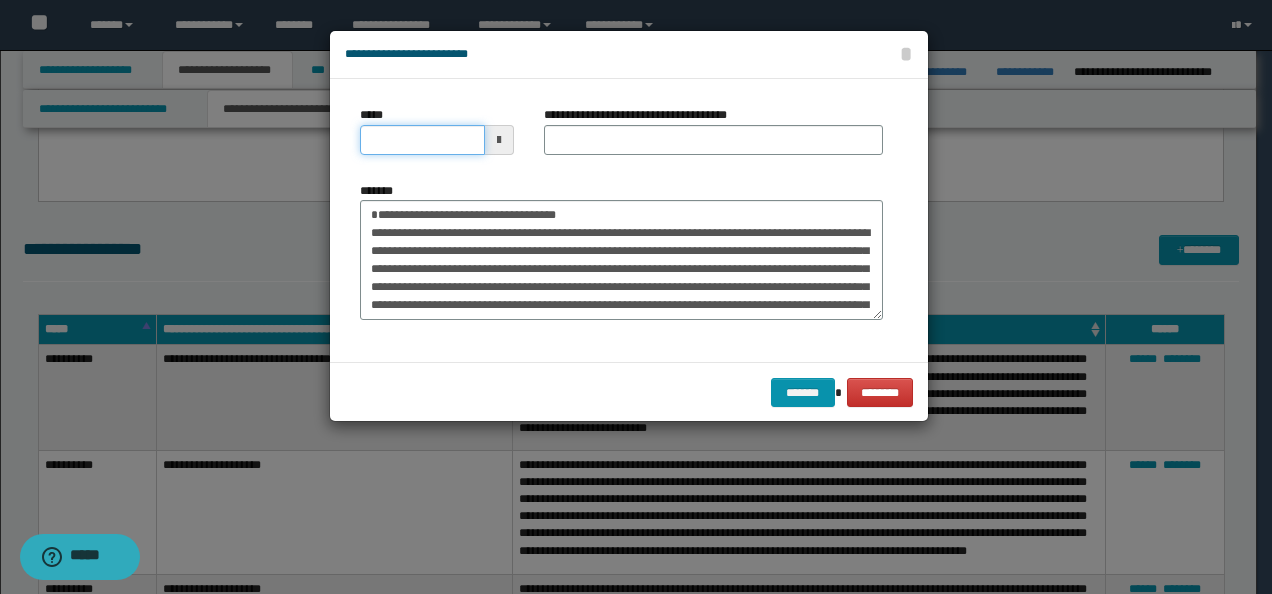 click on "*****" at bounding box center (422, 140) 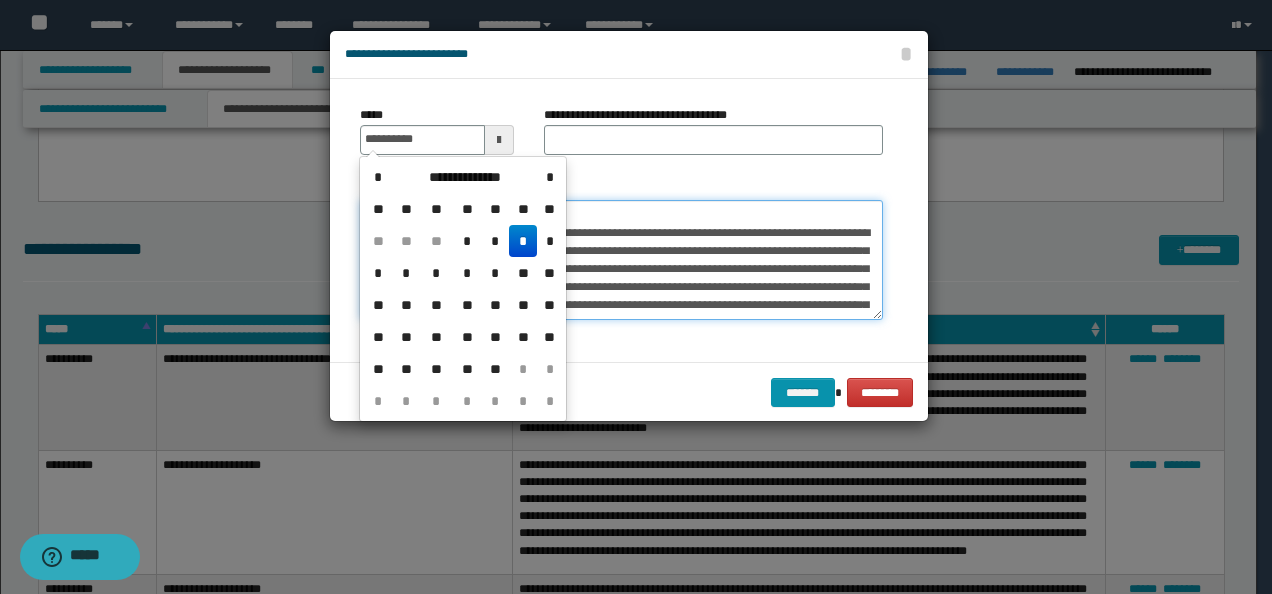 type on "**********" 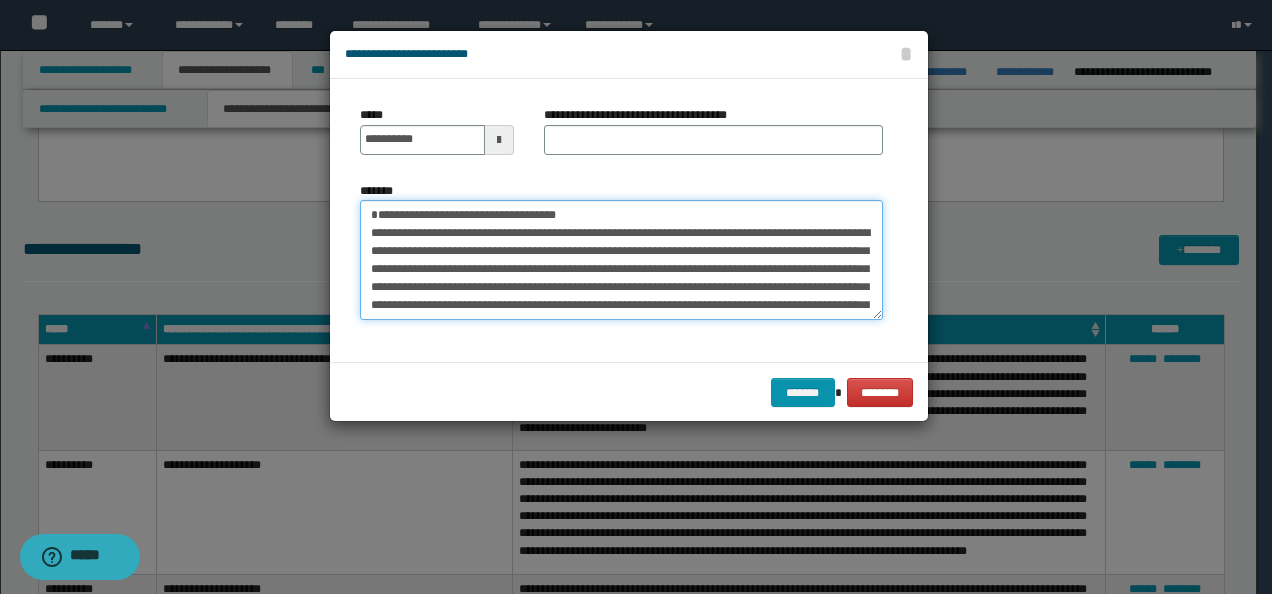 drag, startPoint x: 612, startPoint y: 216, endPoint x: 107, endPoint y: 216, distance: 505 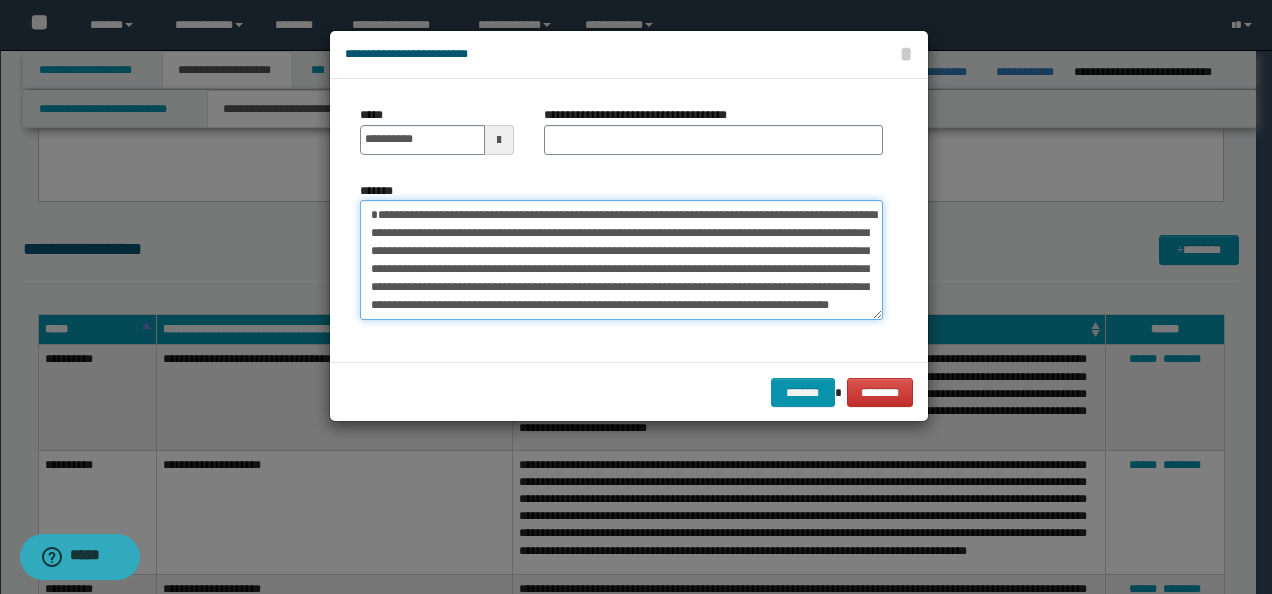 type on "**********" 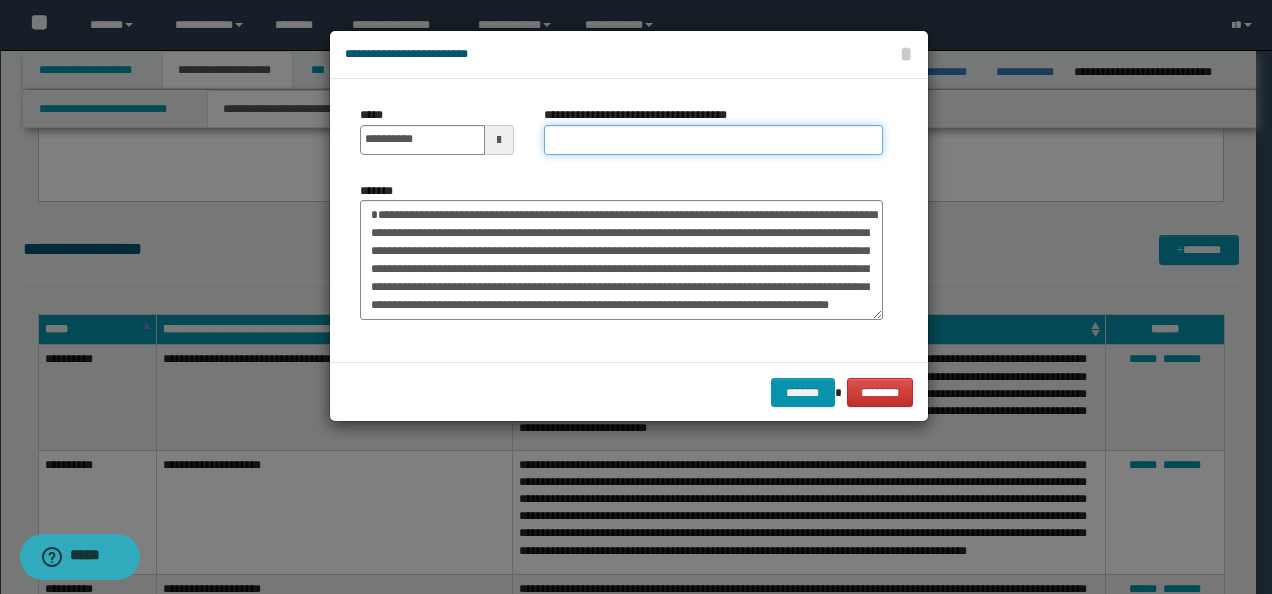 click on "**********" at bounding box center (713, 140) 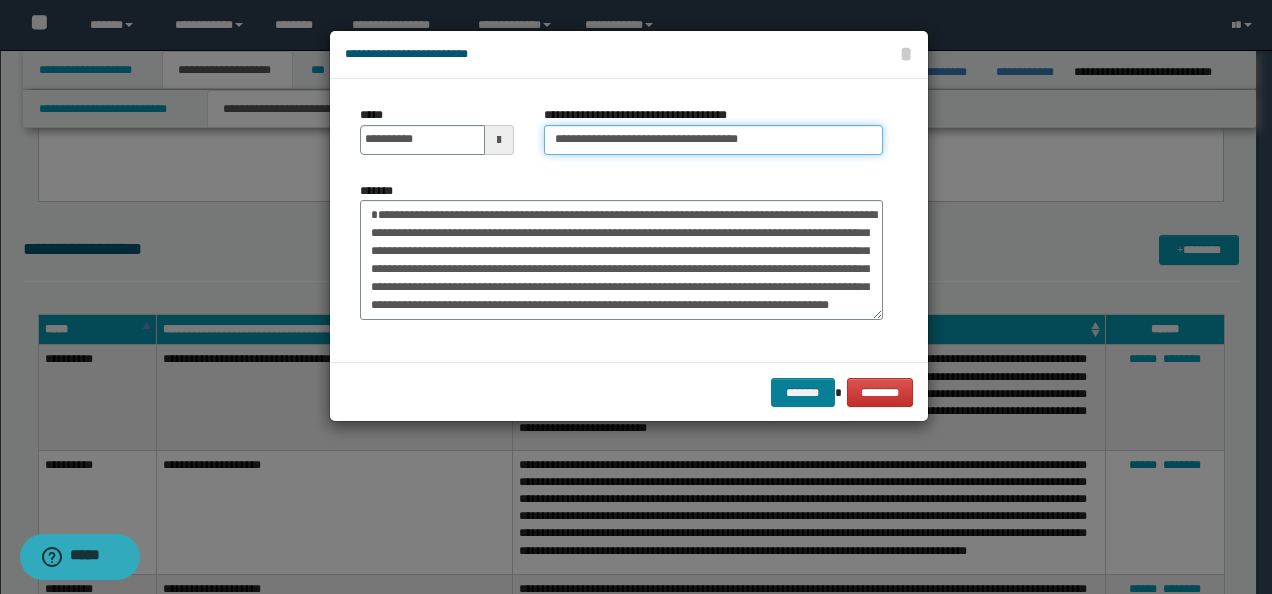 type on "**********" 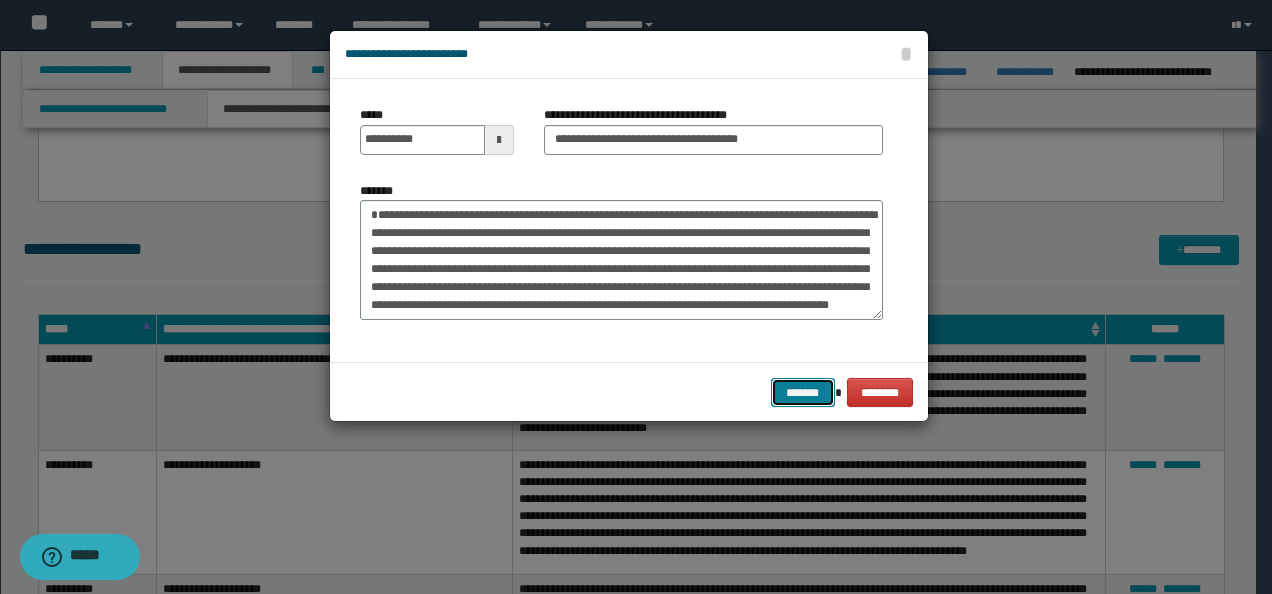 click on "*******" at bounding box center (803, 392) 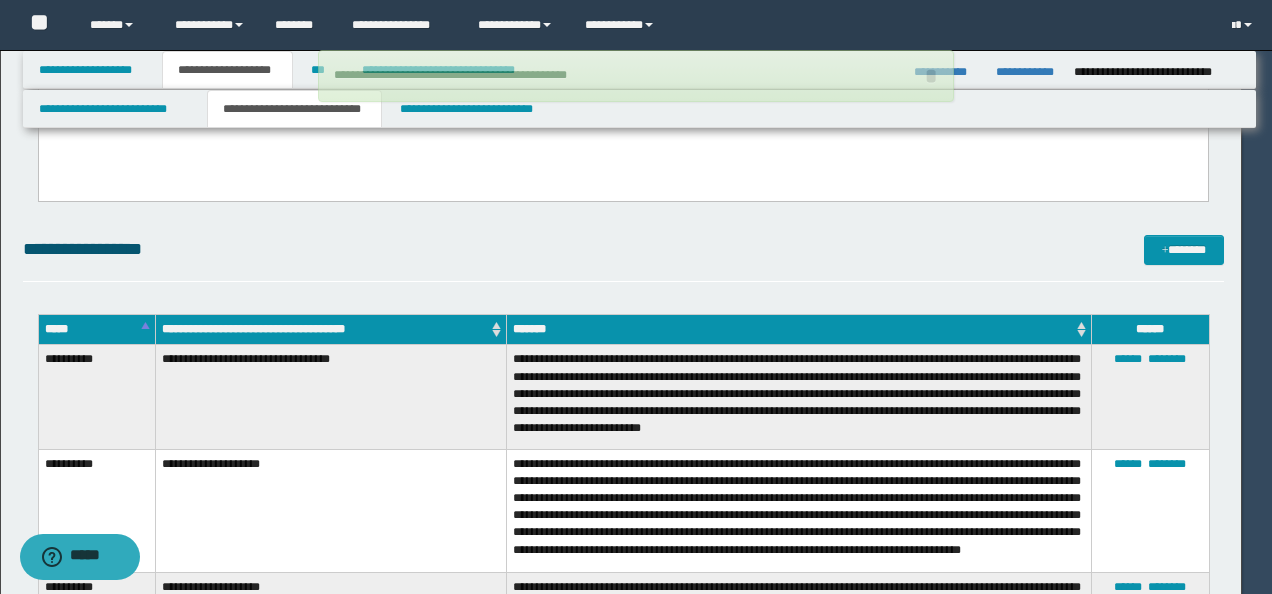 type 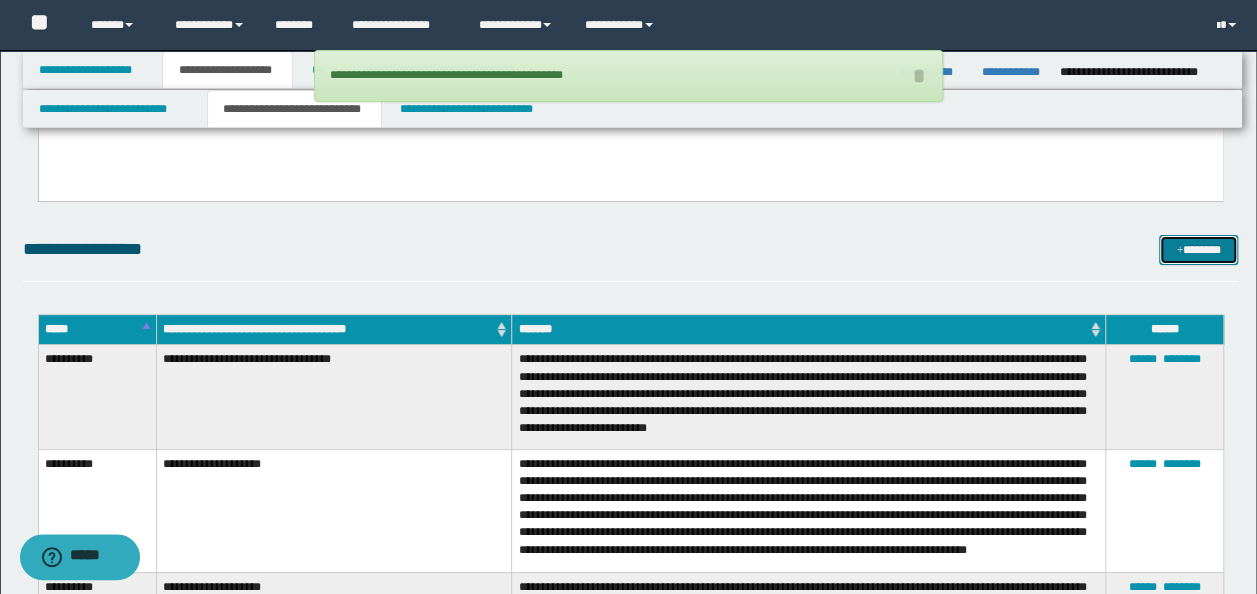 click on "*******" at bounding box center [1198, 249] 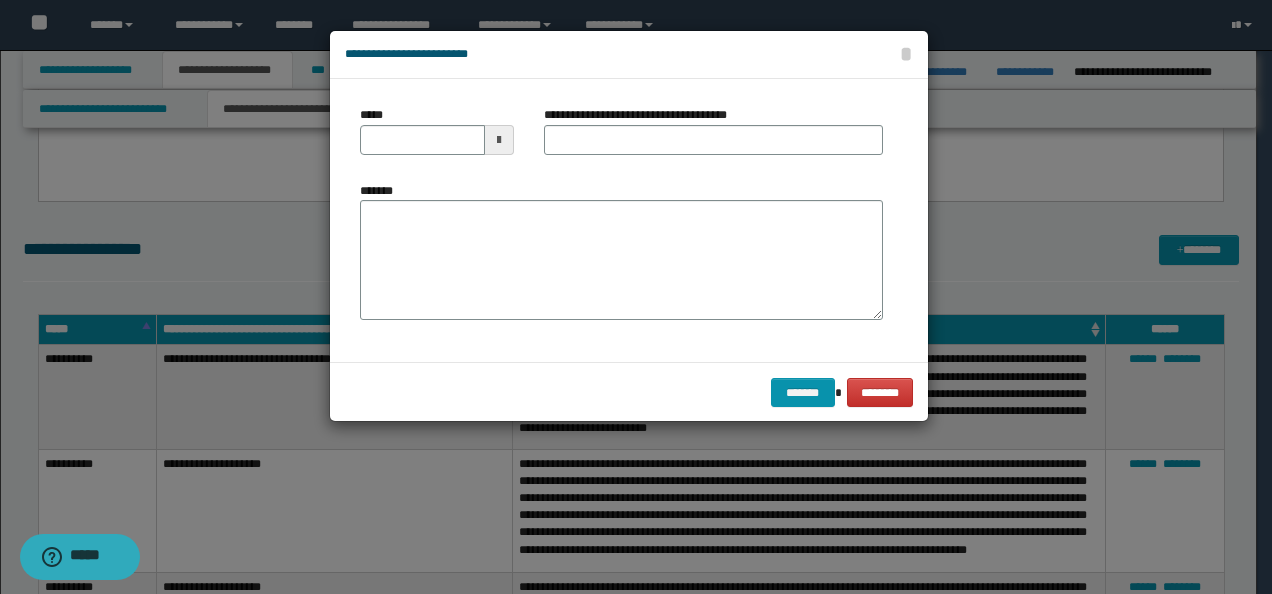 click on "*******" at bounding box center (621, 251) 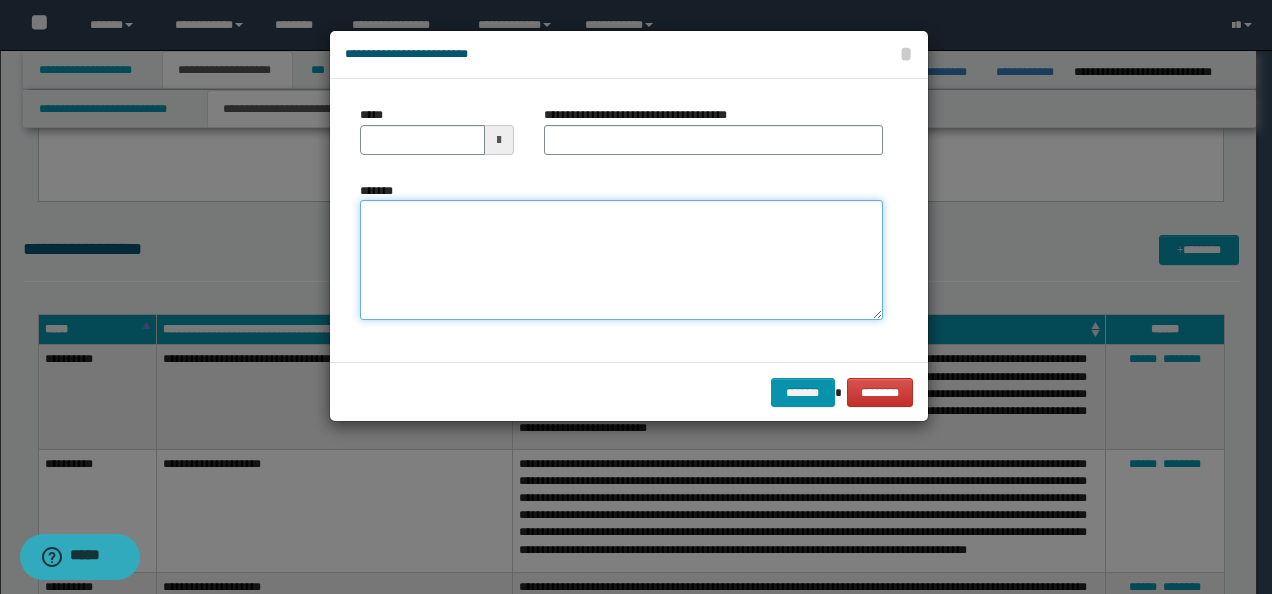 click on "*******" at bounding box center (621, 259) 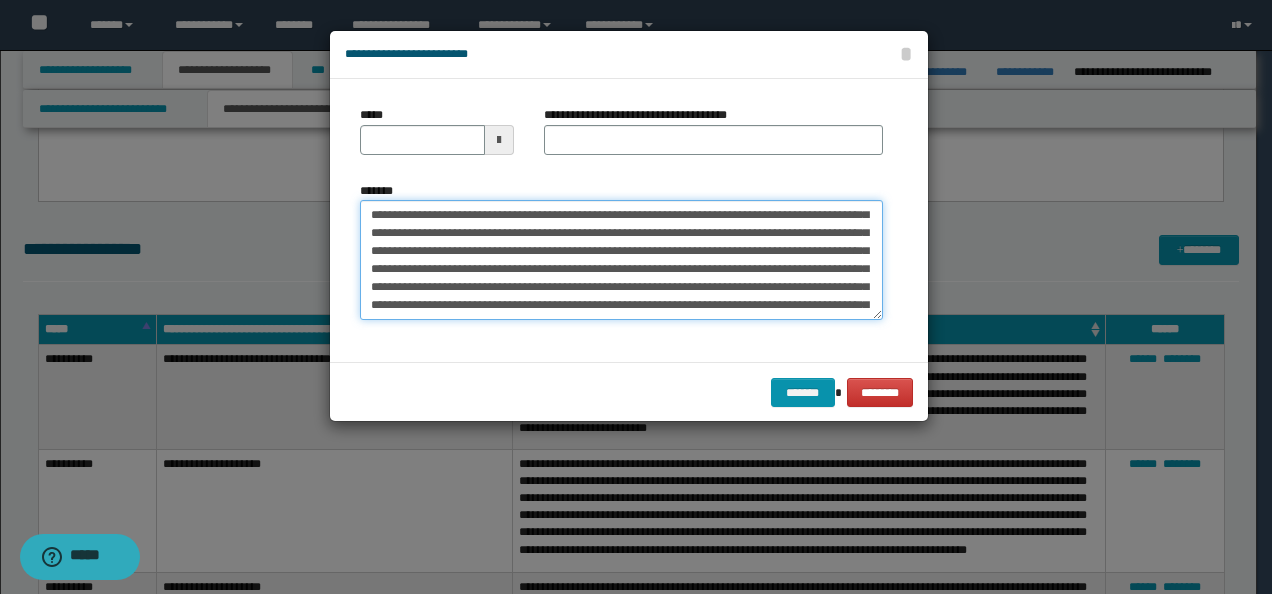 scroll, scrollTop: 0, scrollLeft: 0, axis: both 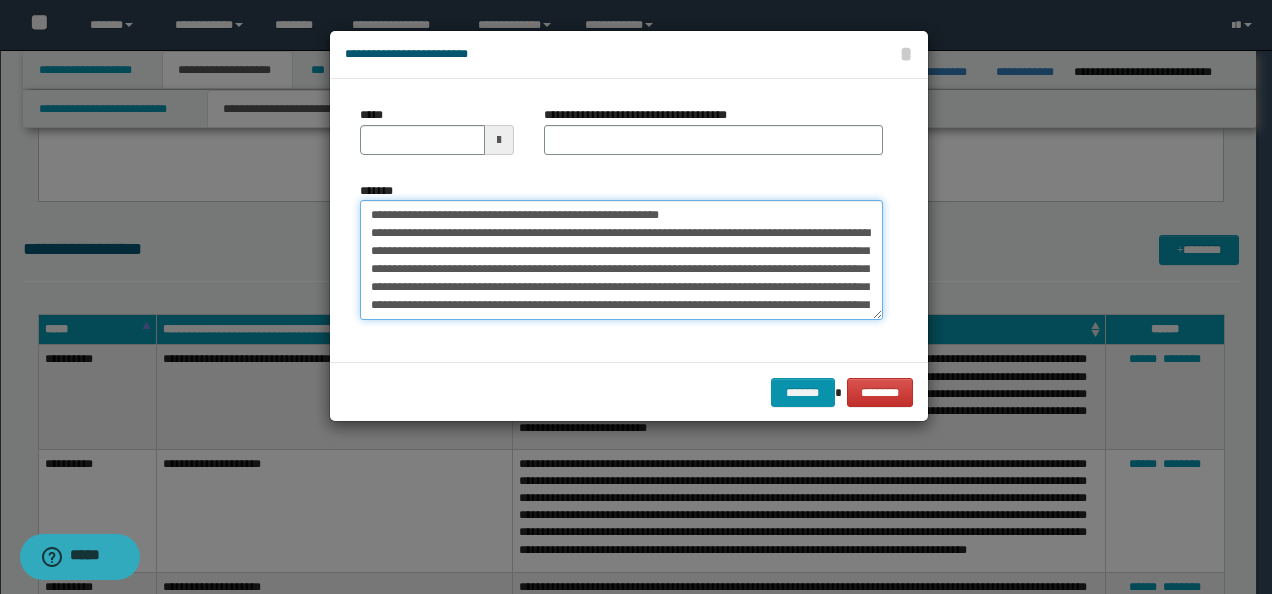 drag, startPoint x: 420, startPoint y: 211, endPoint x: 258, endPoint y: 194, distance: 162.88953 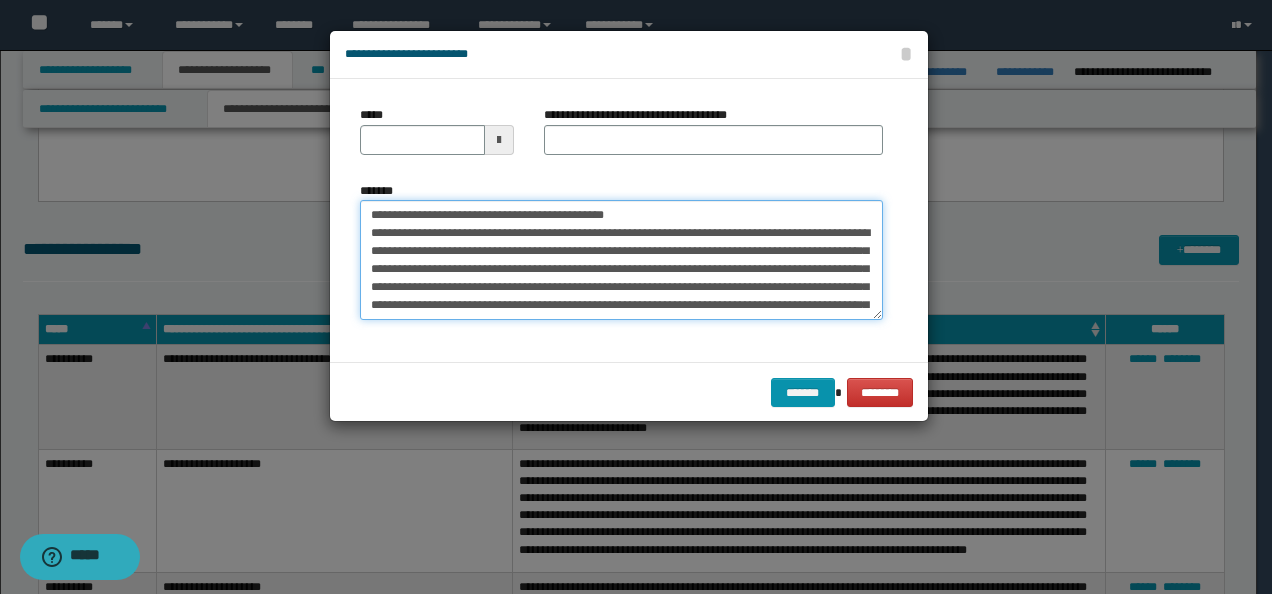 type 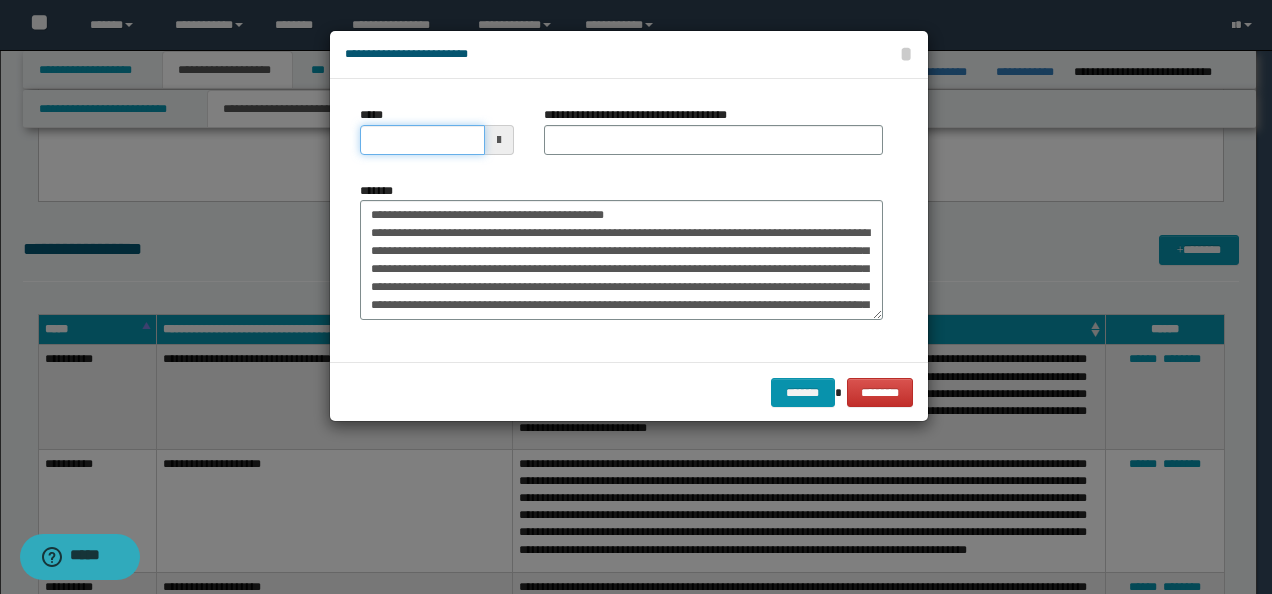 click on "*****" at bounding box center (422, 140) 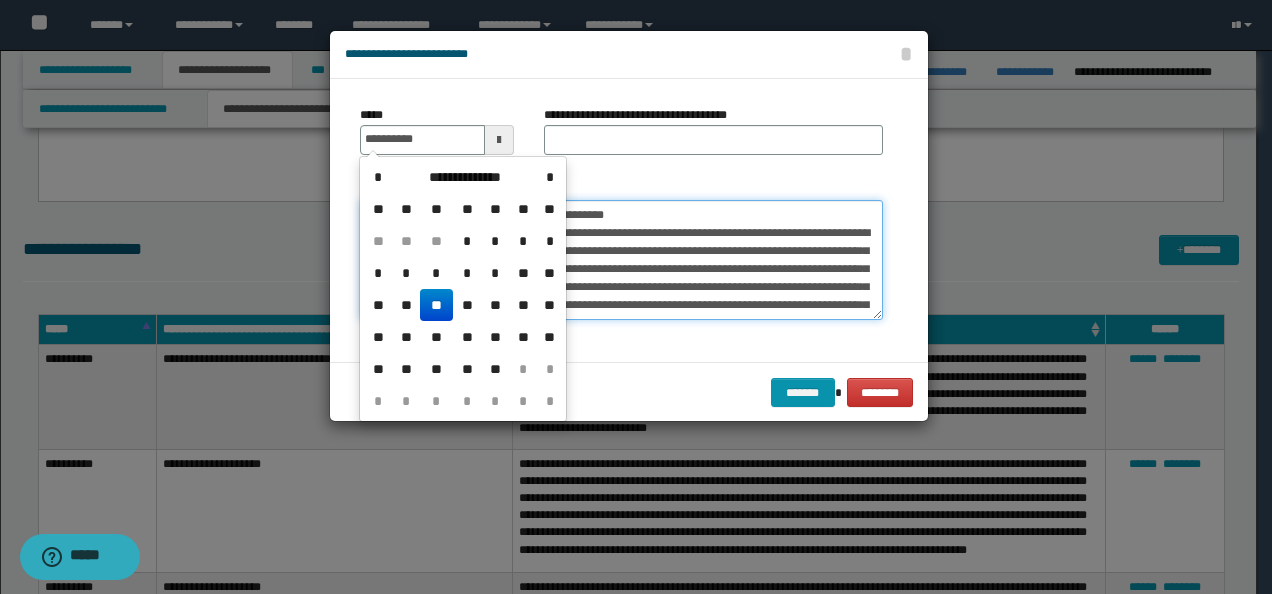 type on "**********" 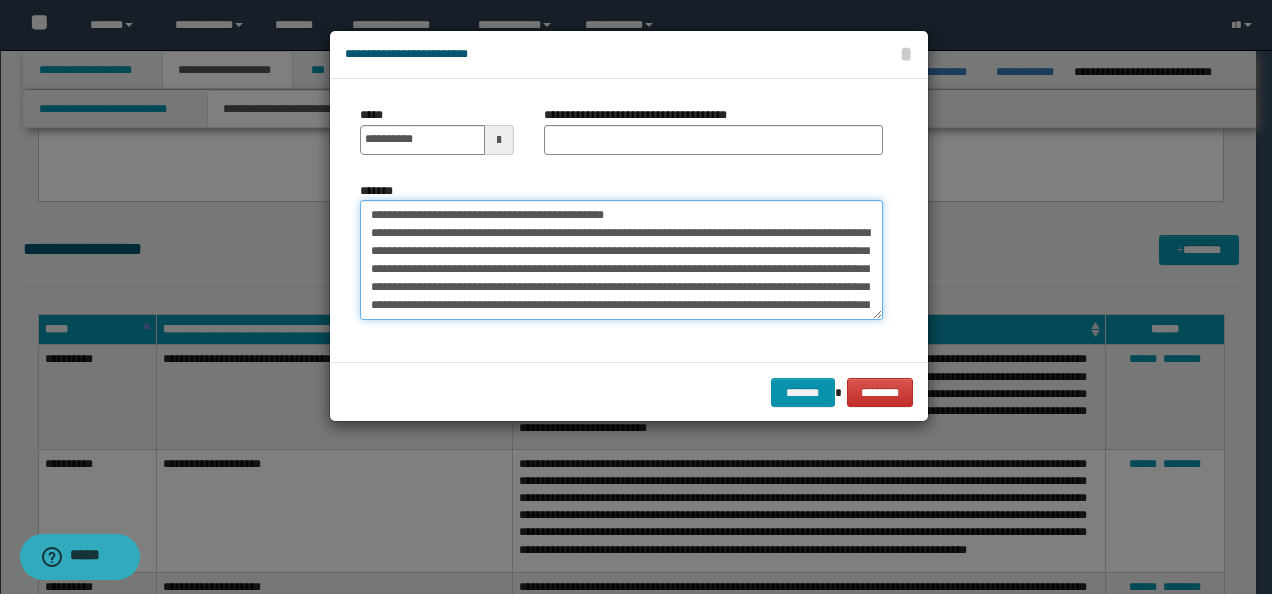 drag, startPoint x: 140, startPoint y: 197, endPoint x: 228, endPoint y: 195, distance: 88.02273 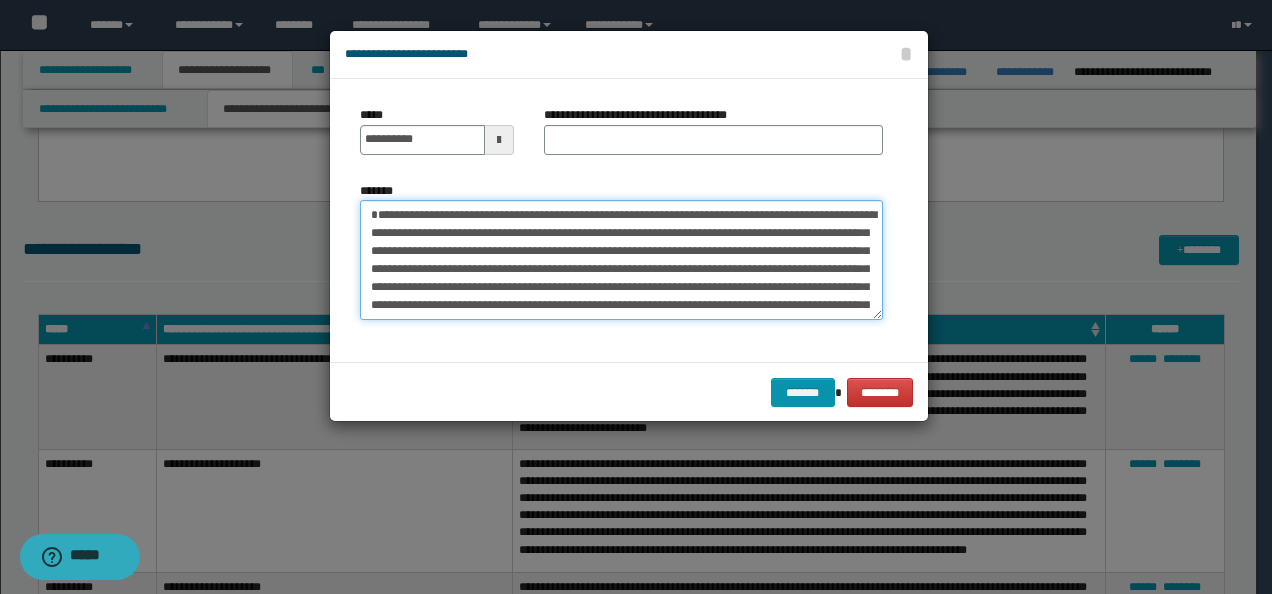 type on "**********" 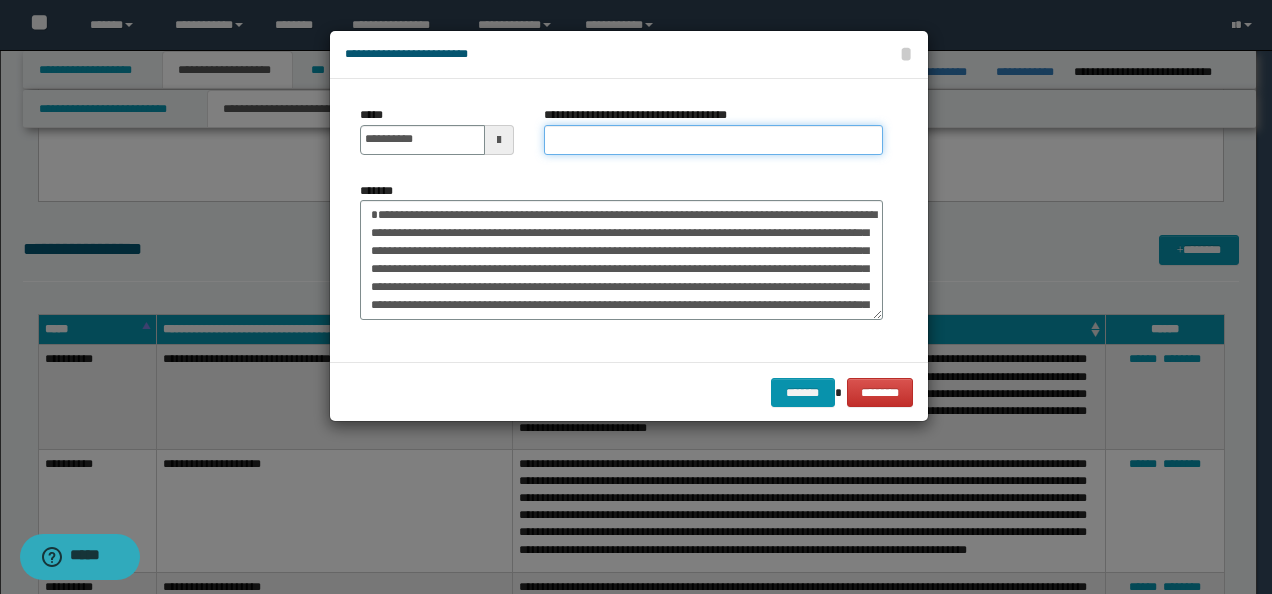 click on "**********" at bounding box center (713, 140) 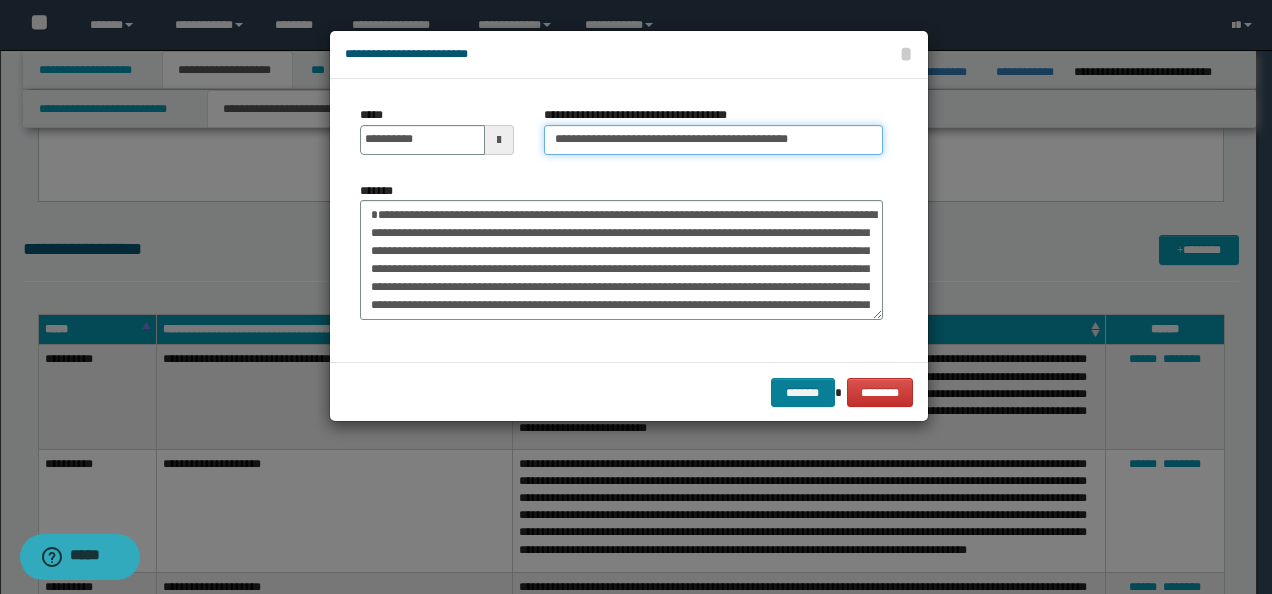 type on "**********" 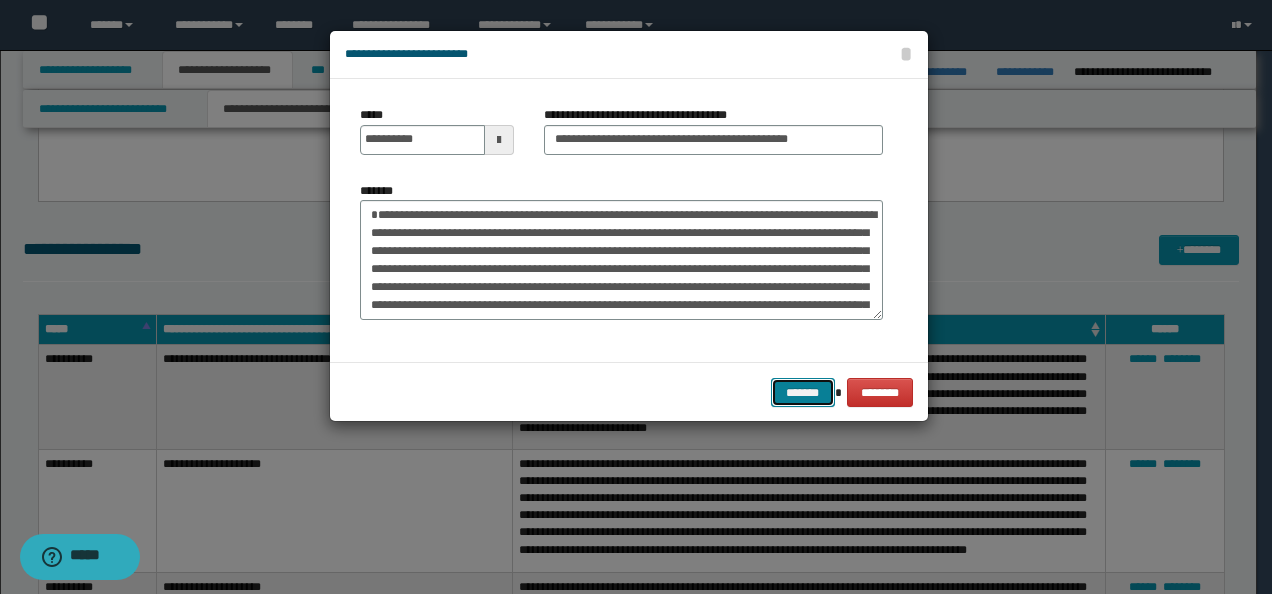 click on "*******" at bounding box center [803, 392] 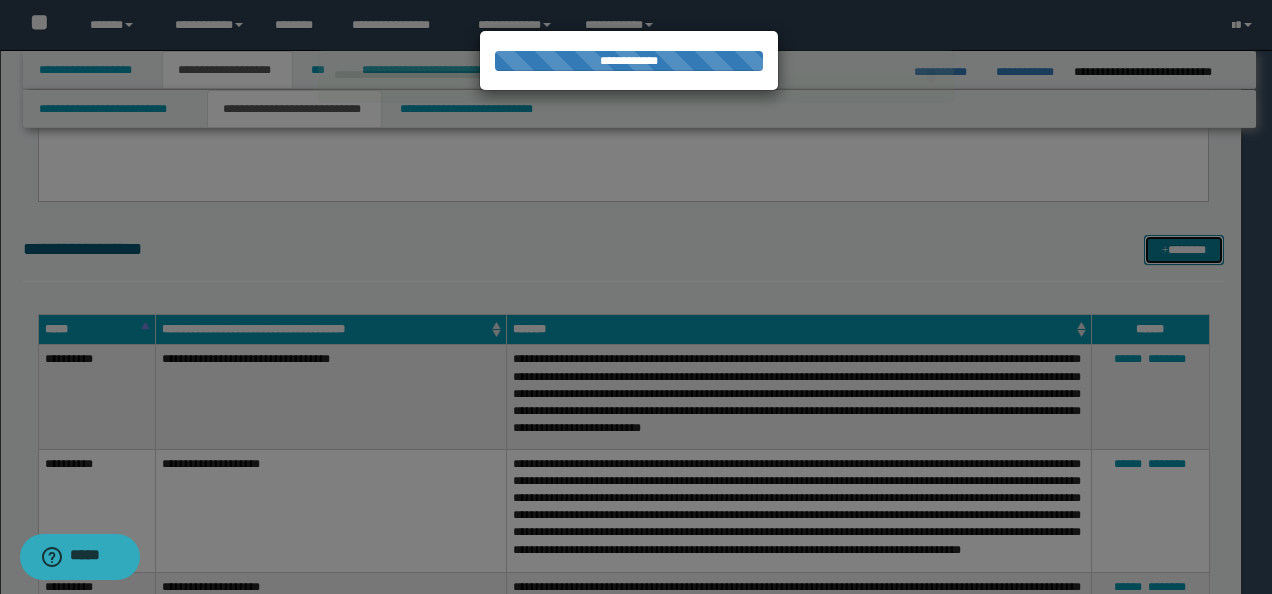type 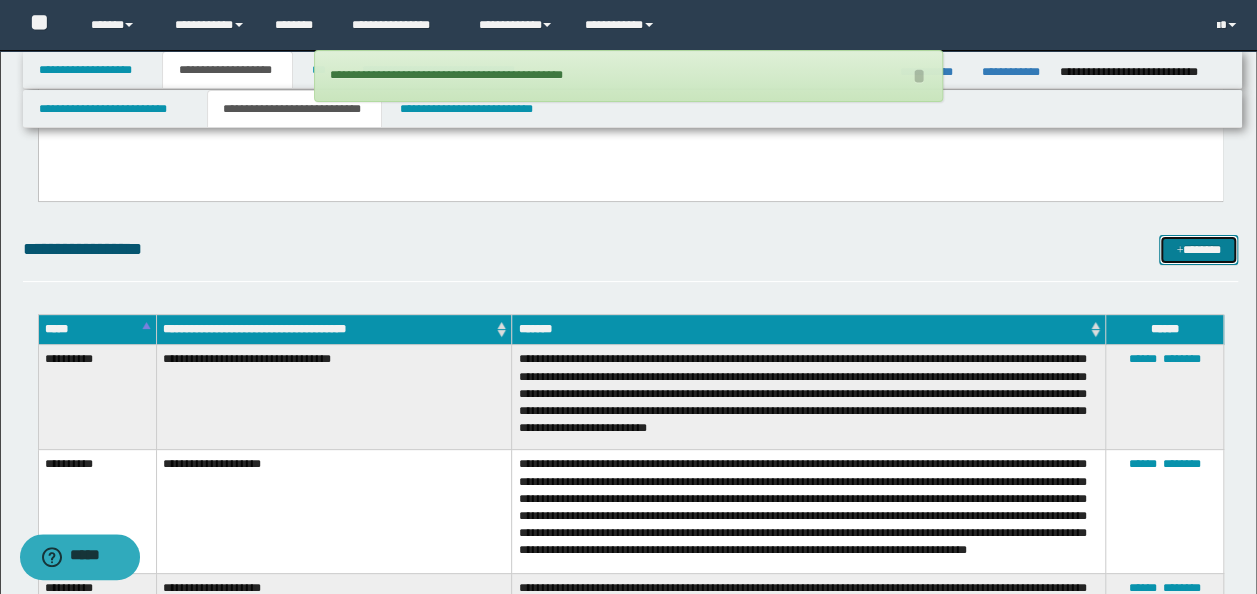 click on "*******" at bounding box center [1198, 249] 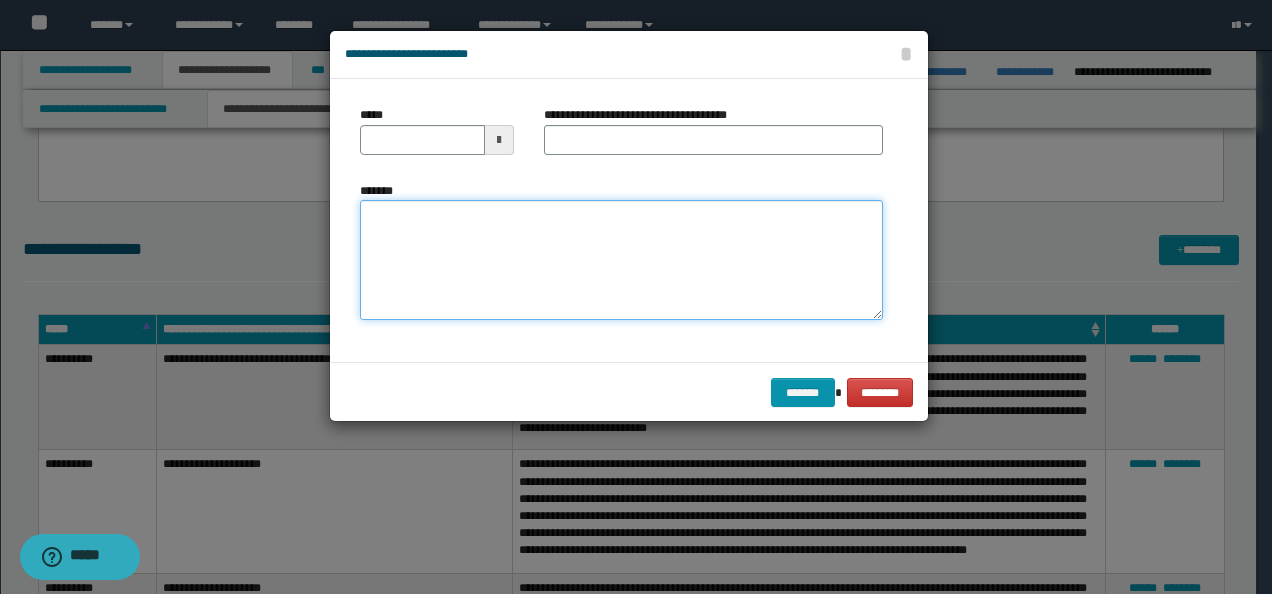 click on "*******" at bounding box center (621, 259) 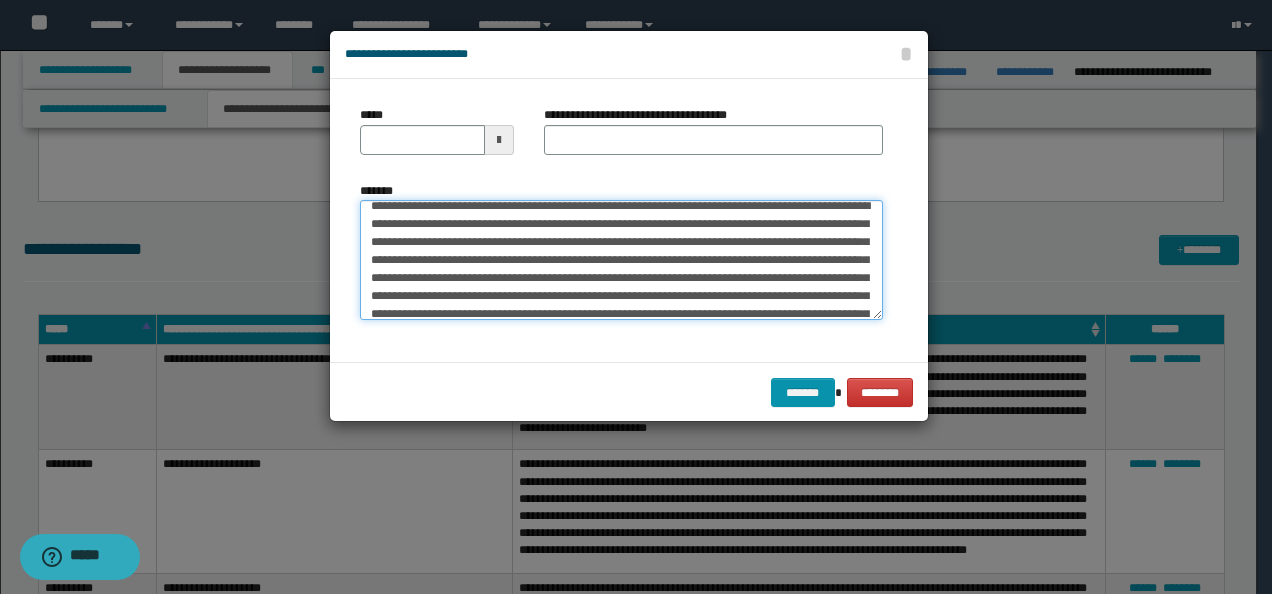scroll, scrollTop: 0, scrollLeft: 0, axis: both 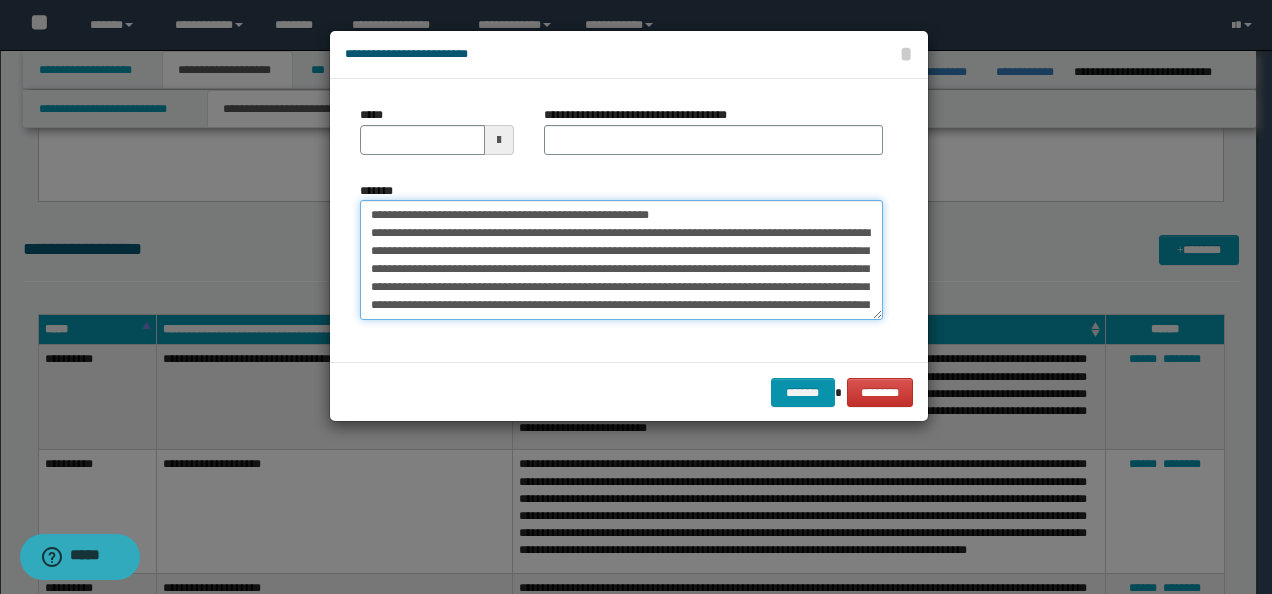 drag, startPoint x: 430, startPoint y: 214, endPoint x: 186, endPoint y: 198, distance: 244.52403 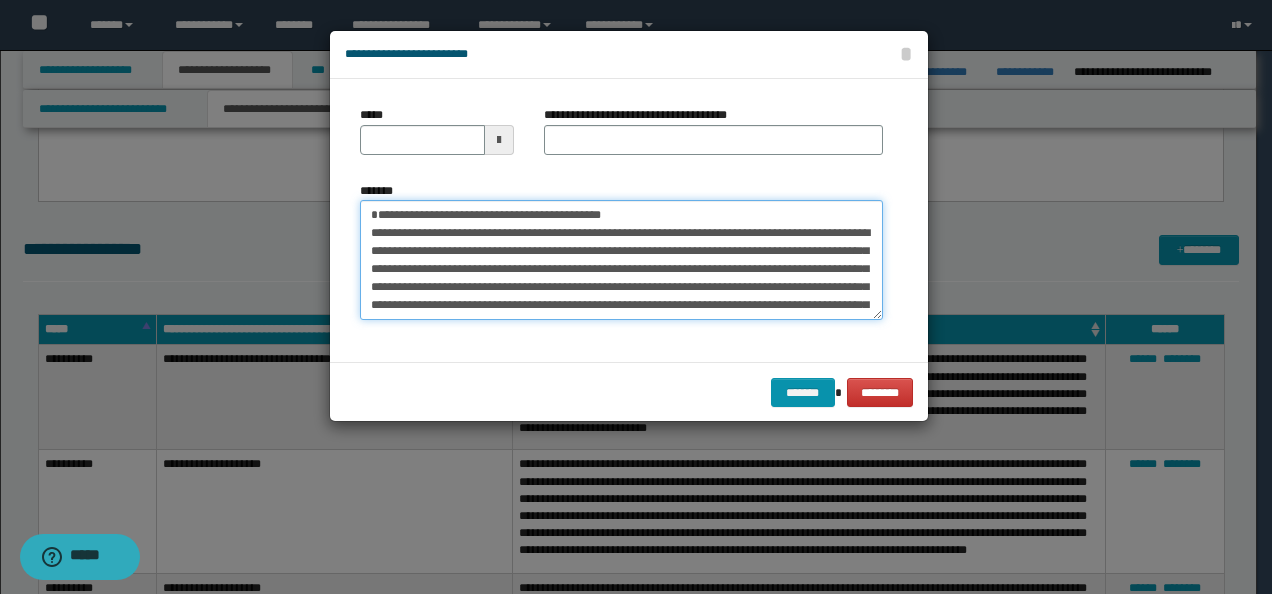 type 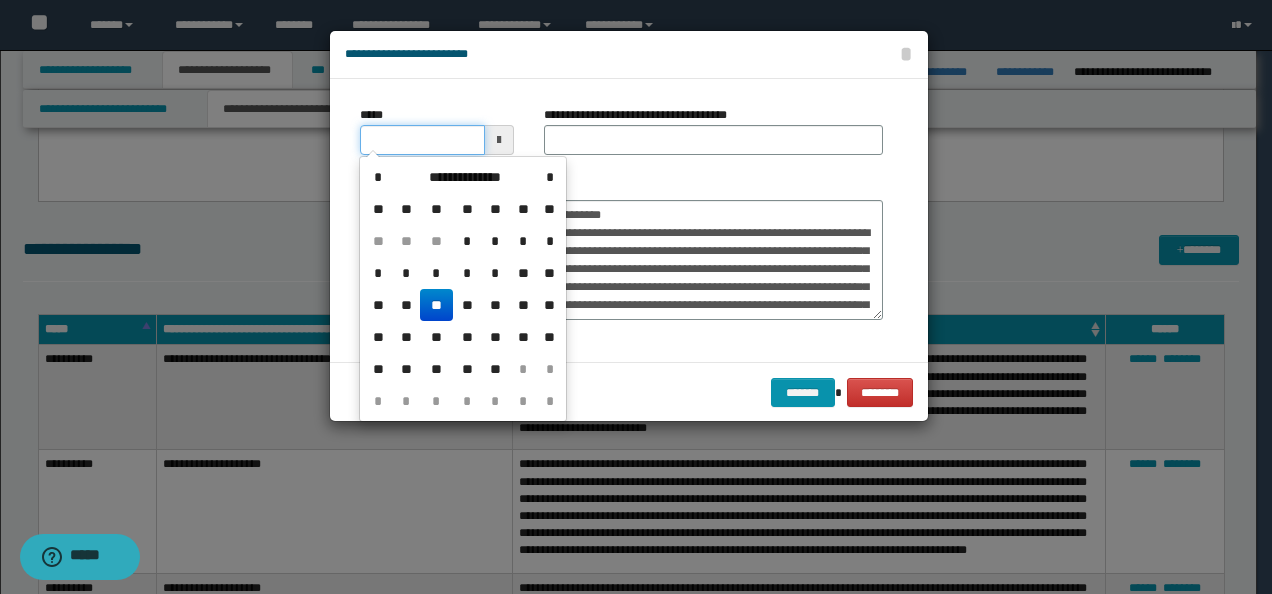 click on "*****" at bounding box center (422, 140) 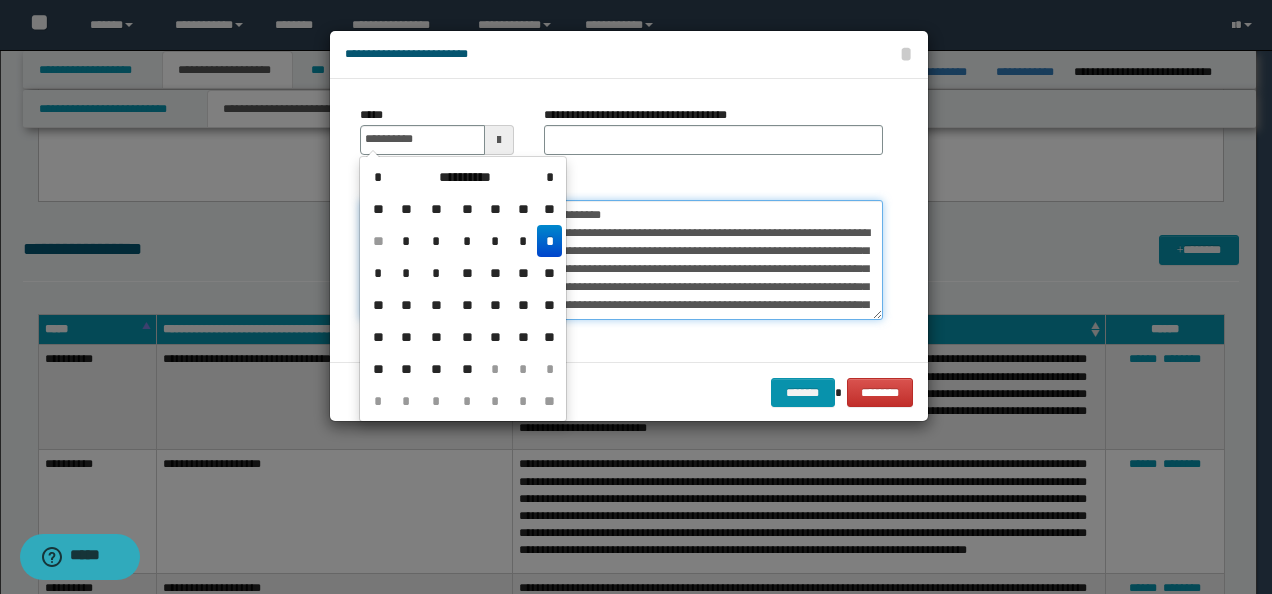 type on "**********" 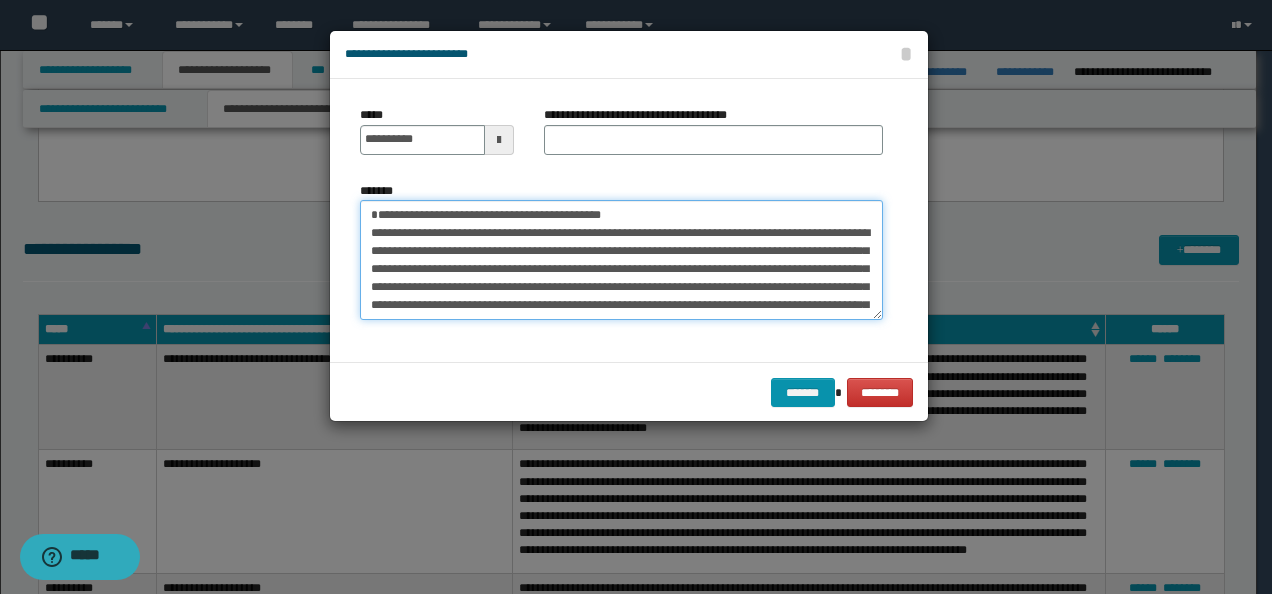drag, startPoint x: 678, startPoint y: 216, endPoint x: 232, endPoint y: 201, distance: 446.25217 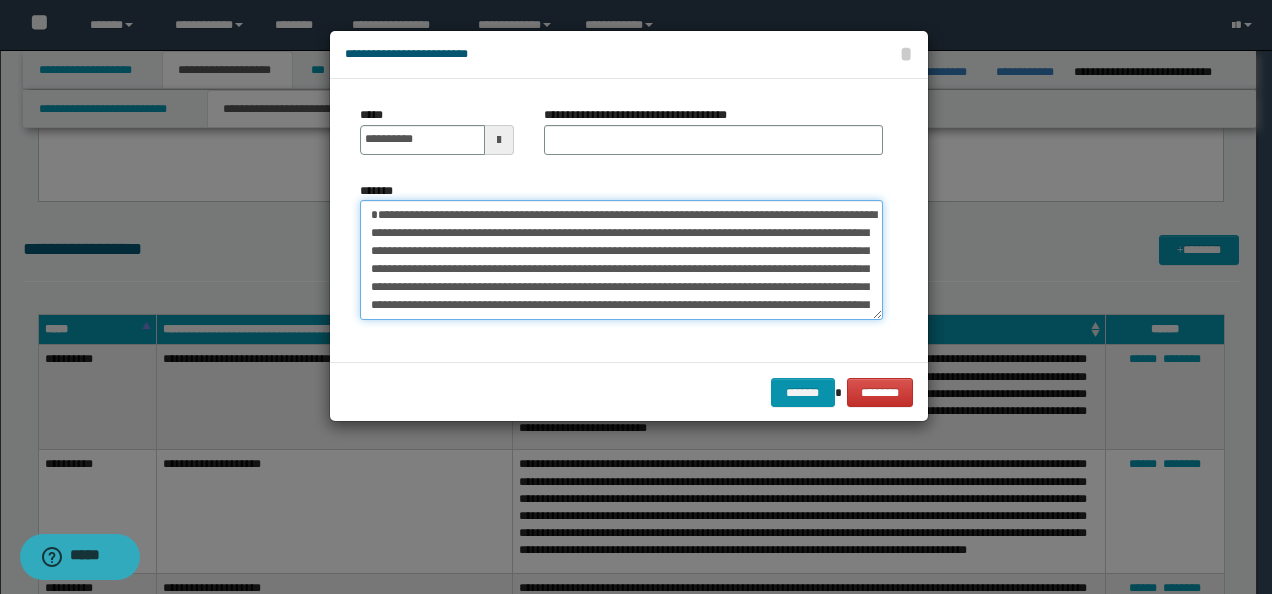 type on "**********" 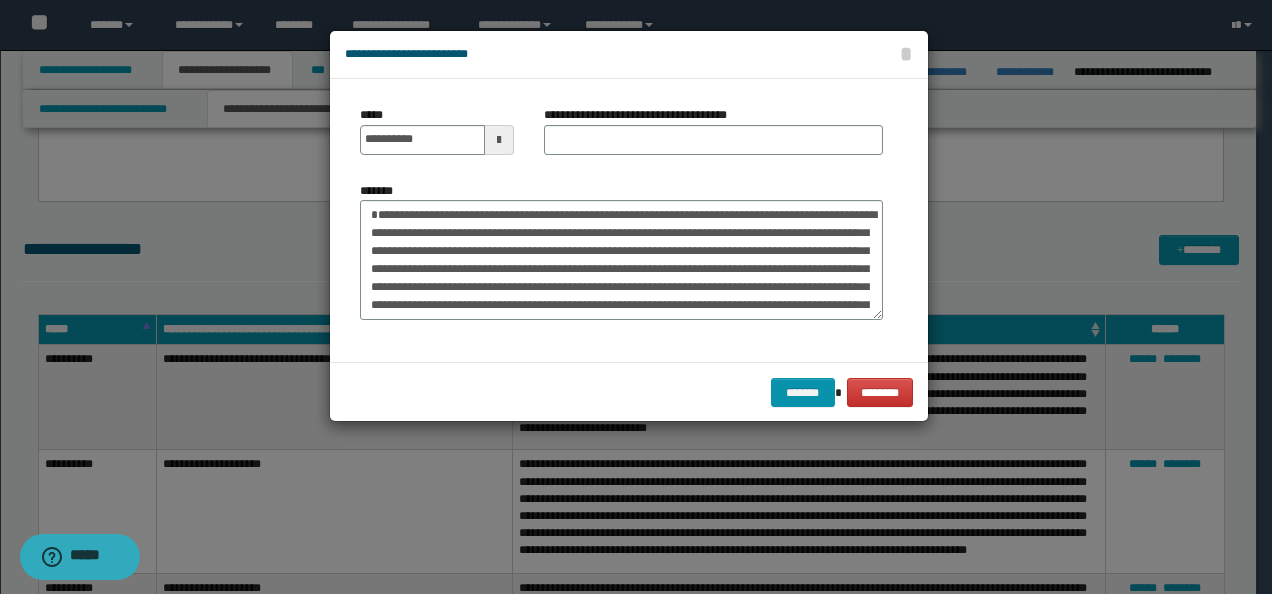 click on "**********" at bounding box center [713, 138] 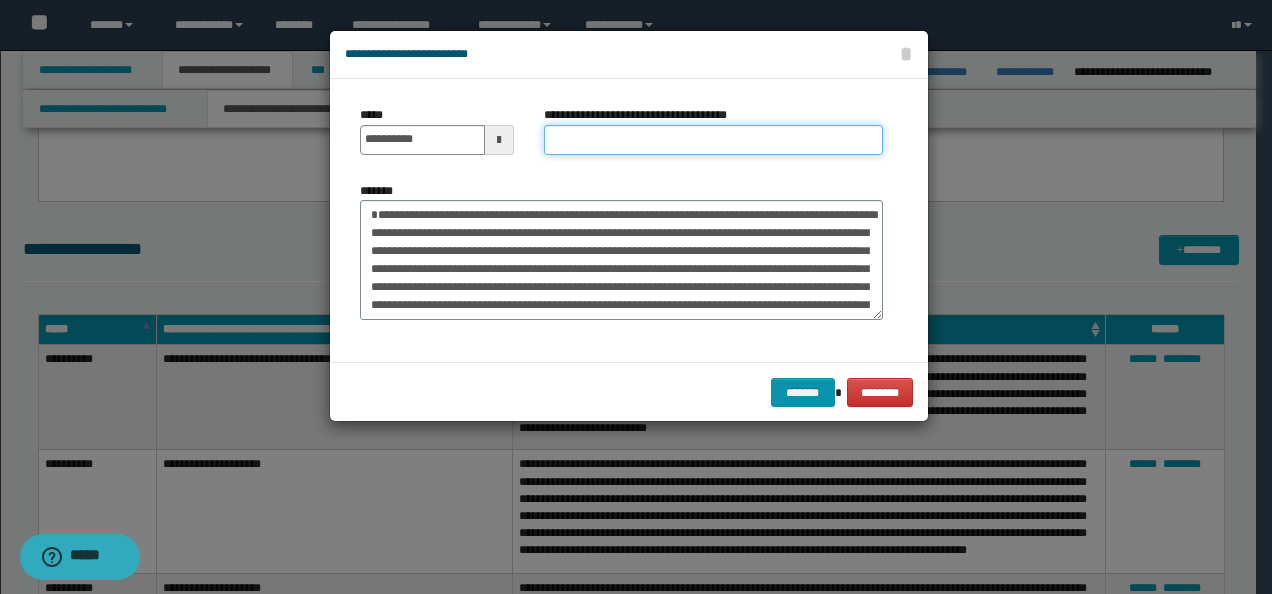 click on "**********" at bounding box center [713, 140] 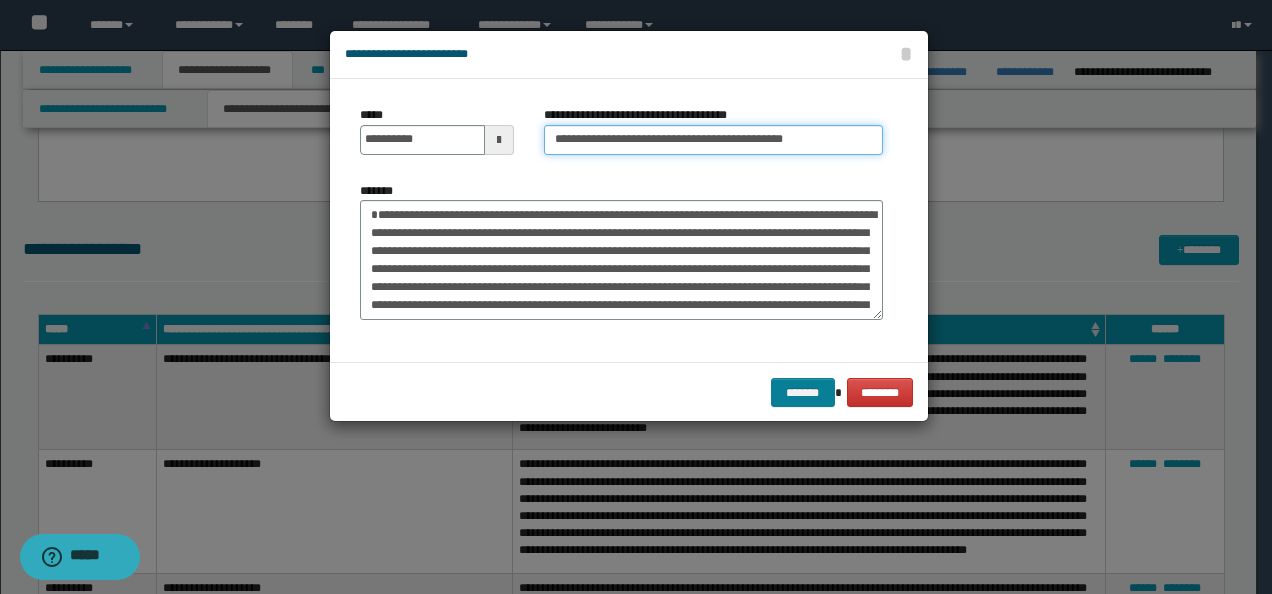 type on "**********" 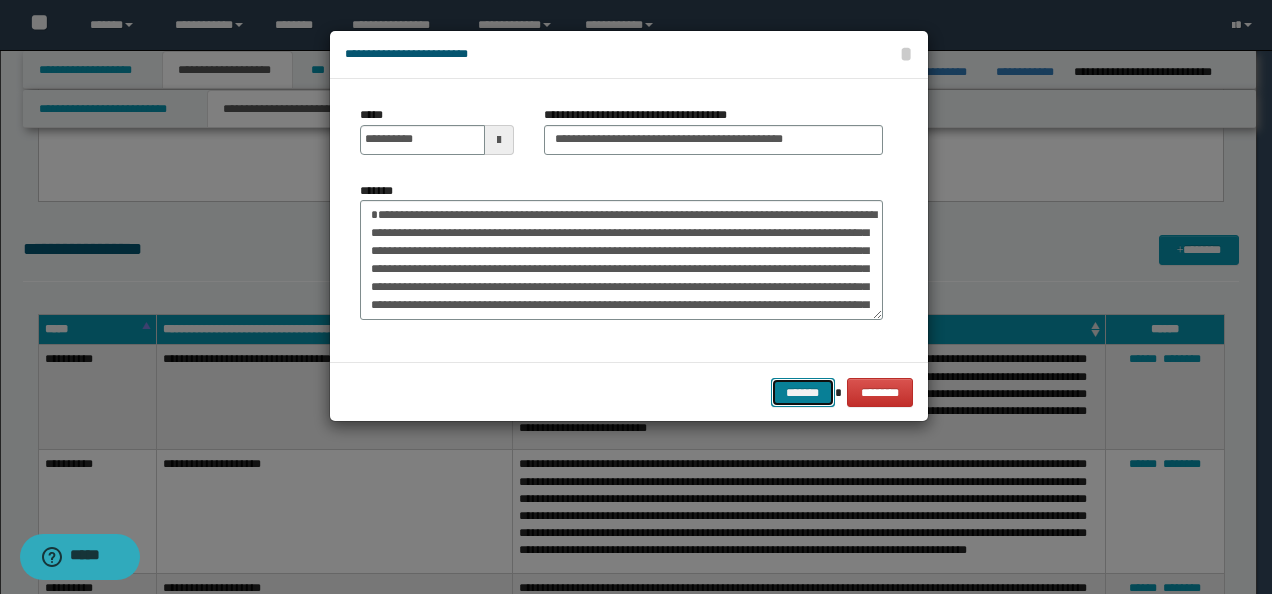 click on "*******" at bounding box center (803, 392) 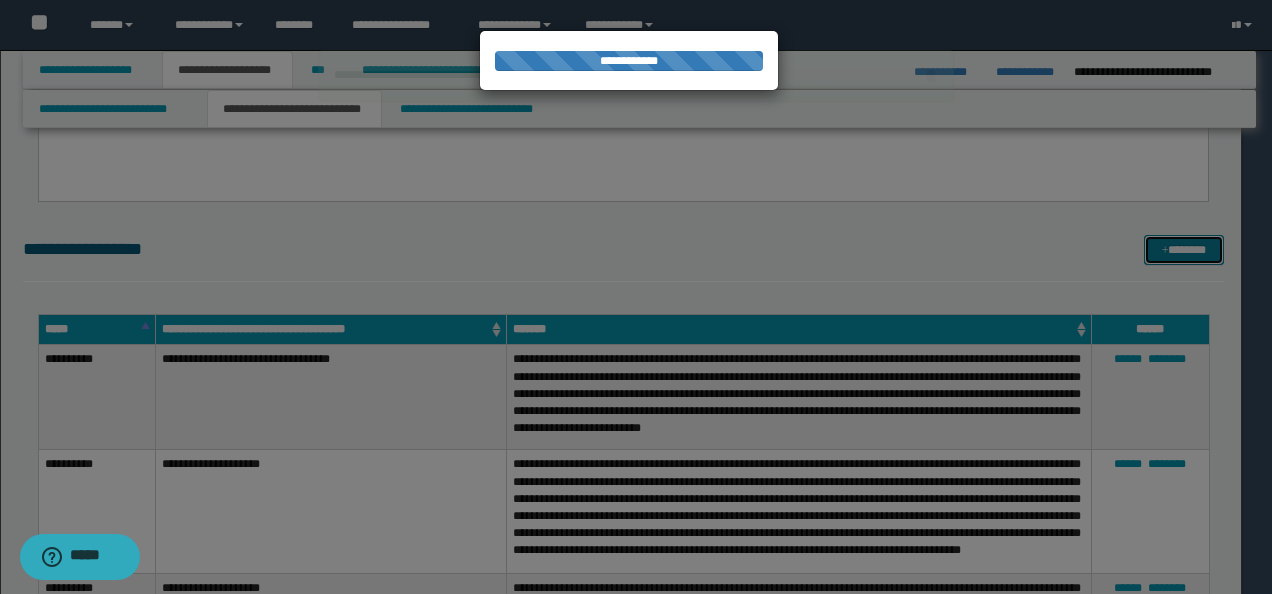type 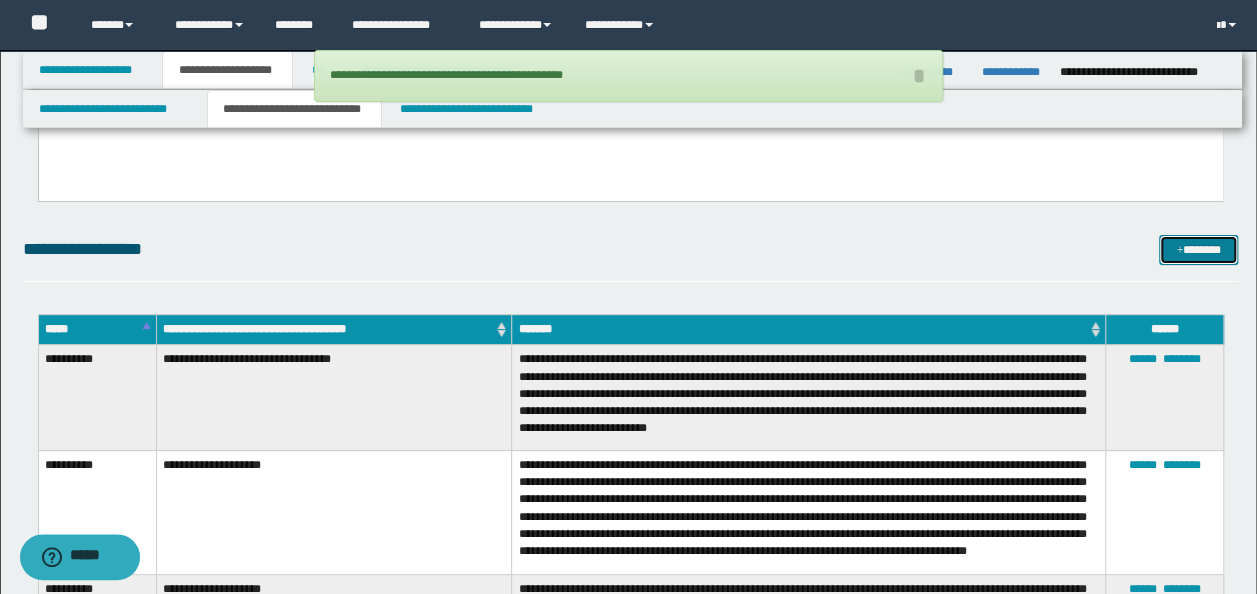 click on "*******" at bounding box center [1198, 249] 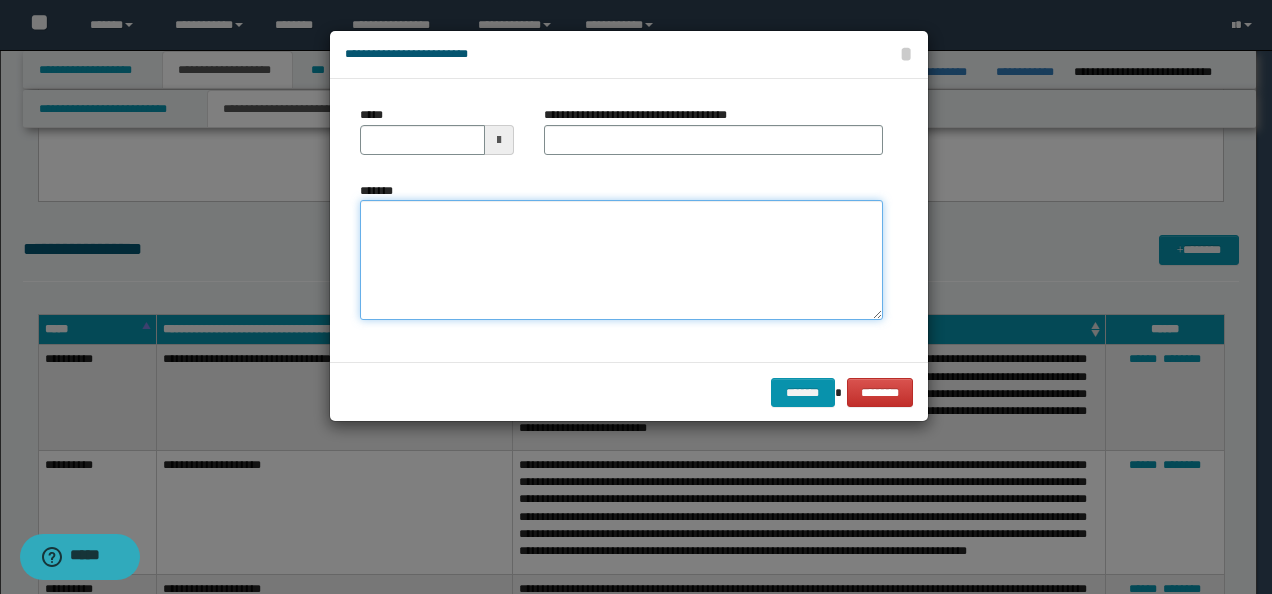 click on "*******" at bounding box center (621, 259) 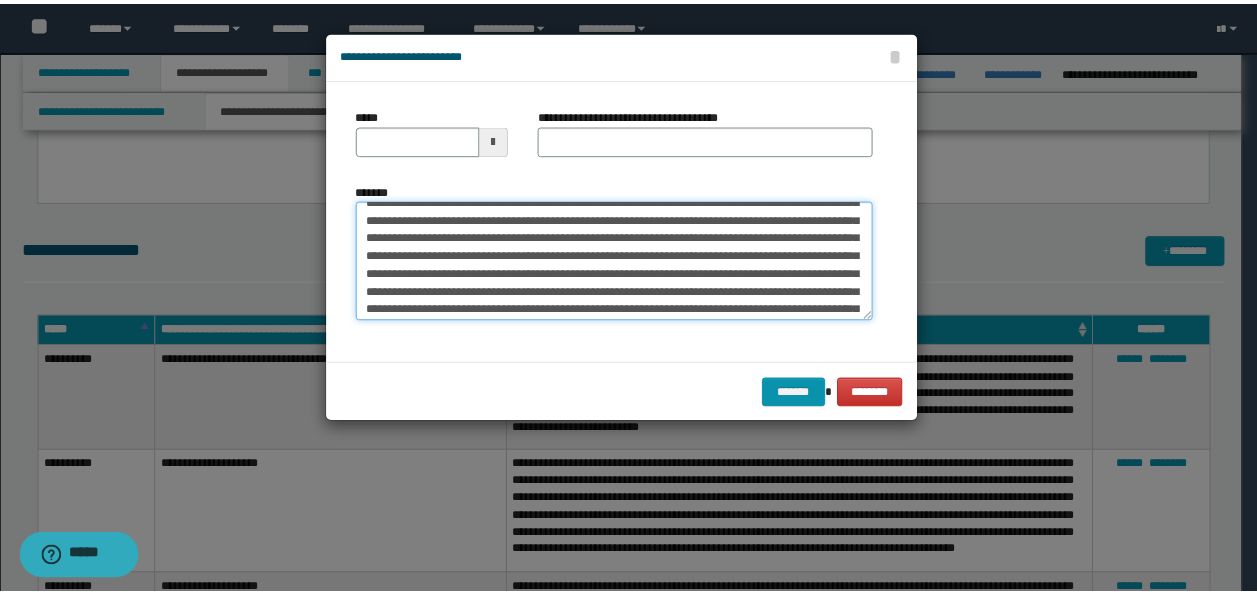scroll, scrollTop: 0, scrollLeft: 0, axis: both 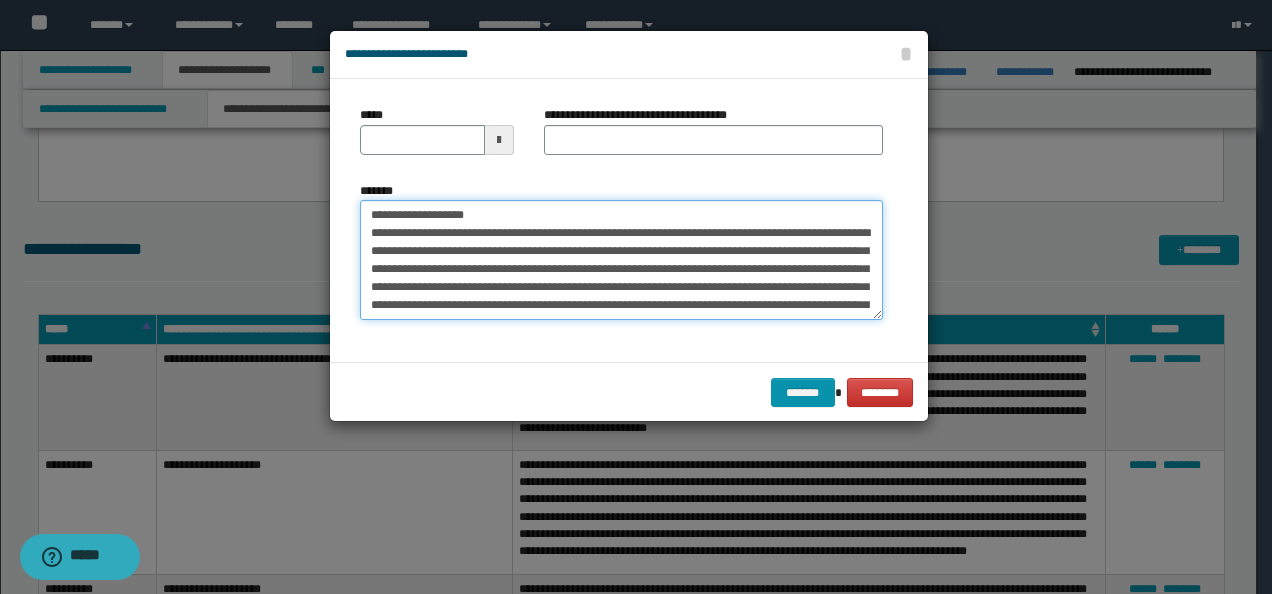 drag, startPoint x: 428, startPoint y: 212, endPoint x: 254, endPoint y: 211, distance: 174.00287 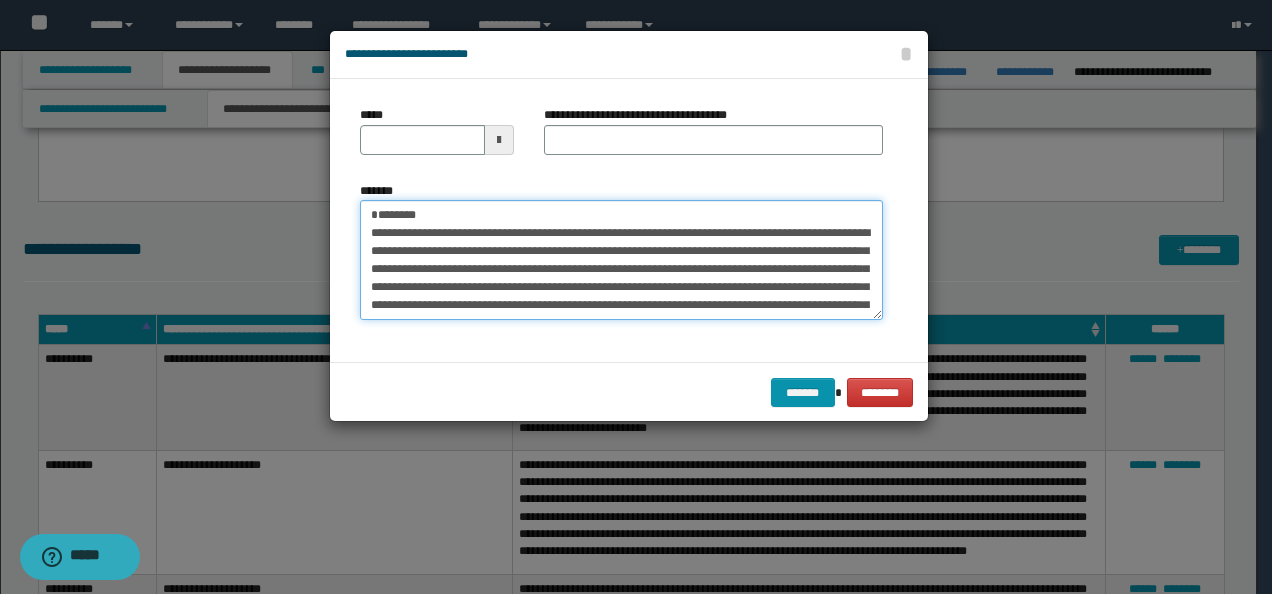 type 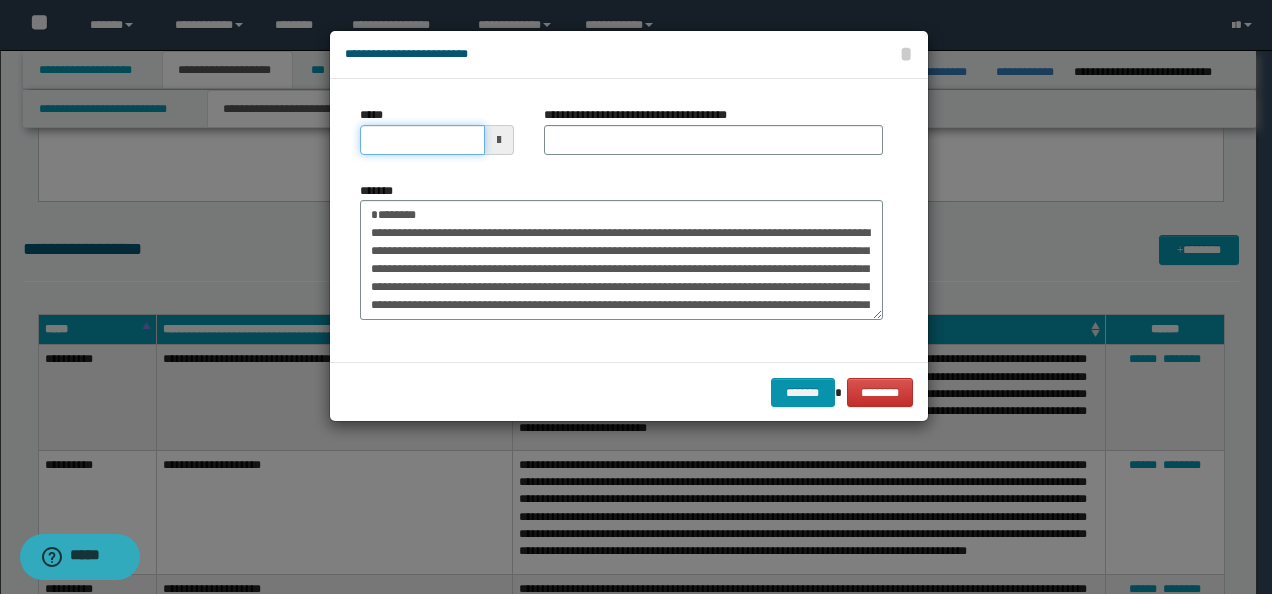 click on "*****" at bounding box center (422, 140) 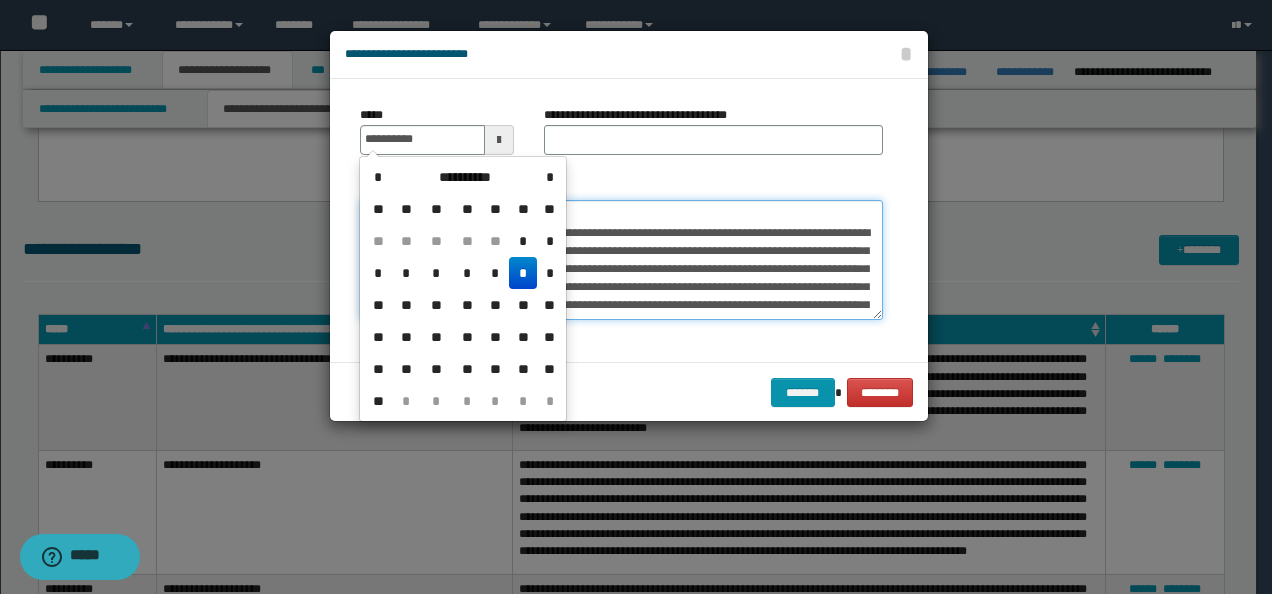 type on "**********" 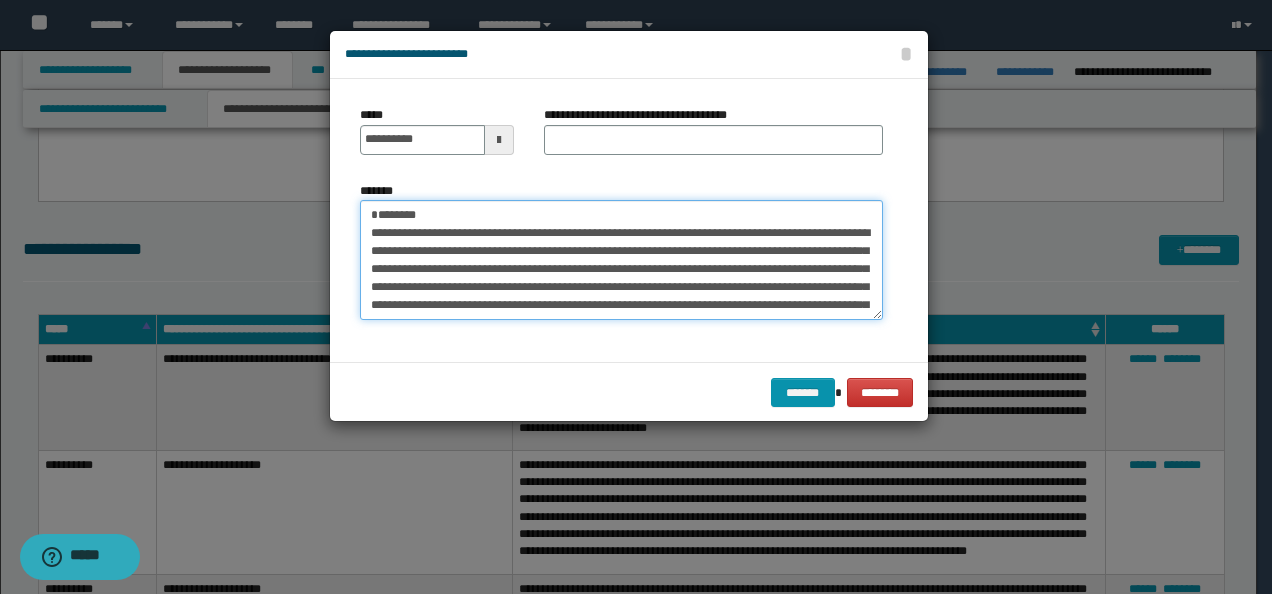 drag, startPoint x: 642, startPoint y: 211, endPoint x: 435, endPoint y: 188, distance: 208.27386 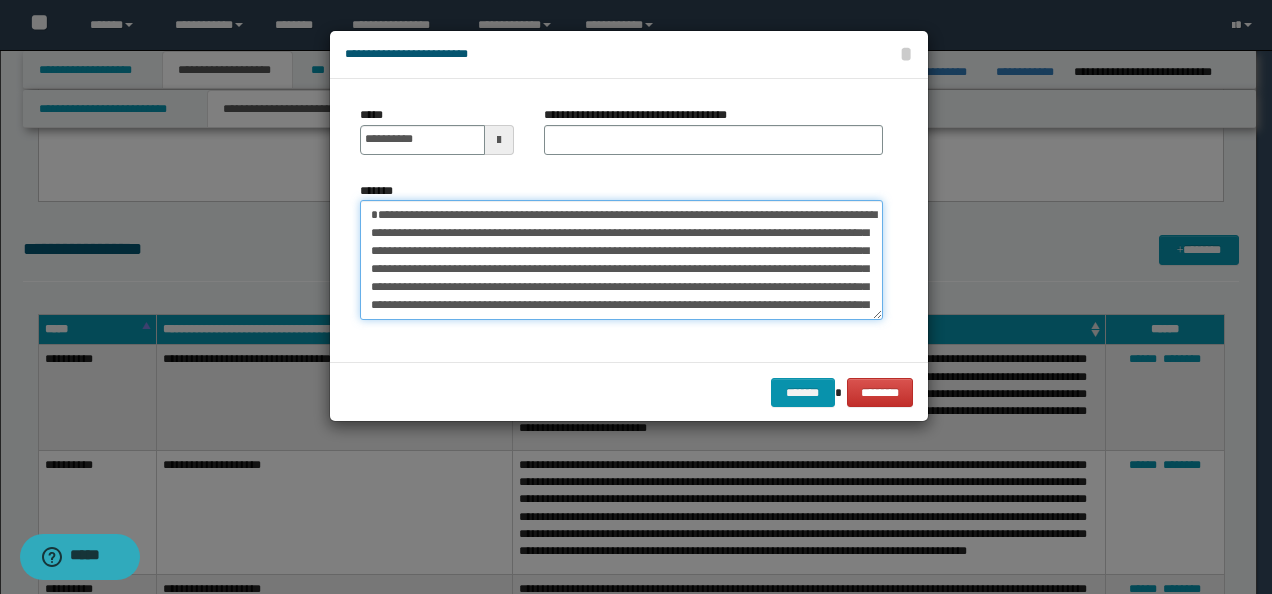 type on "**********" 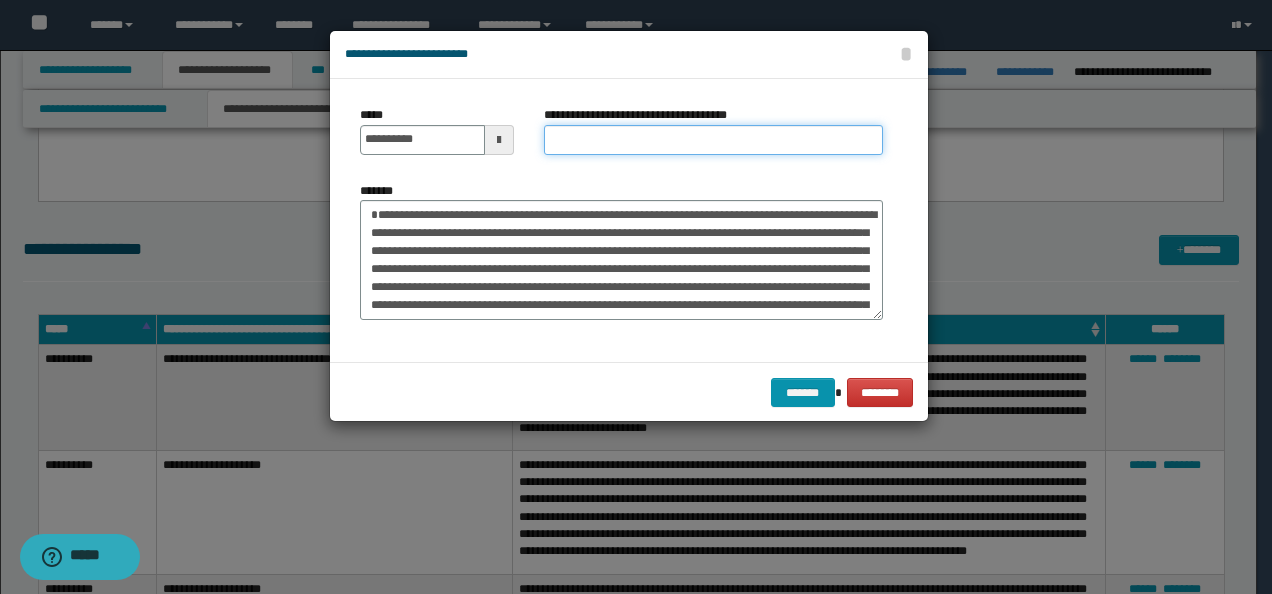 drag, startPoint x: 695, startPoint y: 130, endPoint x: 698, endPoint y: 142, distance: 12.369317 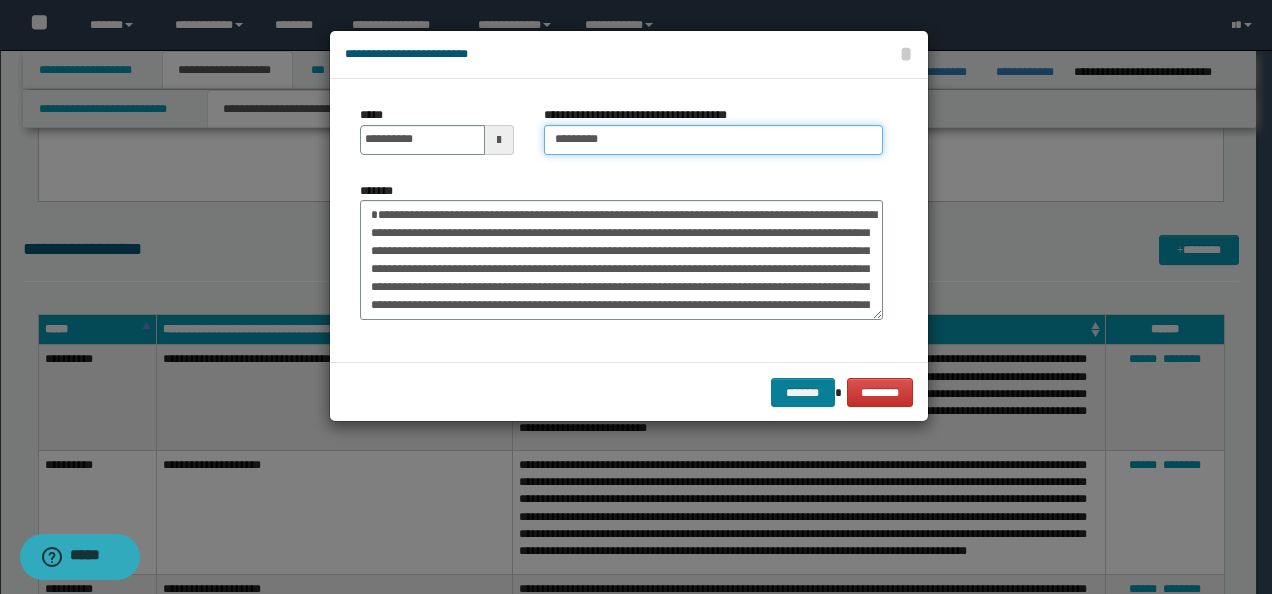 type on "********" 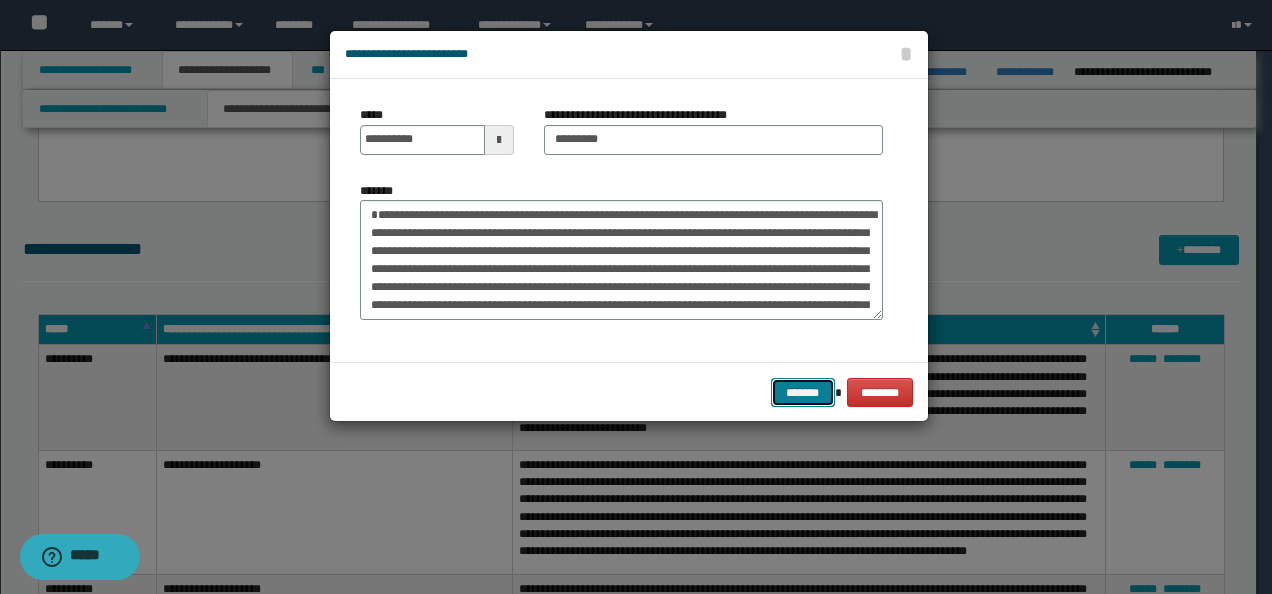 click on "*******" at bounding box center [803, 392] 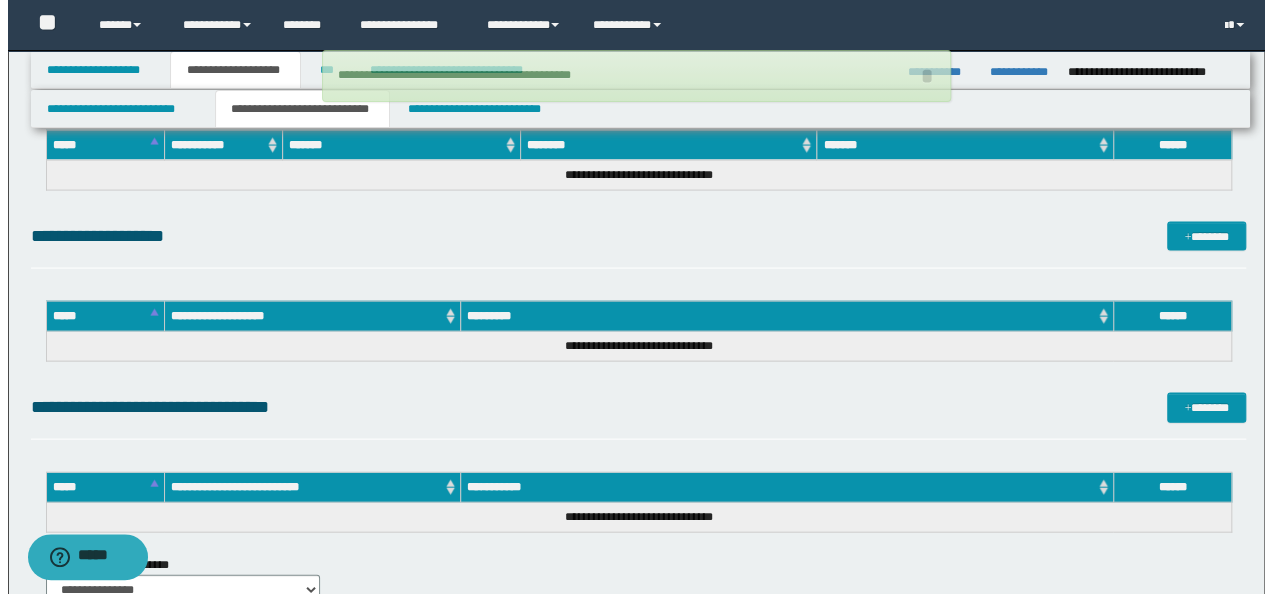 scroll, scrollTop: 5700, scrollLeft: 0, axis: vertical 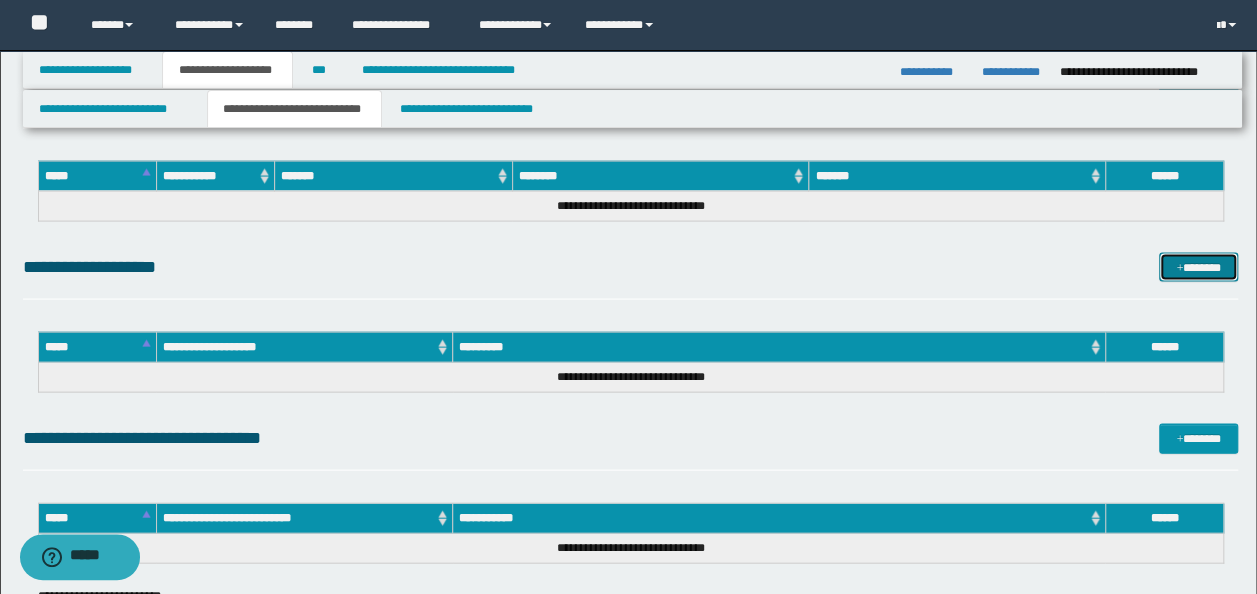click on "*******" at bounding box center [1198, 267] 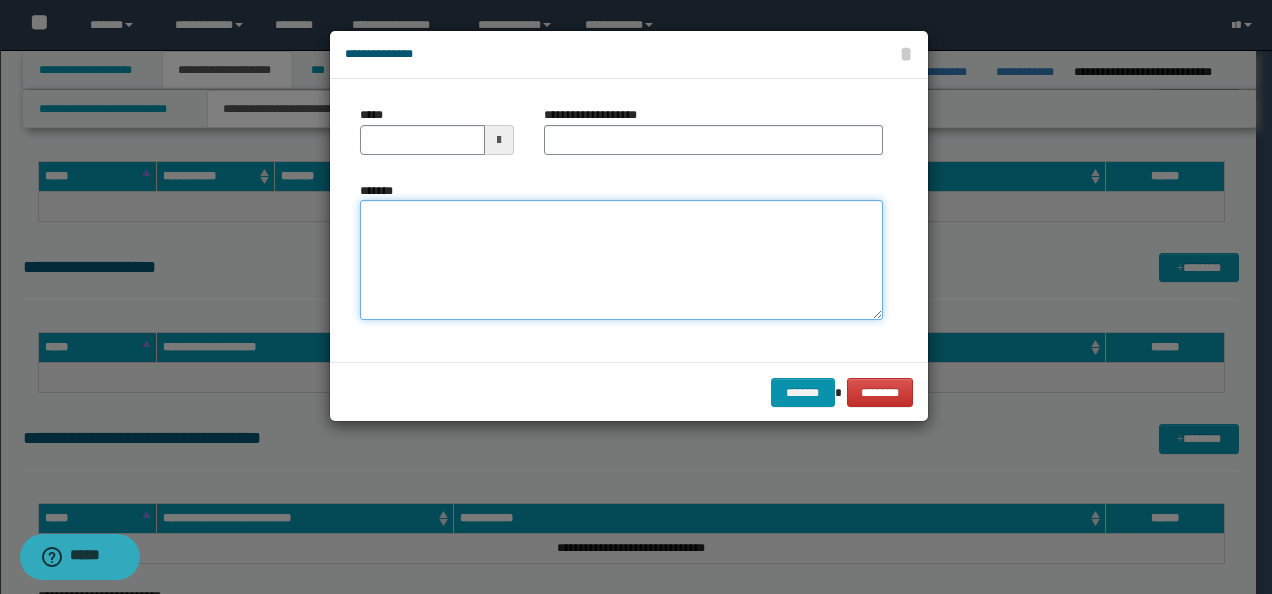 click on "*******" at bounding box center (621, 260) 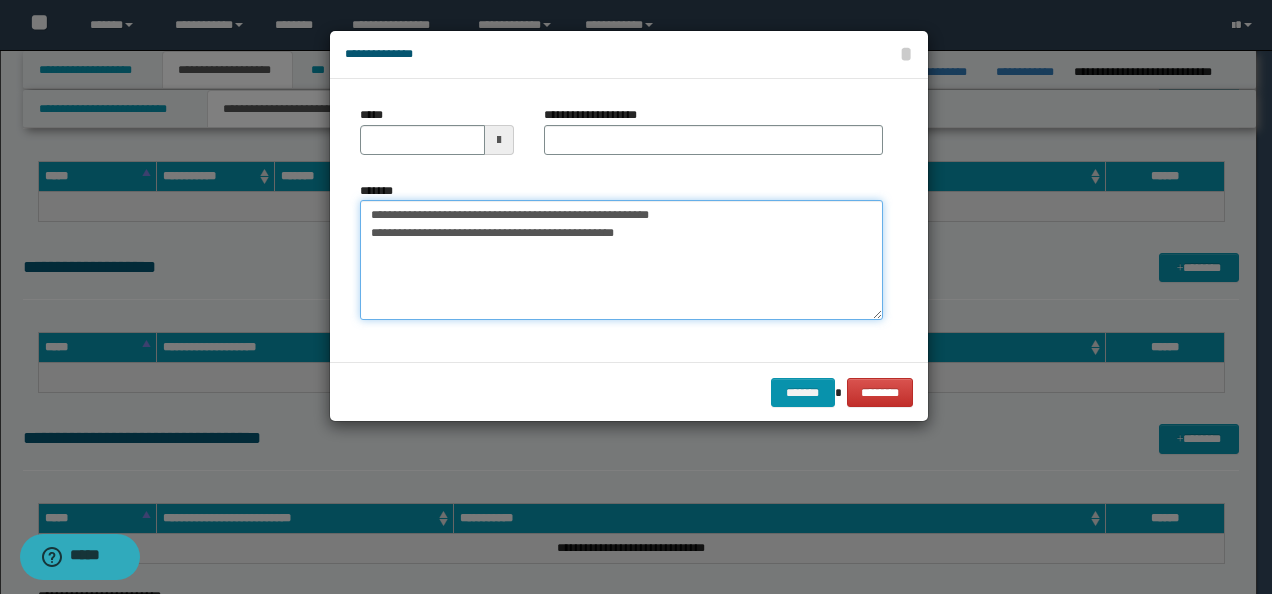 drag, startPoint x: 429, startPoint y: 212, endPoint x: 236, endPoint y: 207, distance: 193.06476 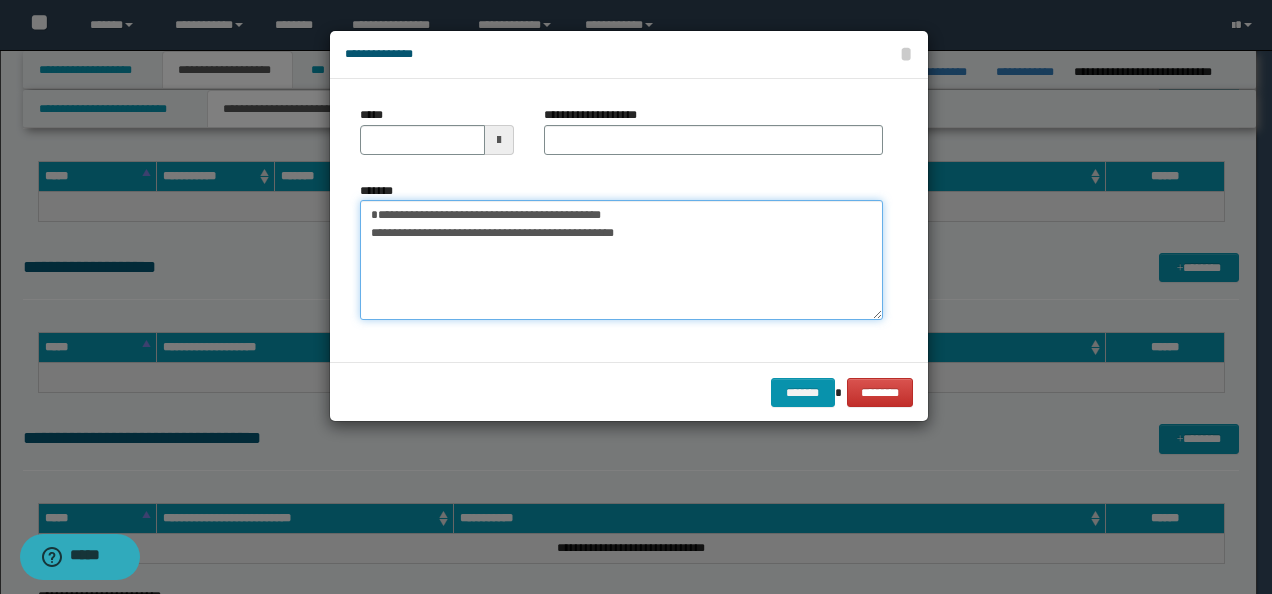 type 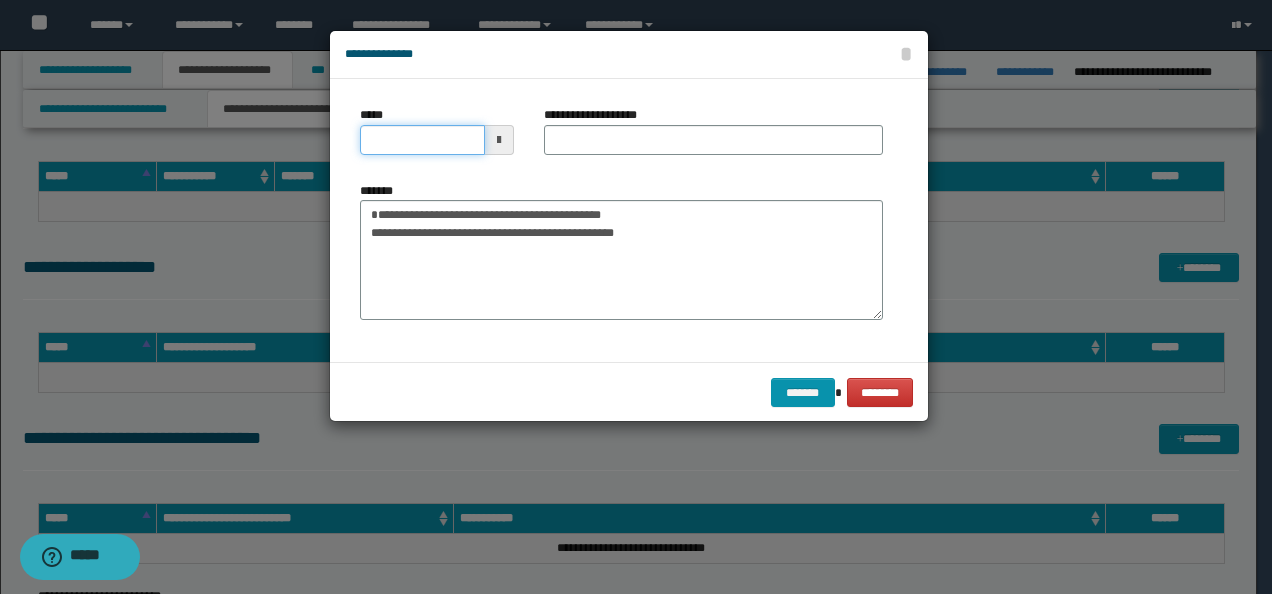 click on "*****" at bounding box center [422, 140] 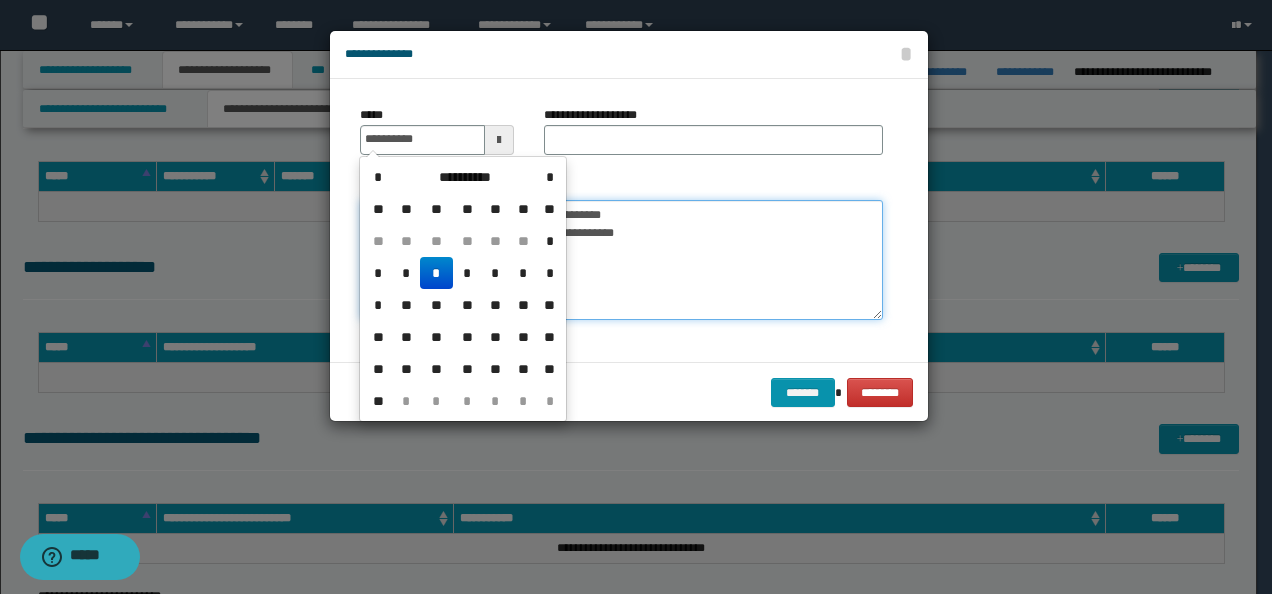 type on "**********" 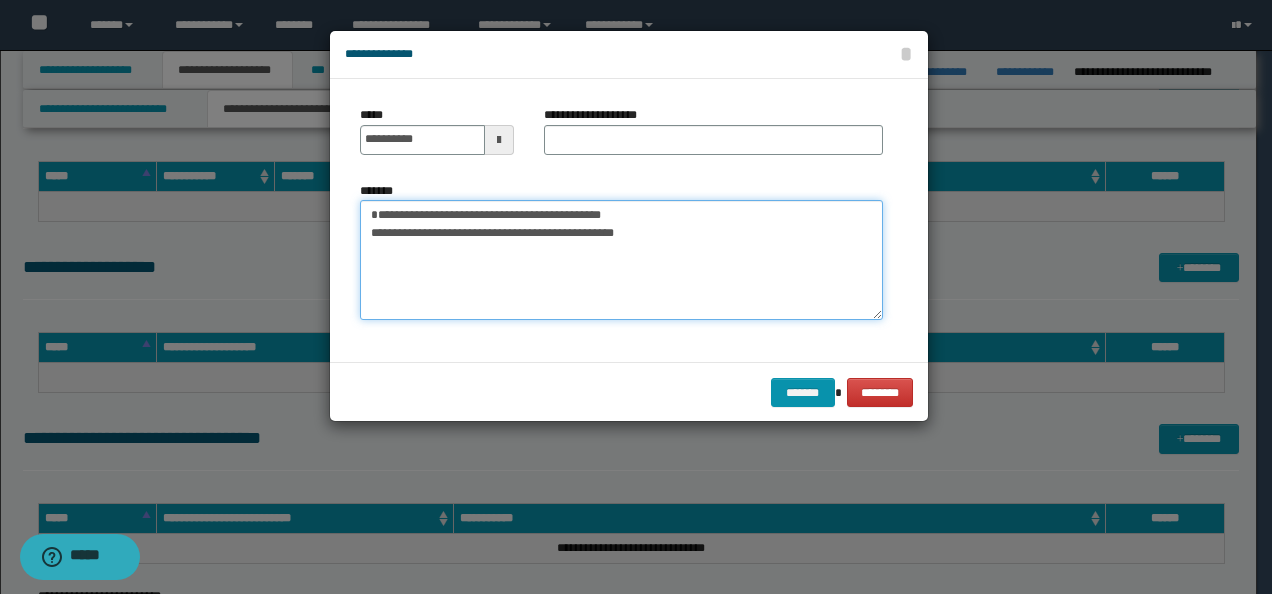 drag, startPoint x: 564, startPoint y: 202, endPoint x: 266, endPoint y: 197, distance: 298.04193 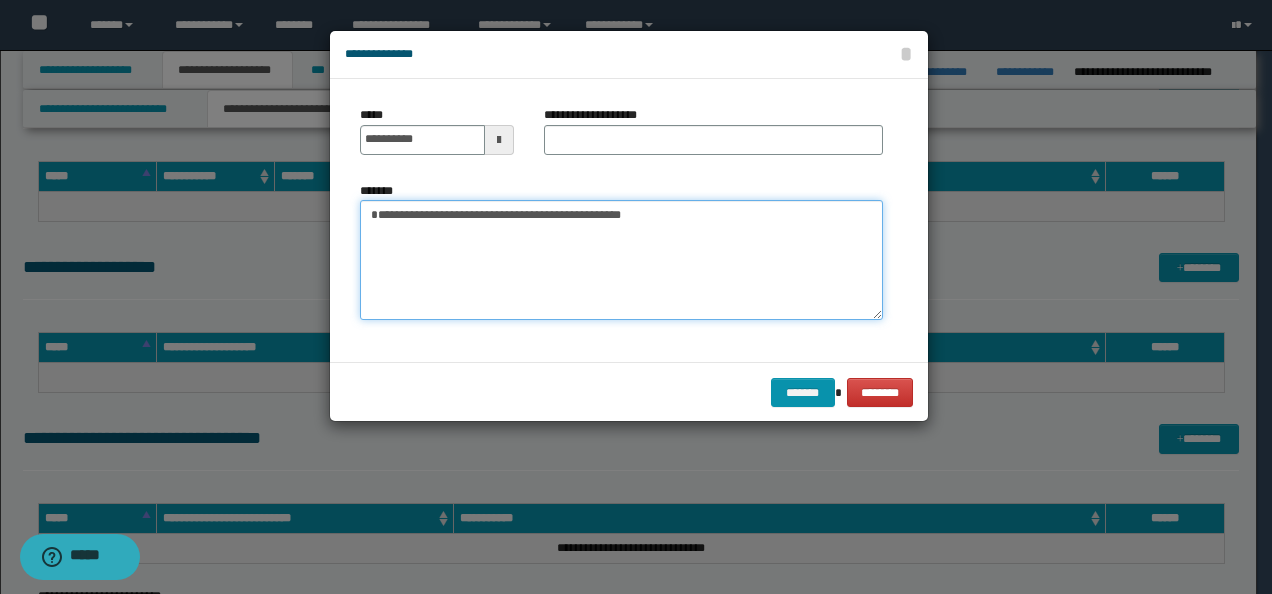 type on "**********" 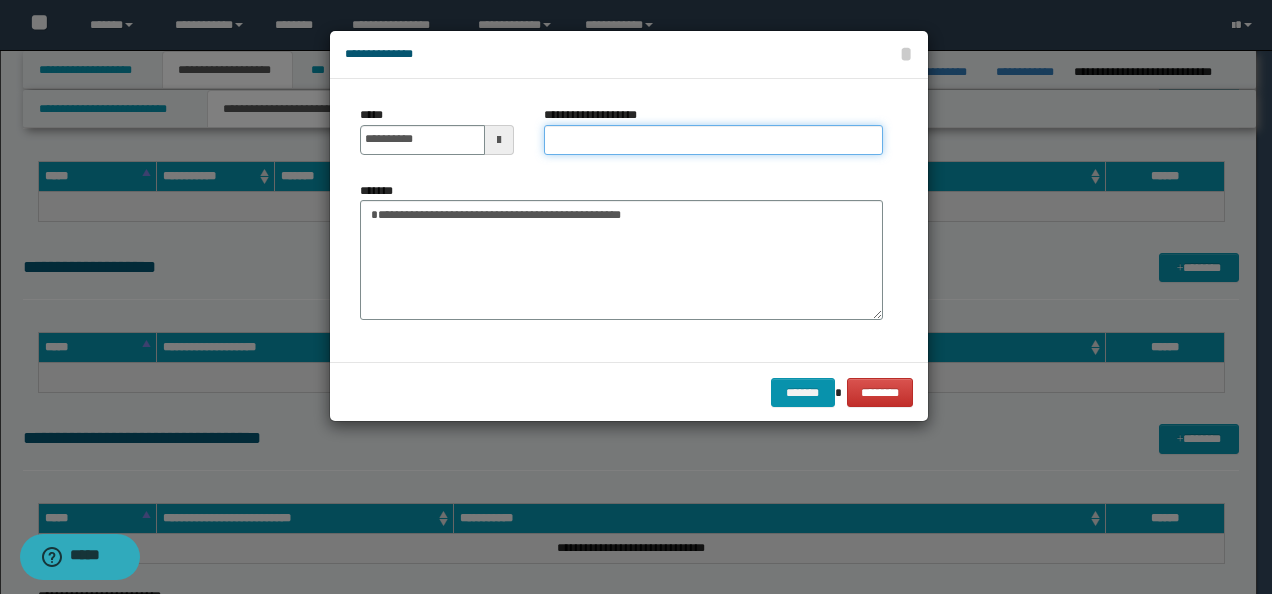 click on "**********" at bounding box center (713, 140) 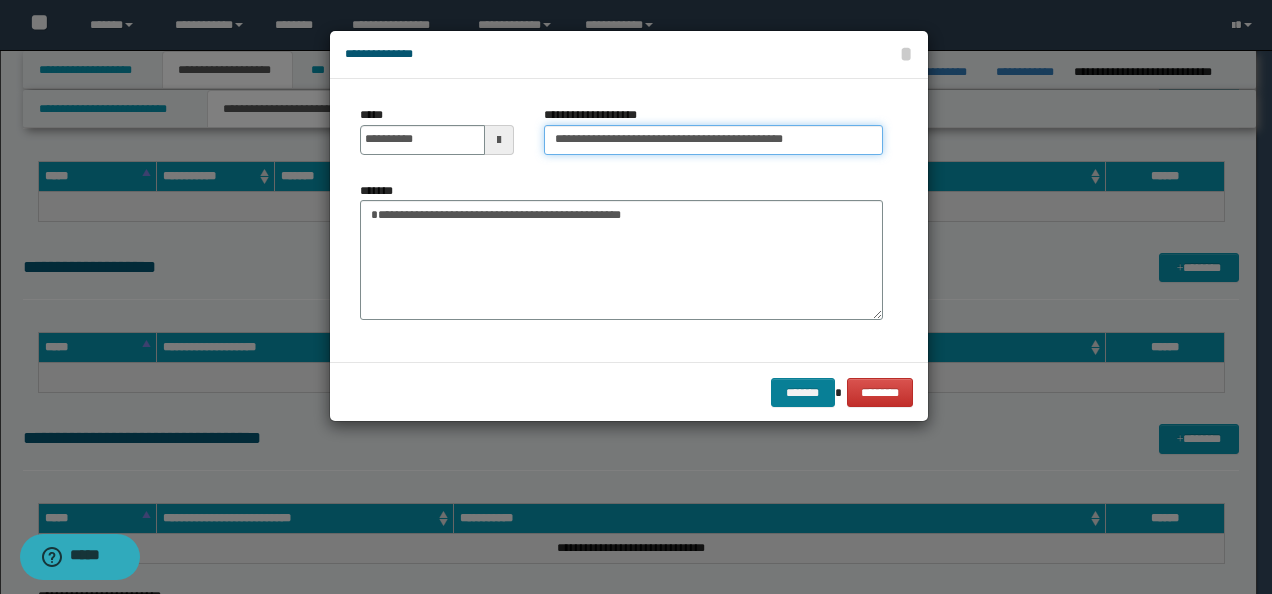 type on "**********" 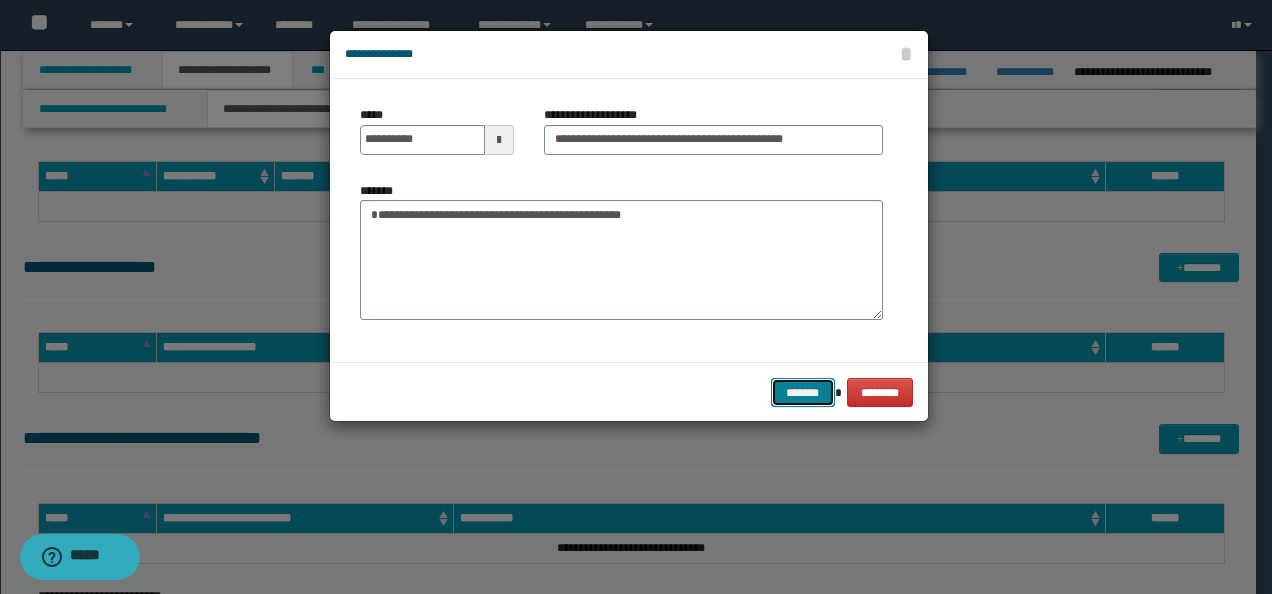 click on "*******" at bounding box center (803, 392) 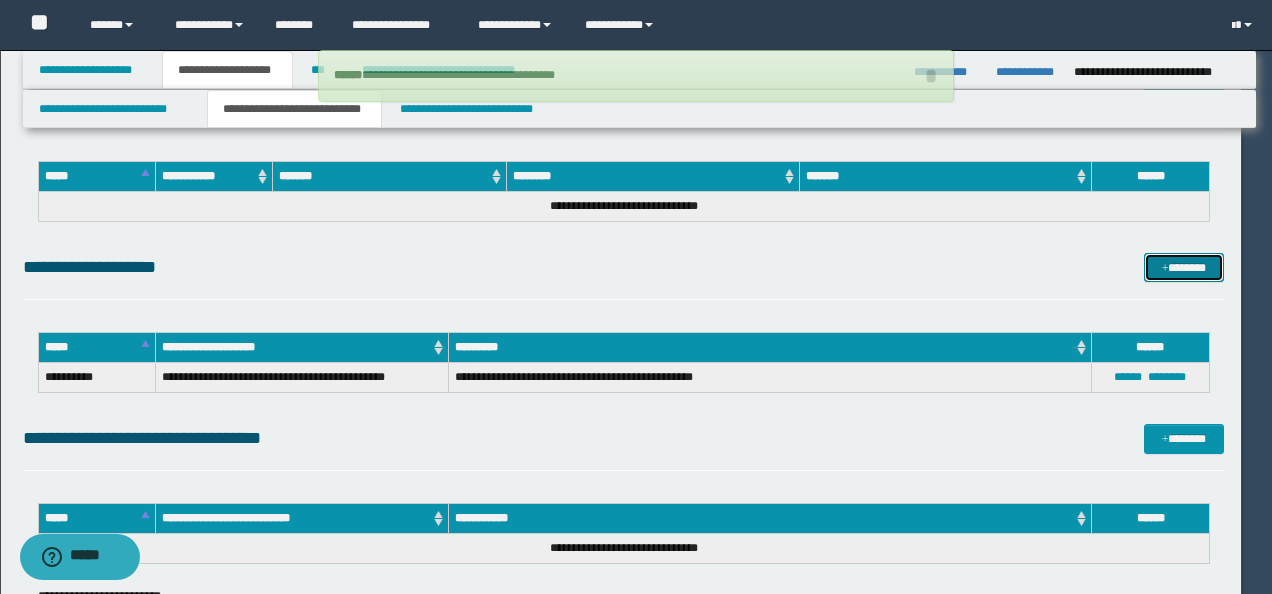 type 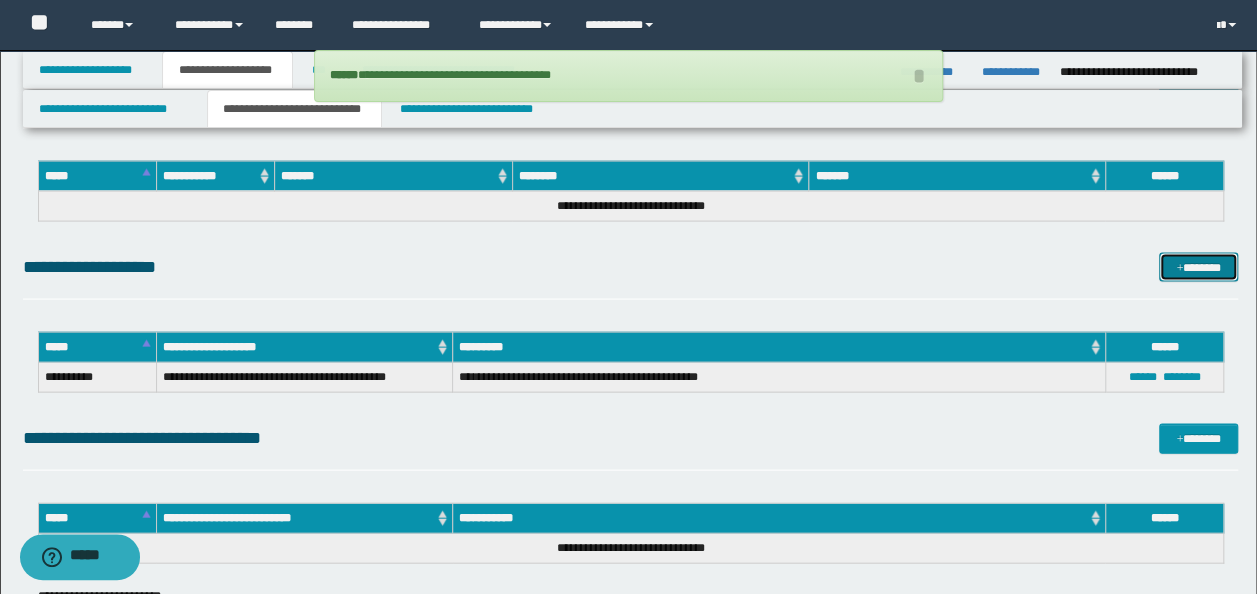 click on "*******" at bounding box center [1198, 267] 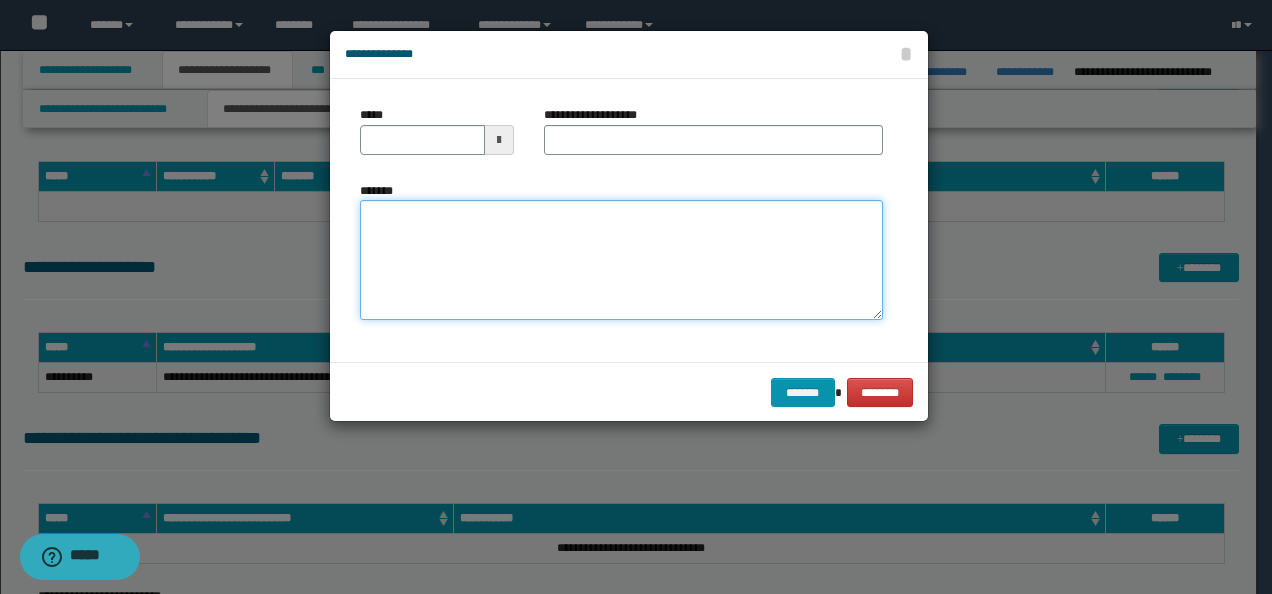 click on "*******" at bounding box center [621, 260] 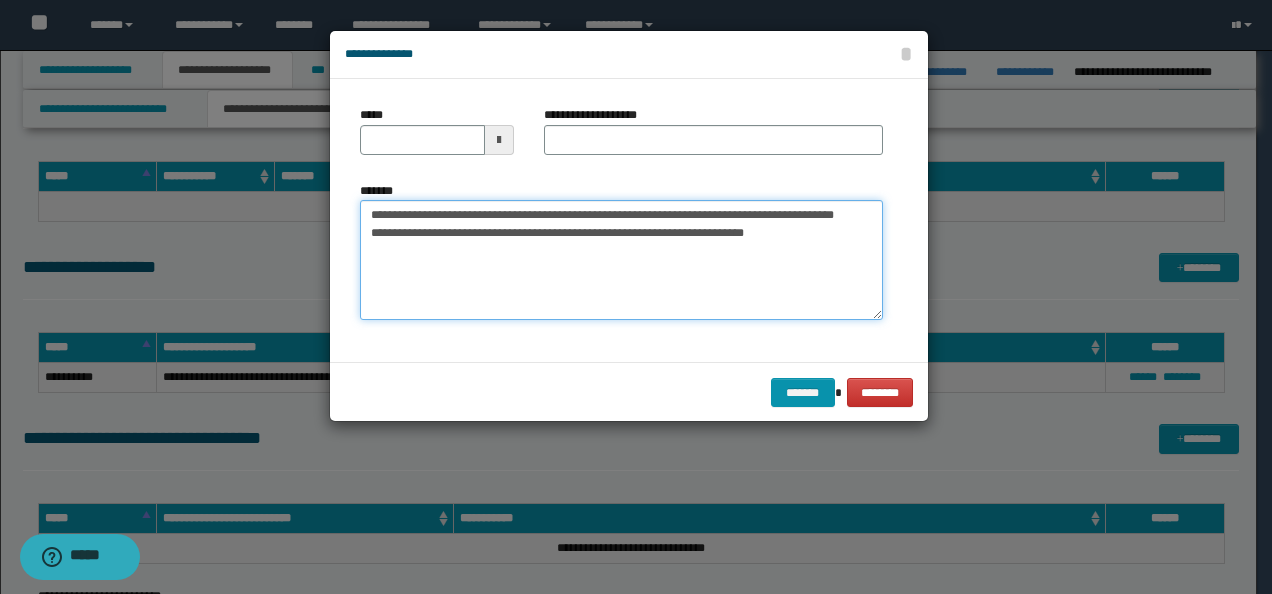 drag, startPoint x: 355, startPoint y: 198, endPoint x: 210, endPoint y: 196, distance: 145.0138 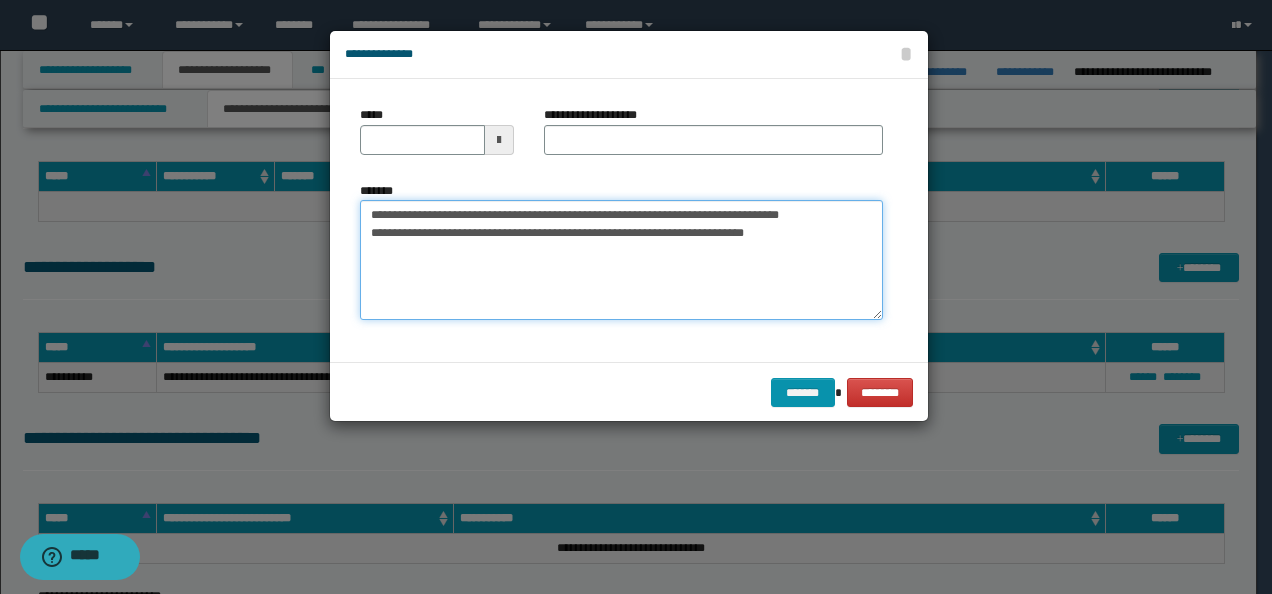 type 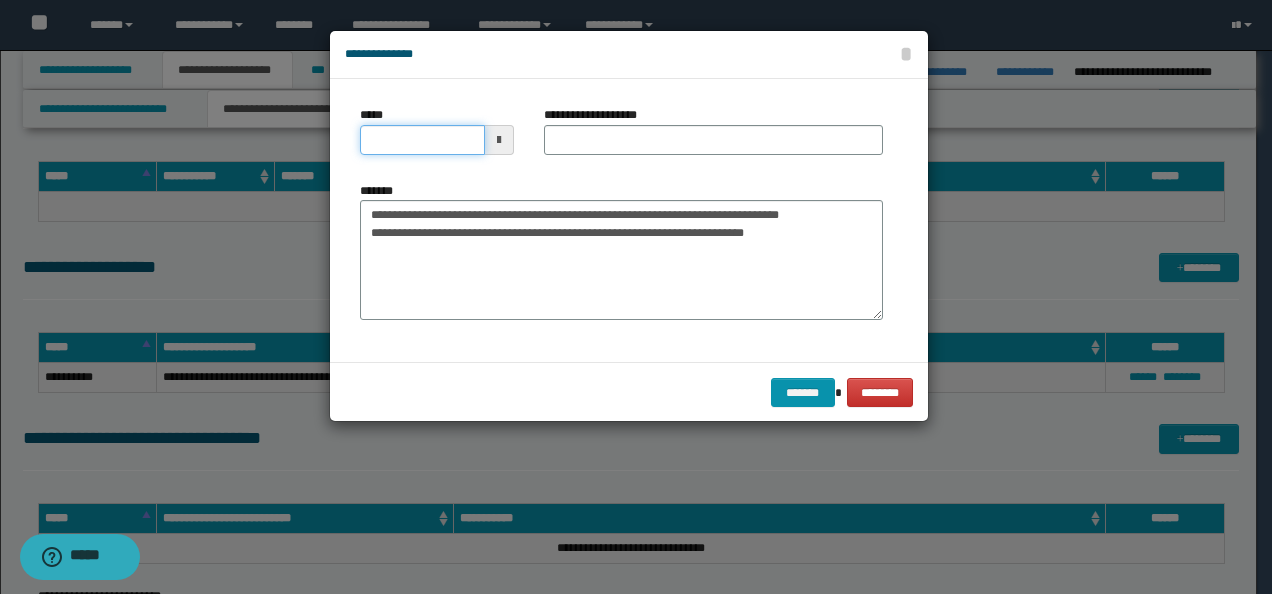 click on "*****" at bounding box center (422, 140) 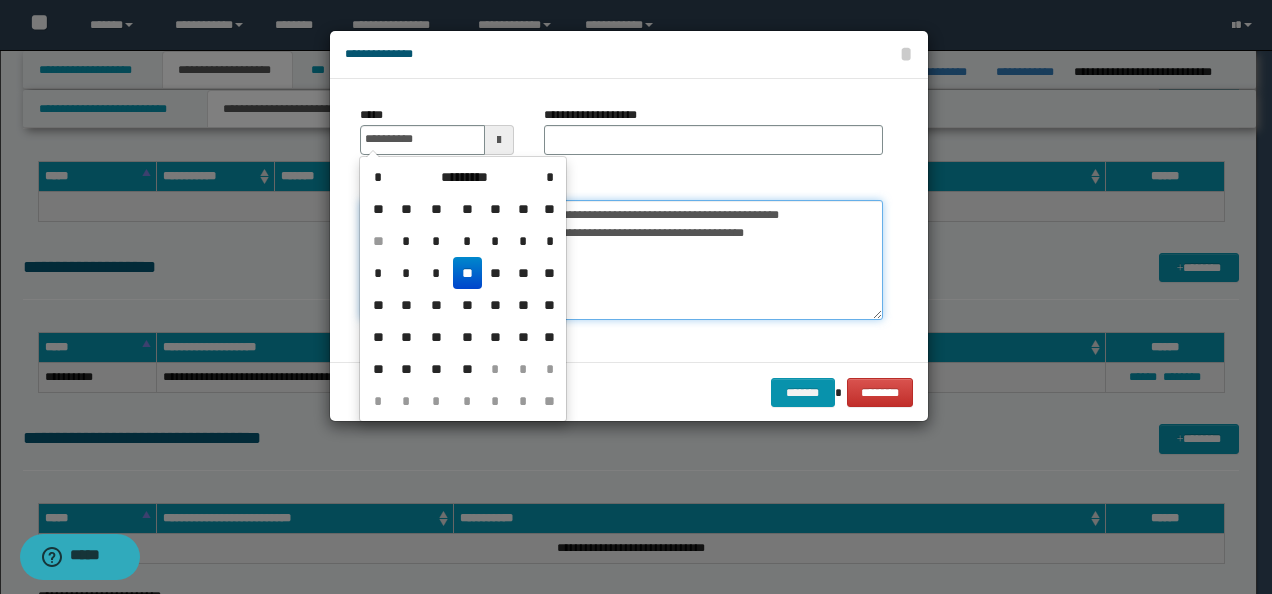 type on "**********" 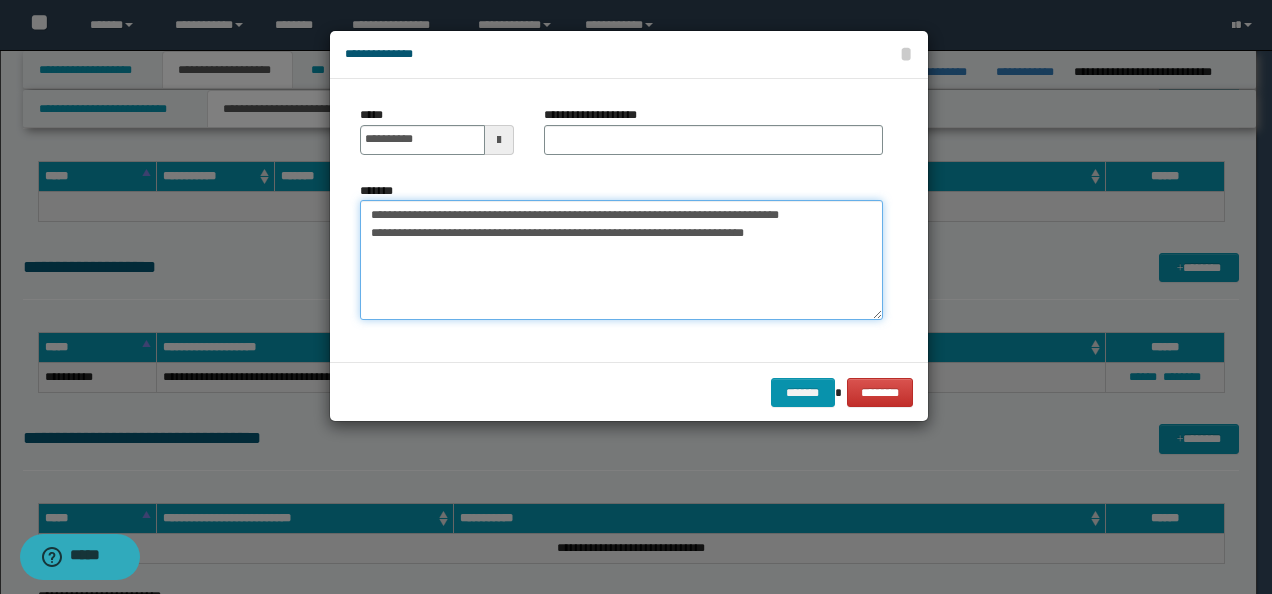 drag, startPoint x: 836, startPoint y: 210, endPoint x: 112, endPoint y: 183, distance: 724.5033 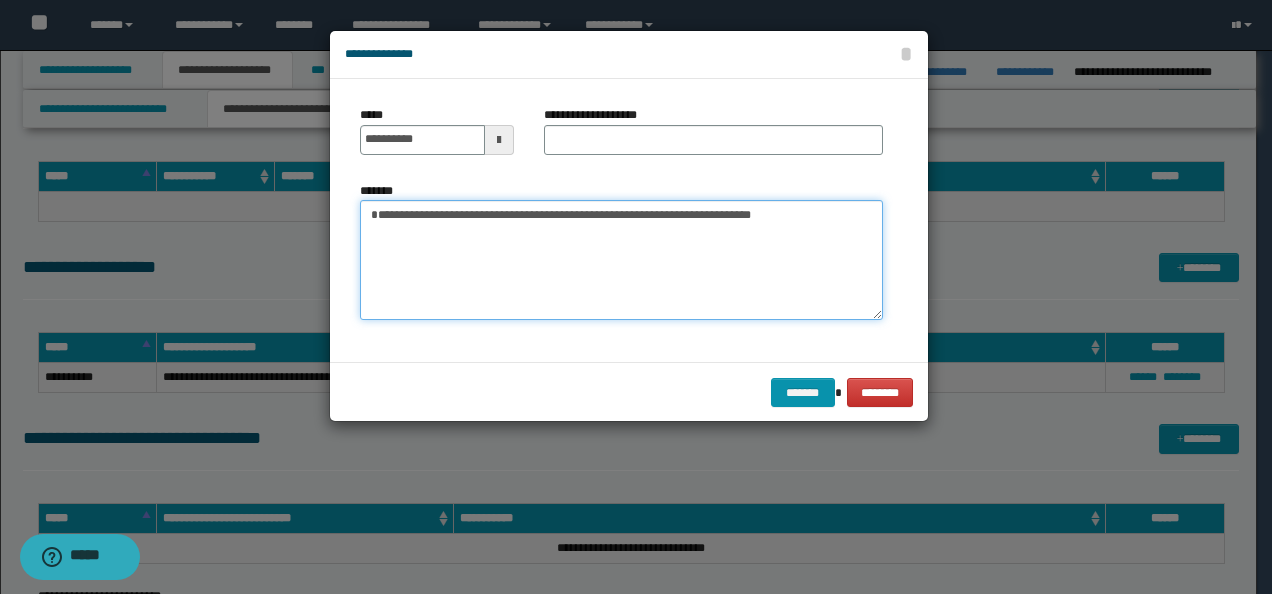 type on "**********" 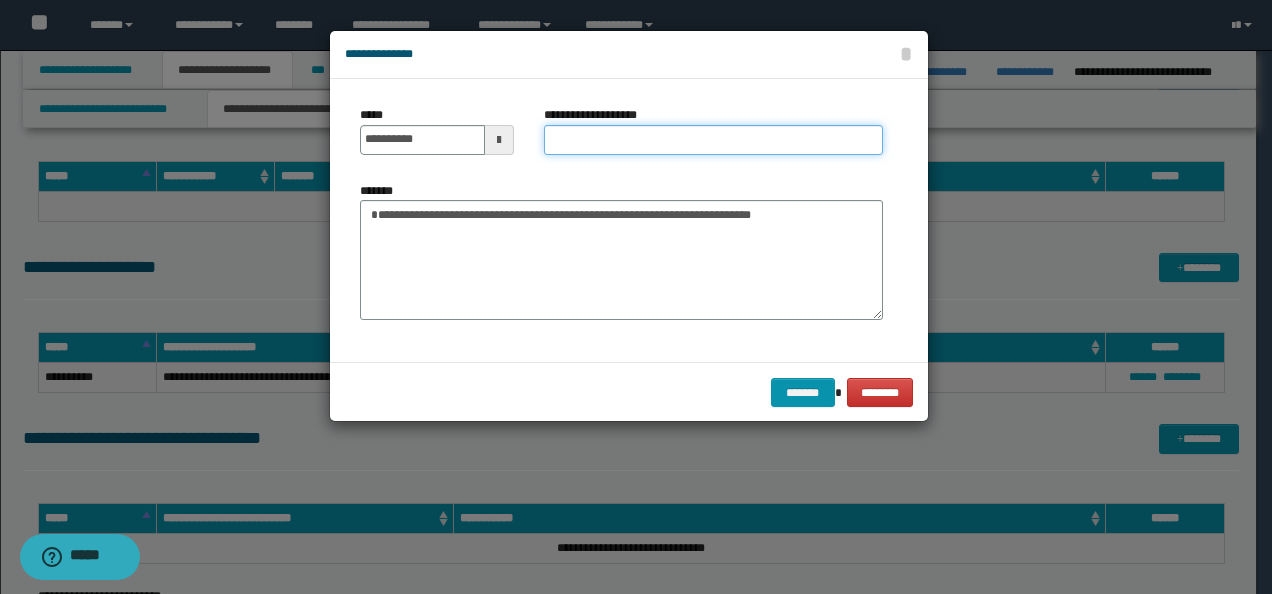 click on "**********" at bounding box center (713, 140) 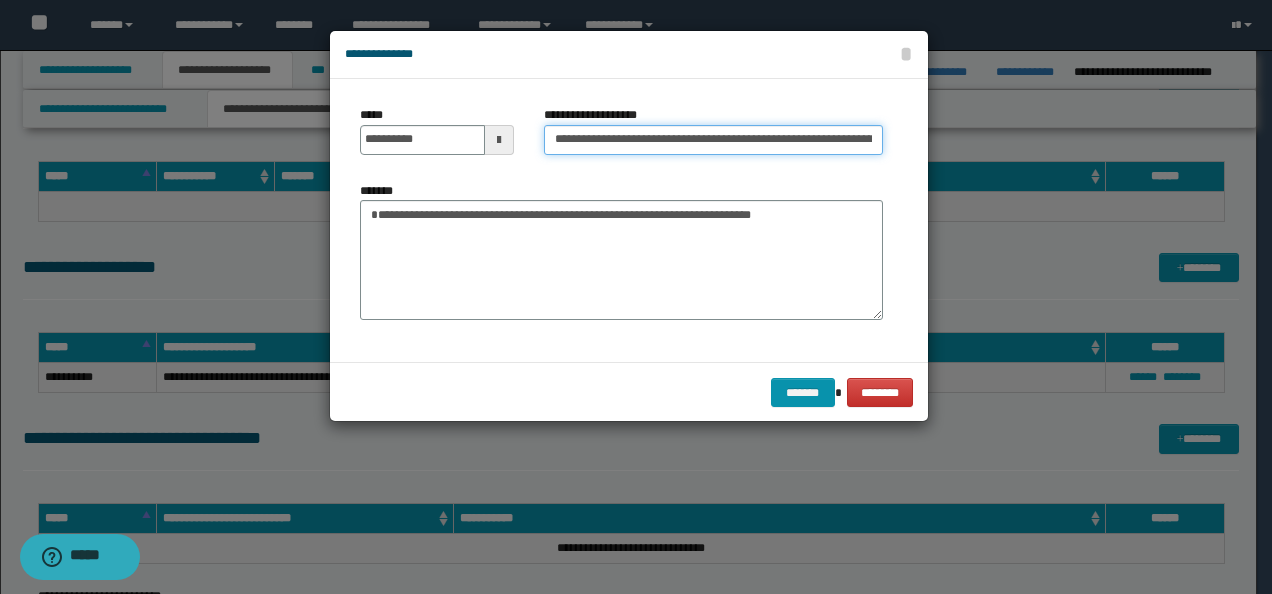 scroll, scrollTop: 0, scrollLeft: 138, axis: horizontal 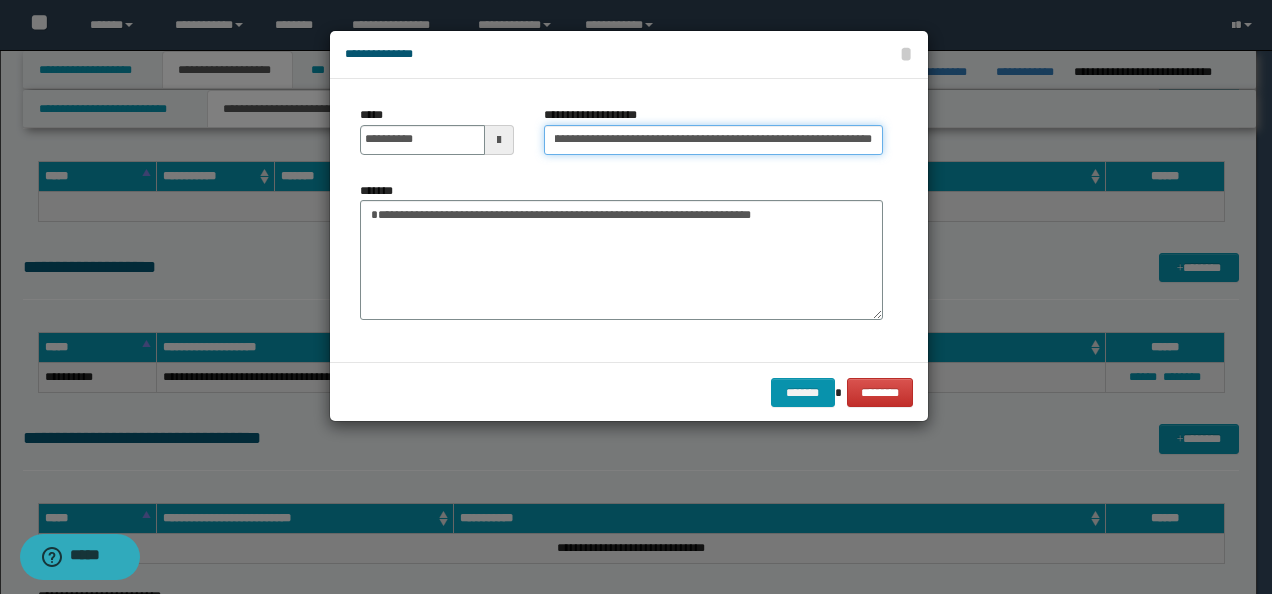 type on "**********" 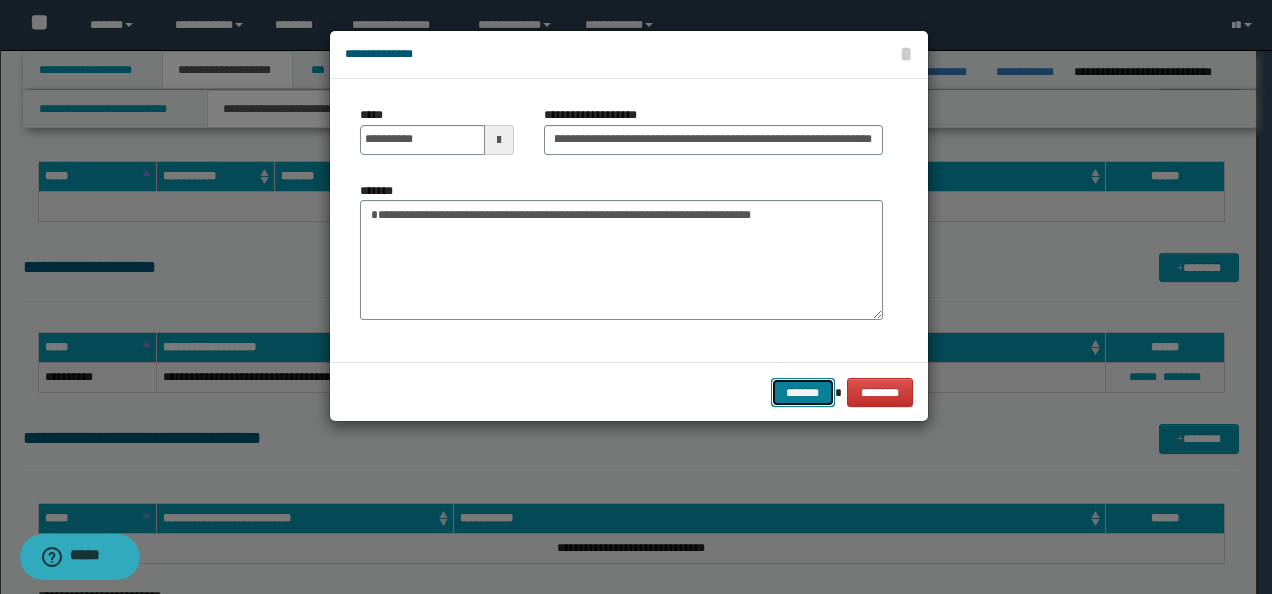click on "*******" at bounding box center (803, 392) 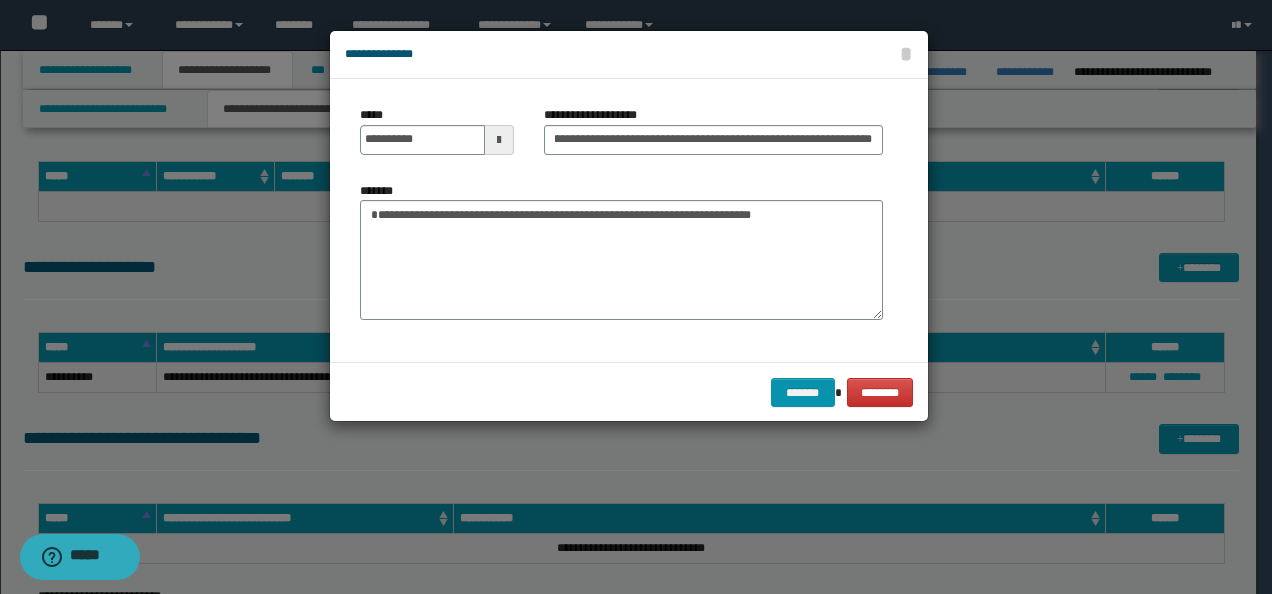 scroll, scrollTop: 0, scrollLeft: 0, axis: both 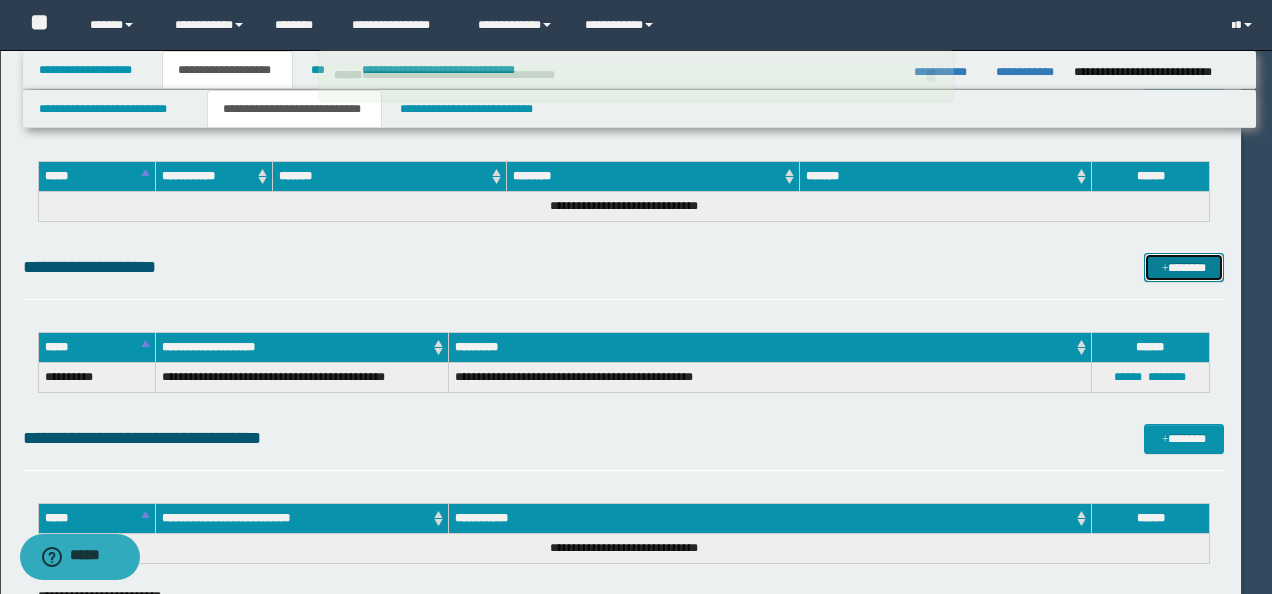 type 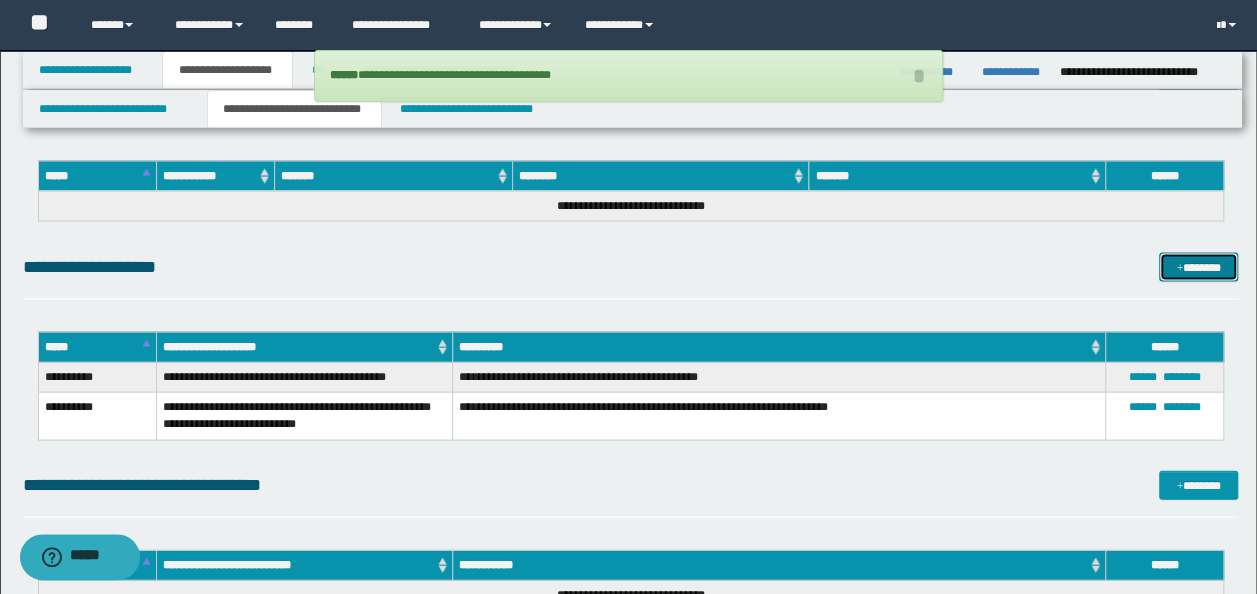 click on "*******" at bounding box center [1198, 267] 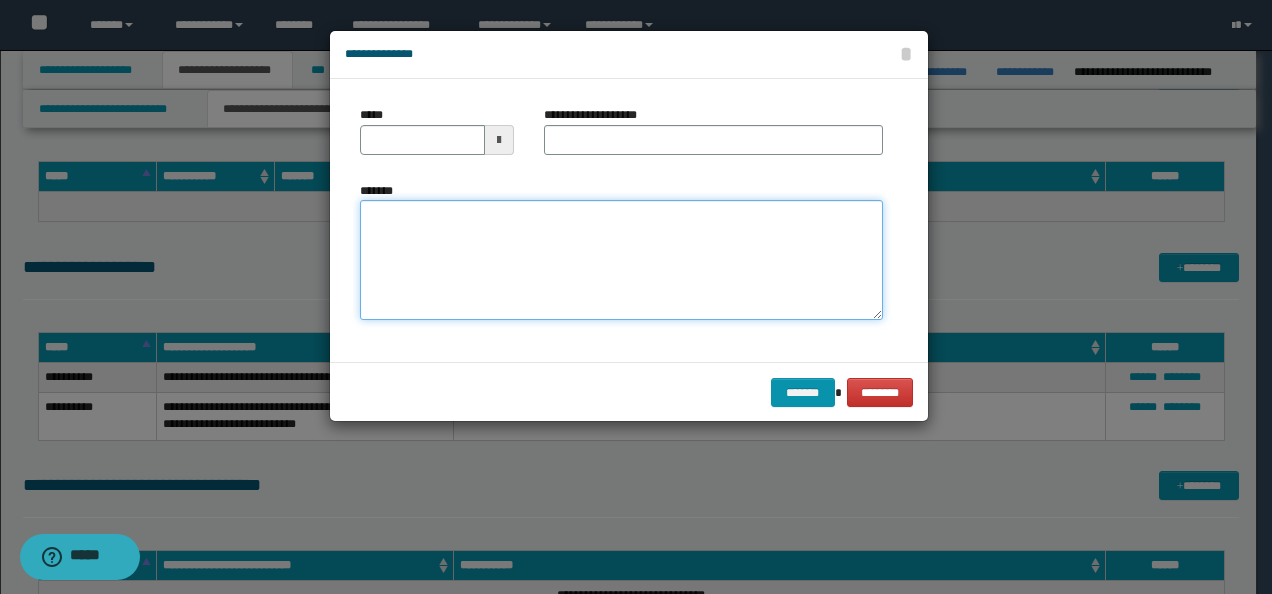 click on "*******" at bounding box center [621, 260] 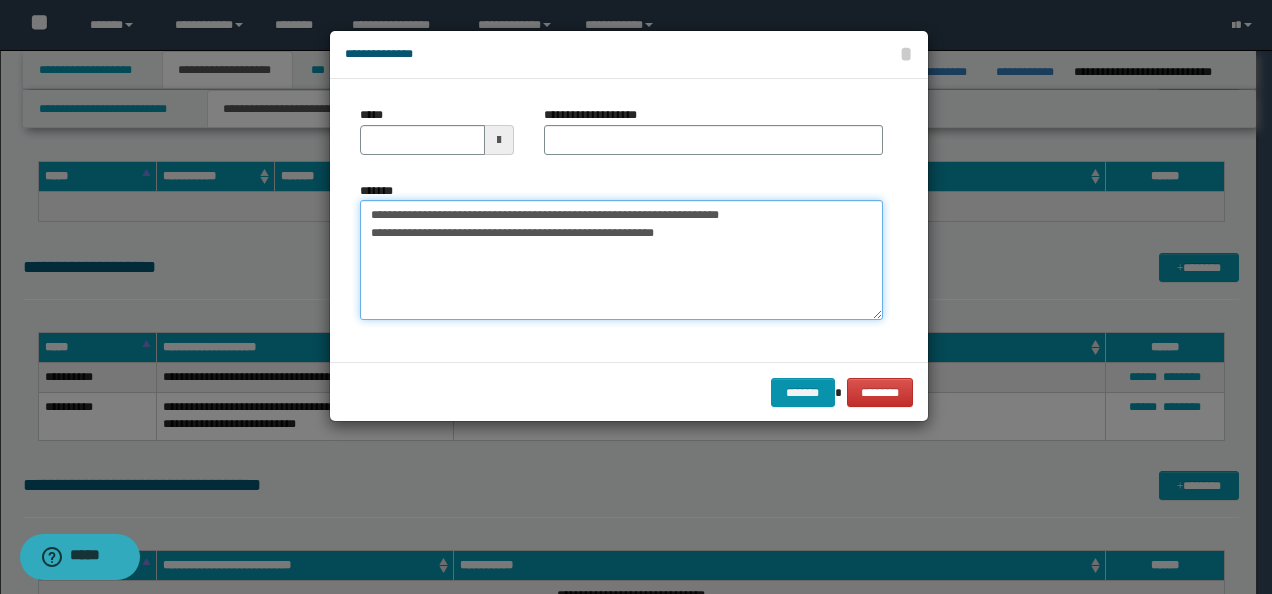 drag, startPoint x: 430, startPoint y: 210, endPoint x: 220, endPoint y: 205, distance: 210.05951 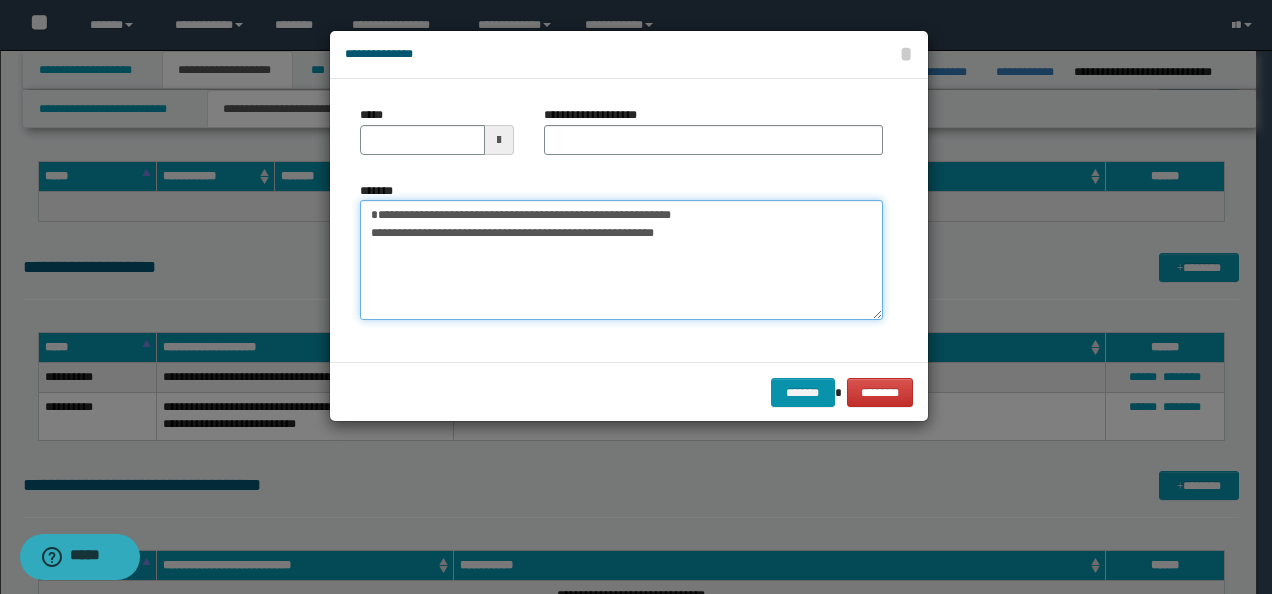 type 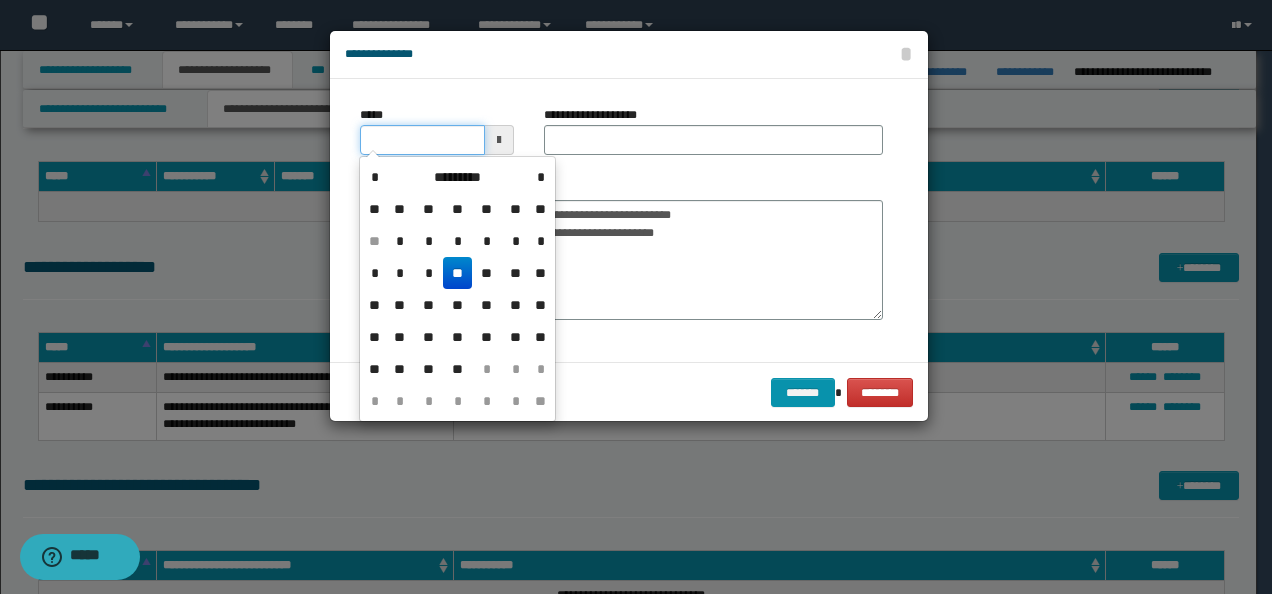 click on "*****" at bounding box center (422, 140) 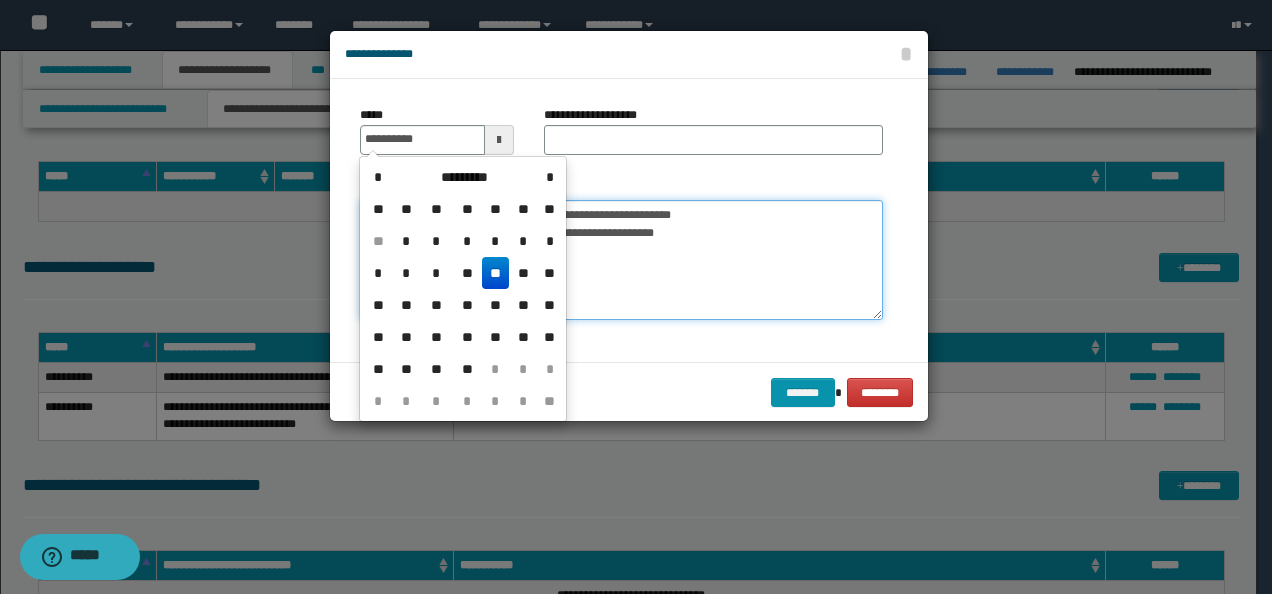 type on "**********" 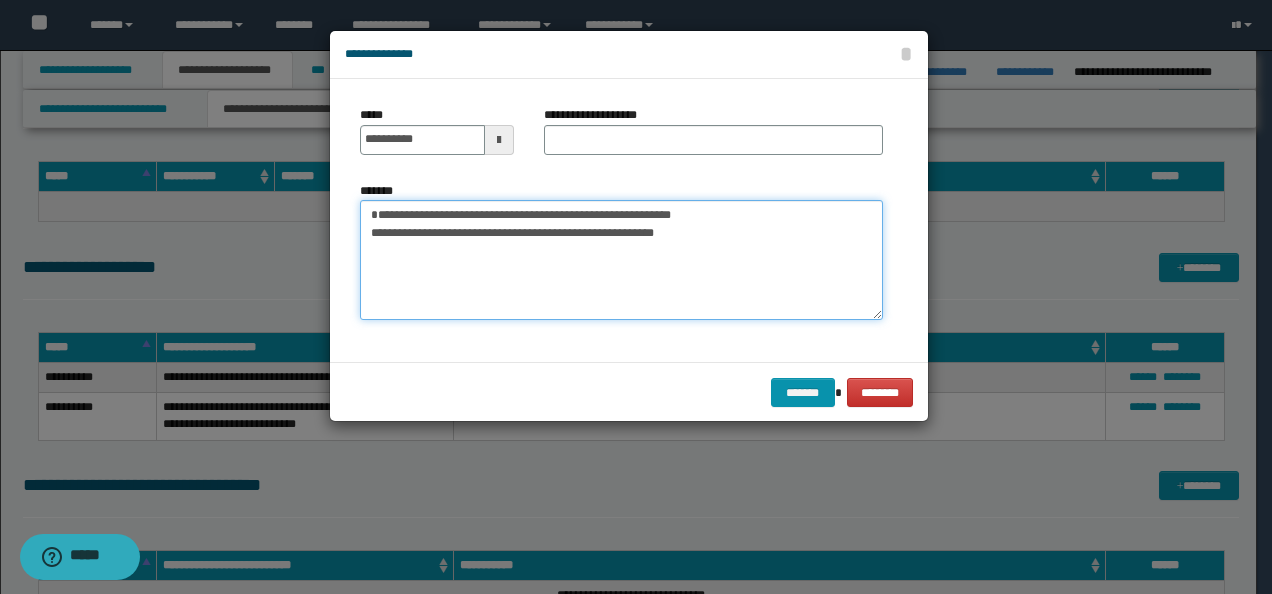 drag, startPoint x: 758, startPoint y: 214, endPoint x: 169, endPoint y: 209, distance: 589.02124 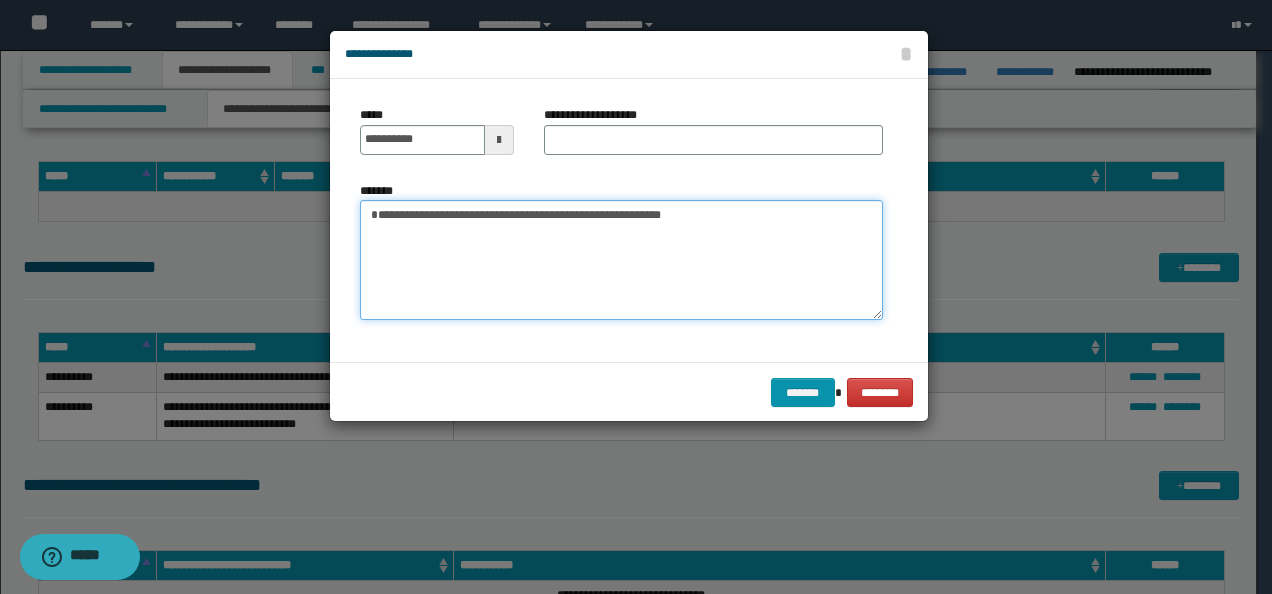 type on "**********" 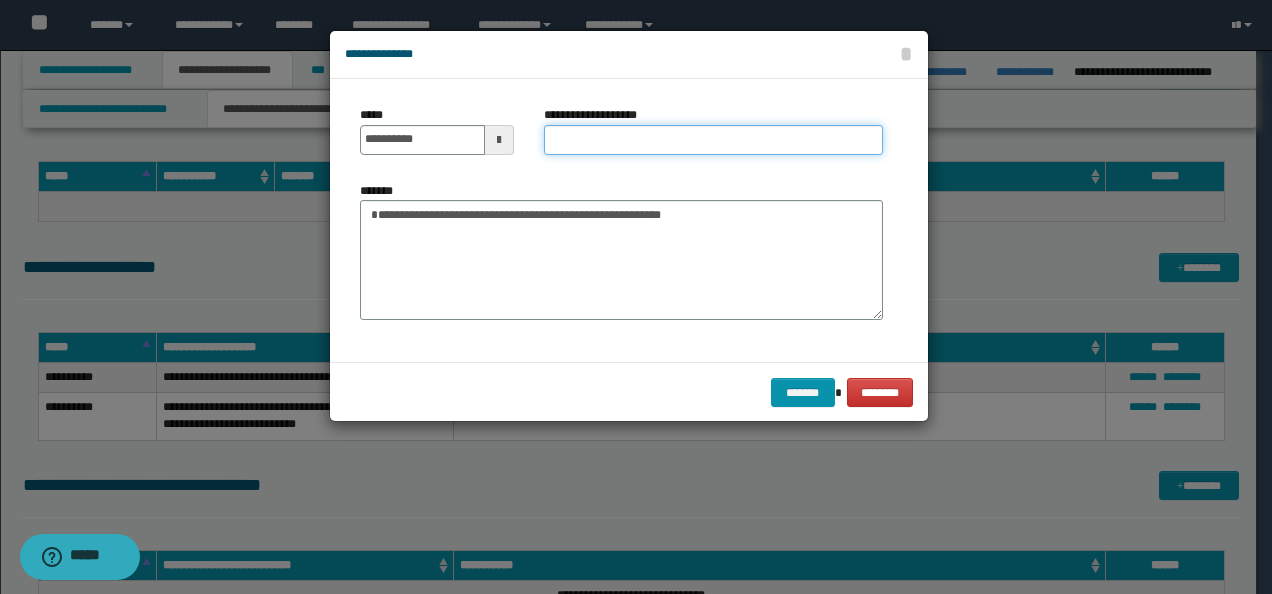 click on "**********" at bounding box center (713, 140) 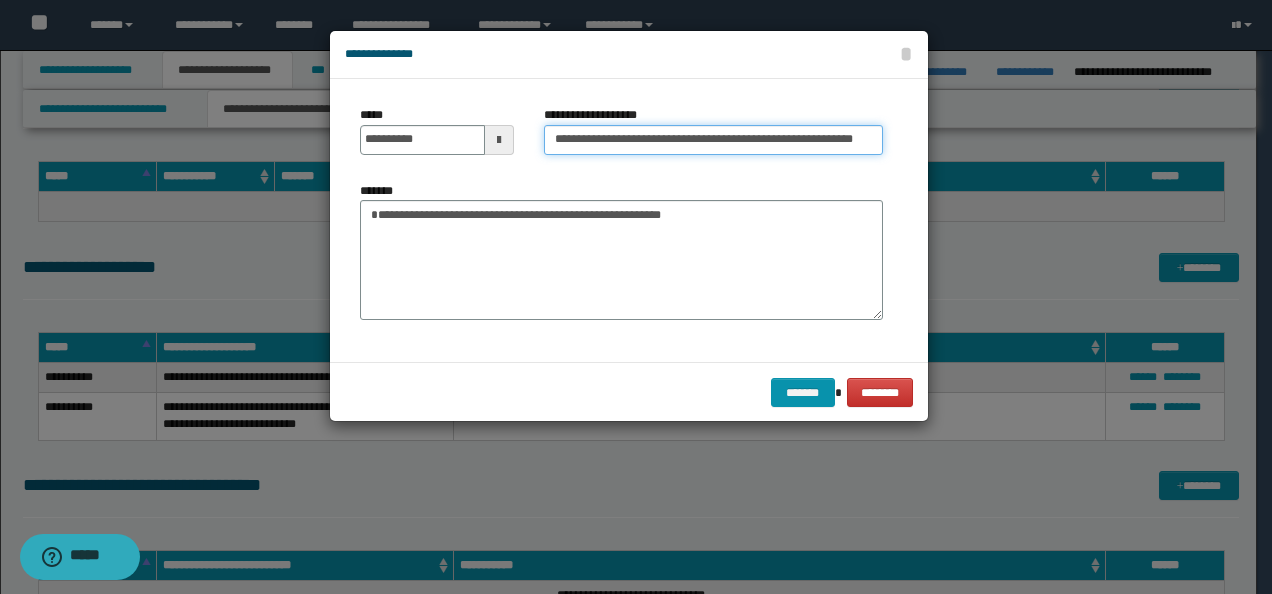 scroll, scrollTop: 0, scrollLeft: 57, axis: horizontal 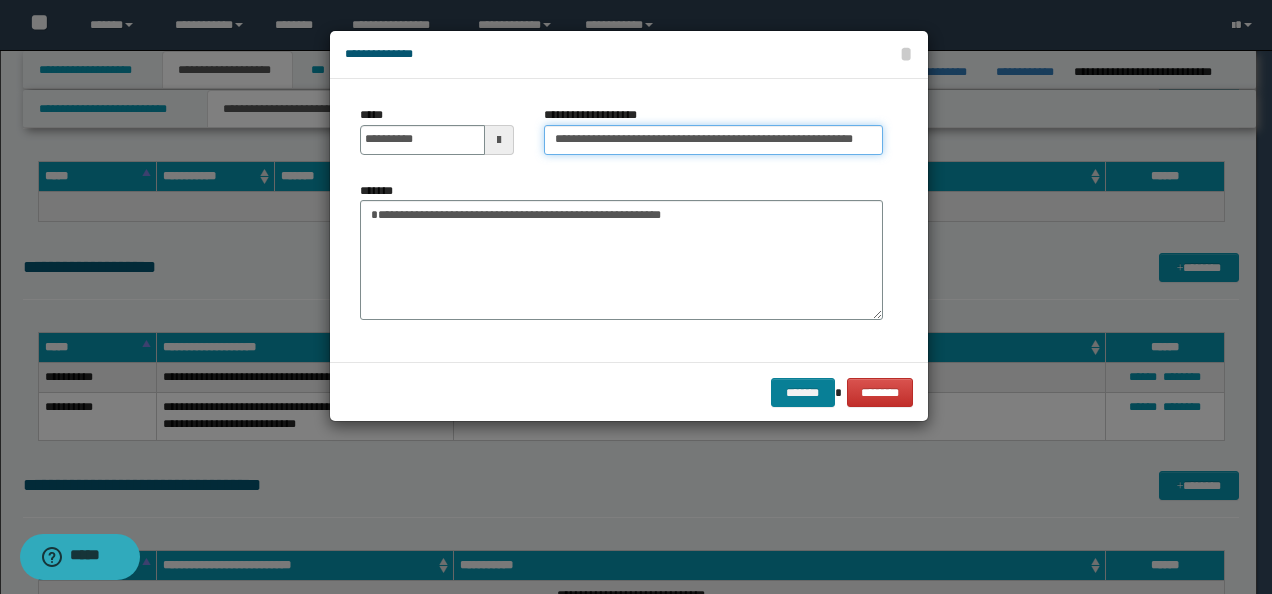 type on "**********" 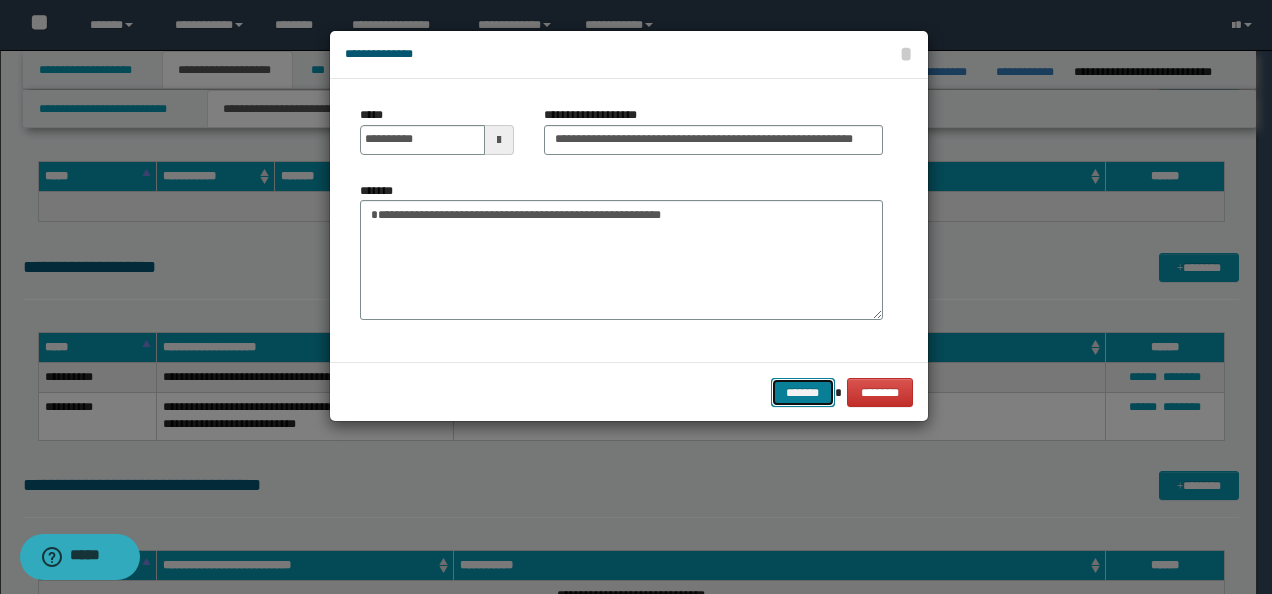 click on "*******" at bounding box center [803, 392] 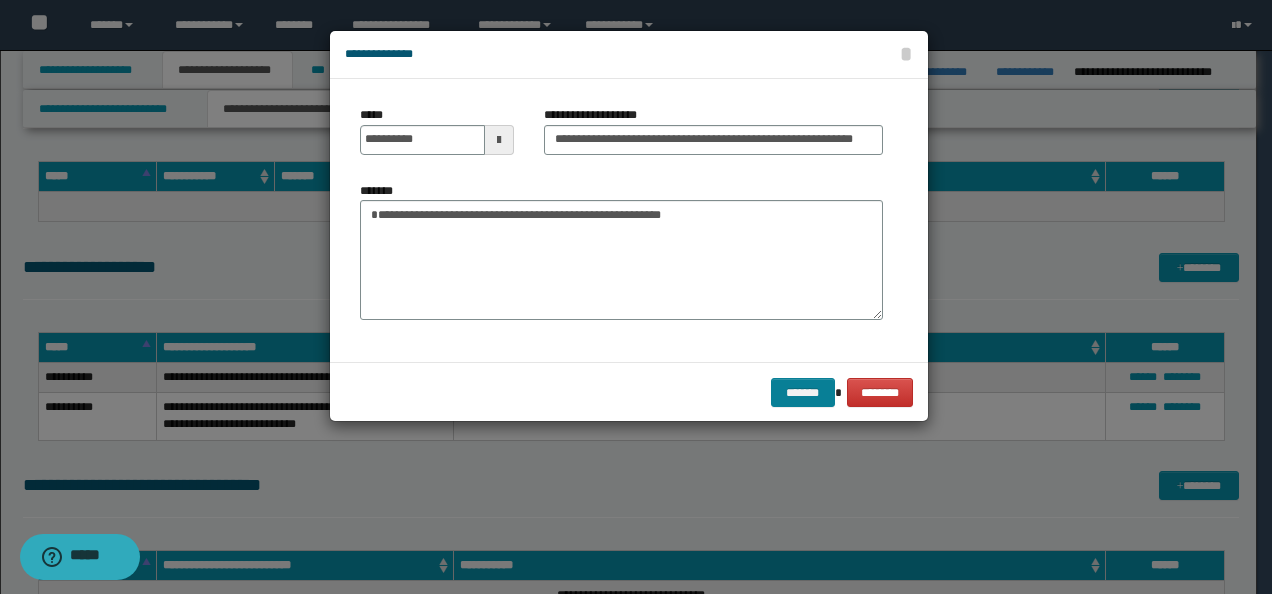 scroll, scrollTop: 0, scrollLeft: 0, axis: both 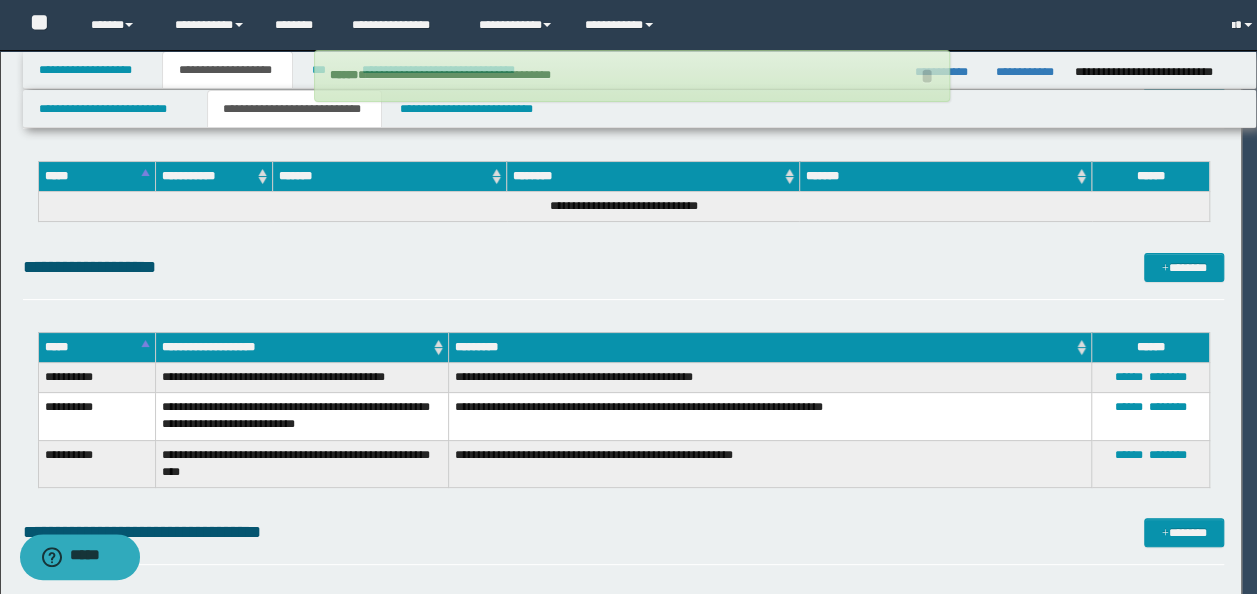 type 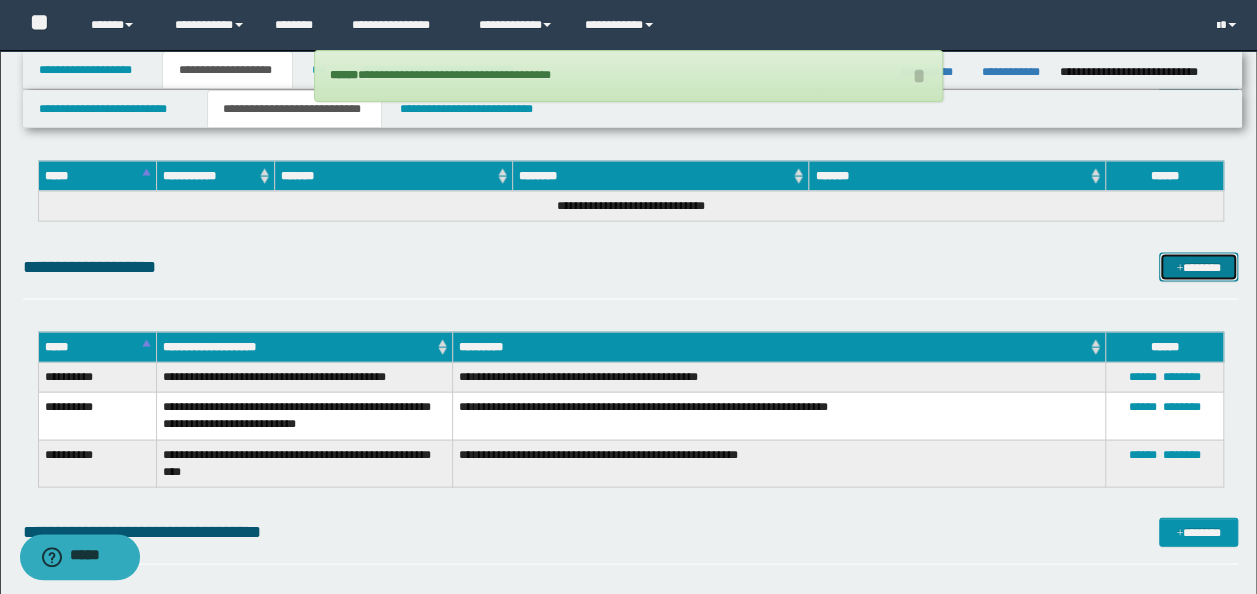 click on "*******" at bounding box center [1198, 267] 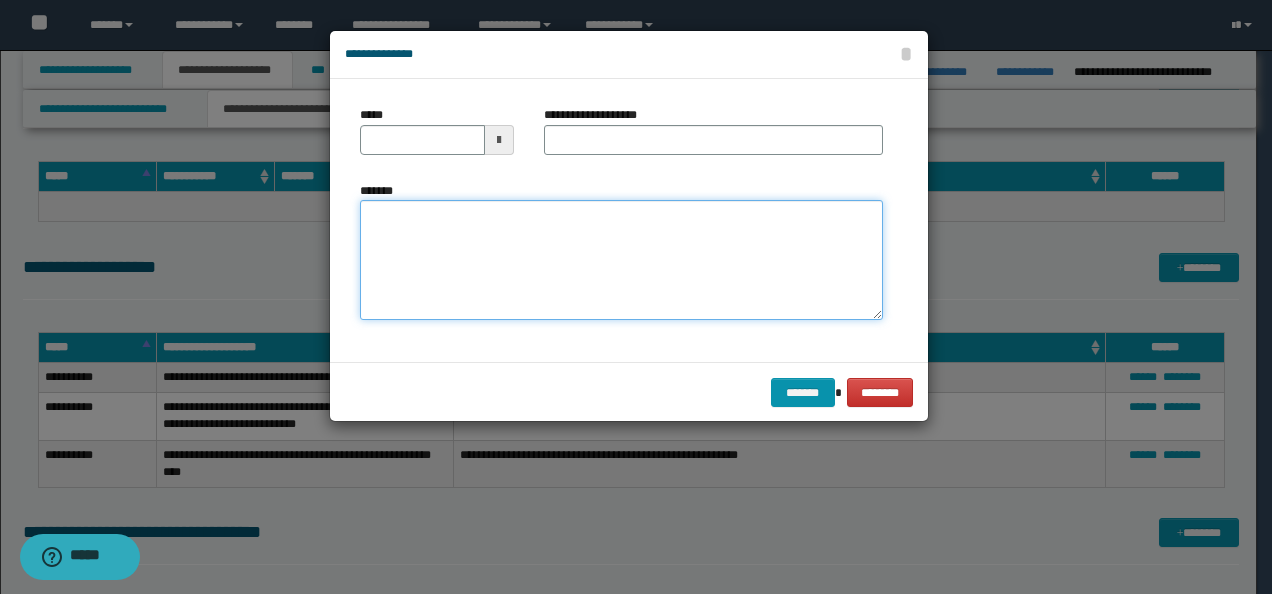 click on "*******" at bounding box center [621, 260] 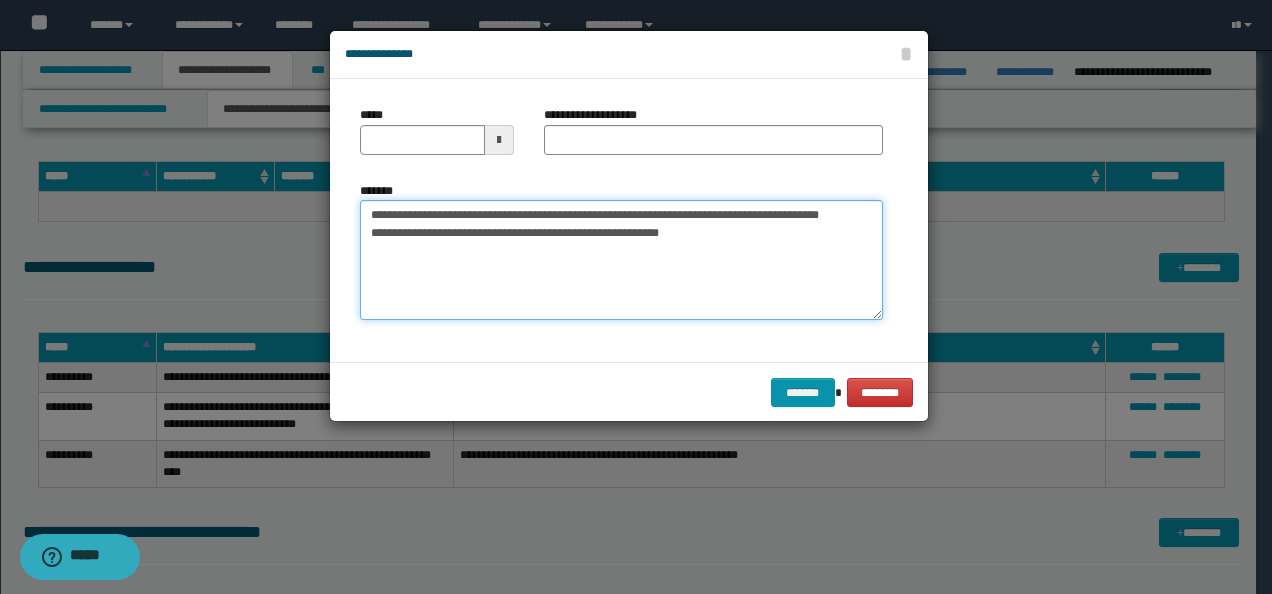 drag, startPoint x: 430, startPoint y: 207, endPoint x: 268, endPoint y: 204, distance: 162.02777 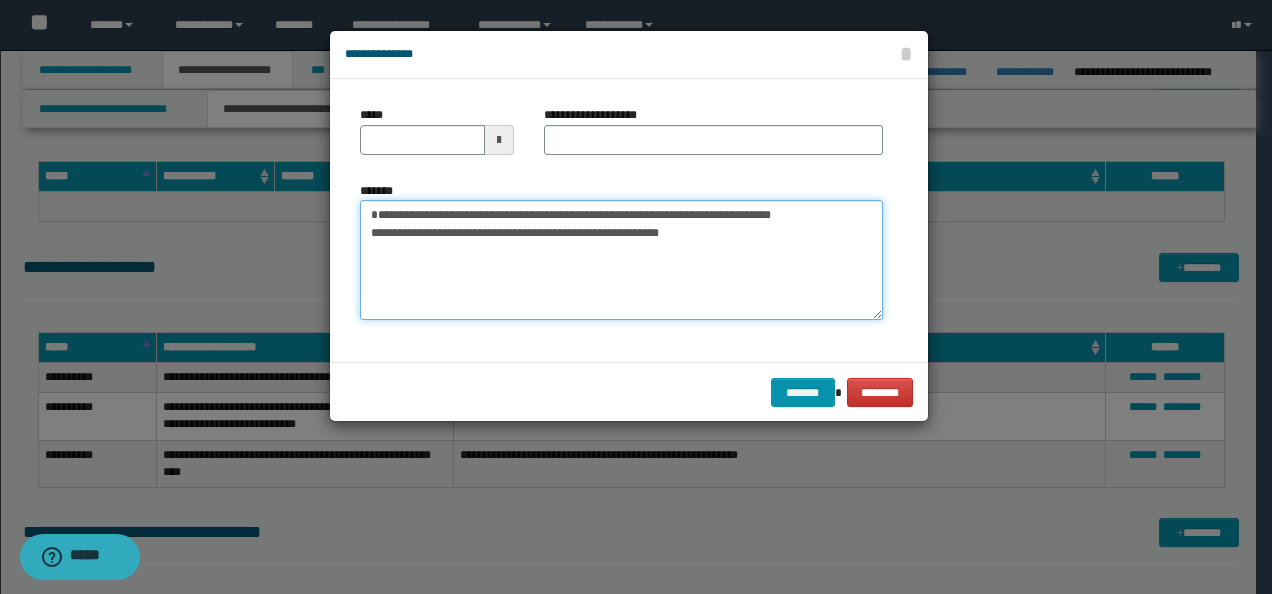 type 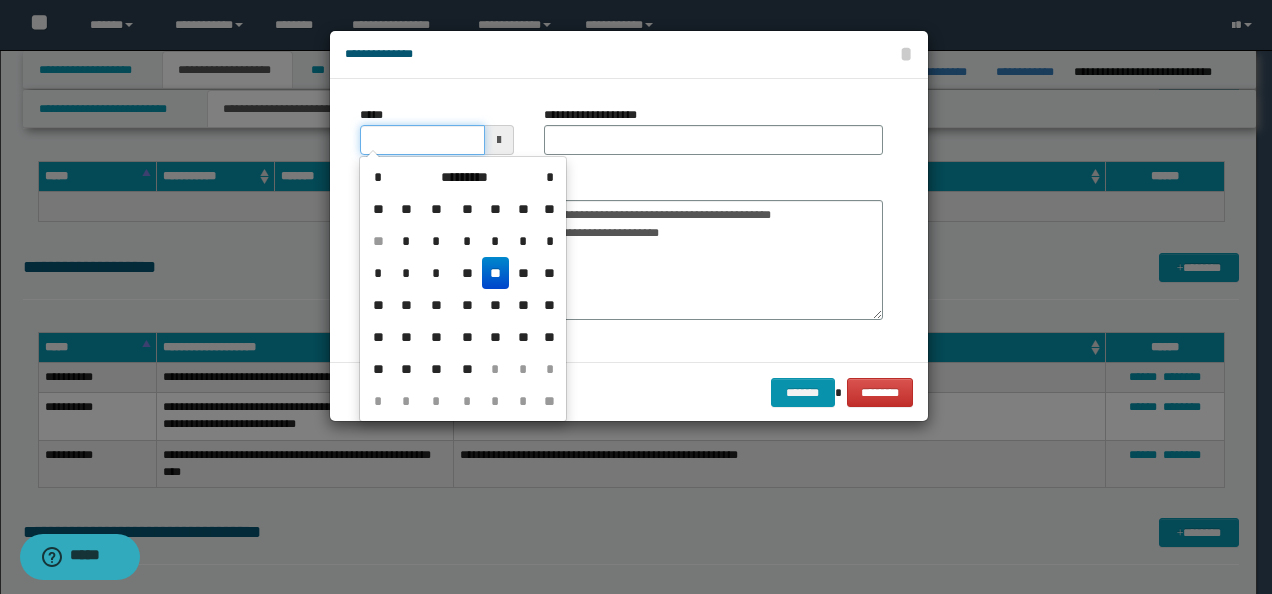 click on "*****" at bounding box center [422, 140] 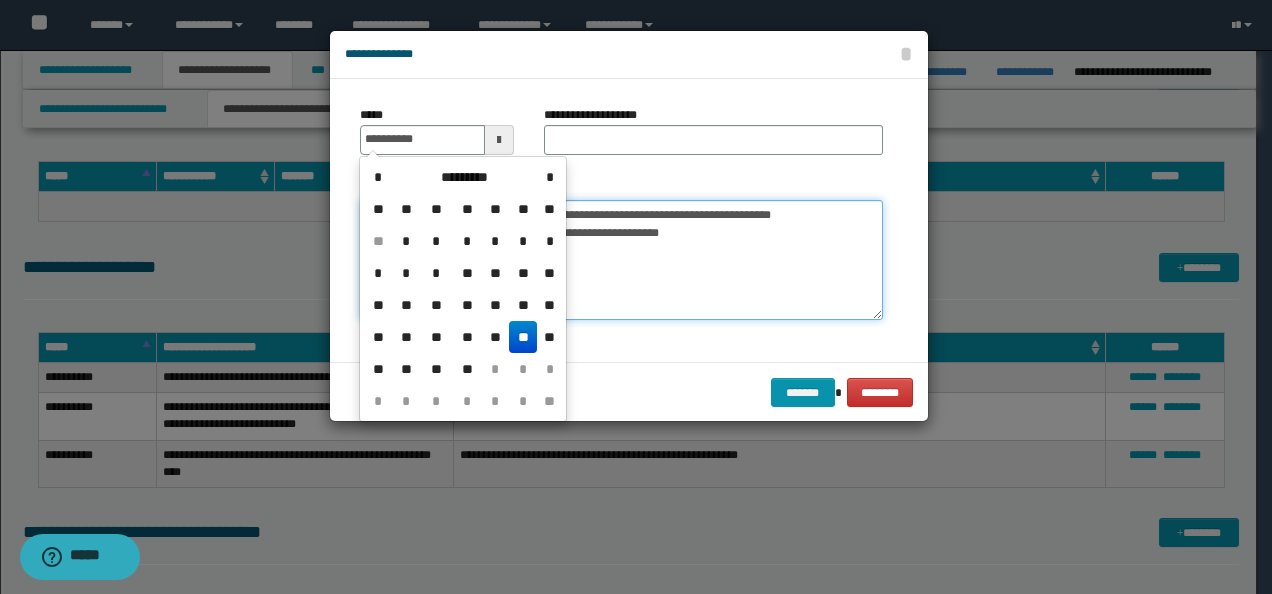 type on "**********" 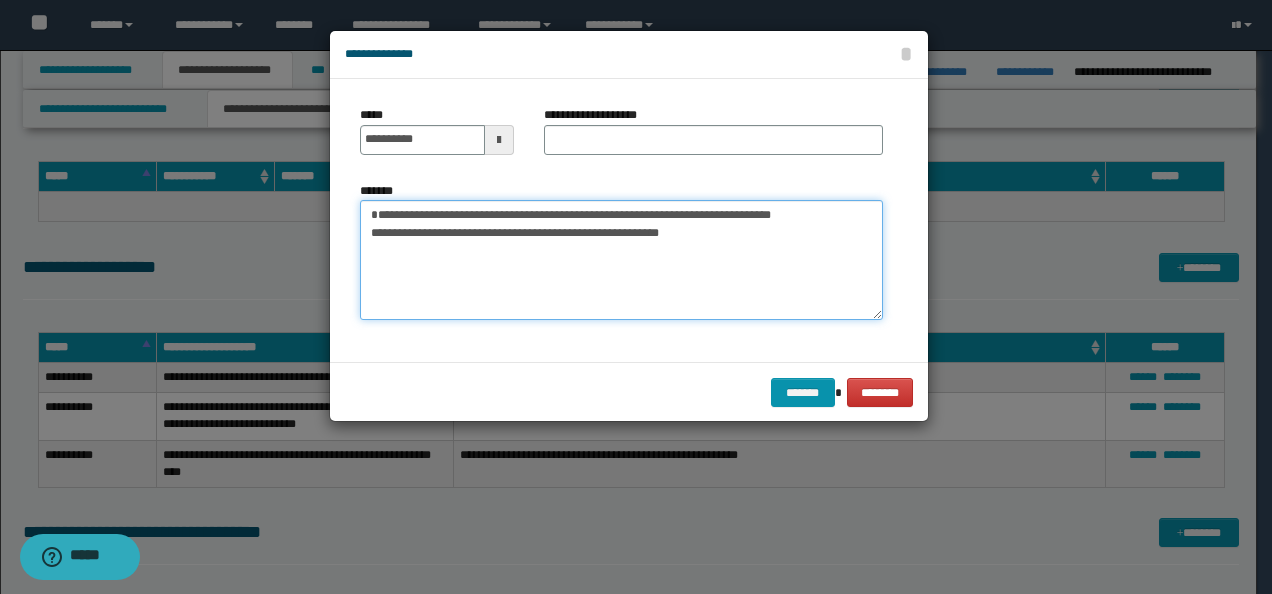 click on "**********" at bounding box center (621, 260) 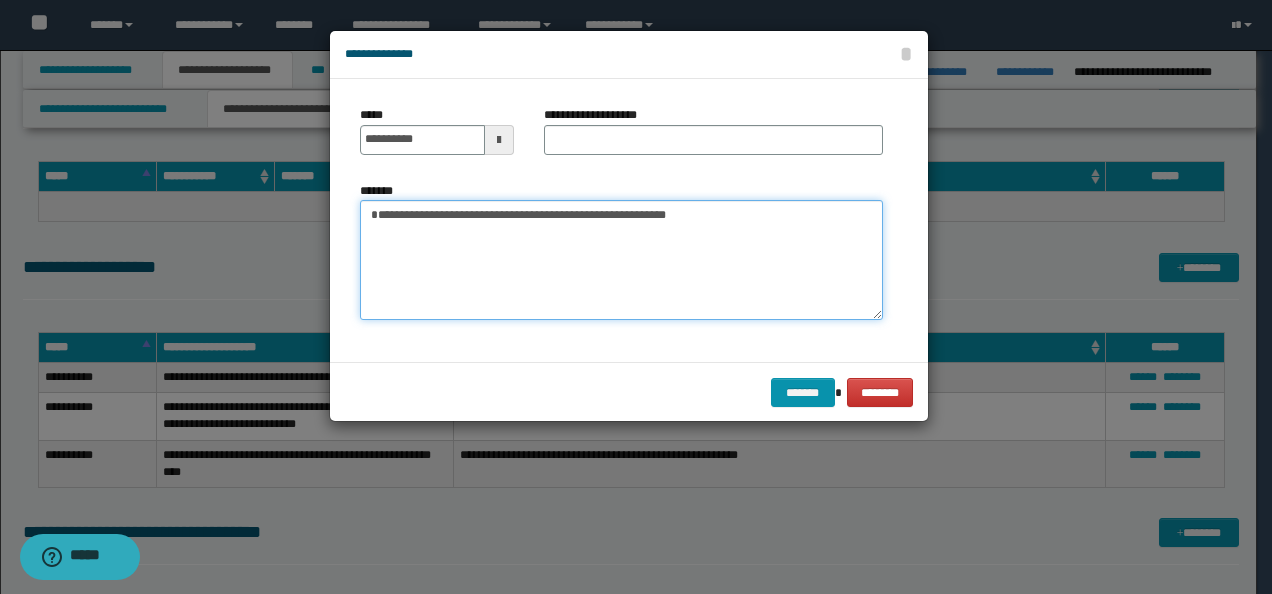 type on "**********" 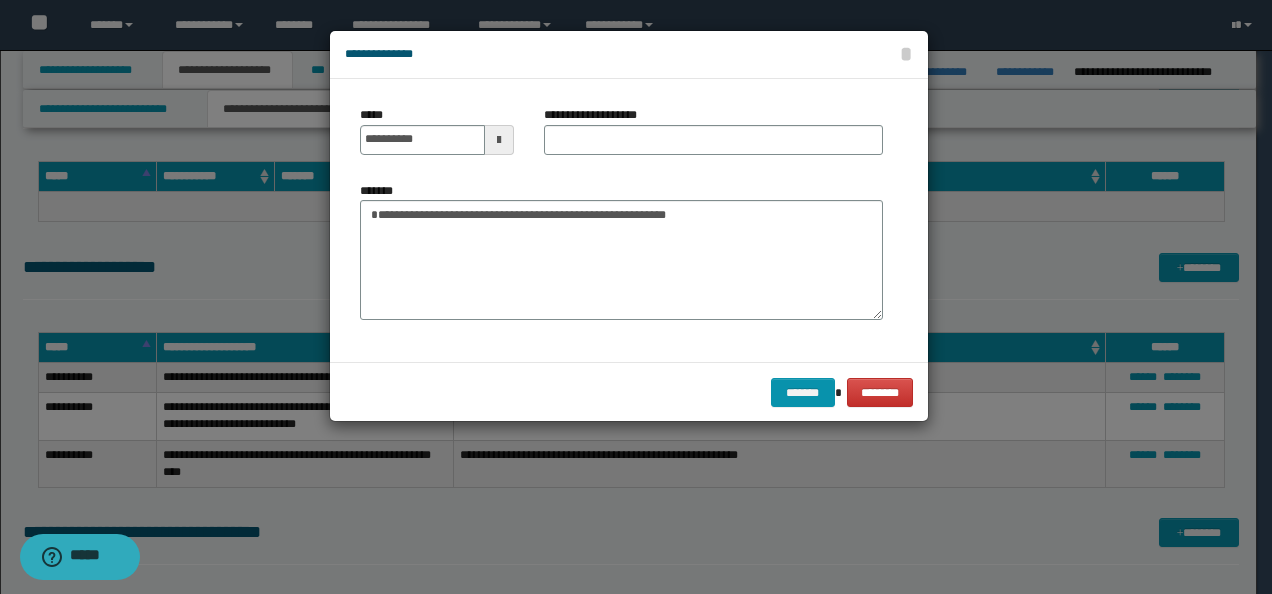 drag, startPoint x: 577, startPoint y: 114, endPoint x: 582, endPoint y: 130, distance: 16.763054 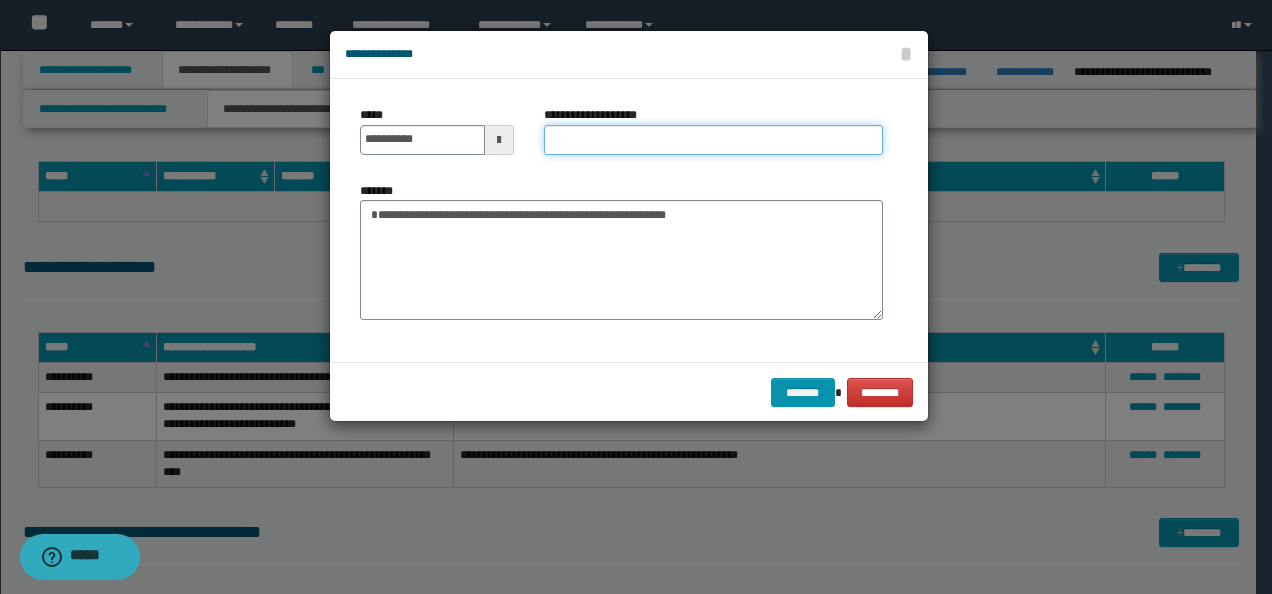 click on "**********" at bounding box center (713, 140) 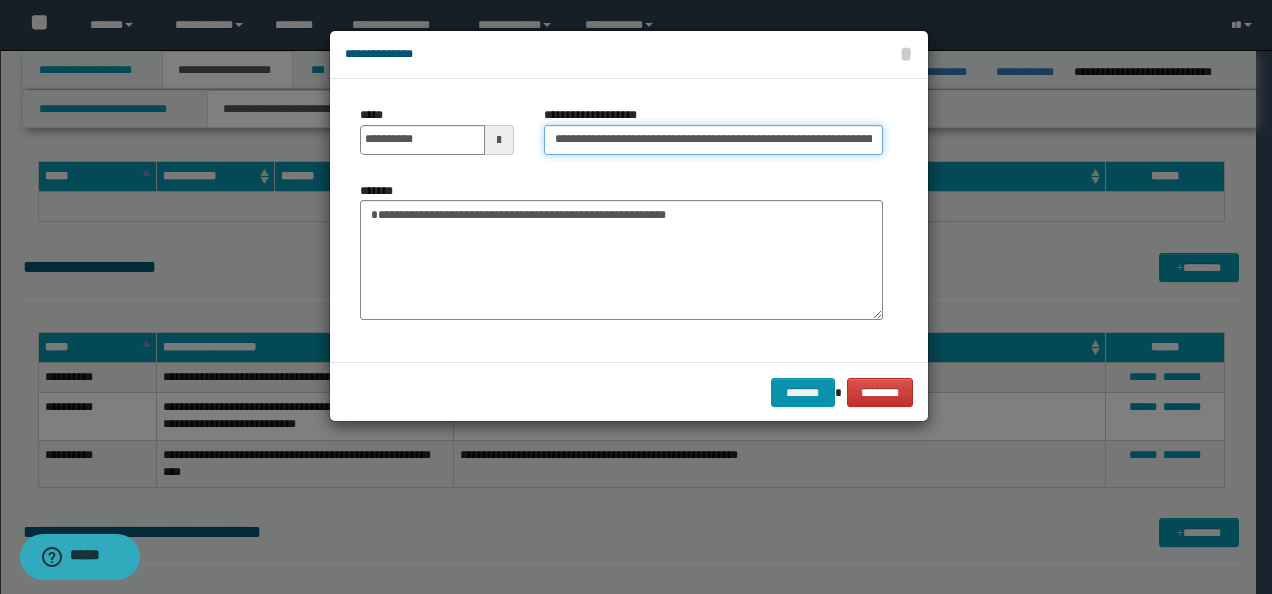 scroll, scrollTop: 0, scrollLeft: 190, axis: horizontal 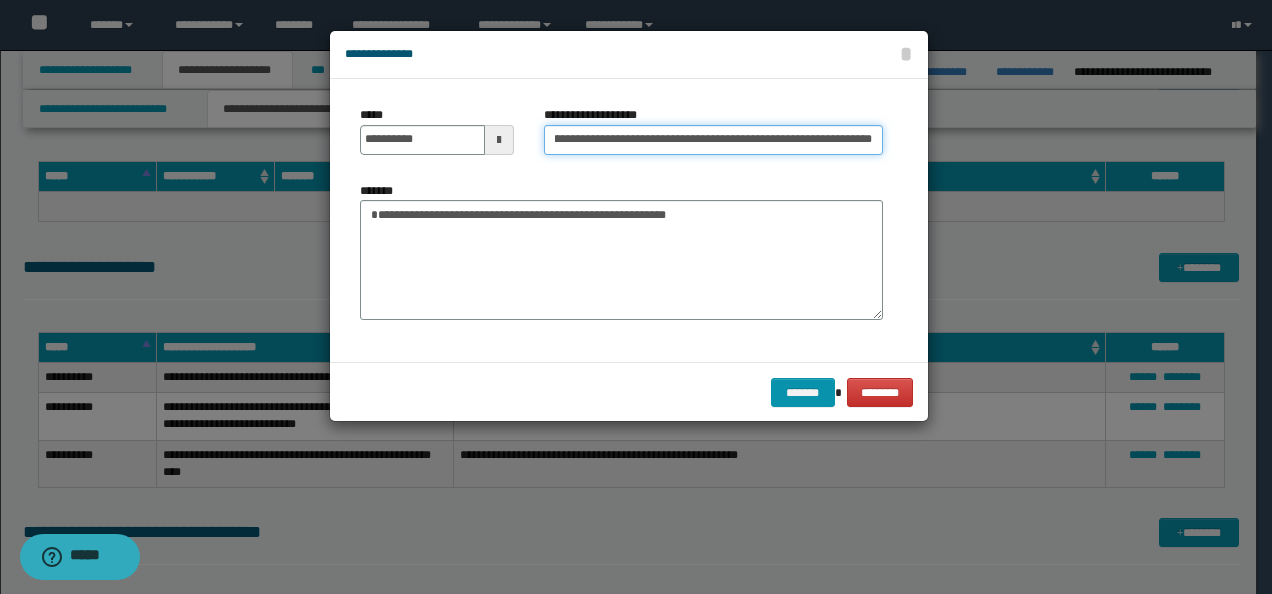 drag, startPoint x: 564, startPoint y: 133, endPoint x: 578, endPoint y: 164, distance: 34.0147 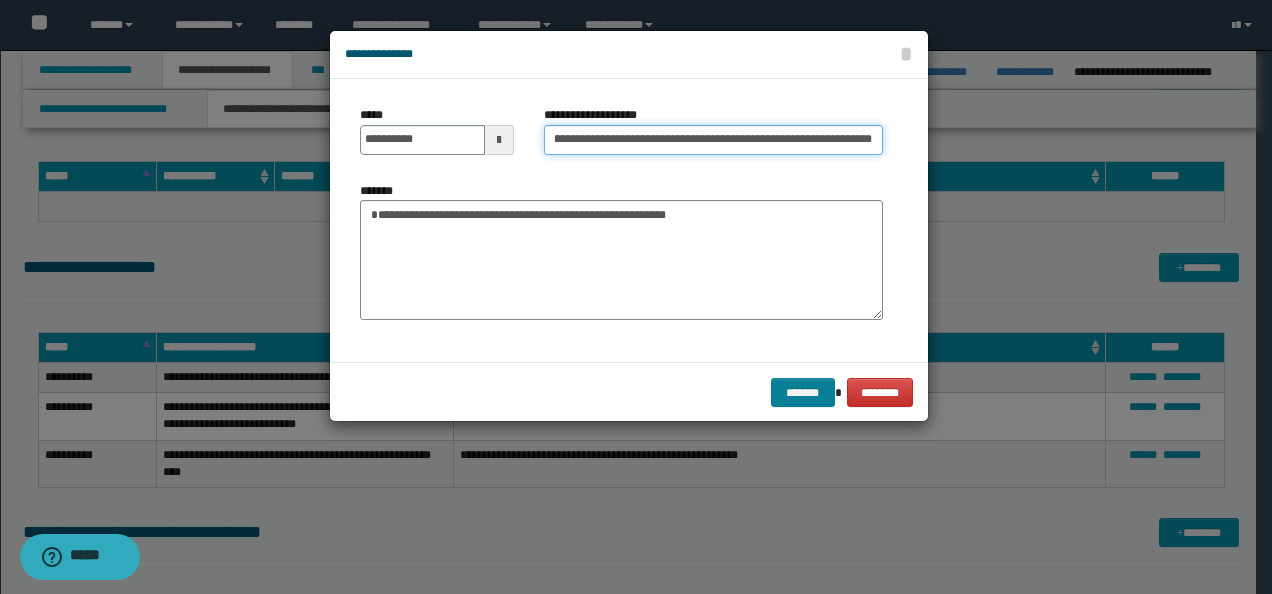 type on "**********" 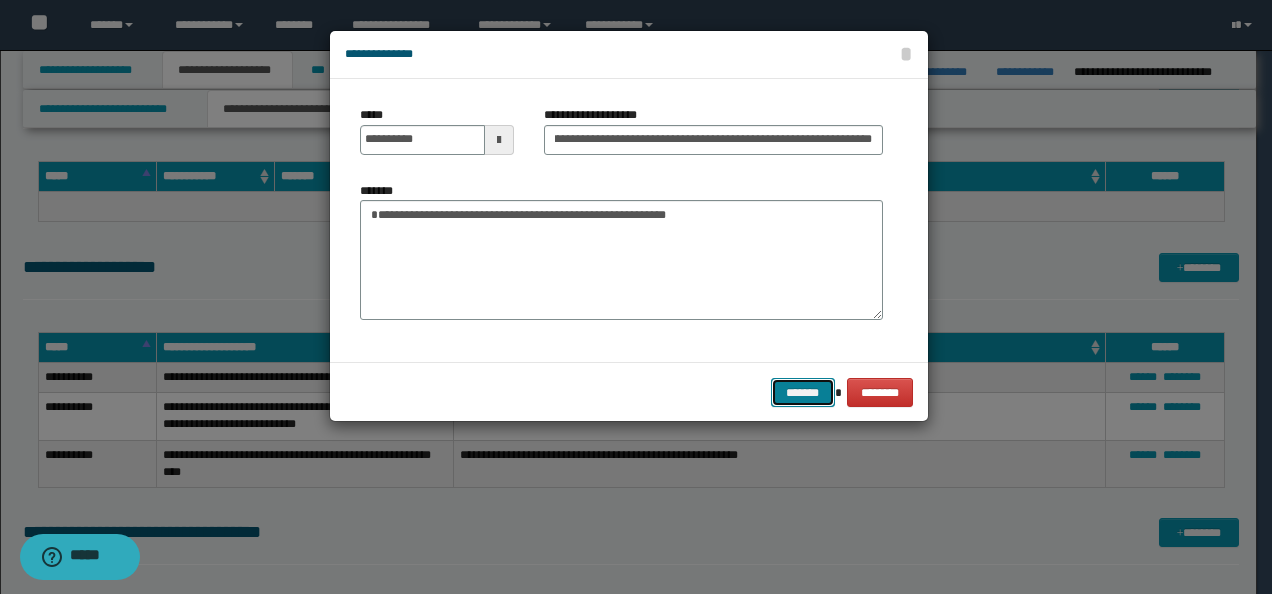 click on "*******" at bounding box center (803, 392) 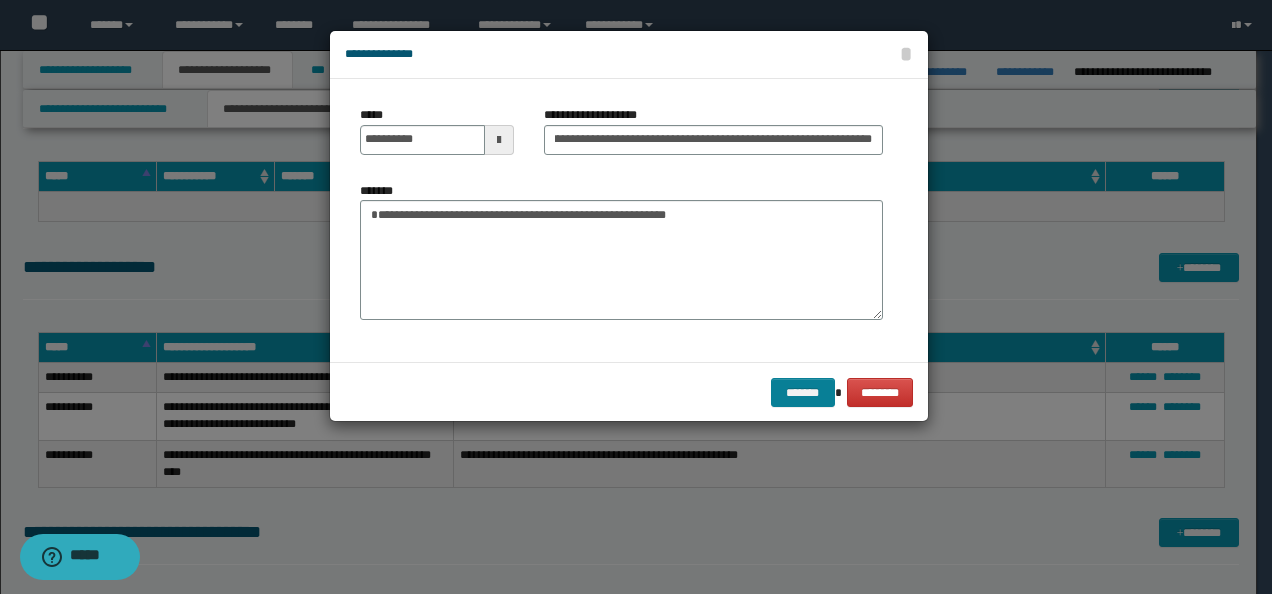 scroll, scrollTop: 0, scrollLeft: 0, axis: both 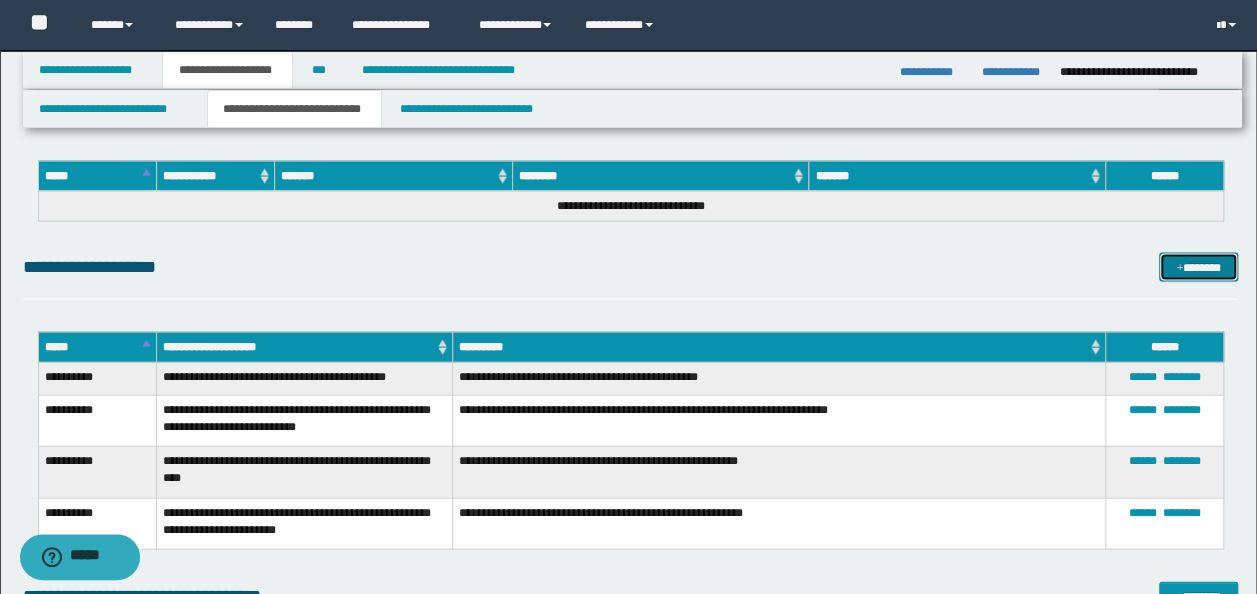 click at bounding box center (1179, 269) 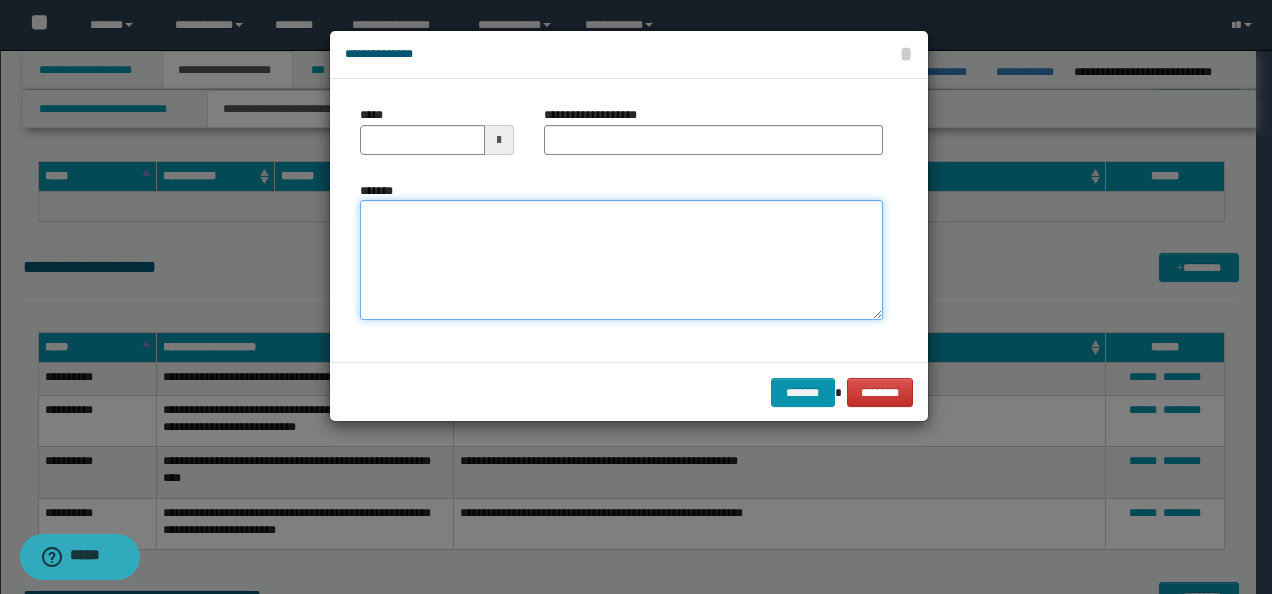 click on "*******" at bounding box center [621, 260] 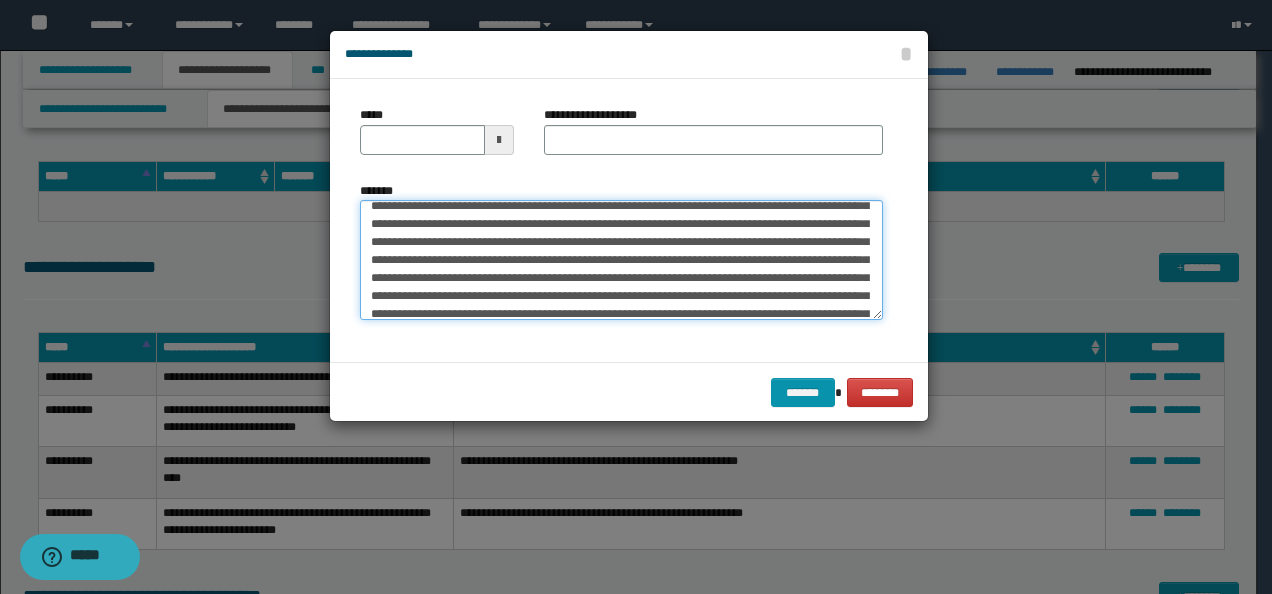 scroll, scrollTop: 0, scrollLeft: 0, axis: both 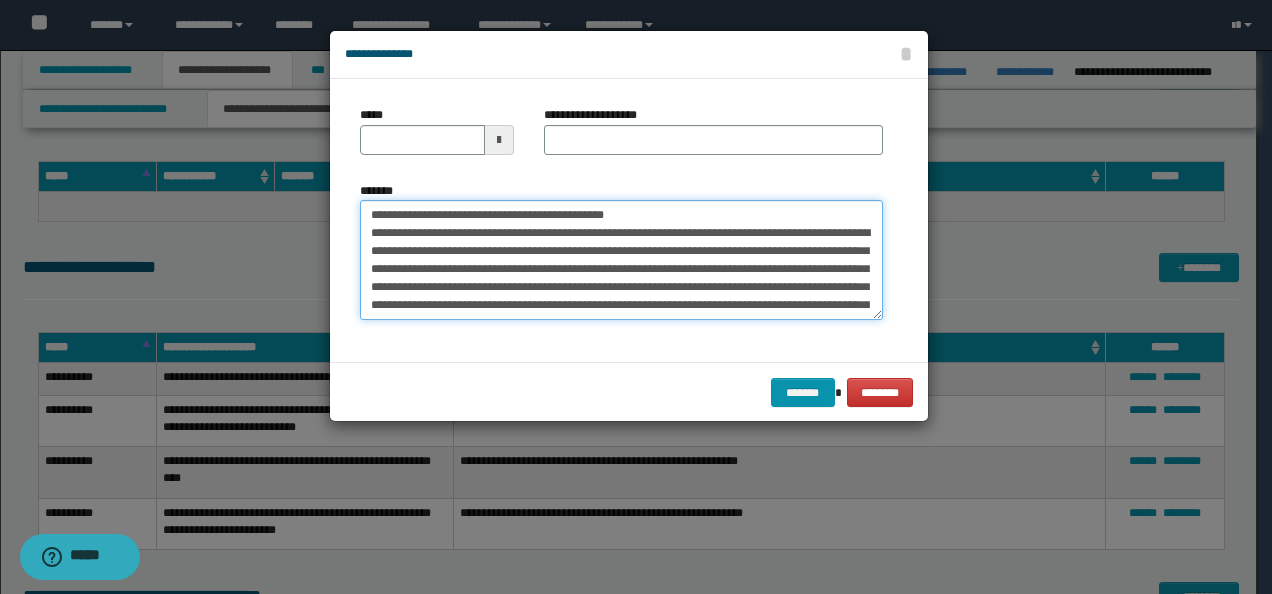 click on "*******" at bounding box center [621, 259] 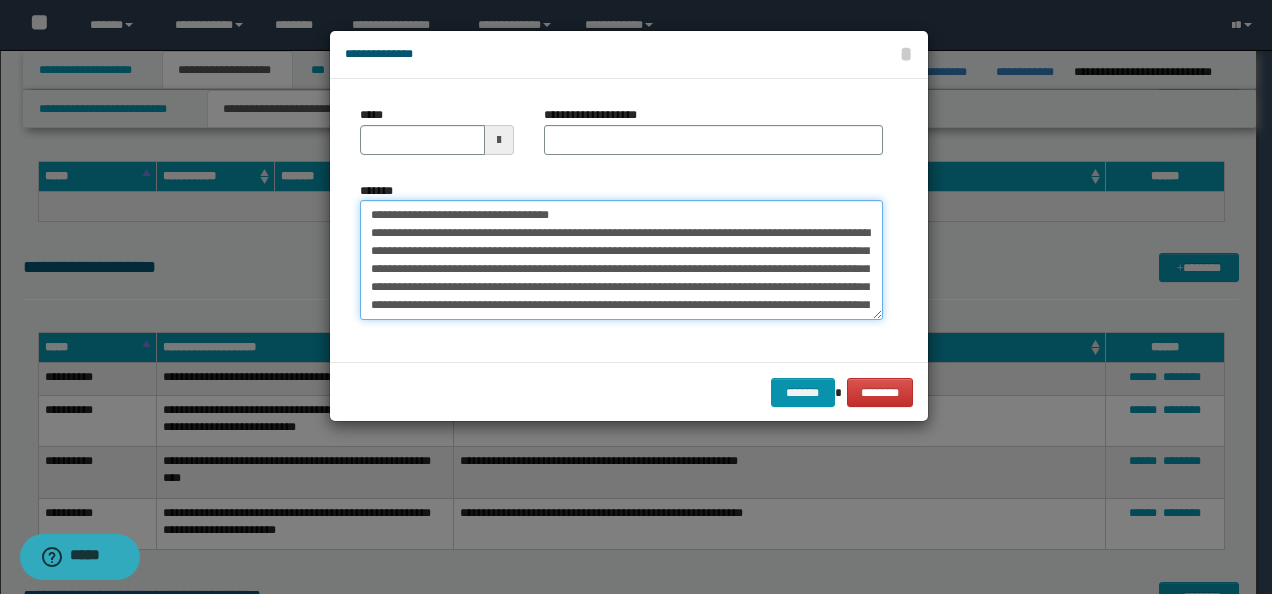 type 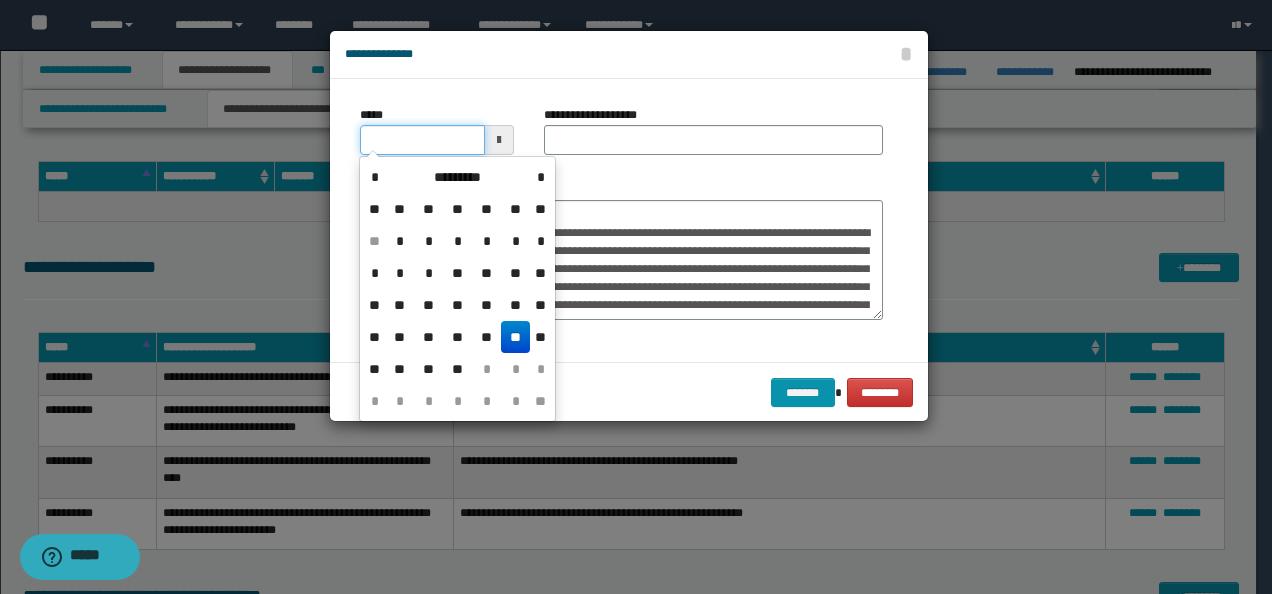 click on "*****" at bounding box center [422, 140] 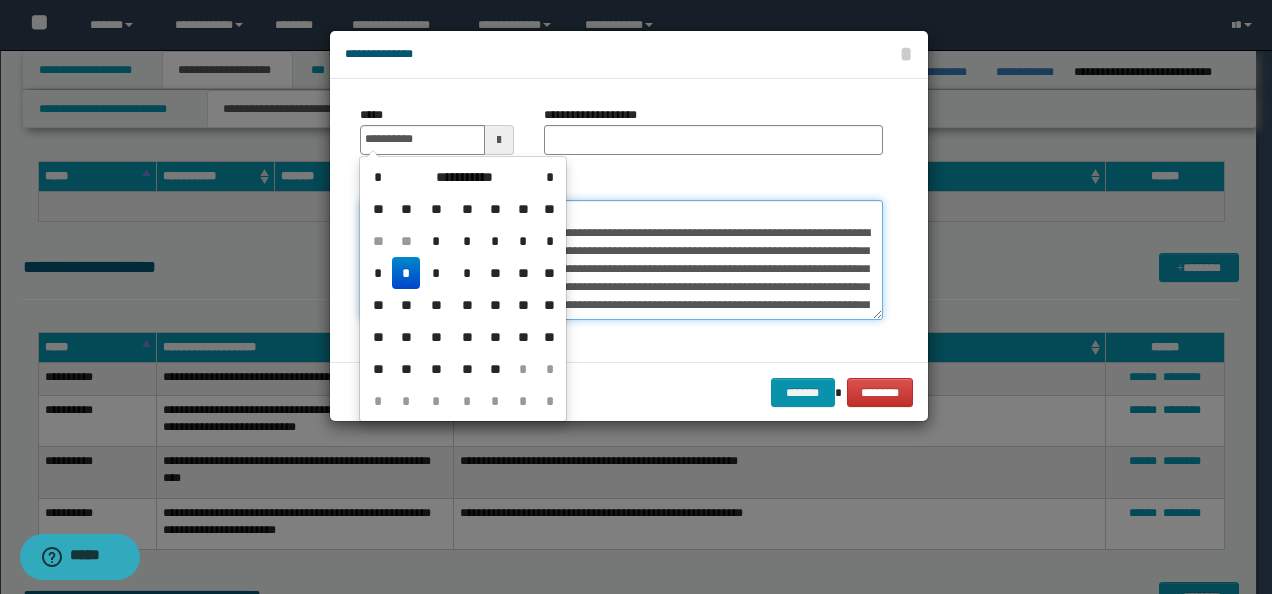 type on "**********" 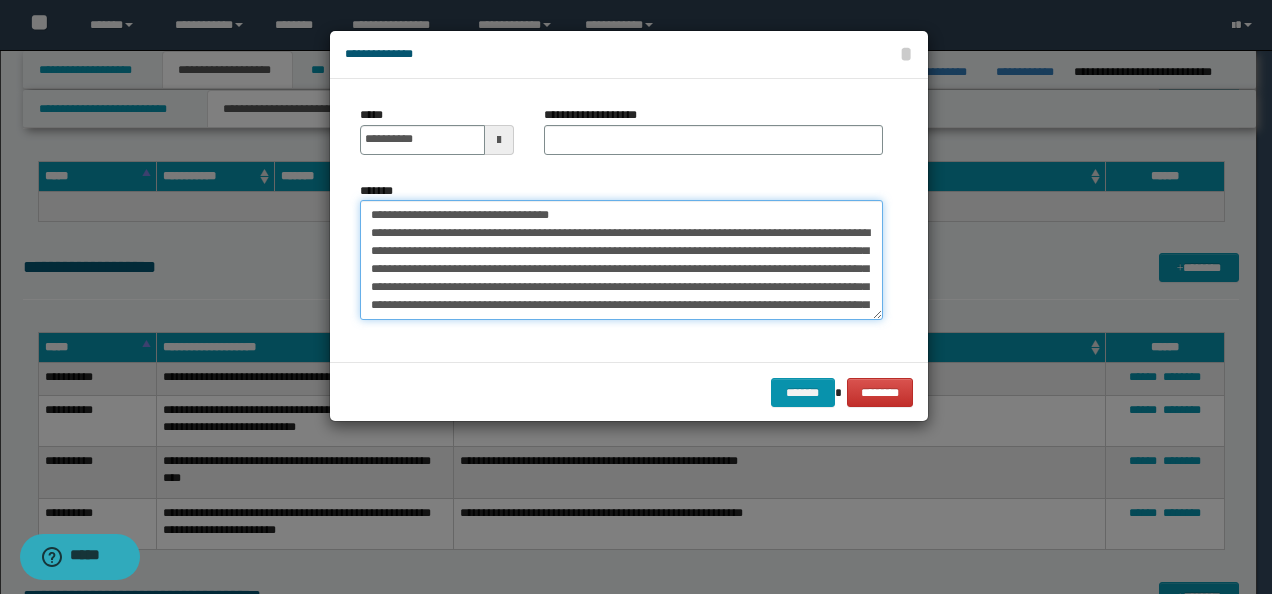 drag, startPoint x: 668, startPoint y: 212, endPoint x: 105, endPoint y: 194, distance: 563.28766 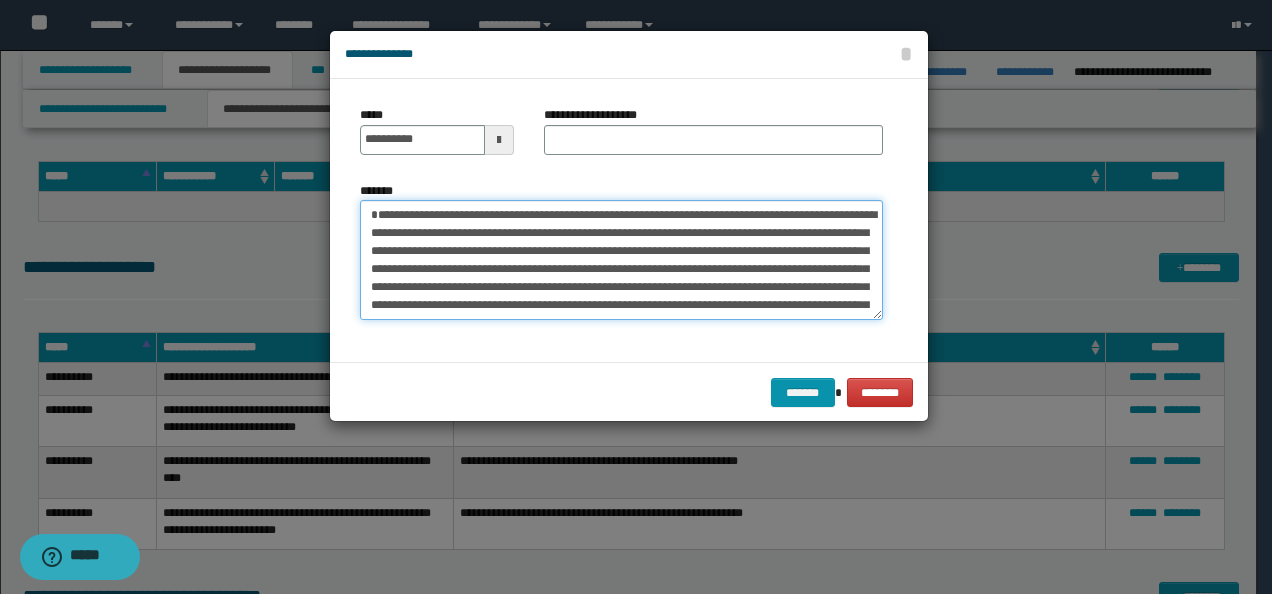 type on "**********" 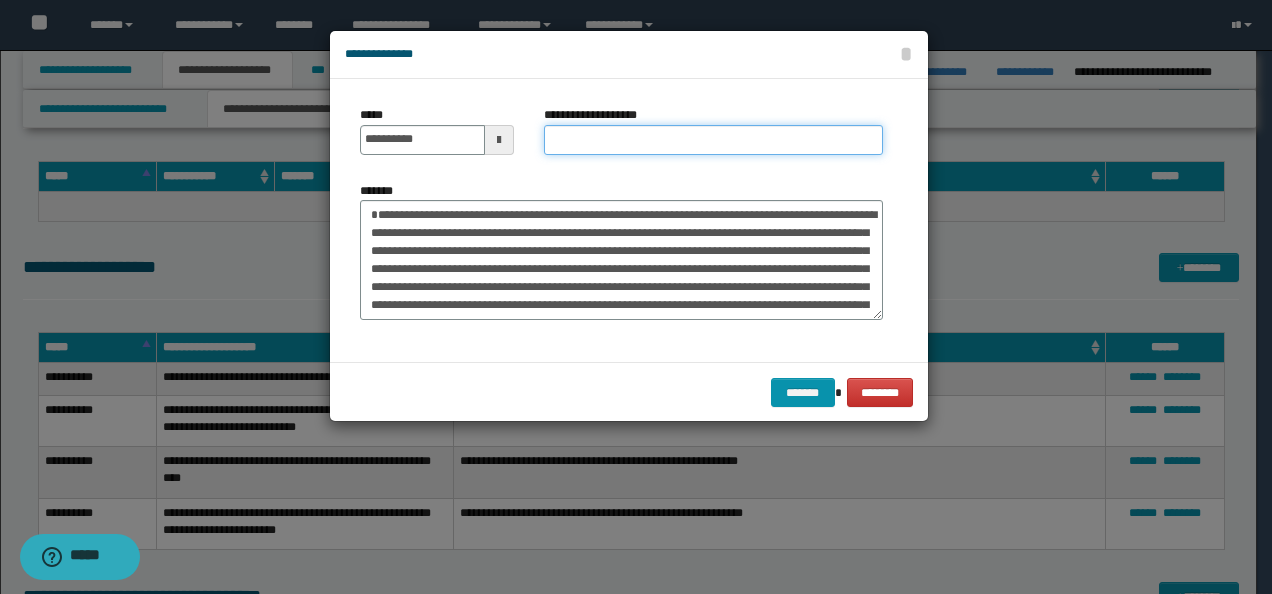 click on "**********" at bounding box center (713, 140) 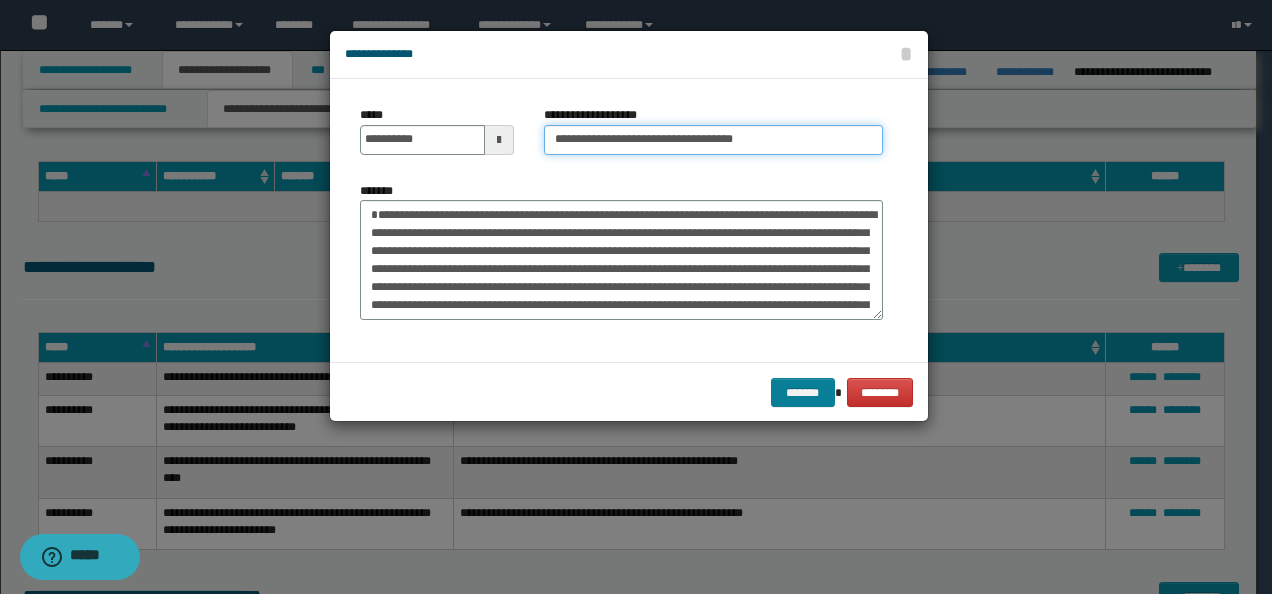 type on "**********" 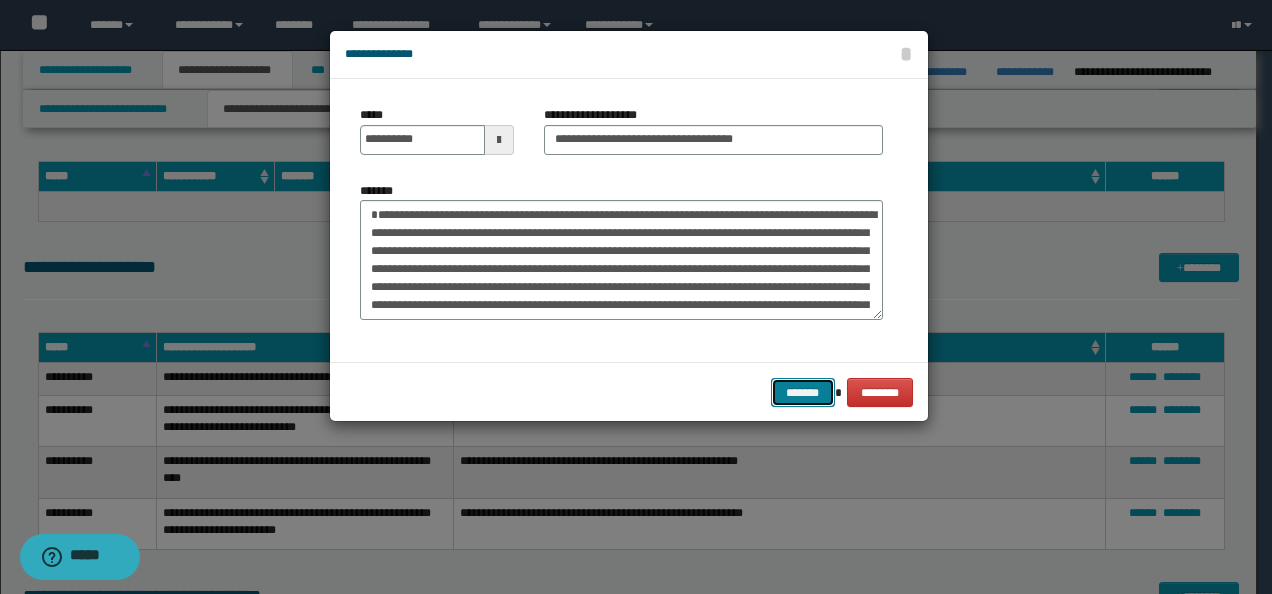 click on "*******" at bounding box center (803, 392) 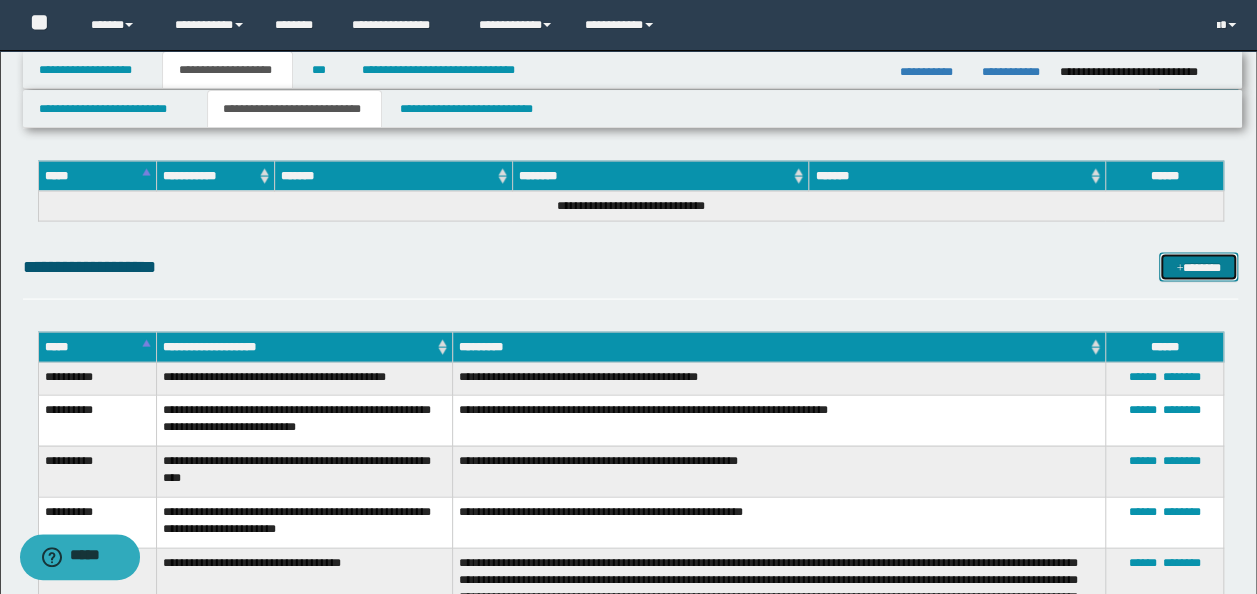 click on "*******" at bounding box center [1198, 267] 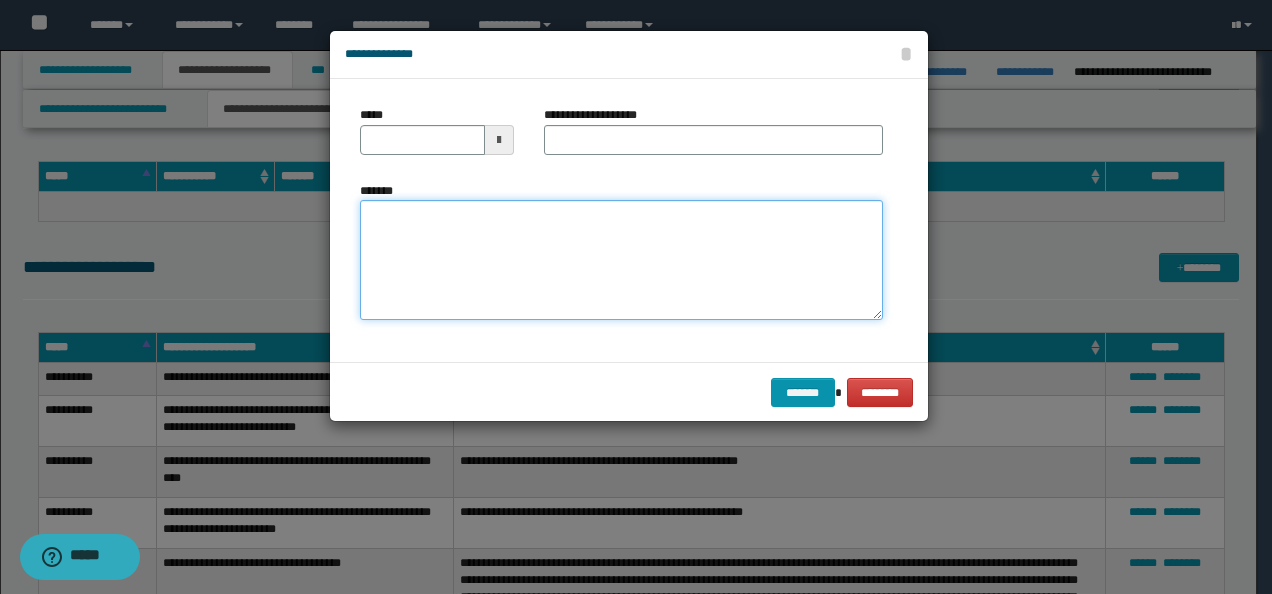 click on "*******" at bounding box center (621, 259) 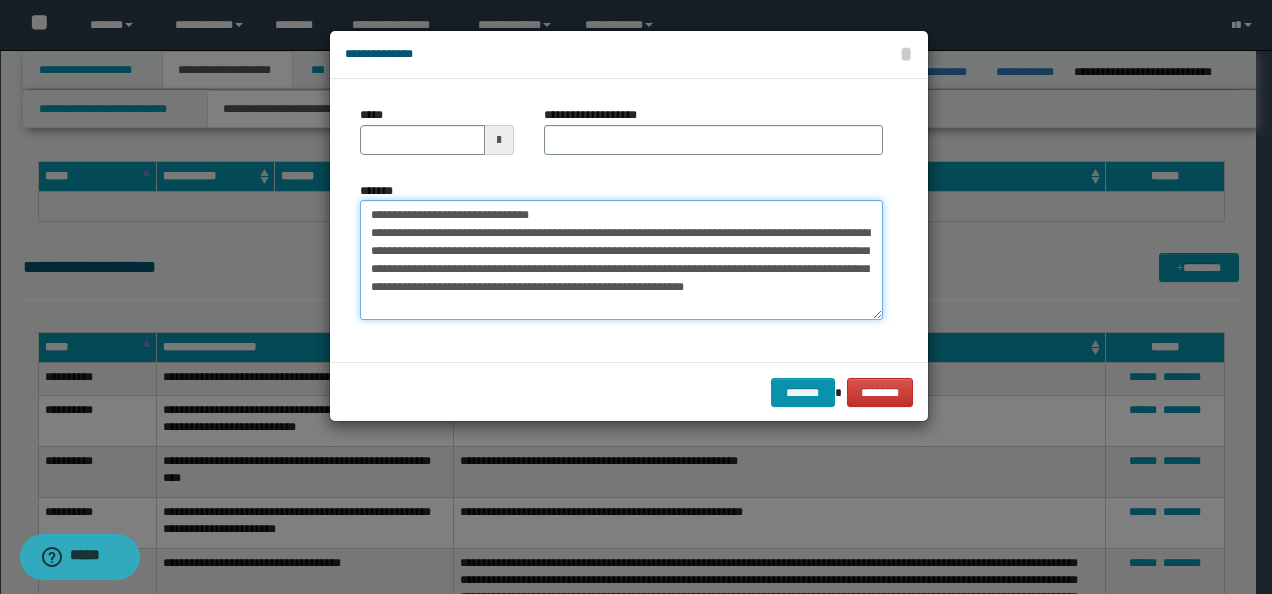drag, startPoint x: 432, startPoint y: 212, endPoint x: 376, endPoint y: 176, distance: 66.573265 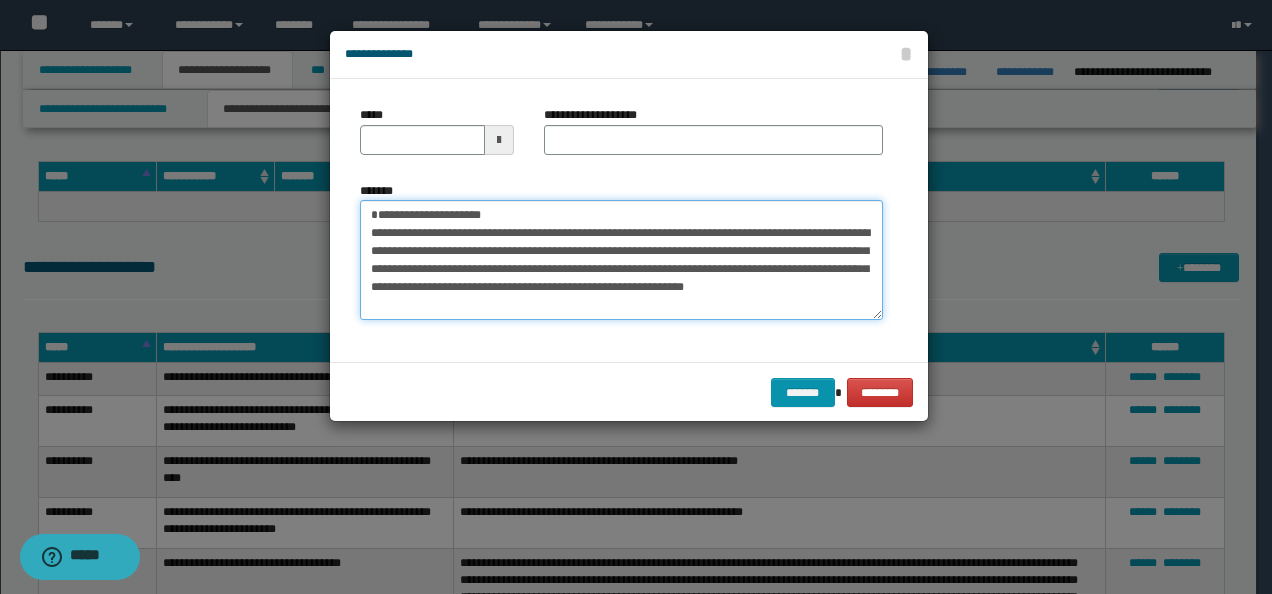 type 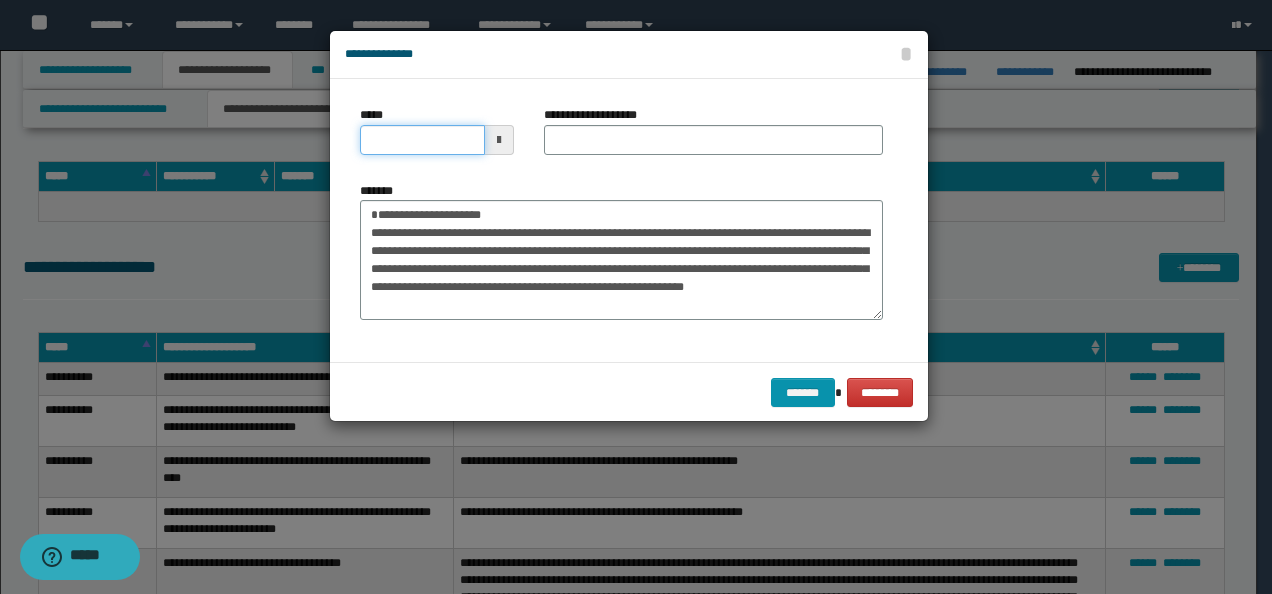 click on "*****" at bounding box center [422, 140] 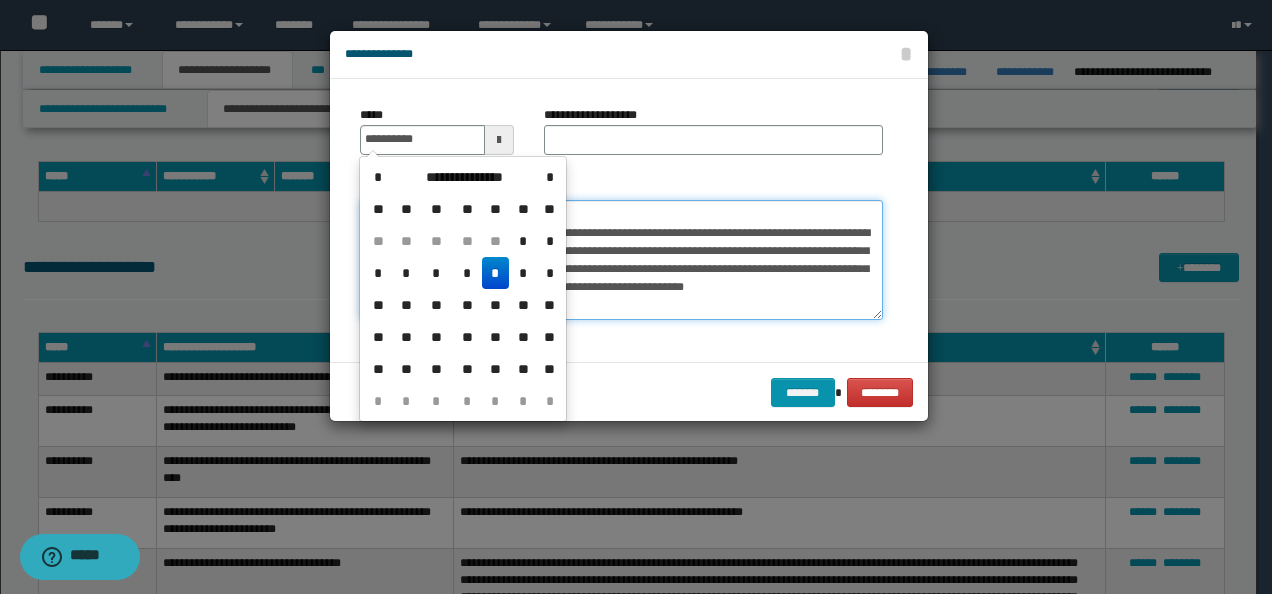 type on "**********" 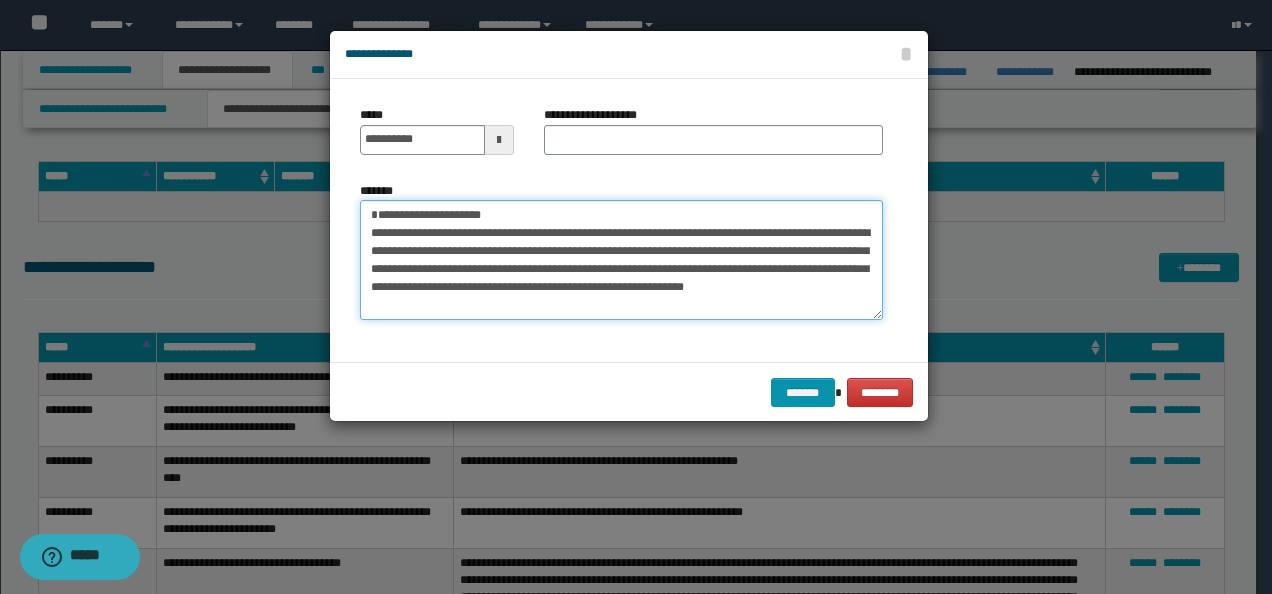 drag, startPoint x: 596, startPoint y: 217, endPoint x: 150, endPoint y: 206, distance: 446.13562 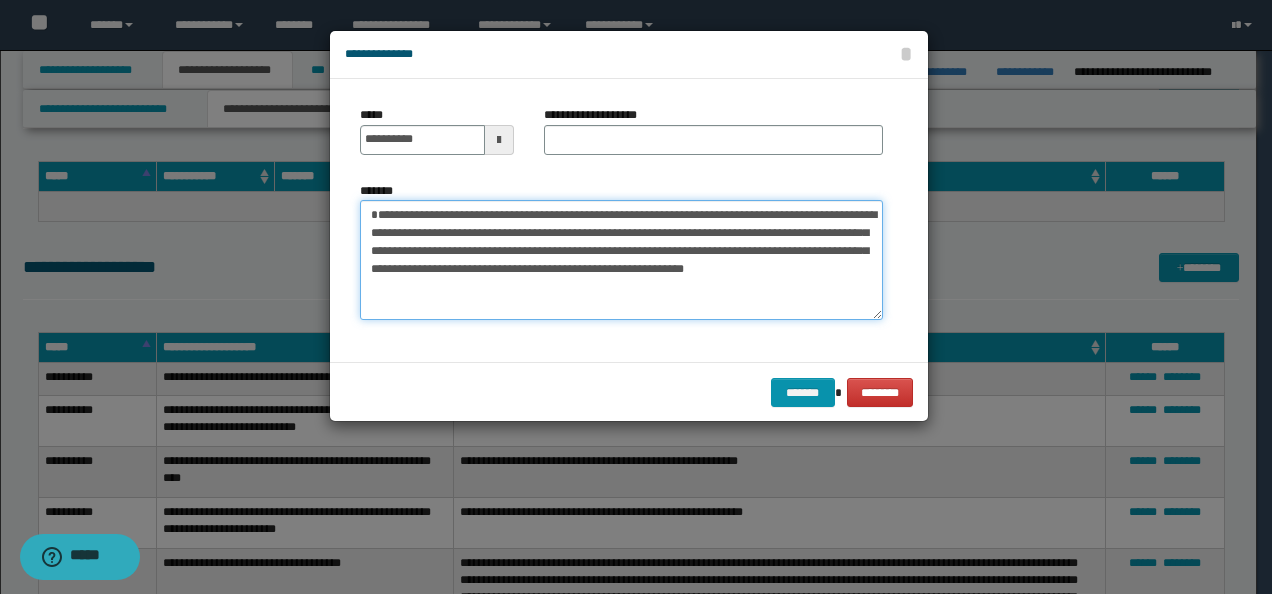 type on "**********" 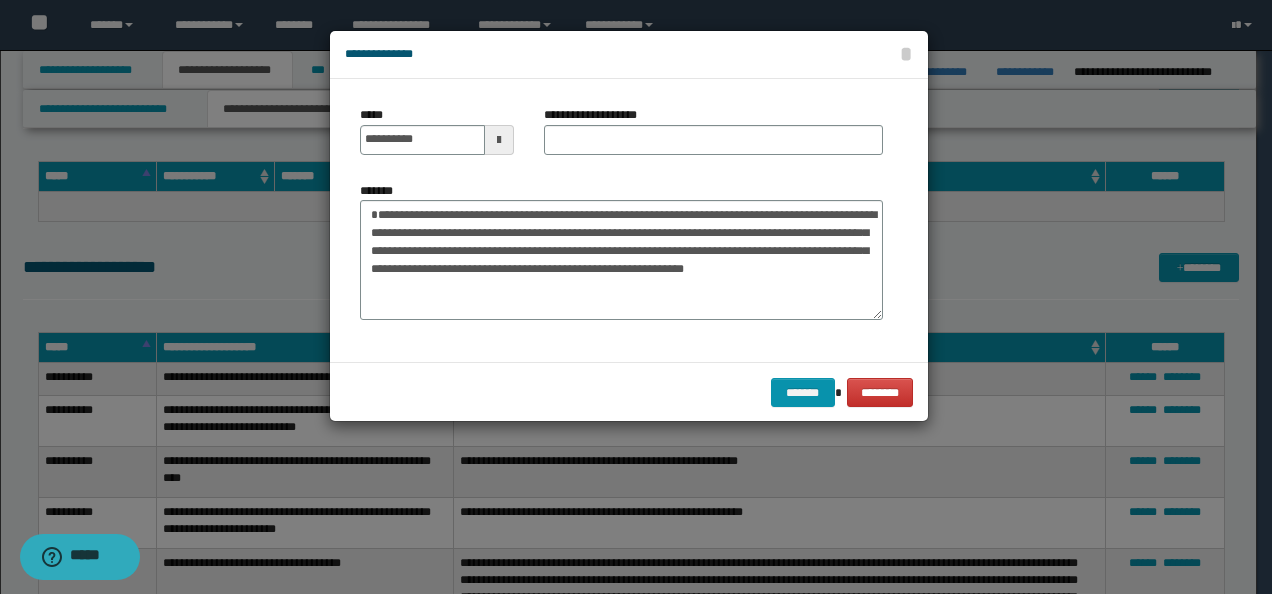 click on "**********" at bounding box center [601, 115] 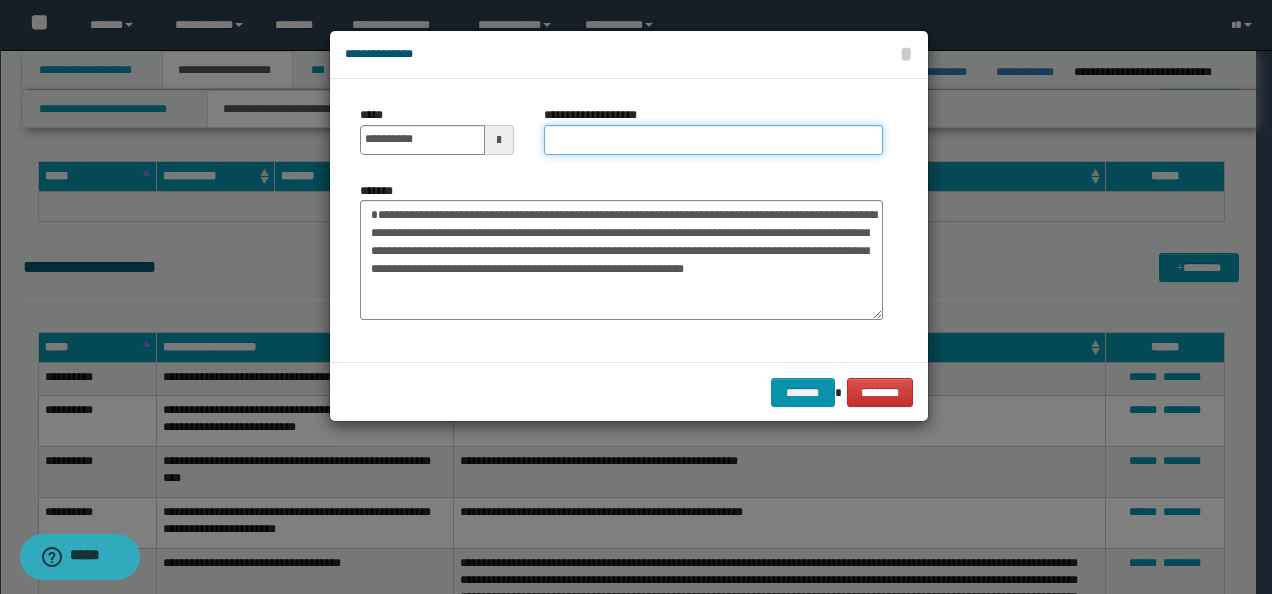 click on "**********" at bounding box center (713, 140) 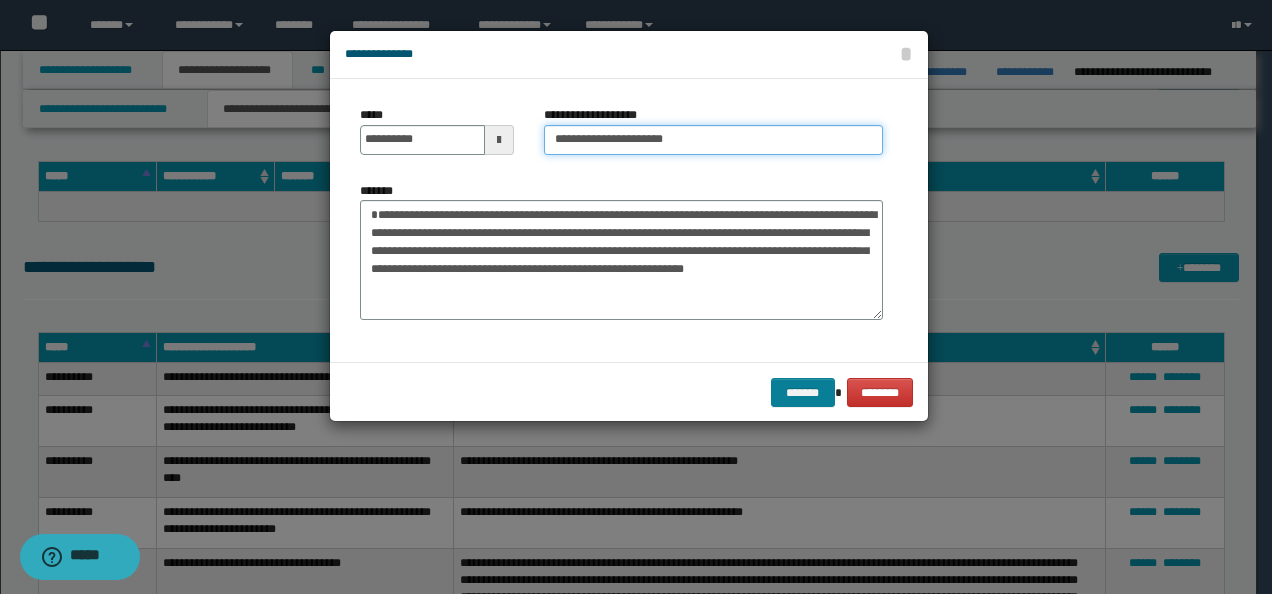 type on "**********" 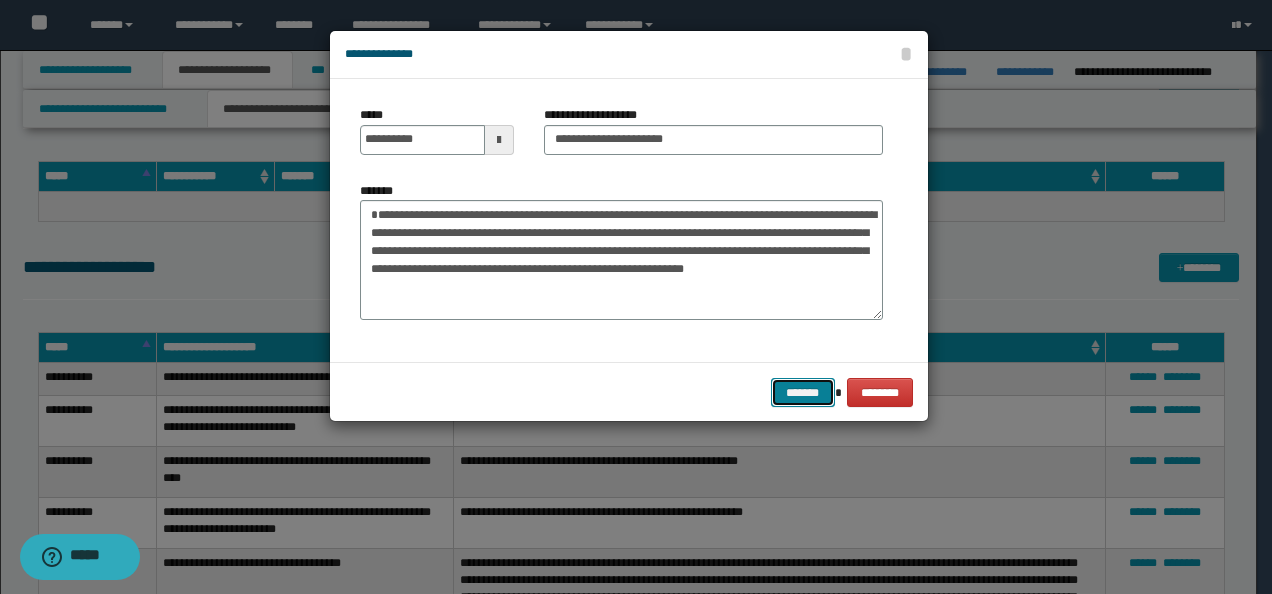 click on "*******" at bounding box center (803, 392) 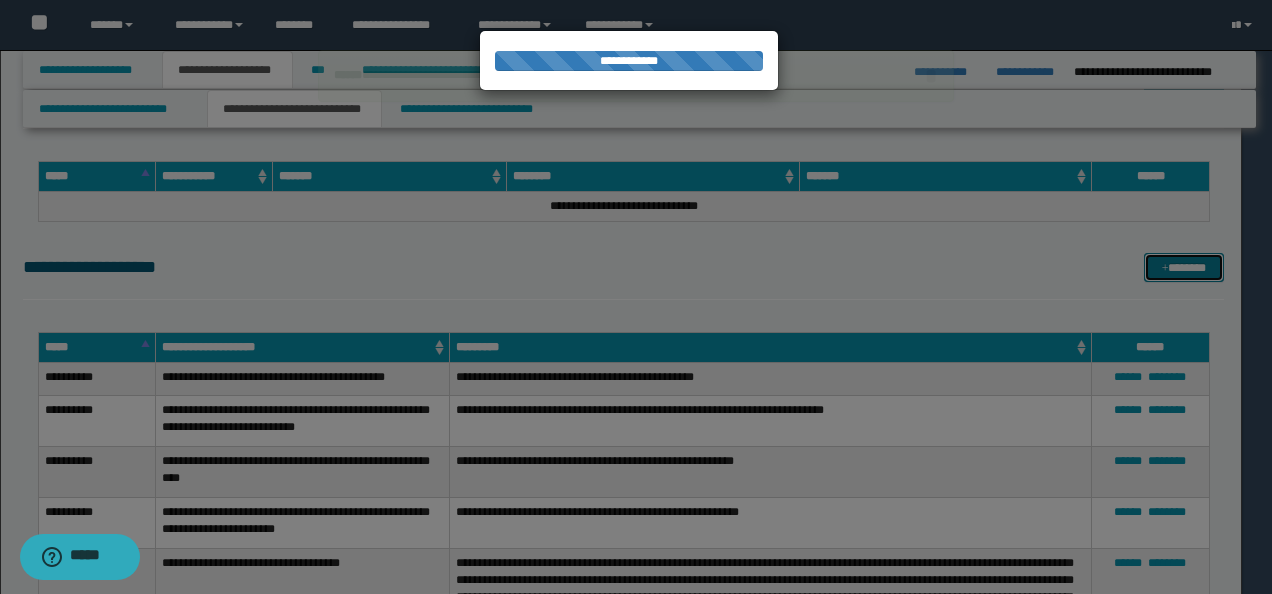 type 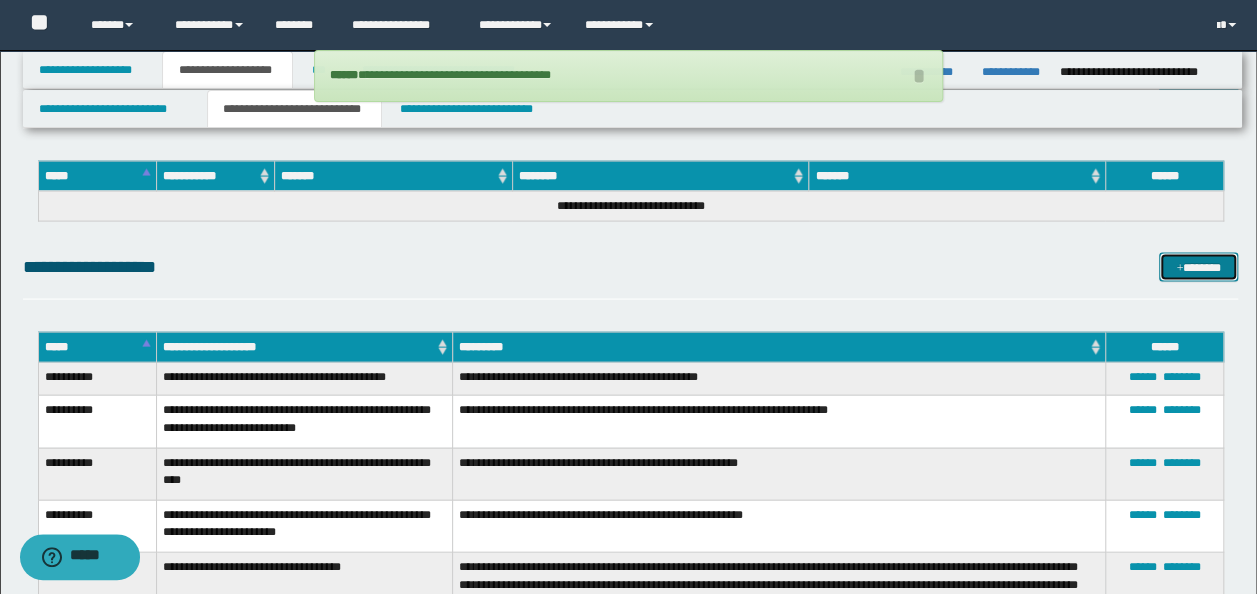 click on "*******" at bounding box center [1198, 267] 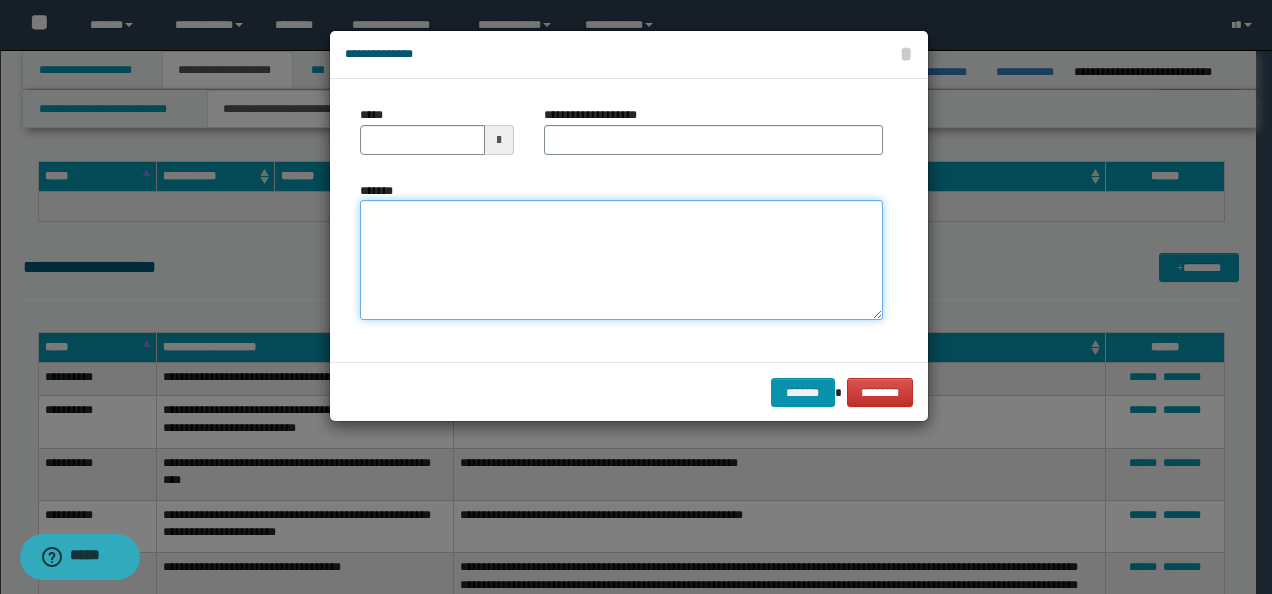 click on "*******" at bounding box center [621, 259] 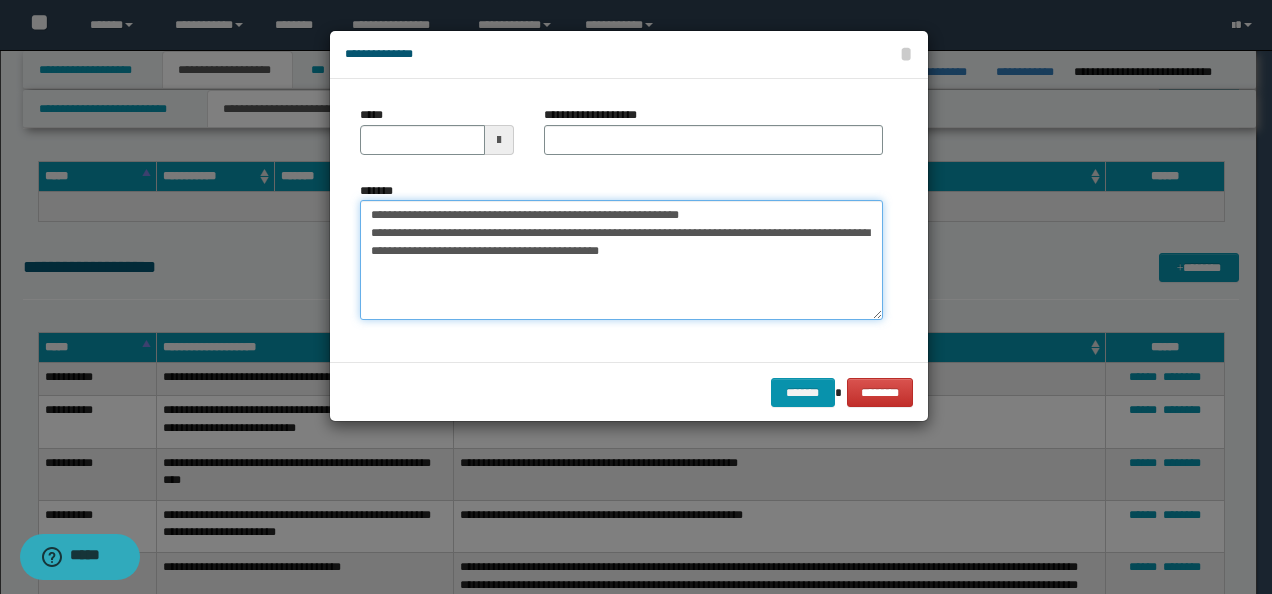 drag, startPoint x: 435, startPoint y: 212, endPoint x: 232, endPoint y: 210, distance: 203.00986 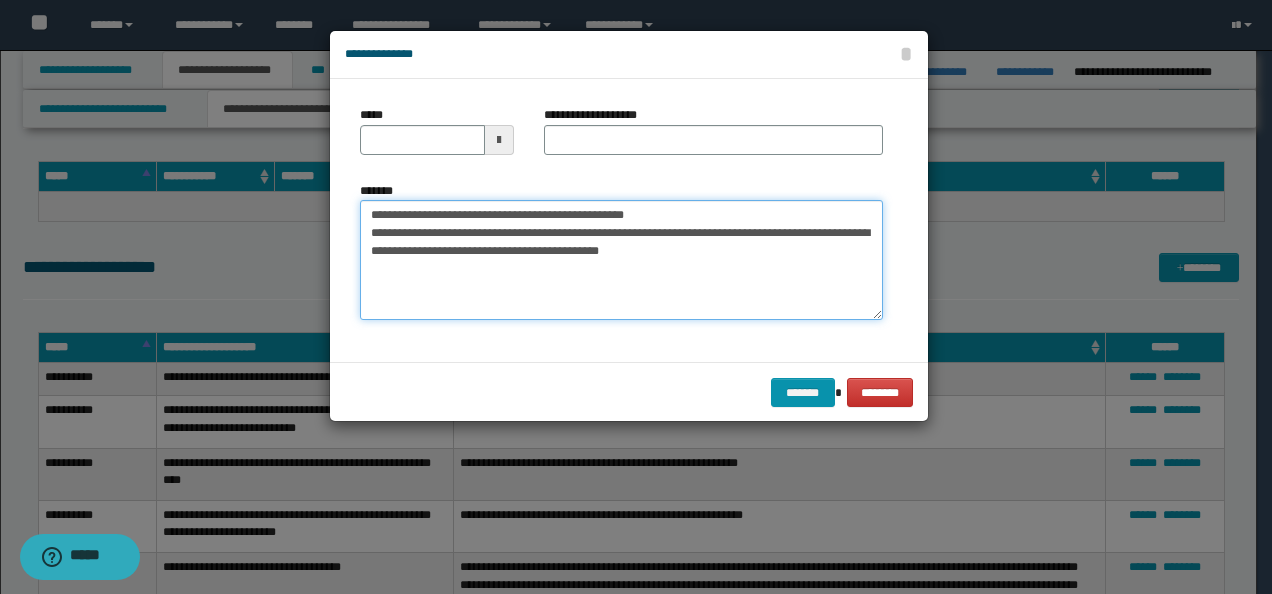 type 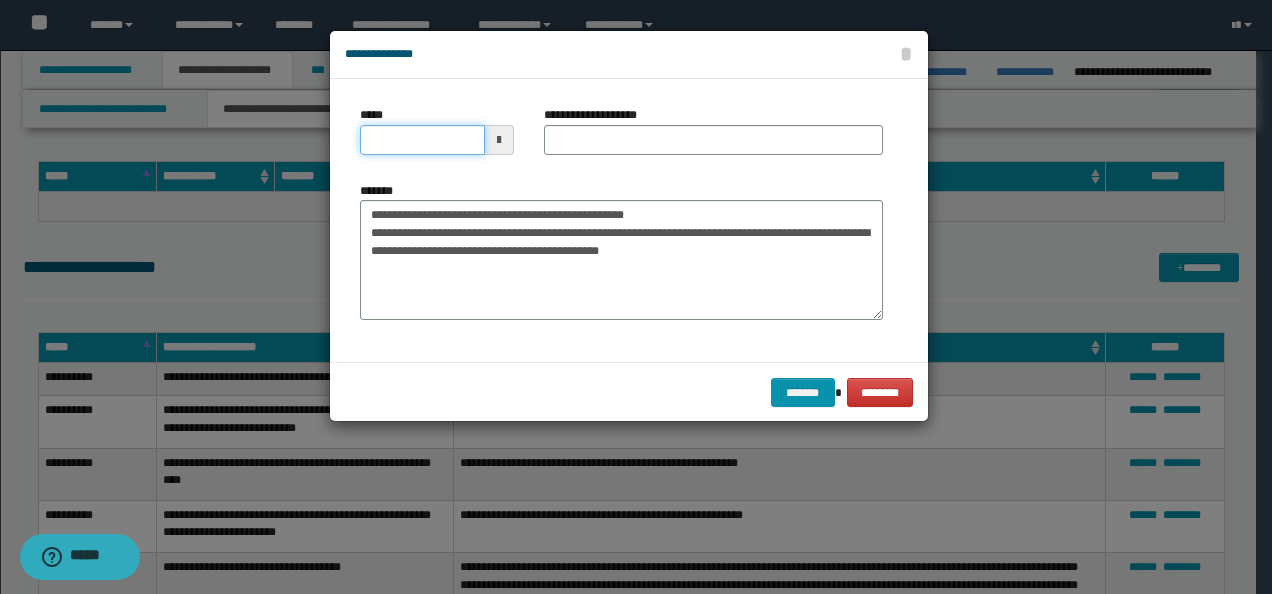 click on "*****" at bounding box center [422, 140] 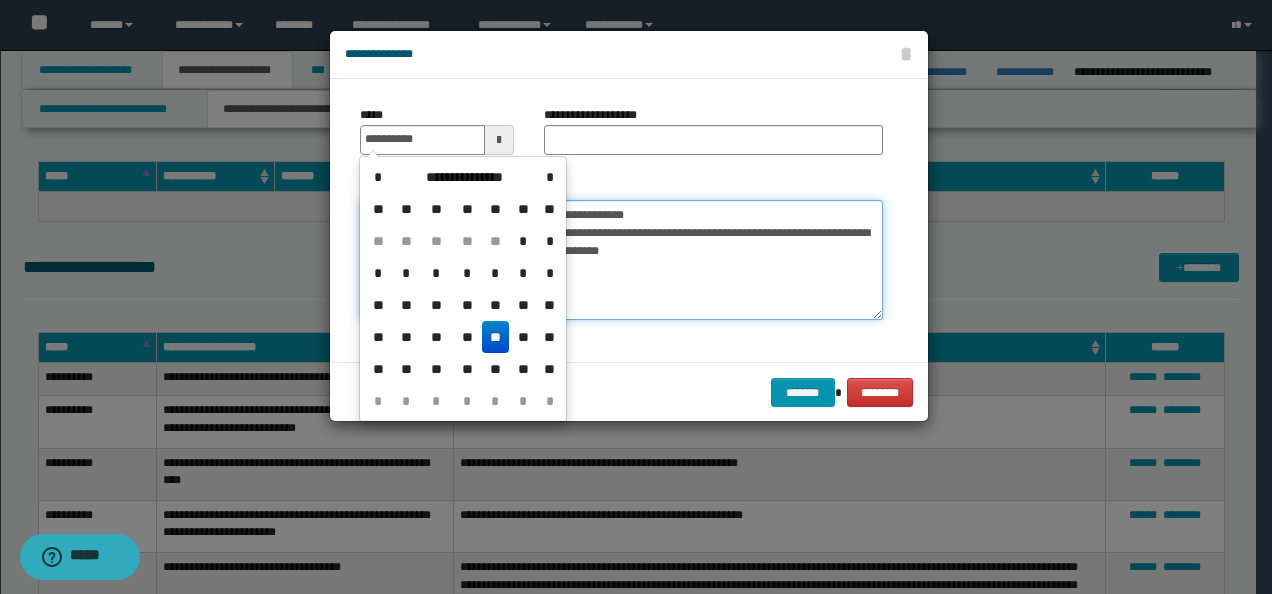 type on "**********" 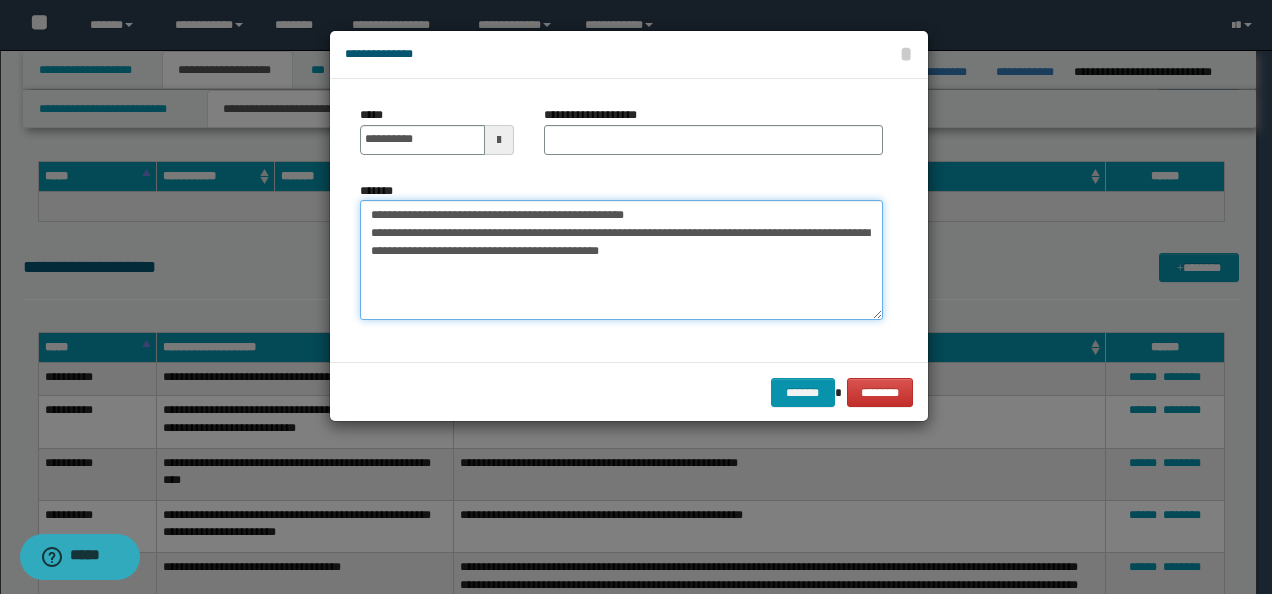 drag, startPoint x: 716, startPoint y: 208, endPoint x: 234, endPoint y: 198, distance: 482.10373 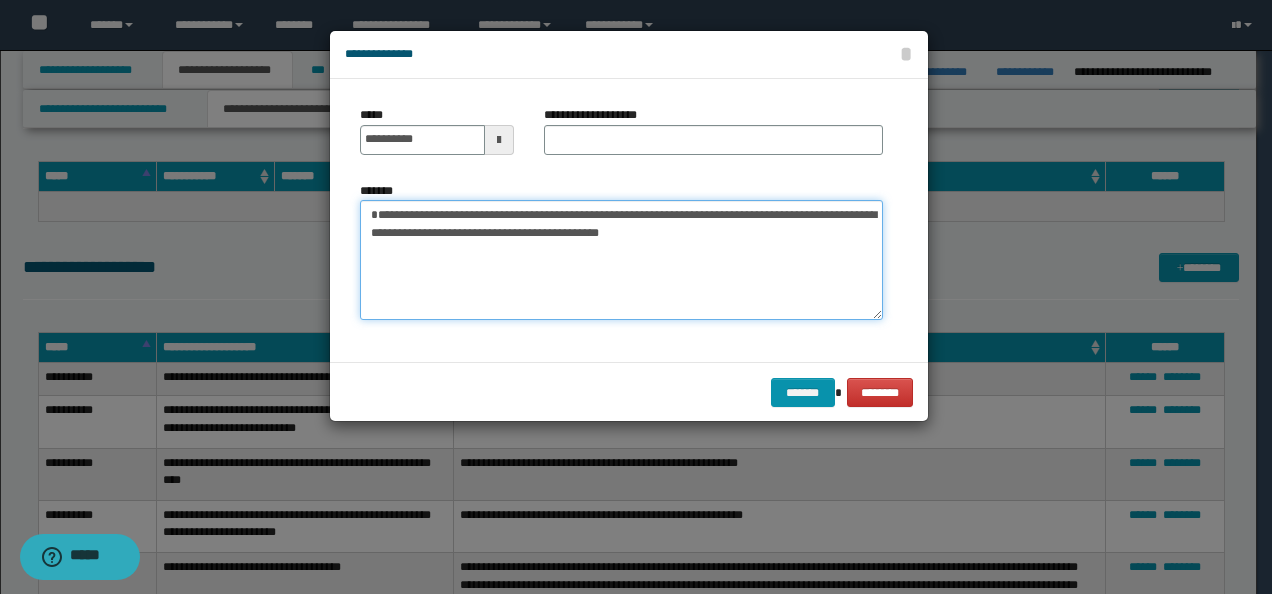type on "**********" 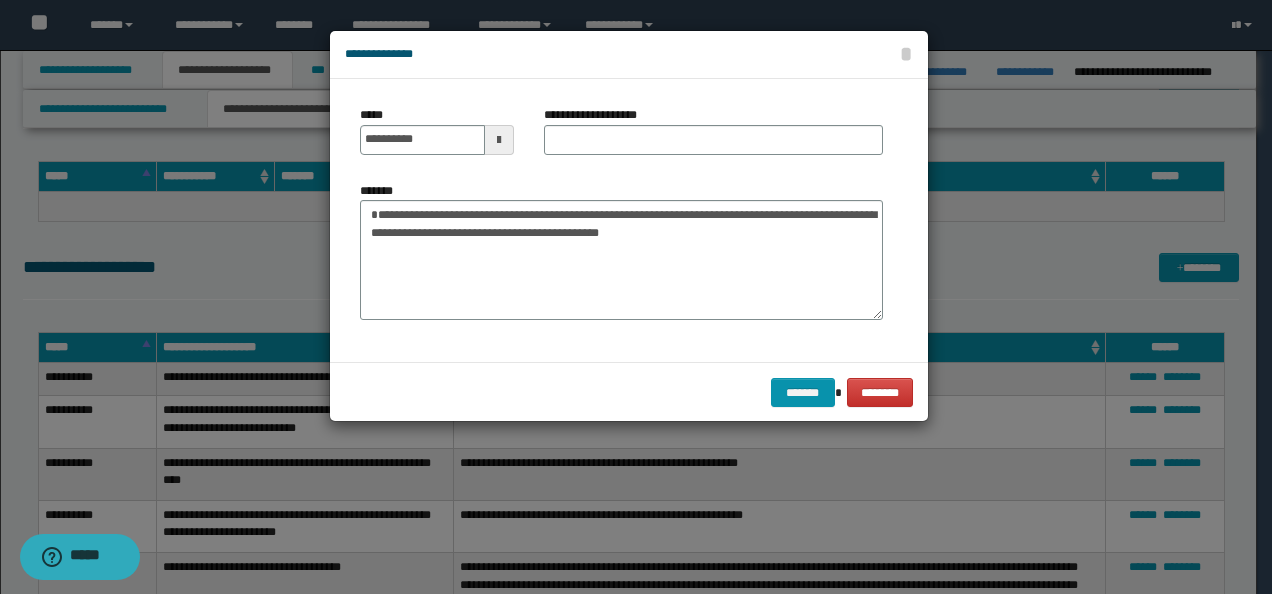 drag, startPoint x: 733, startPoint y: 113, endPoint x: 722, endPoint y: 133, distance: 22.825424 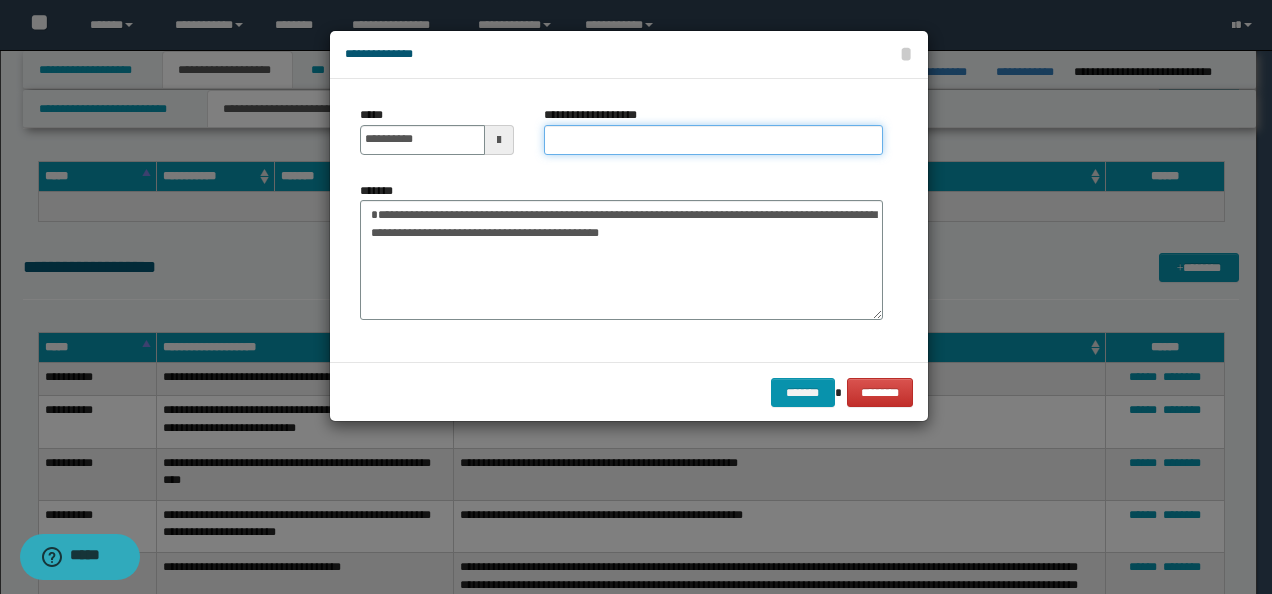 click on "**********" at bounding box center [713, 140] 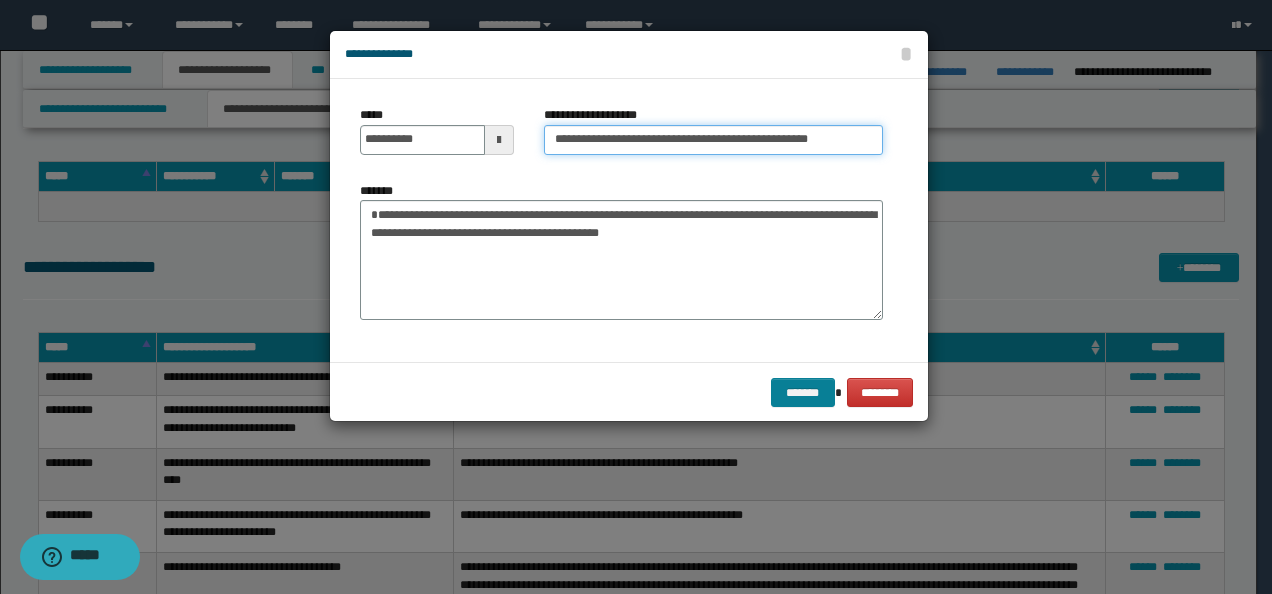 type on "**********" 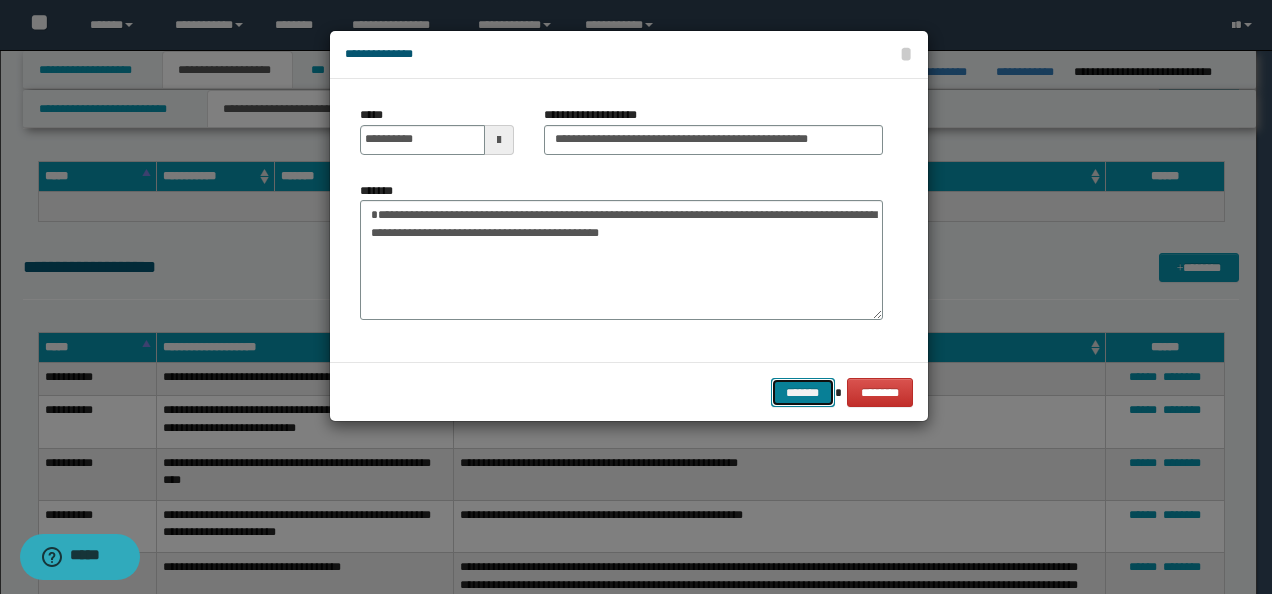 click on "*******" at bounding box center [803, 392] 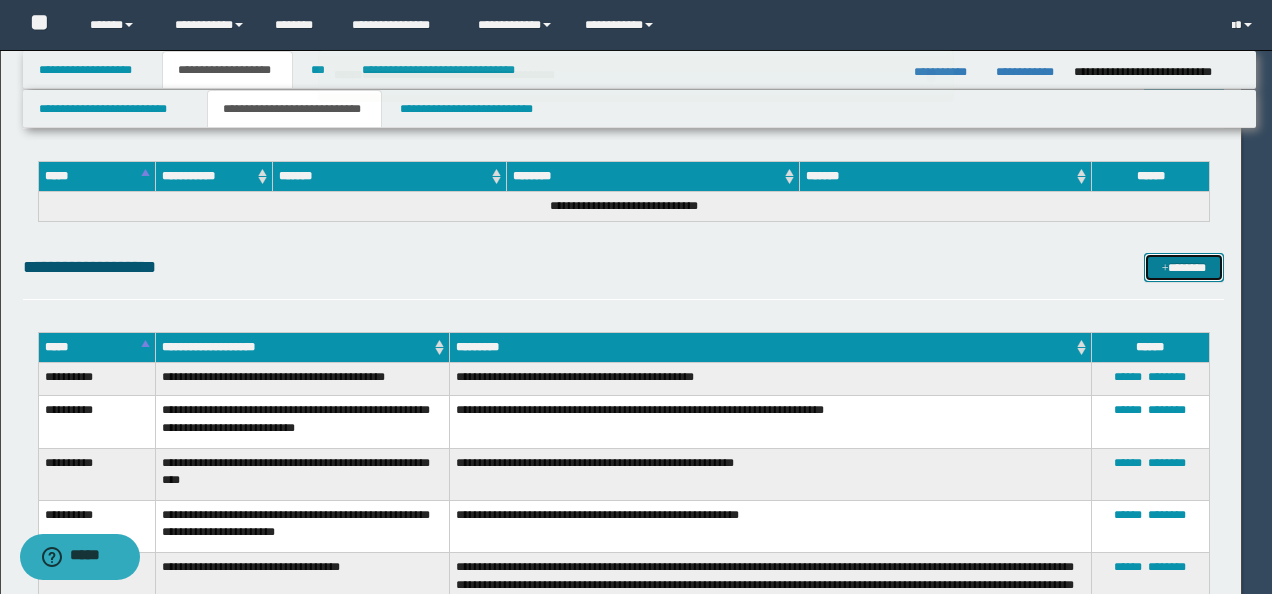 type 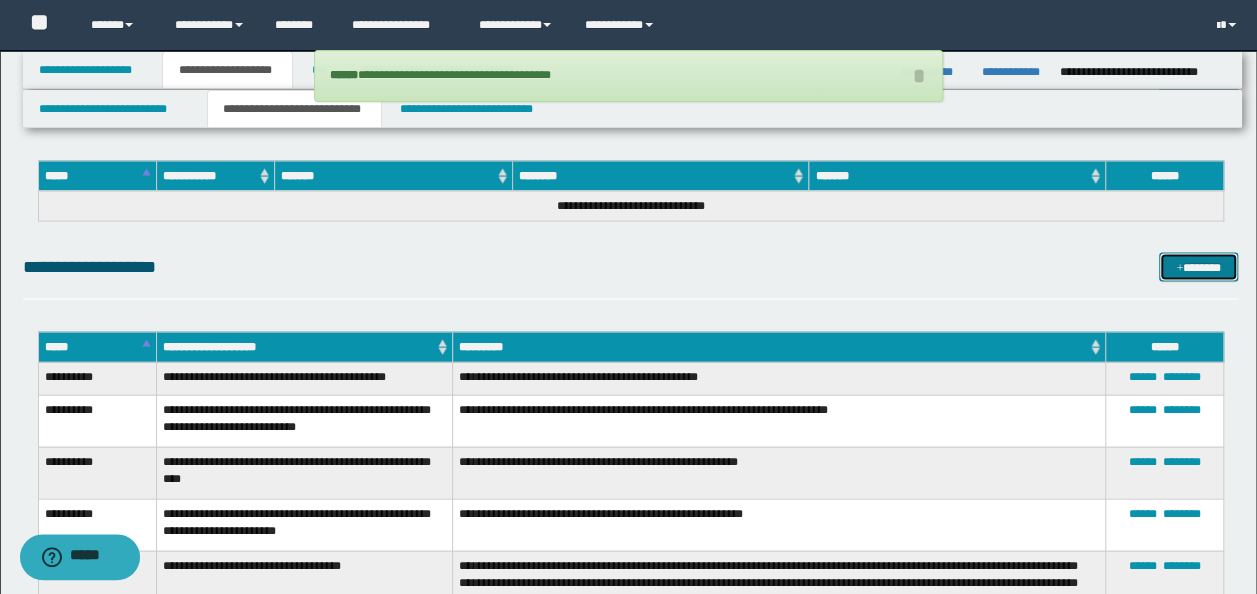 click on "*******" at bounding box center [1198, 267] 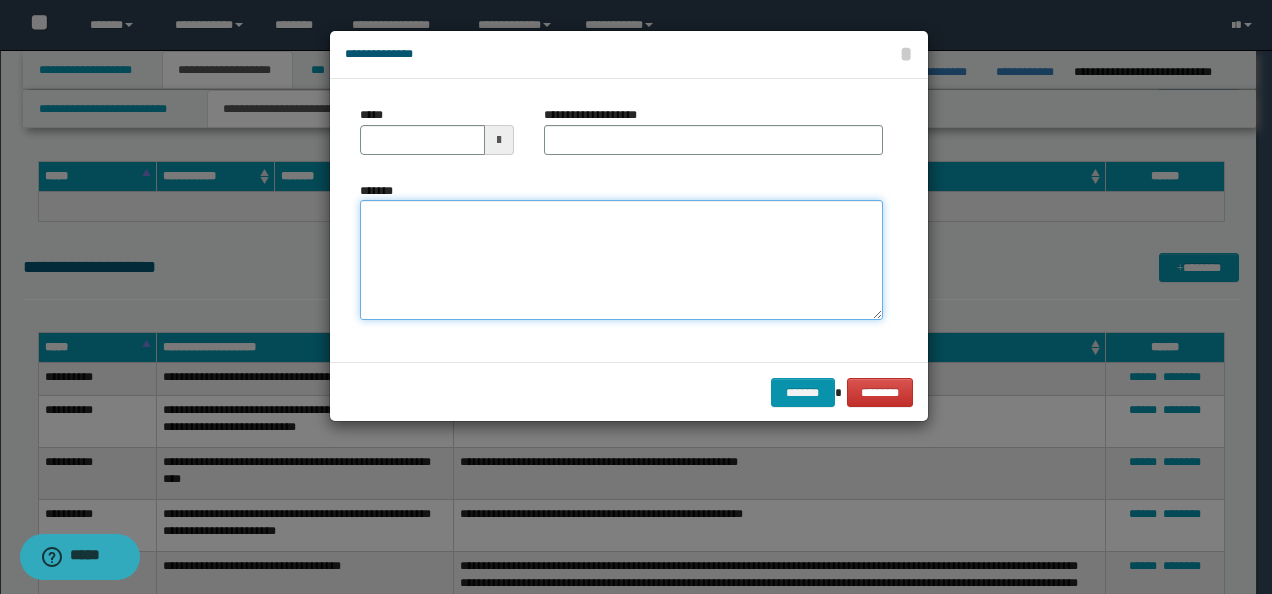 click on "*******" at bounding box center [621, 259] 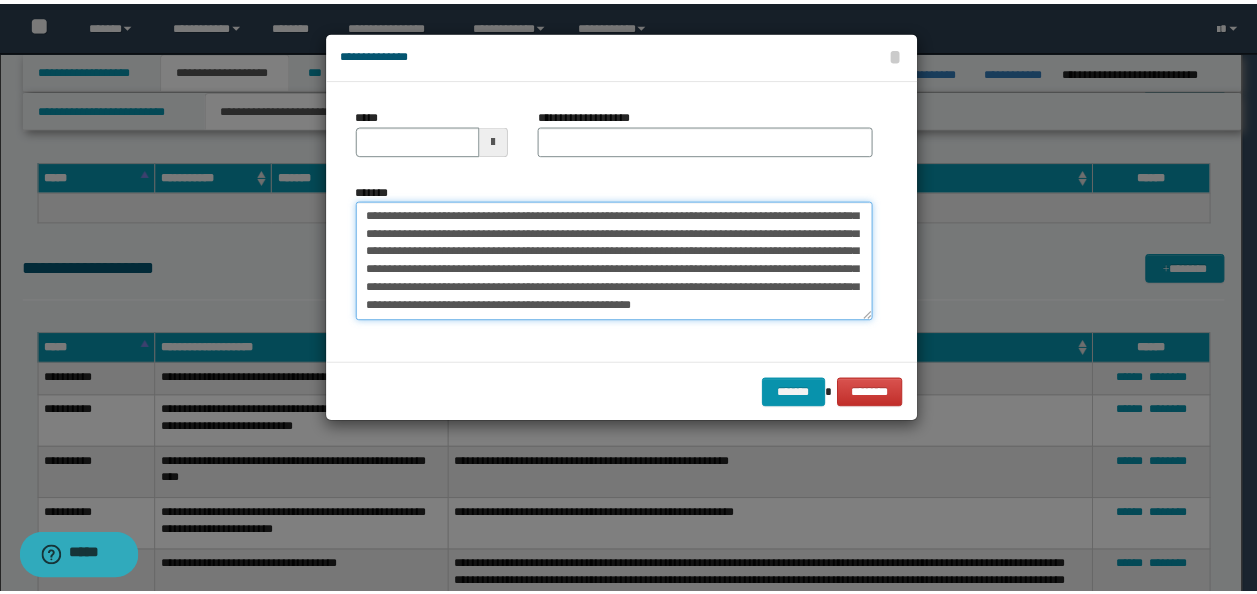 scroll, scrollTop: 0, scrollLeft: 0, axis: both 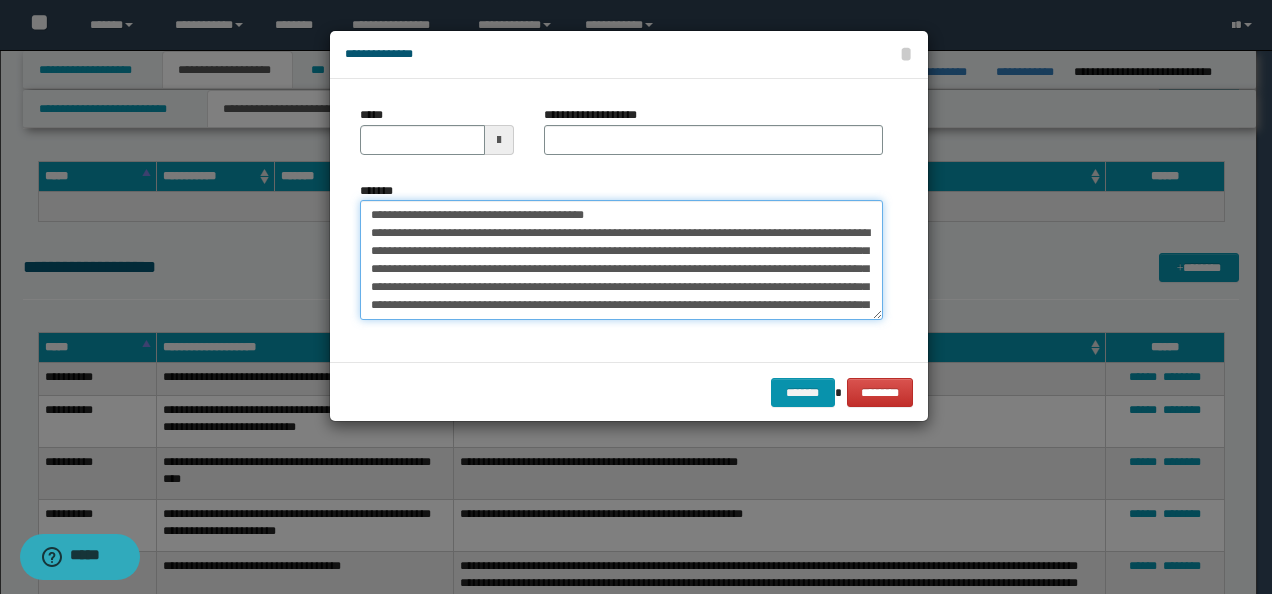 drag, startPoint x: 345, startPoint y: 210, endPoint x: 226, endPoint y: 195, distance: 119.94165 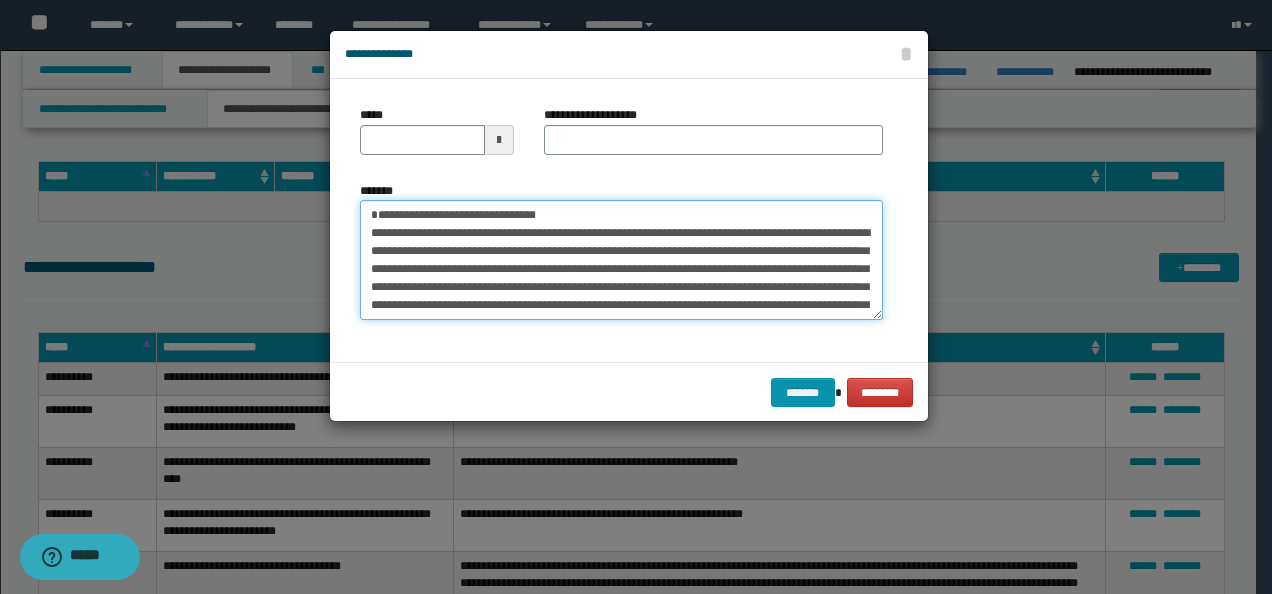 type 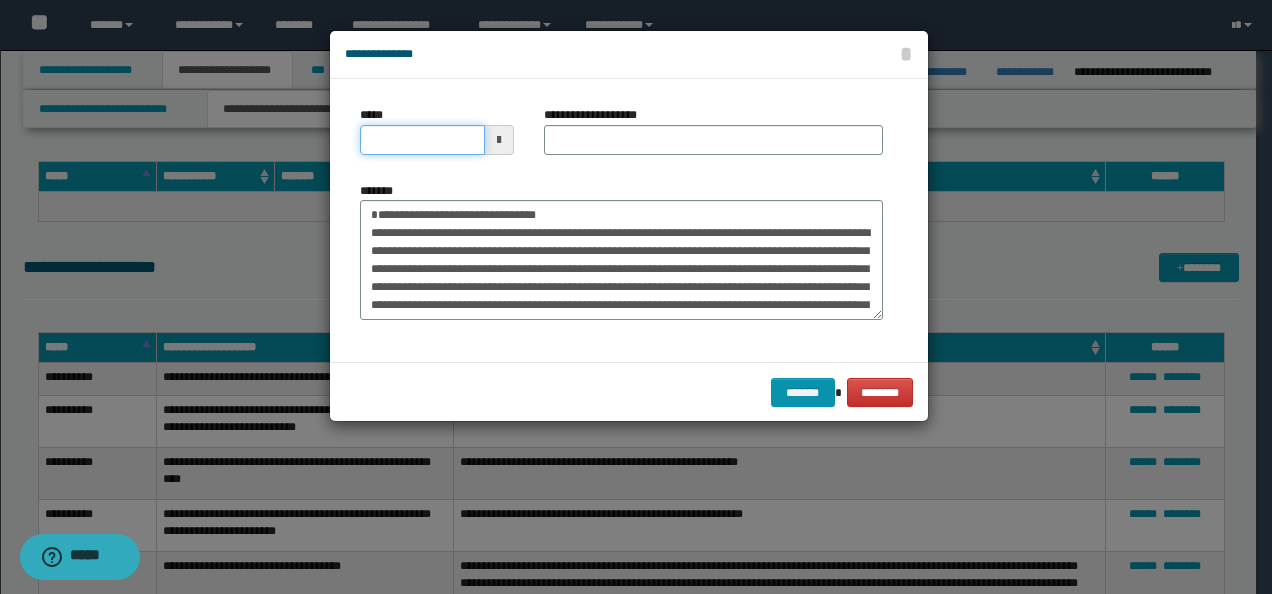 click on "*****" at bounding box center [422, 140] 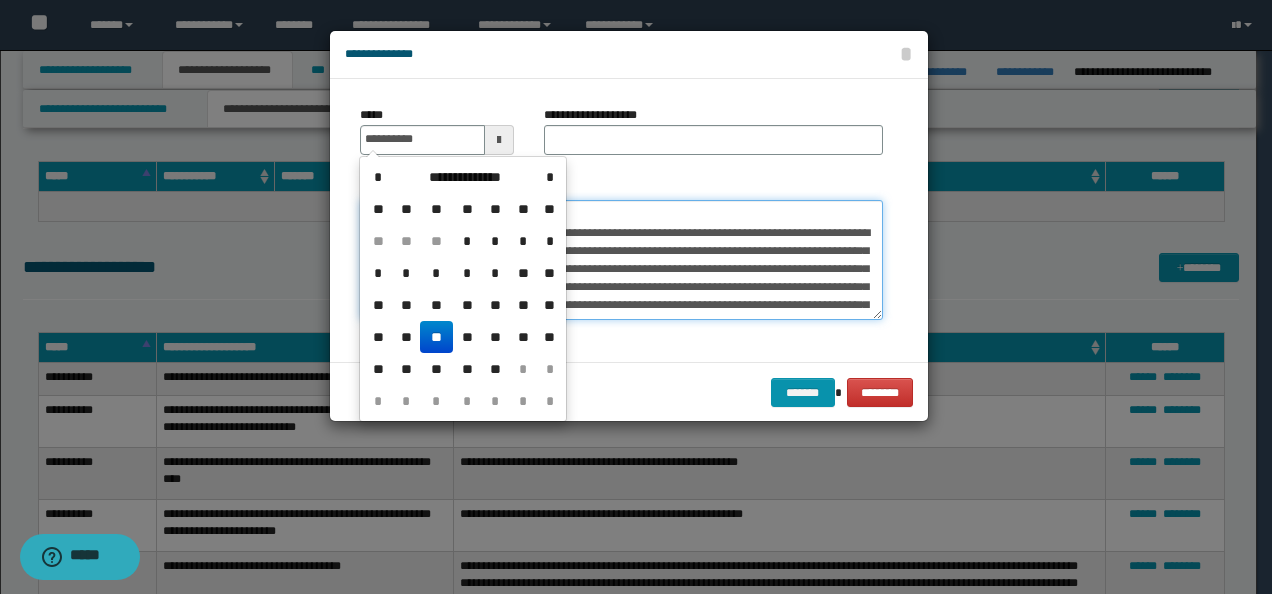 type on "**********" 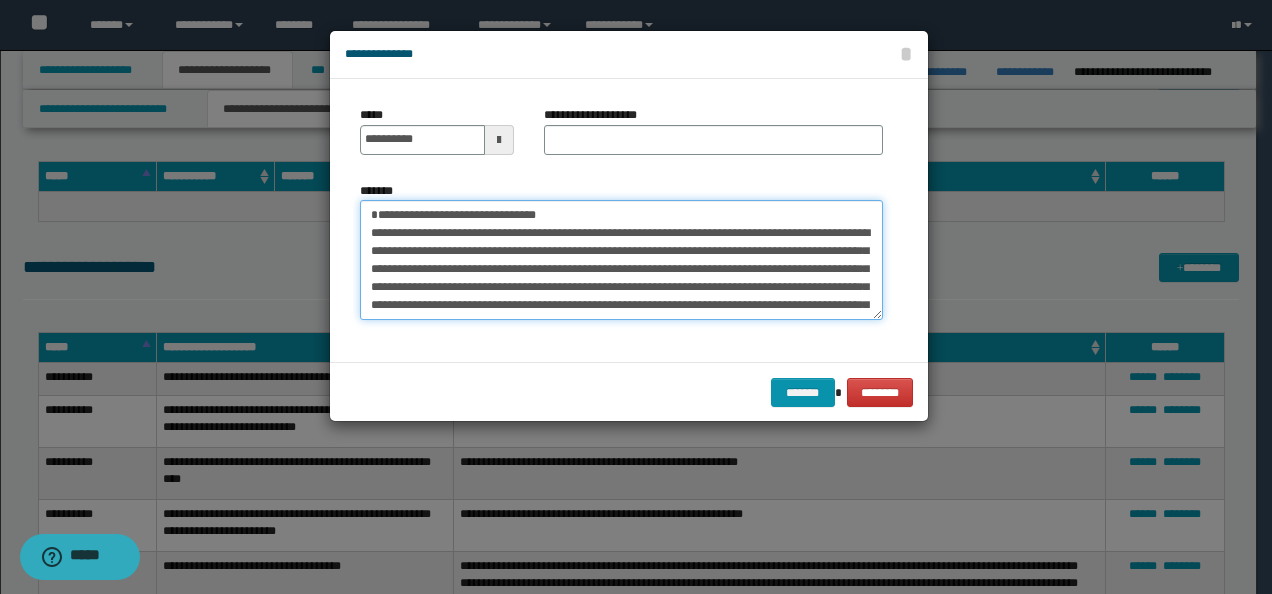 drag, startPoint x: 589, startPoint y: 212, endPoint x: 195, endPoint y: 198, distance: 394.24866 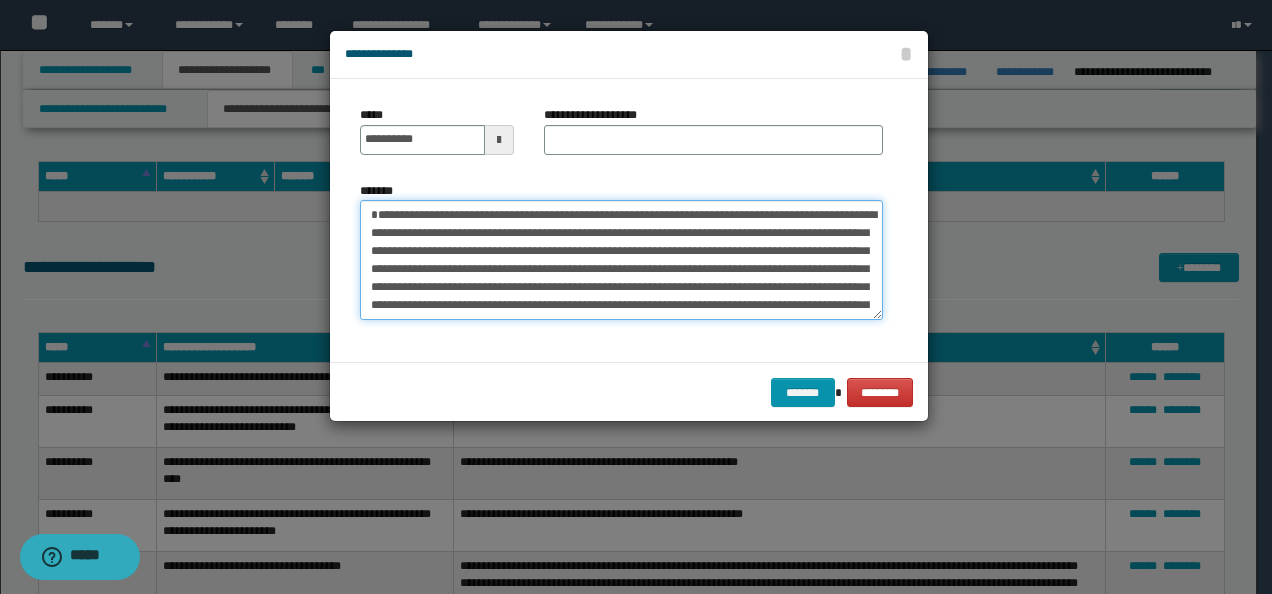 type on "**********" 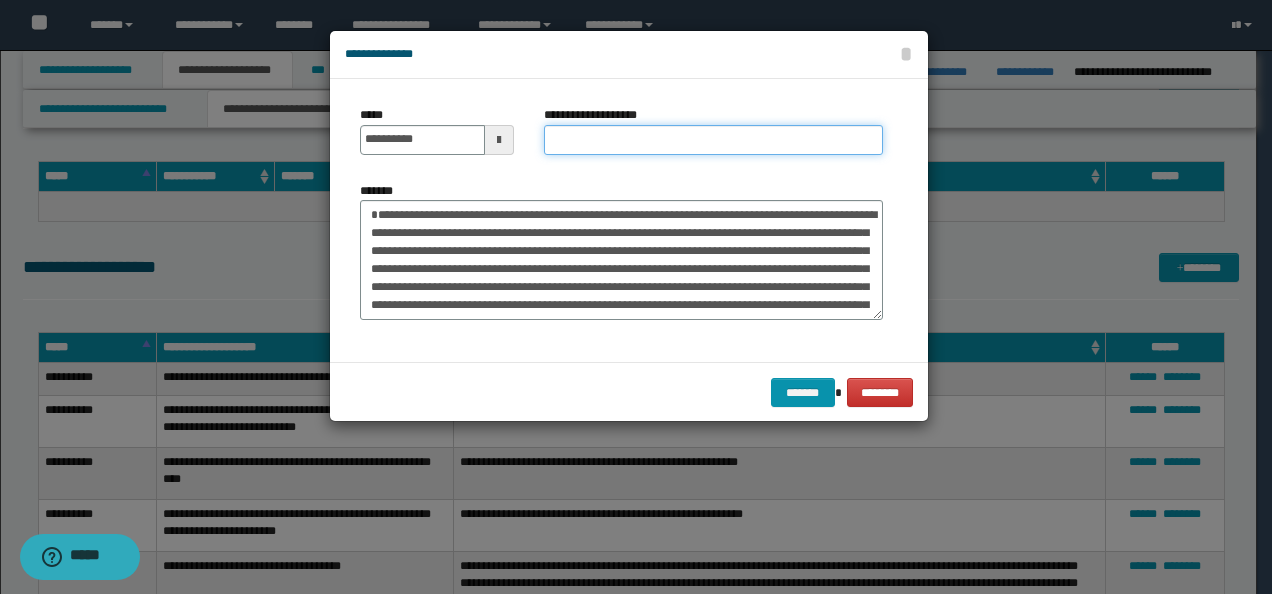 click on "**********" at bounding box center [713, 140] 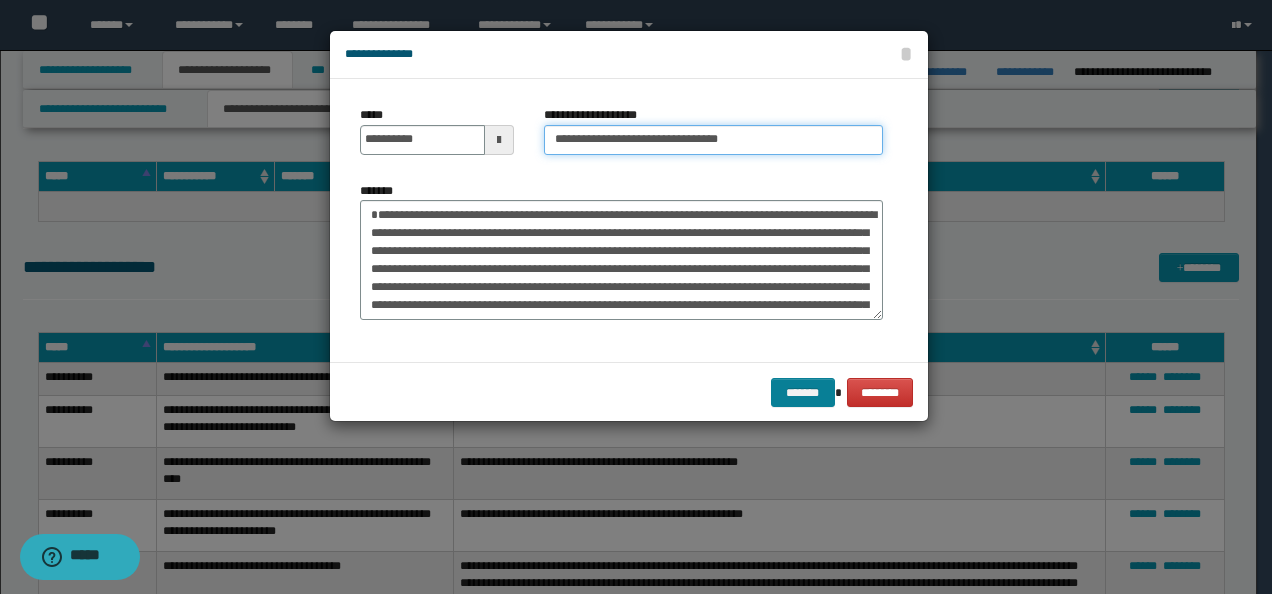 type on "**********" 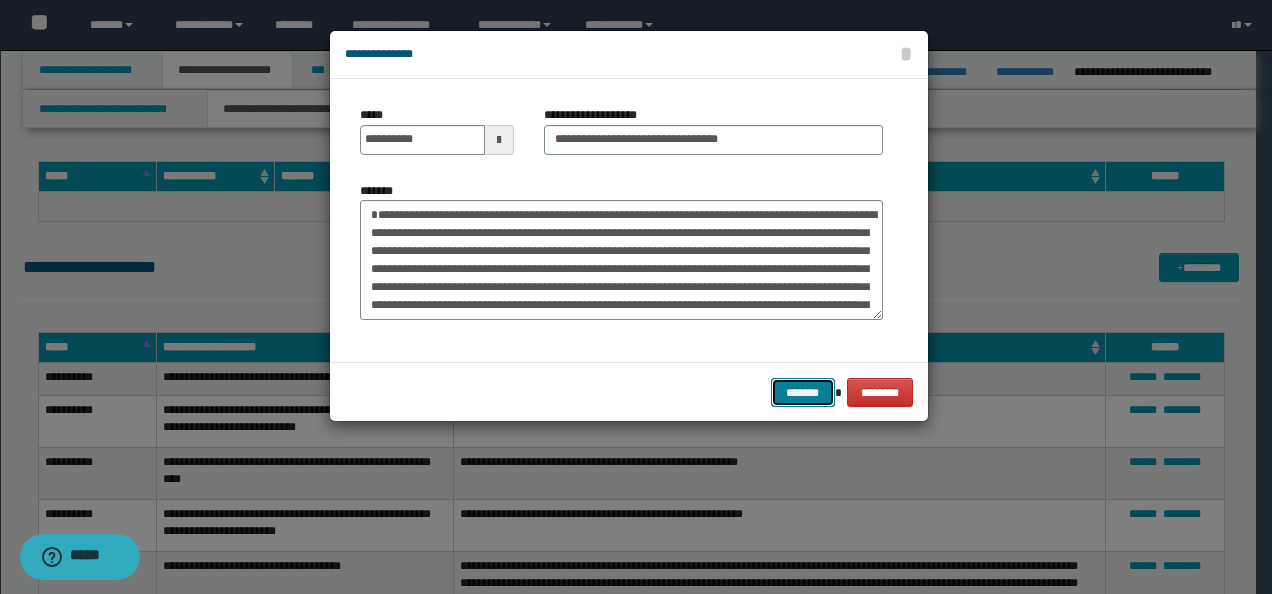 click on "*******" at bounding box center [803, 392] 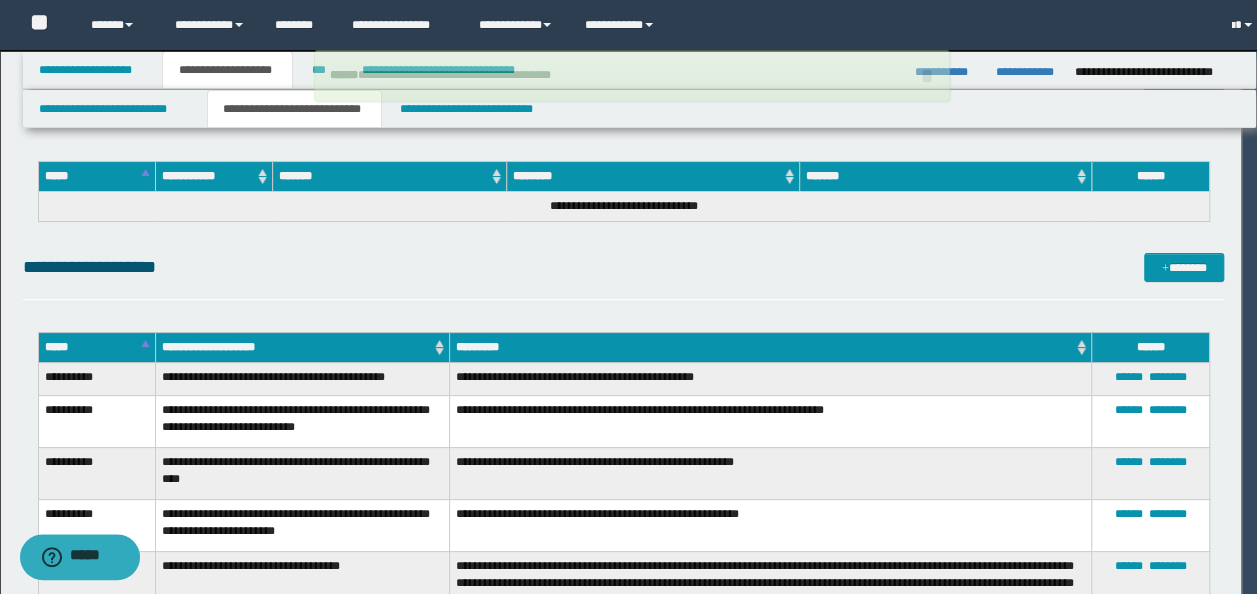 type 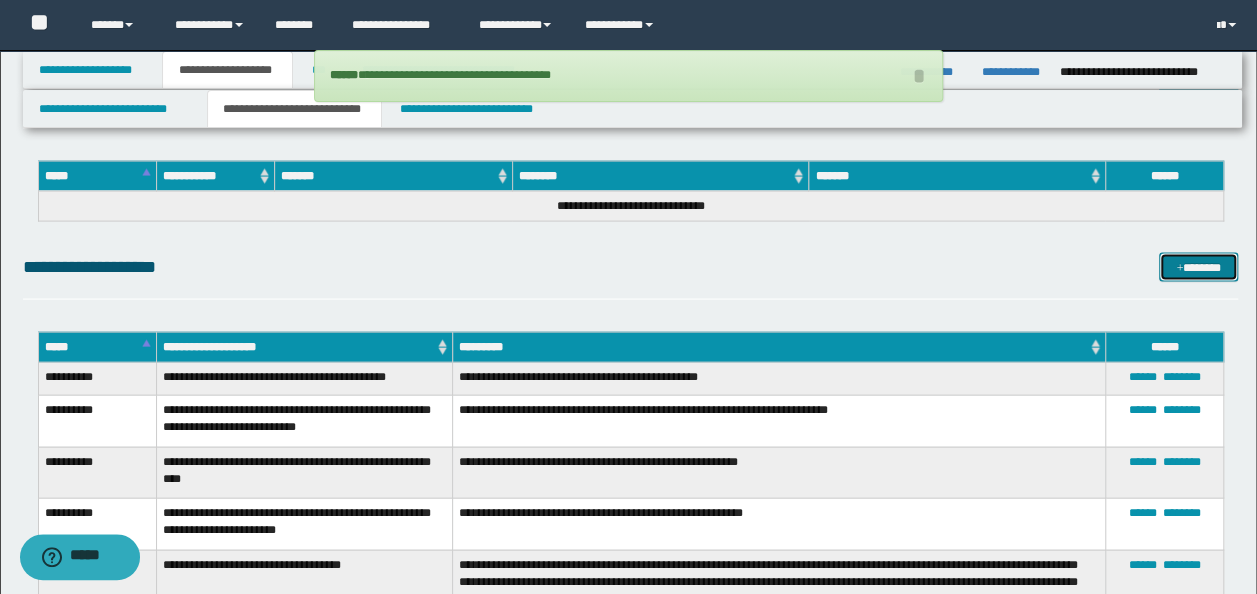 click on "*******" at bounding box center [1198, 267] 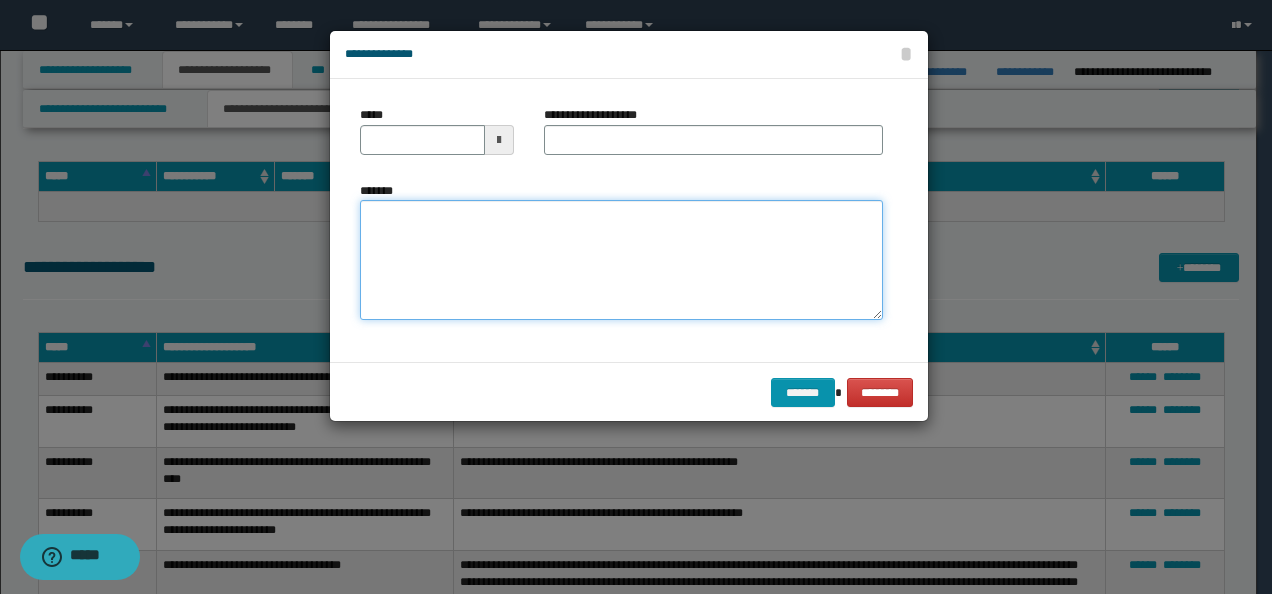 click on "*******" at bounding box center (621, 259) 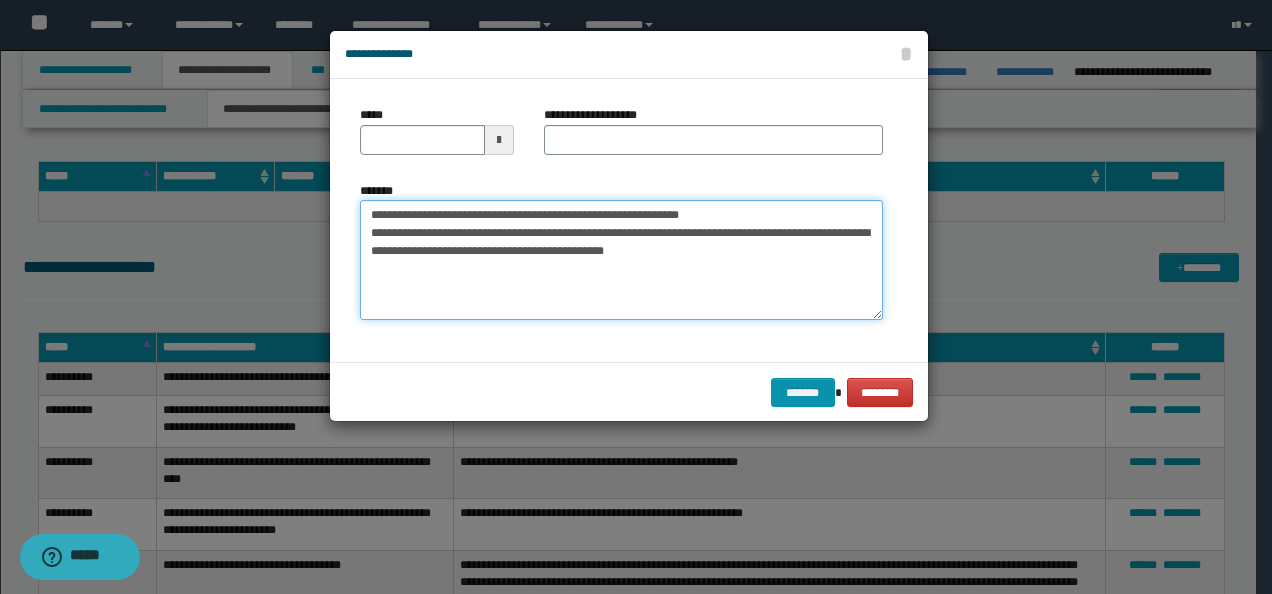 drag, startPoint x: 330, startPoint y: 214, endPoint x: 234, endPoint y: 210, distance: 96.0833 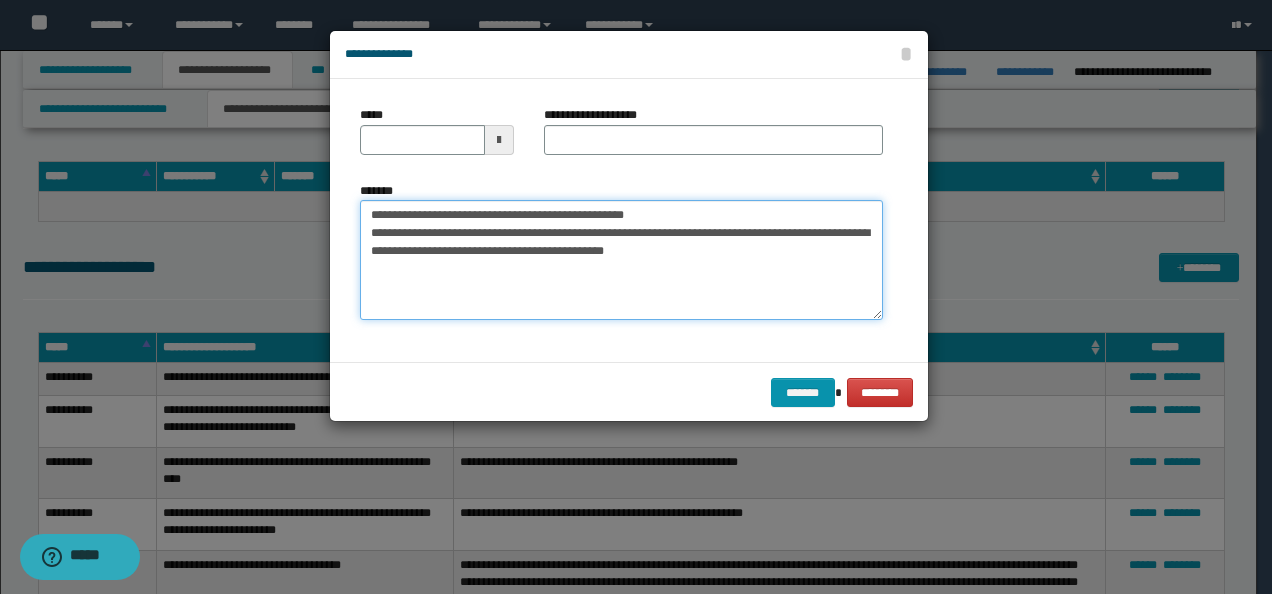 type 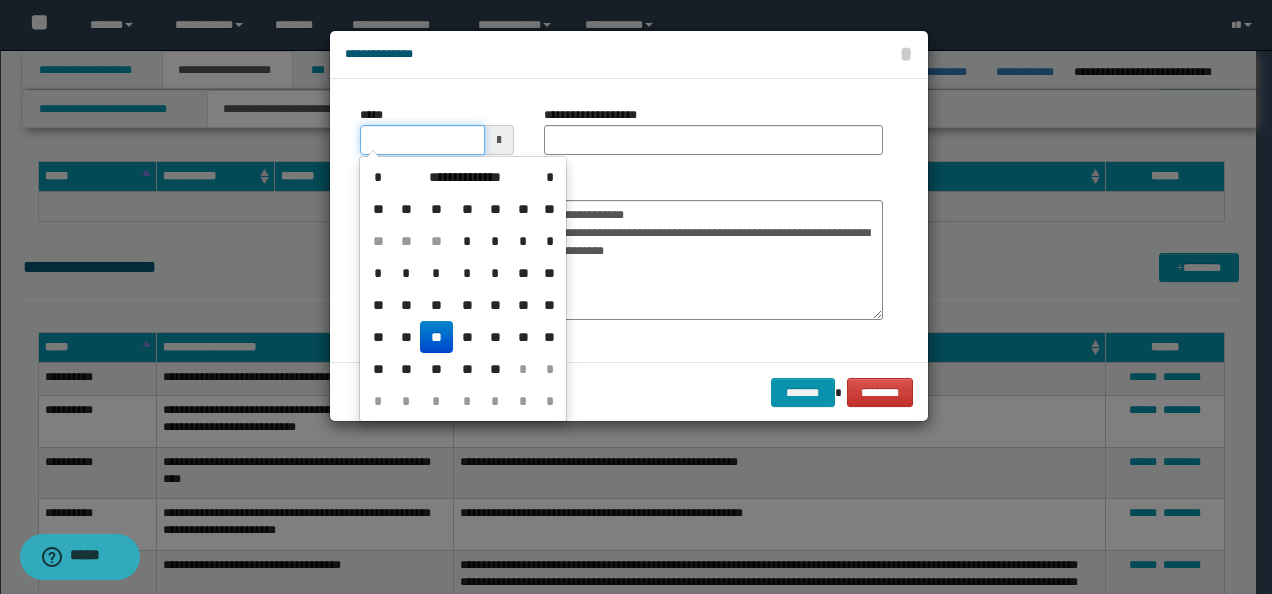 click on "*****" at bounding box center (422, 140) 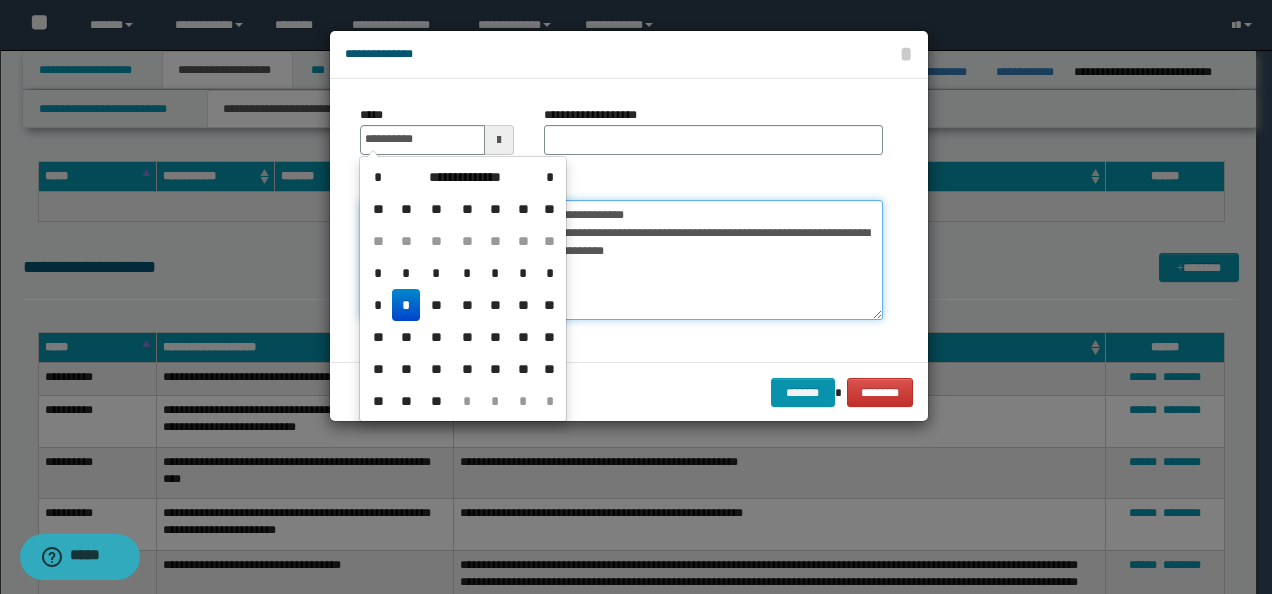 type on "**********" 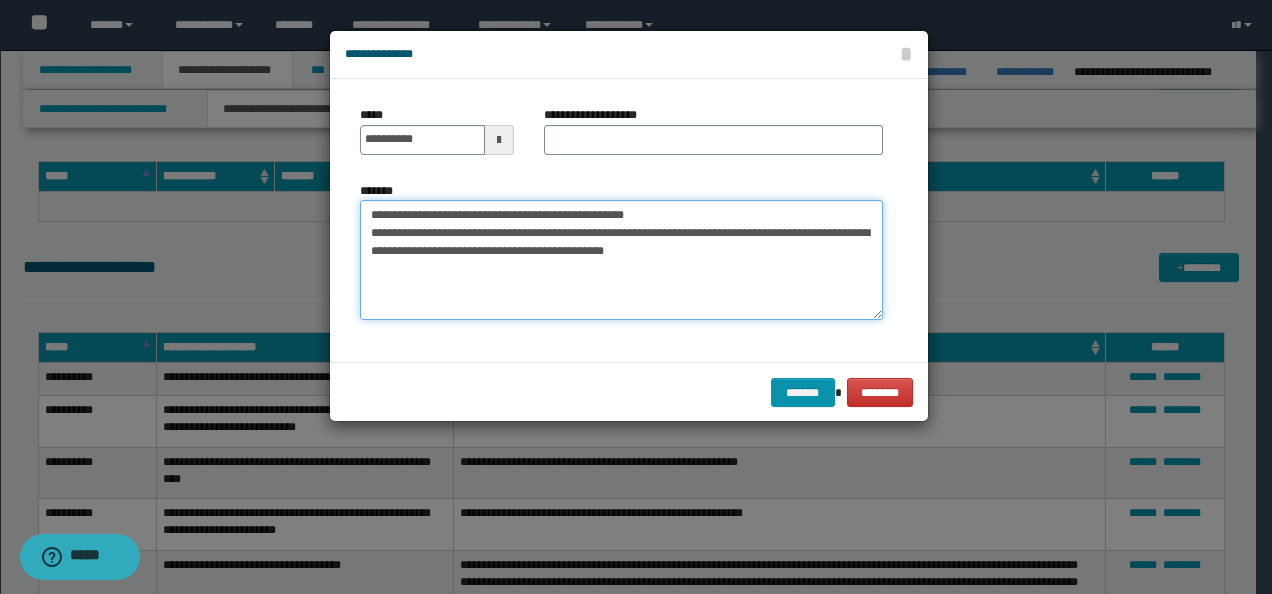 drag, startPoint x: 666, startPoint y: 216, endPoint x: 122, endPoint y: 199, distance: 544.26556 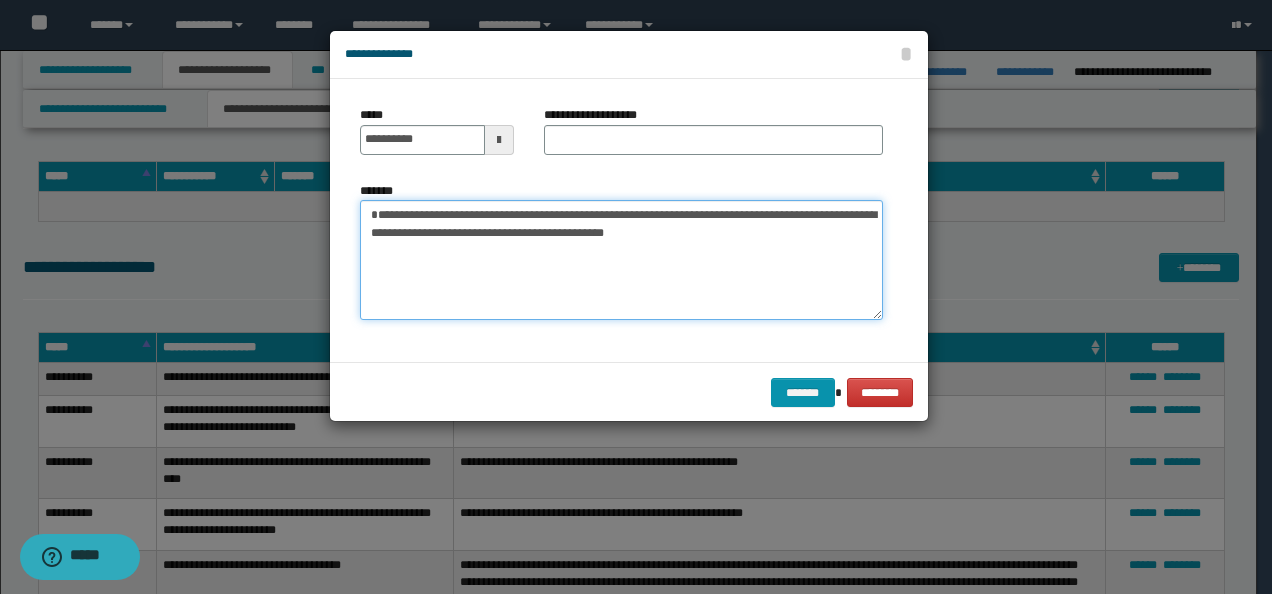 type on "**********" 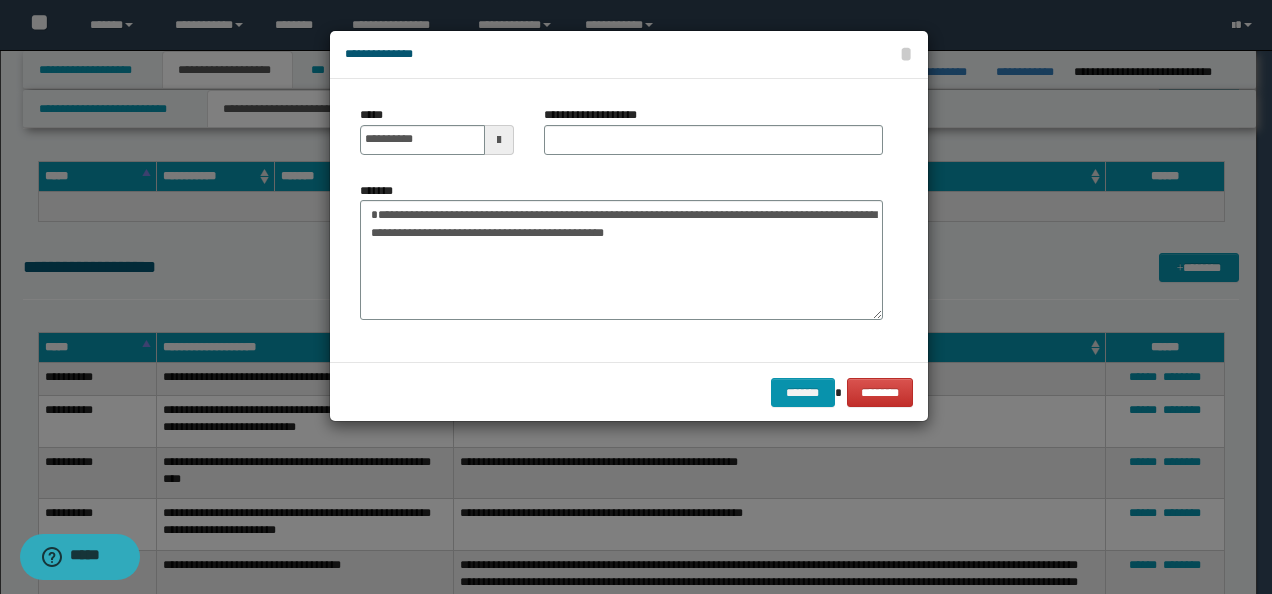 click on "**********" at bounding box center (713, 130) 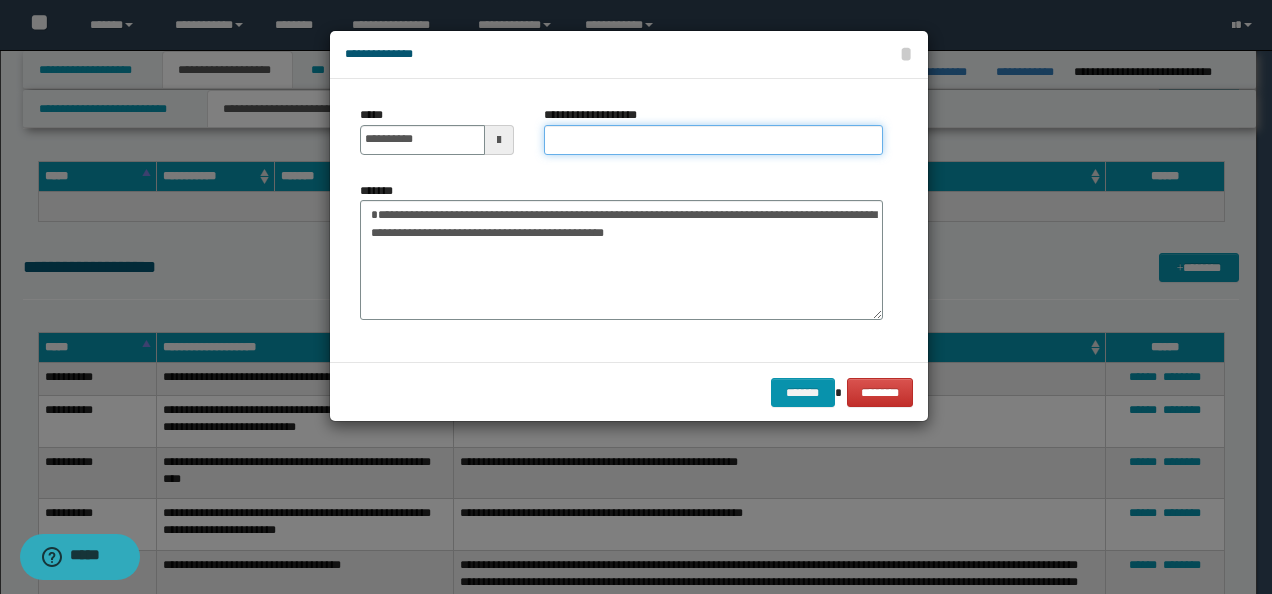 click on "**********" at bounding box center (713, 140) 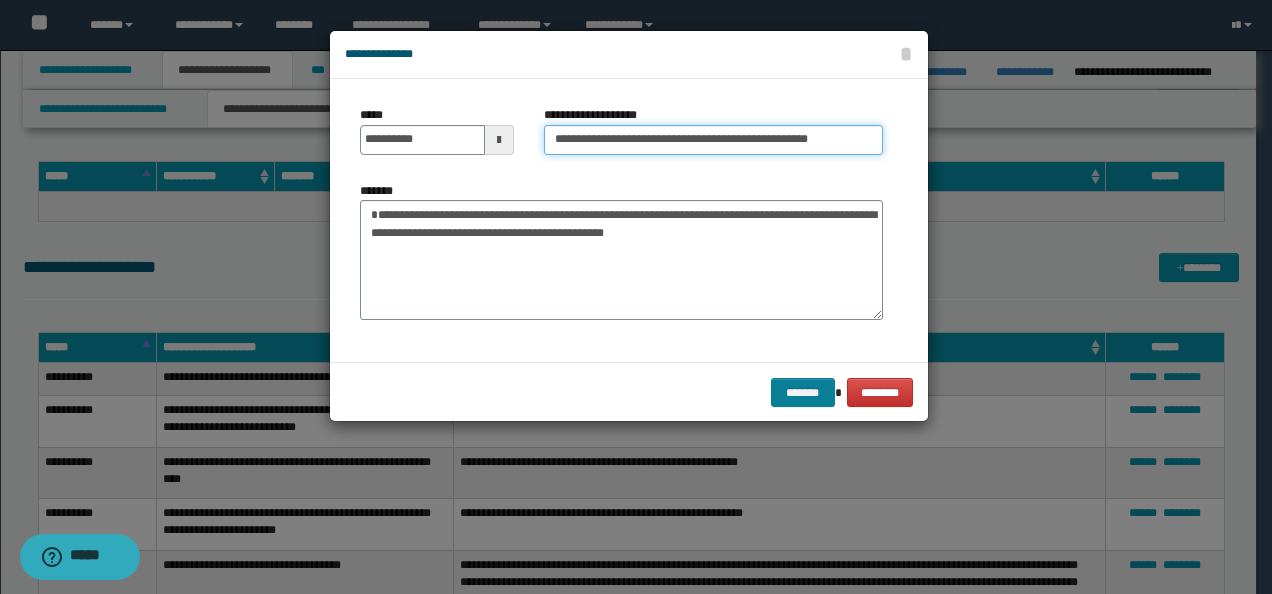 type on "**********" 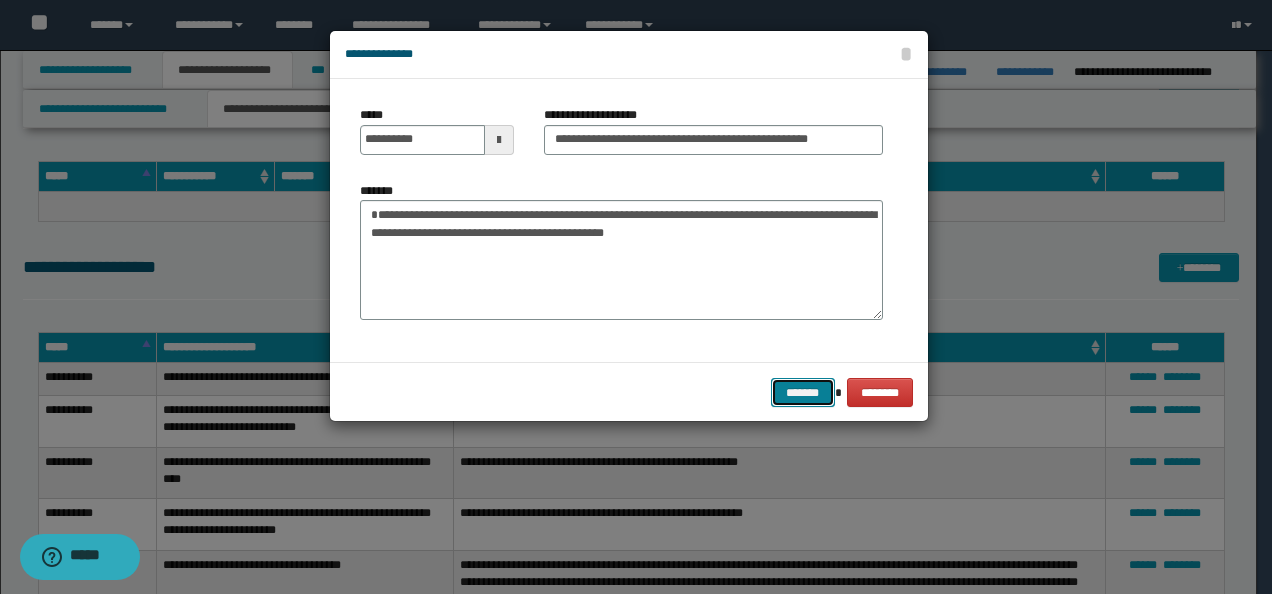click on "*******" at bounding box center (803, 392) 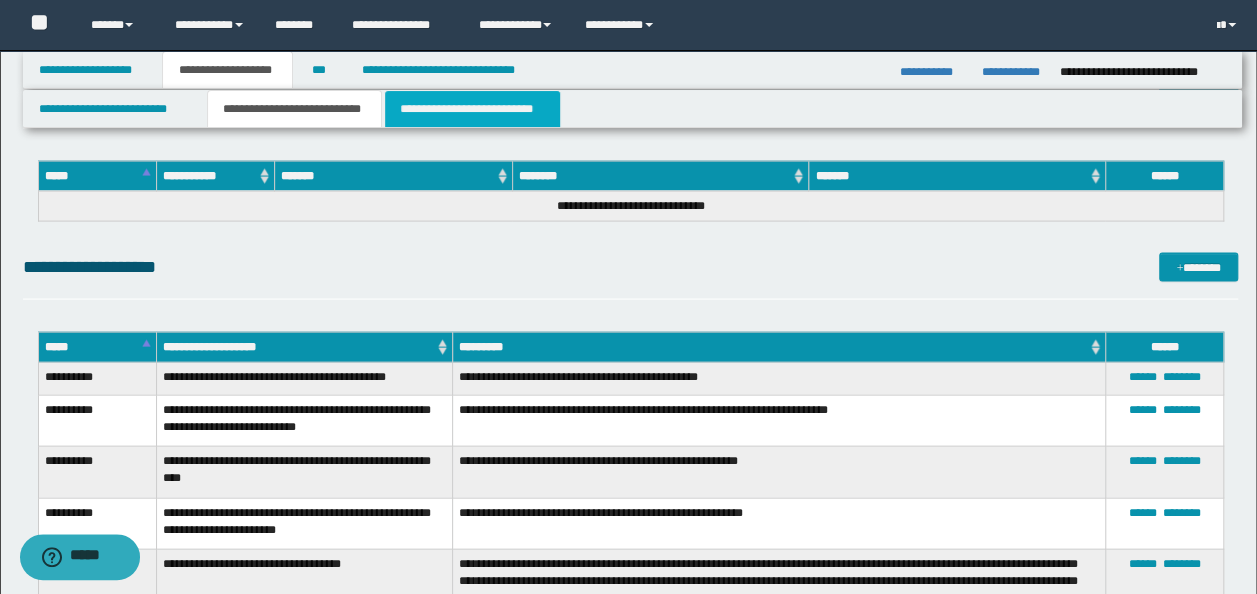 click on "**********" at bounding box center [472, 109] 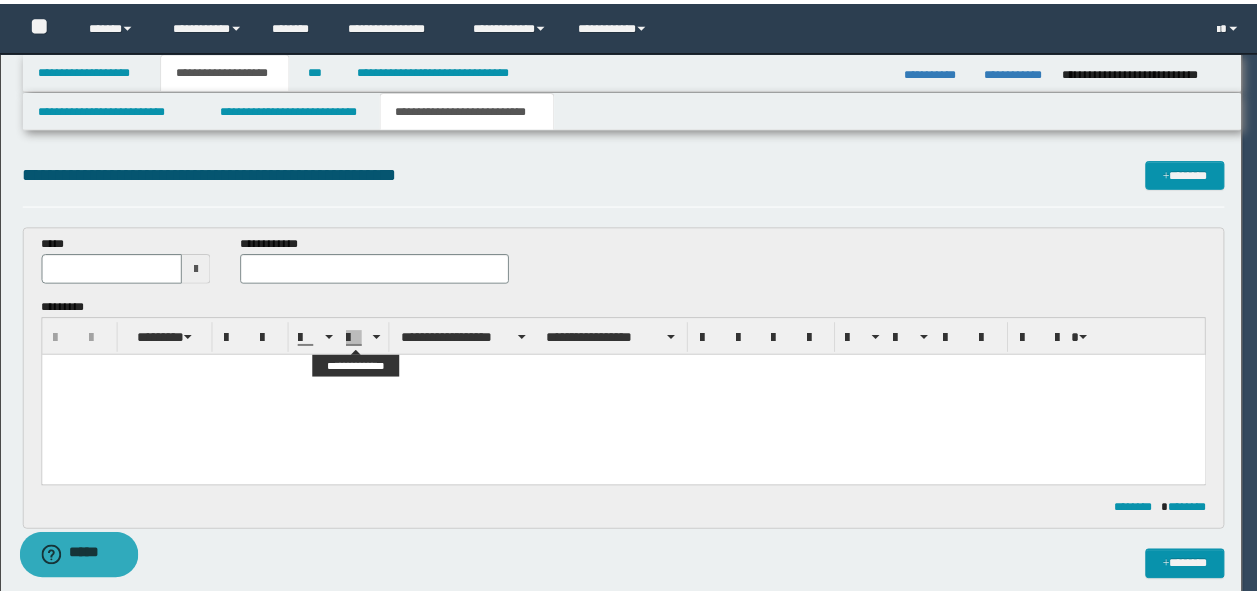 scroll, scrollTop: 0, scrollLeft: 0, axis: both 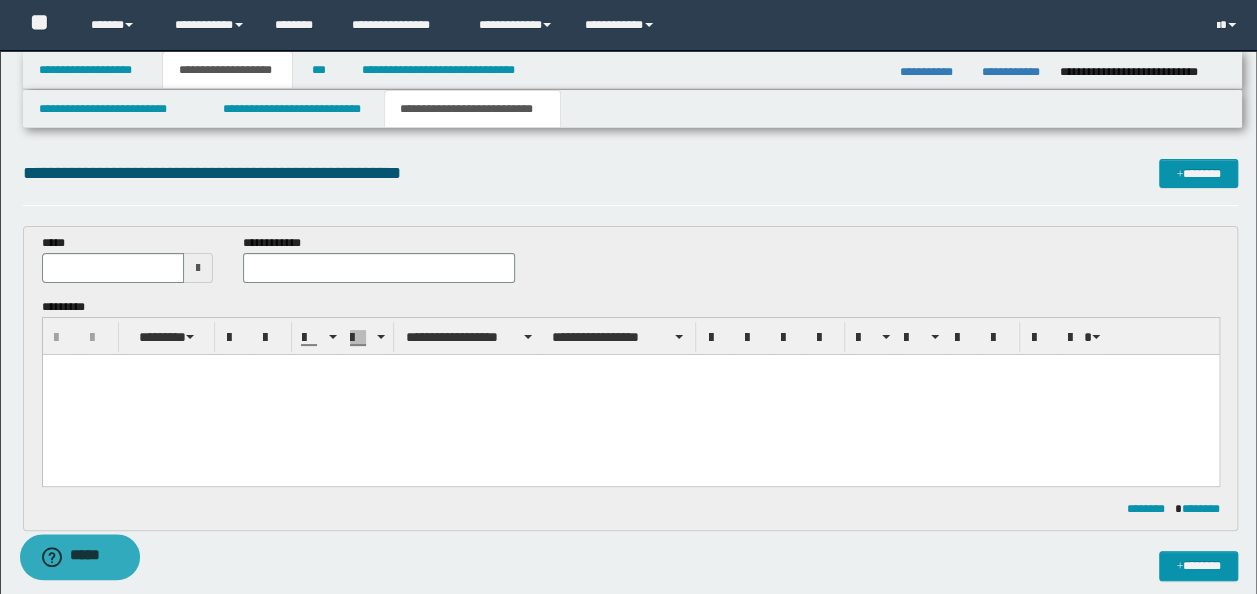 click at bounding box center (630, 394) 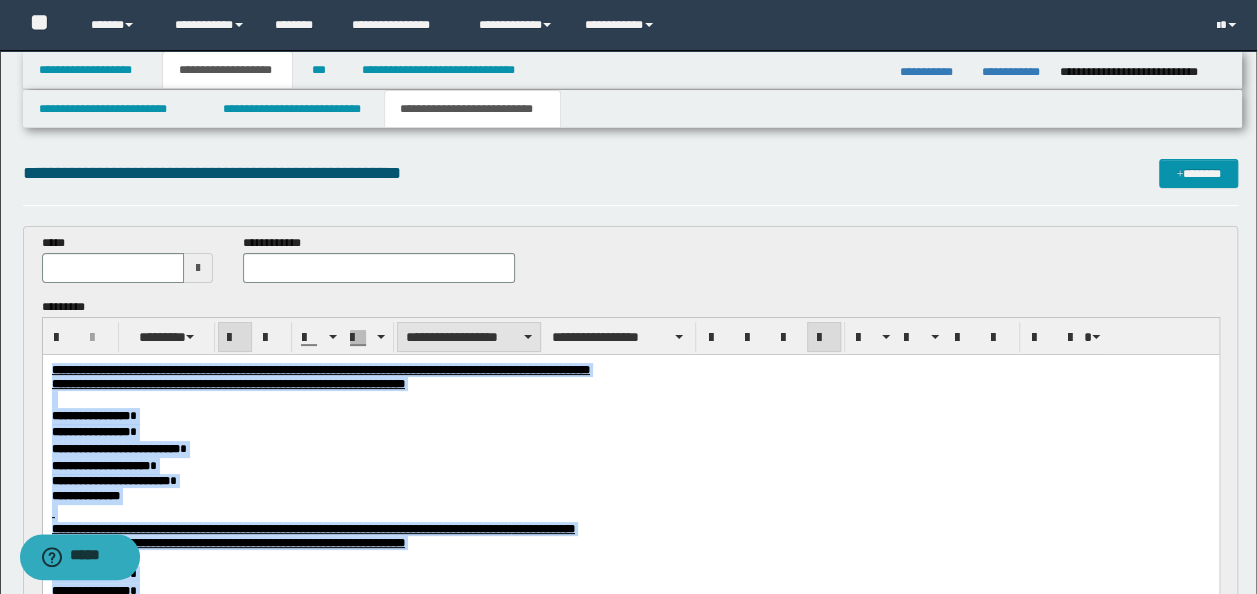 click on "**********" at bounding box center [469, 337] 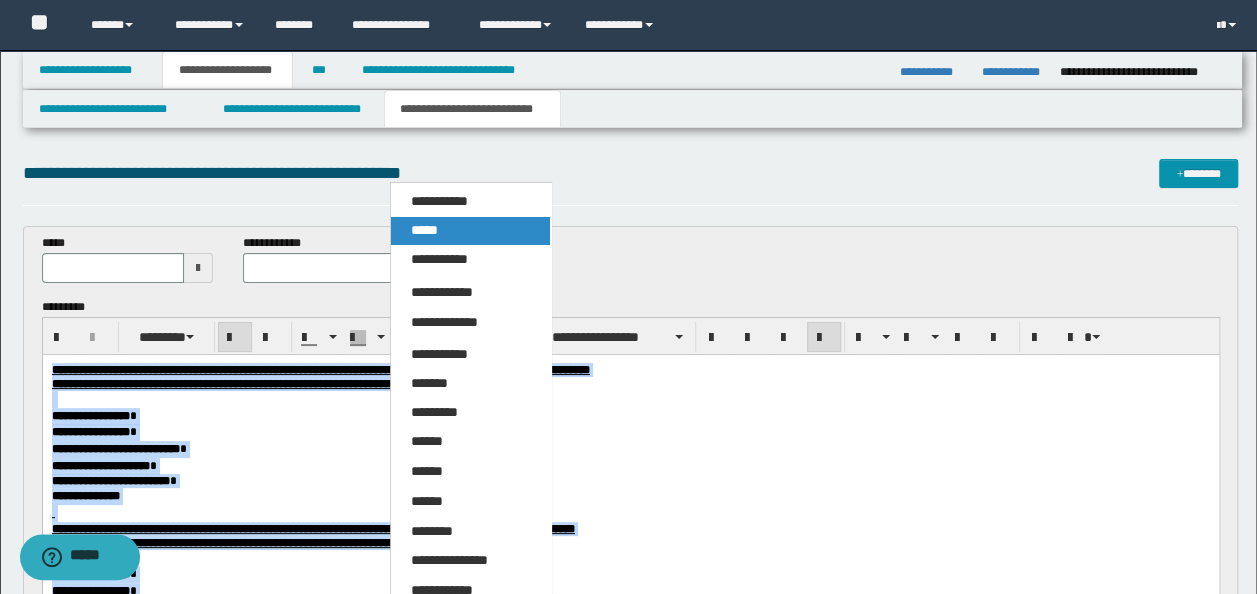 click on "*****" at bounding box center [470, 231] 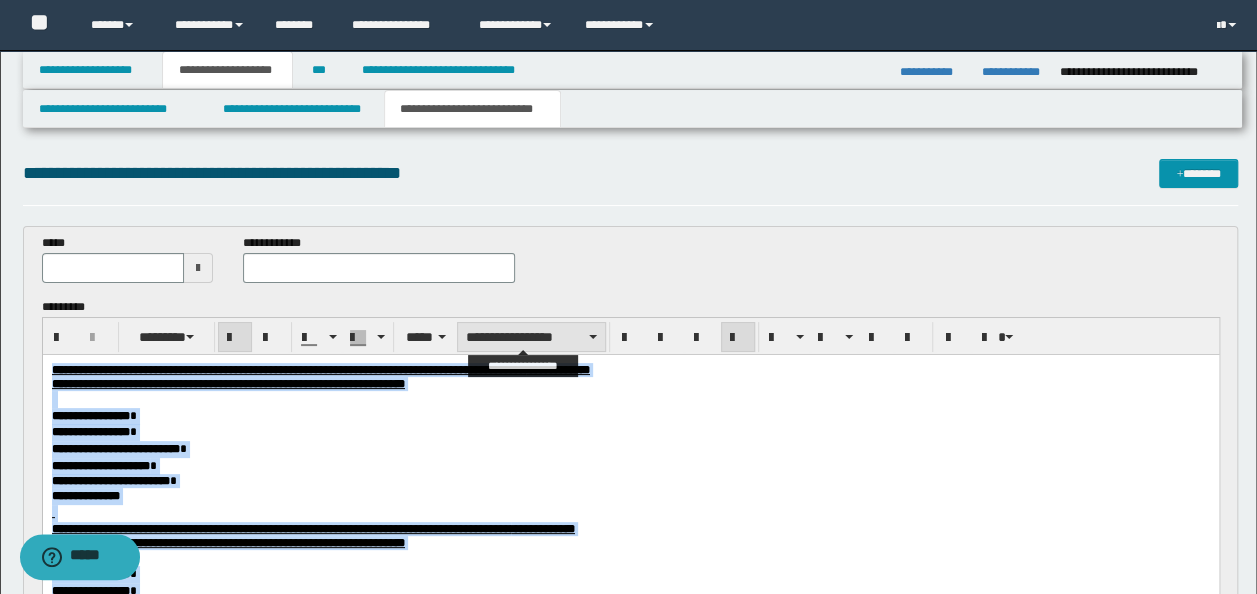 click on "**********" at bounding box center [531, 337] 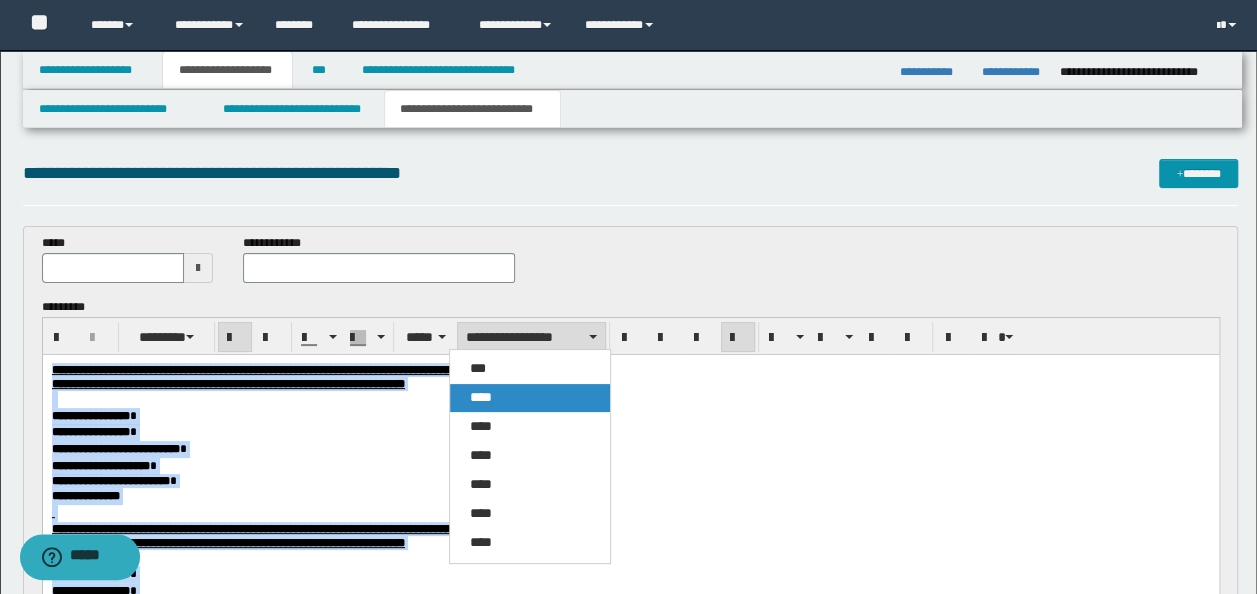 click on "****" at bounding box center [529, 398] 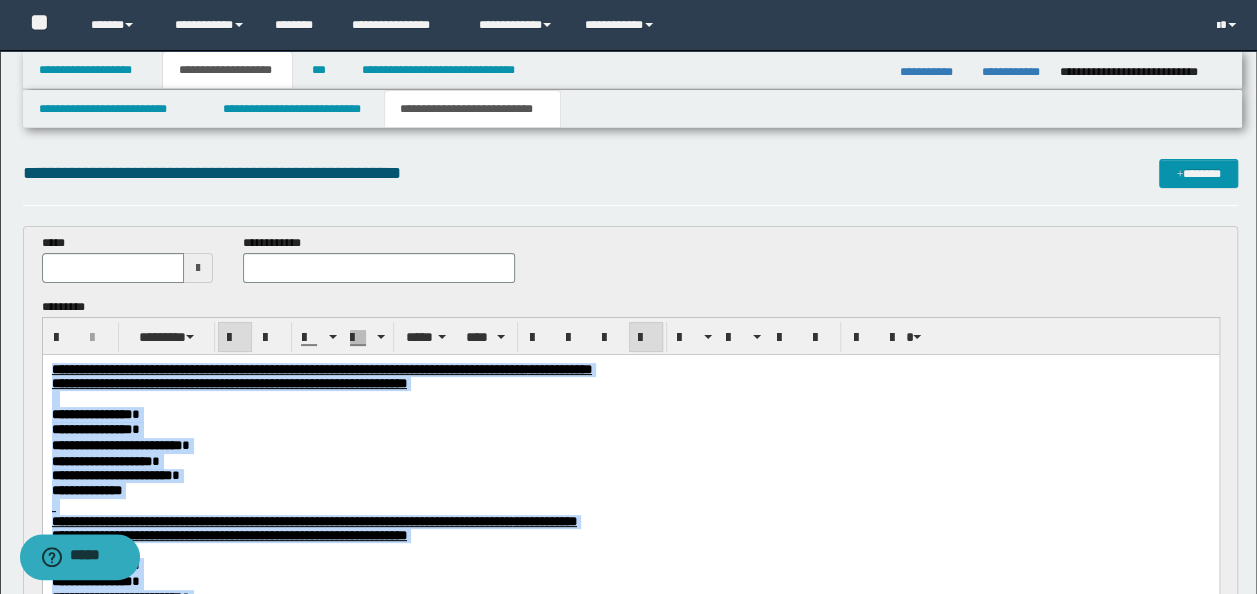 click at bounding box center (630, 398) 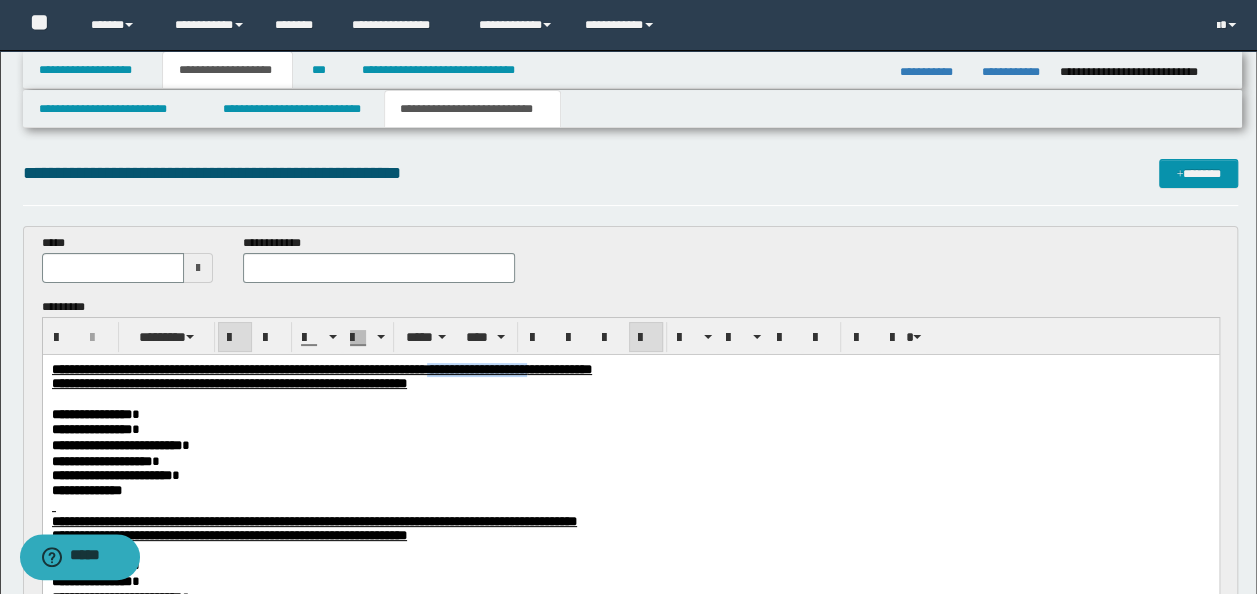 drag, startPoint x: 759, startPoint y: 370, endPoint x: 627, endPoint y: 365, distance: 132.09467 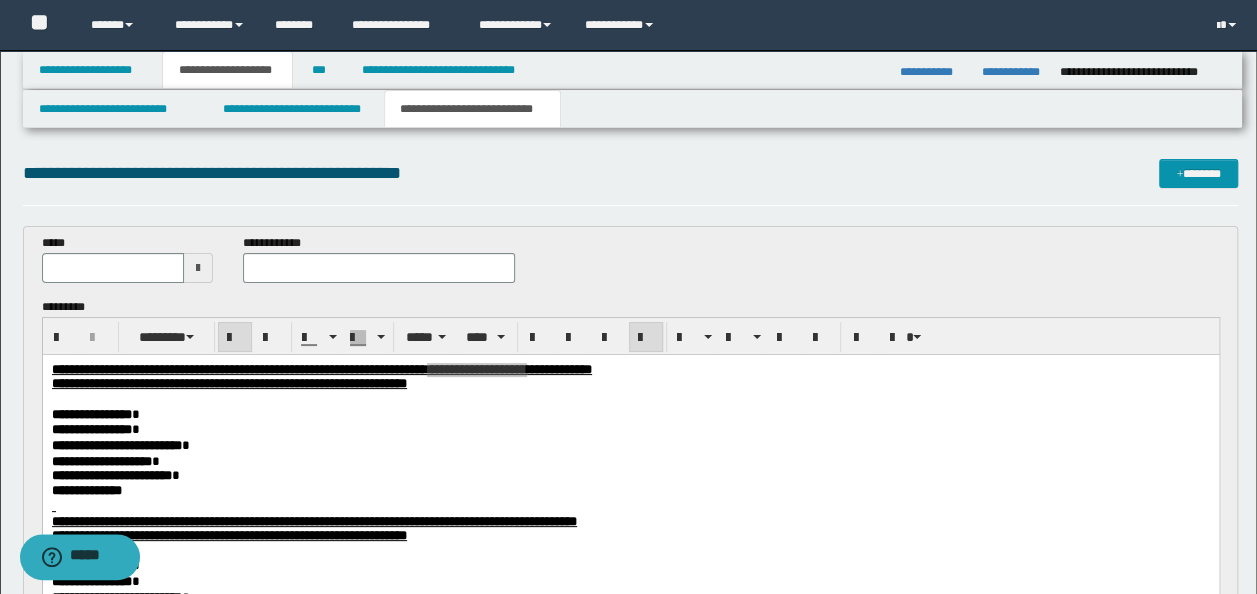 click at bounding box center (379, 268) 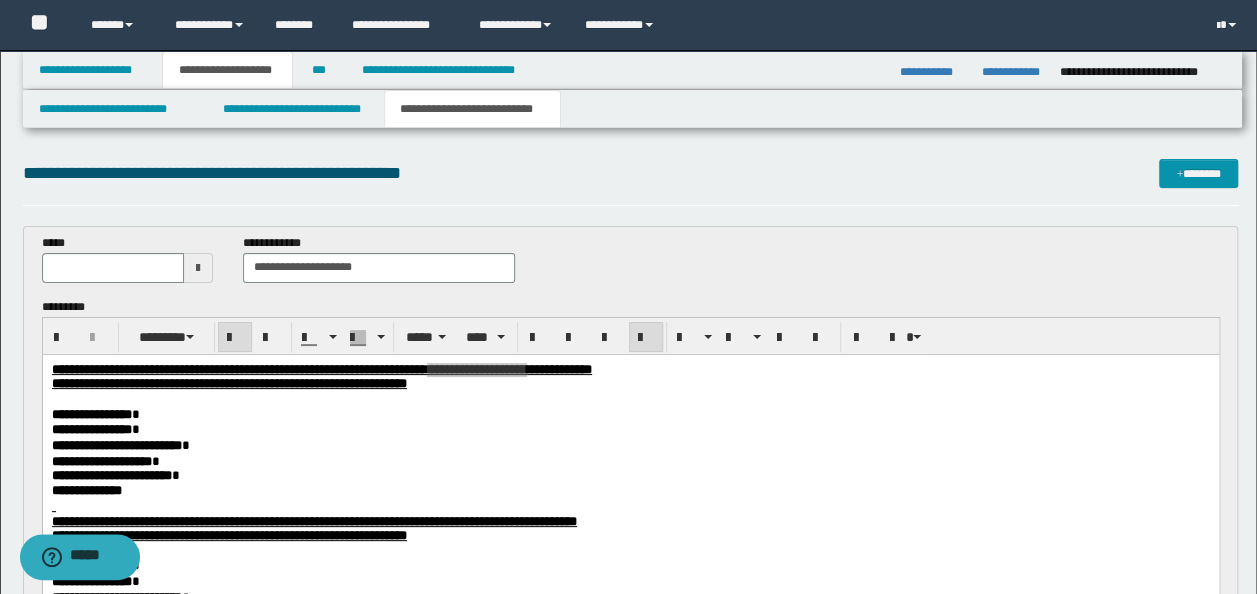 type on "**********" 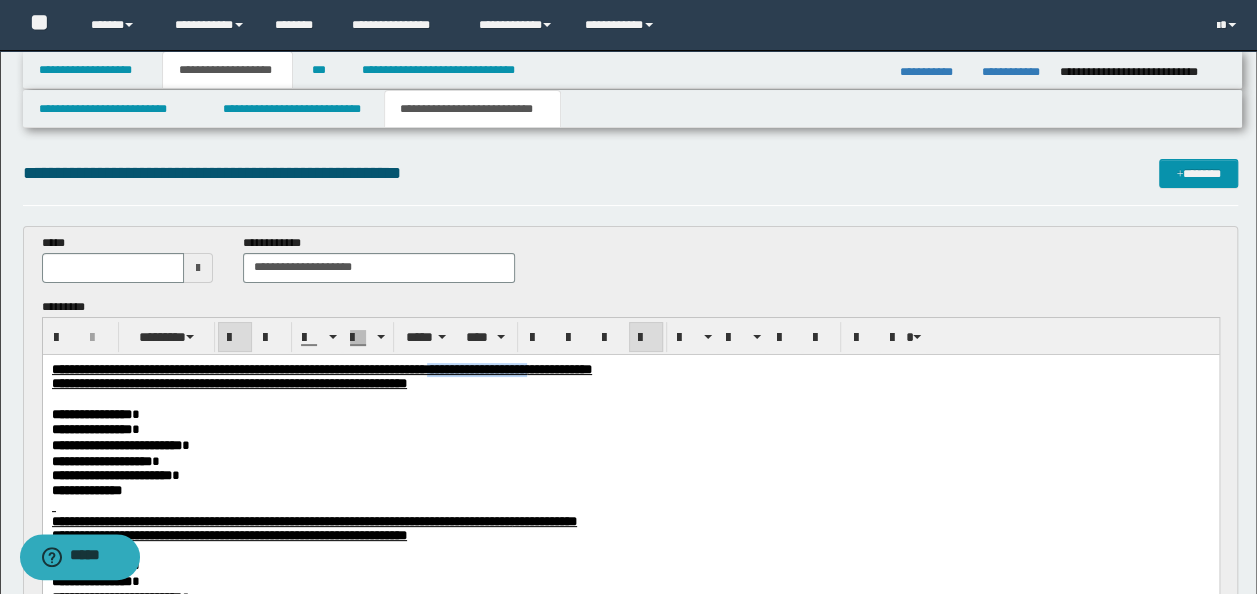 click on "**********" at bounding box center [630, 383] 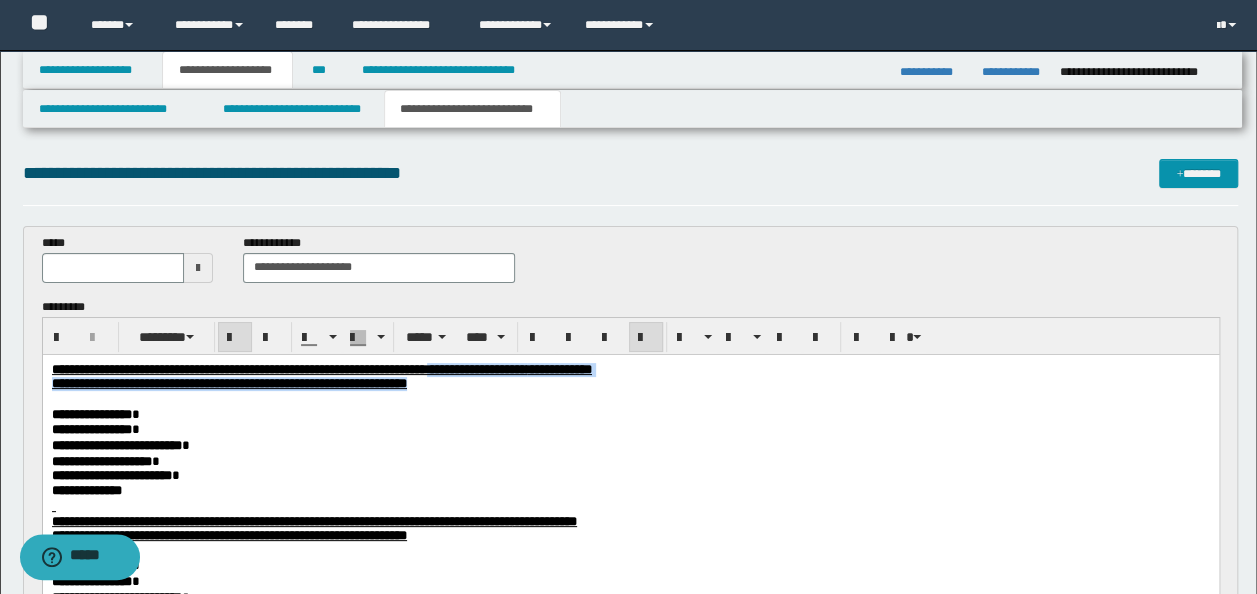 click on "**********" at bounding box center (630, 383) 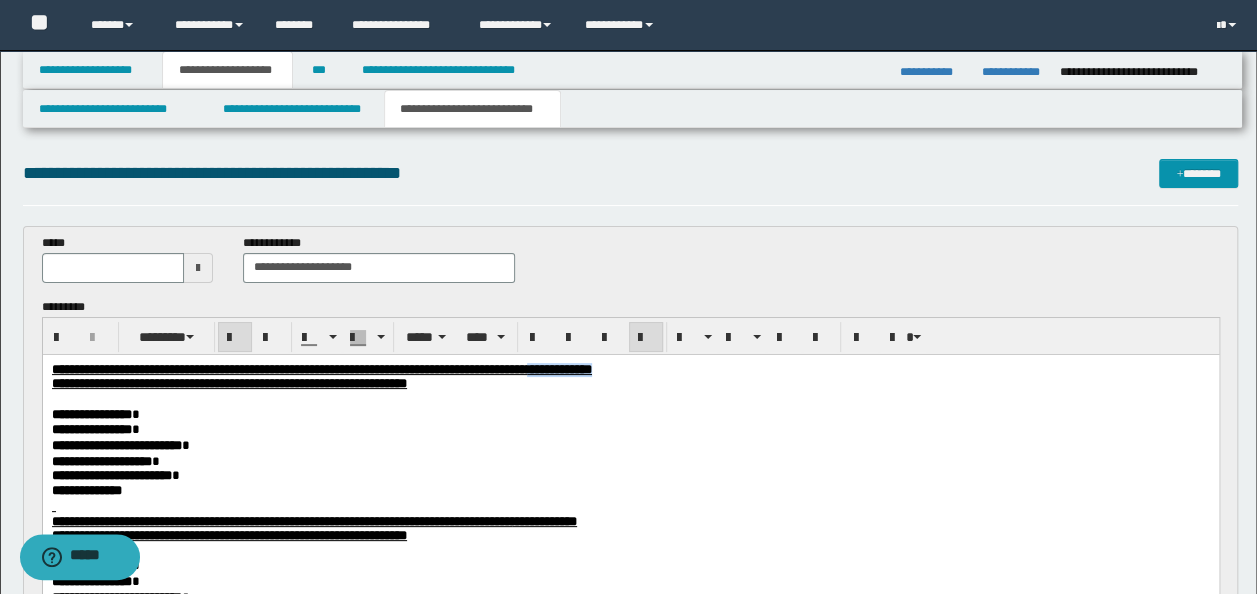 drag, startPoint x: 857, startPoint y: 367, endPoint x: 741, endPoint y: 372, distance: 116.10771 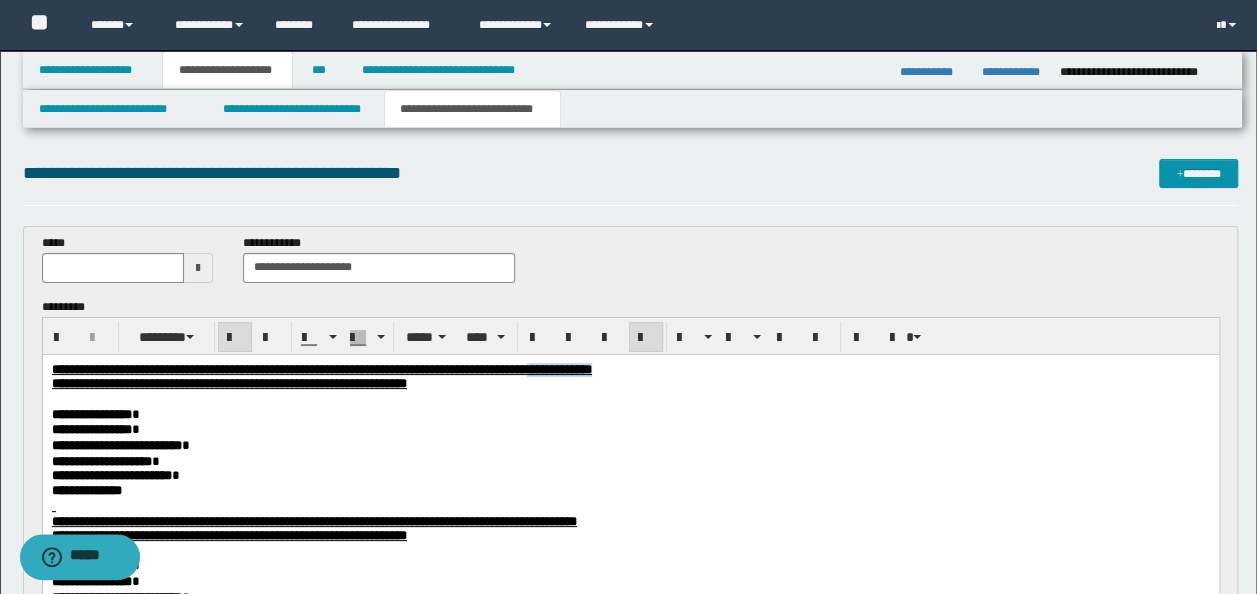 click on "**********" at bounding box center [630, 369] 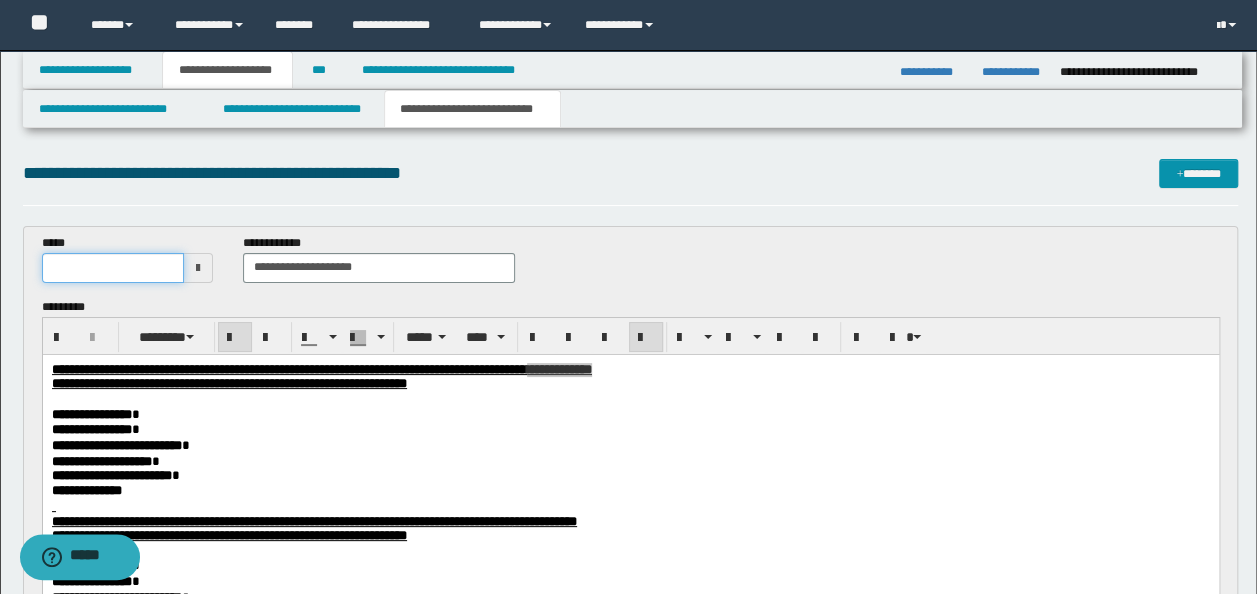 click at bounding box center (113, 268) 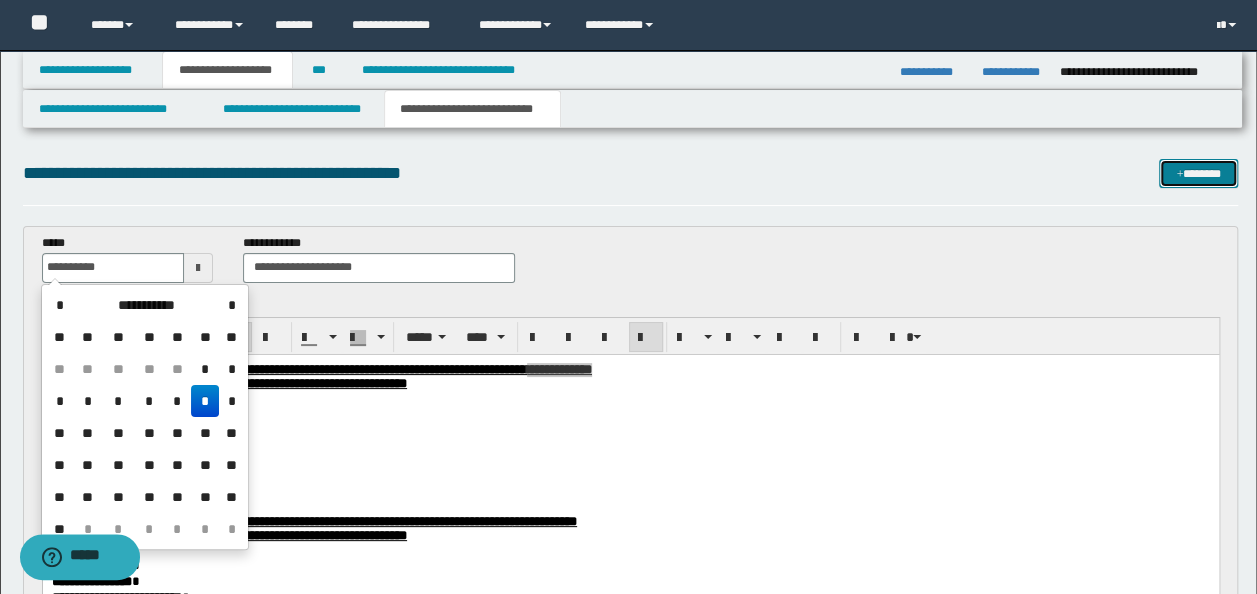 type on "**********" 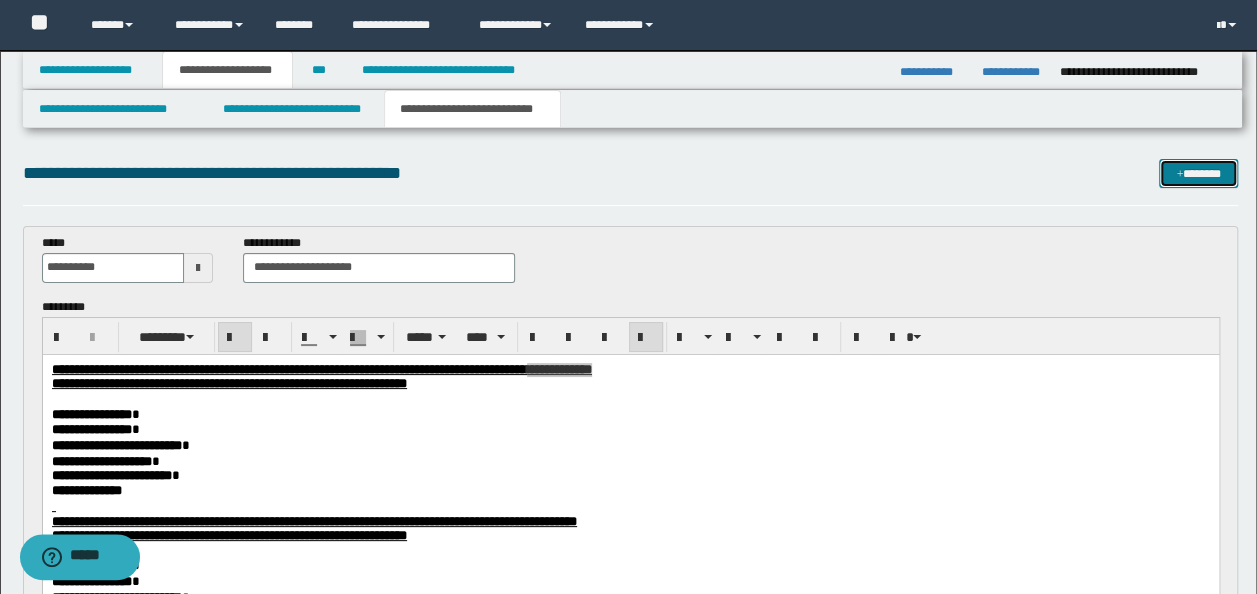 click on "*******" at bounding box center [1198, 173] 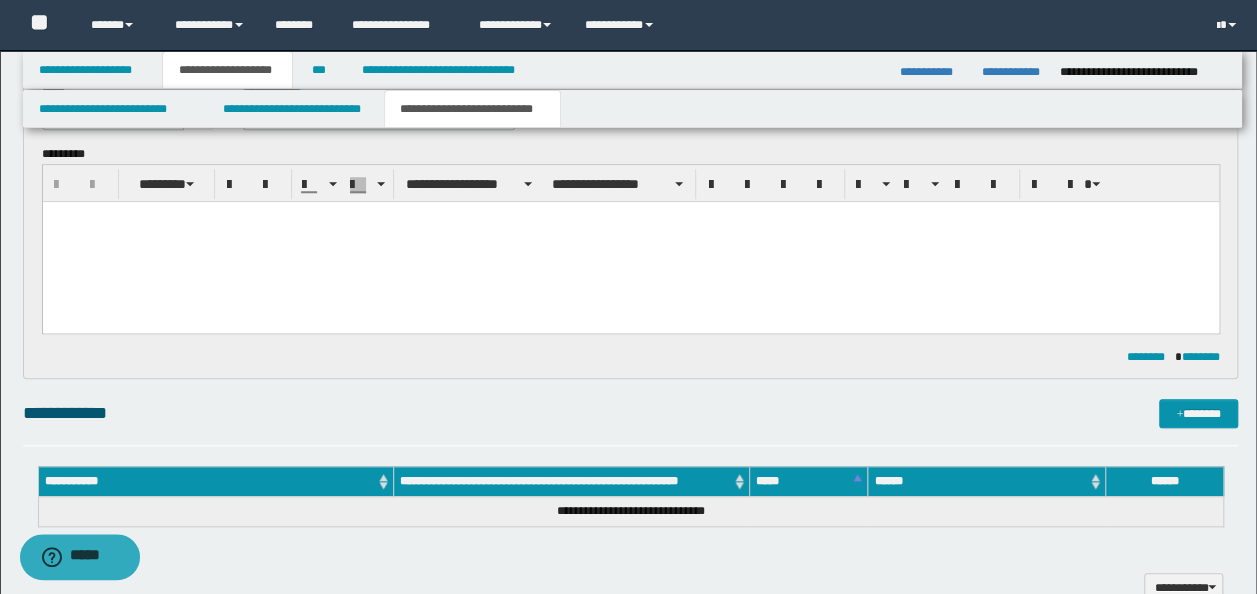 scroll, scrollTop: 274, scrollLeft: 0, axis: vertical 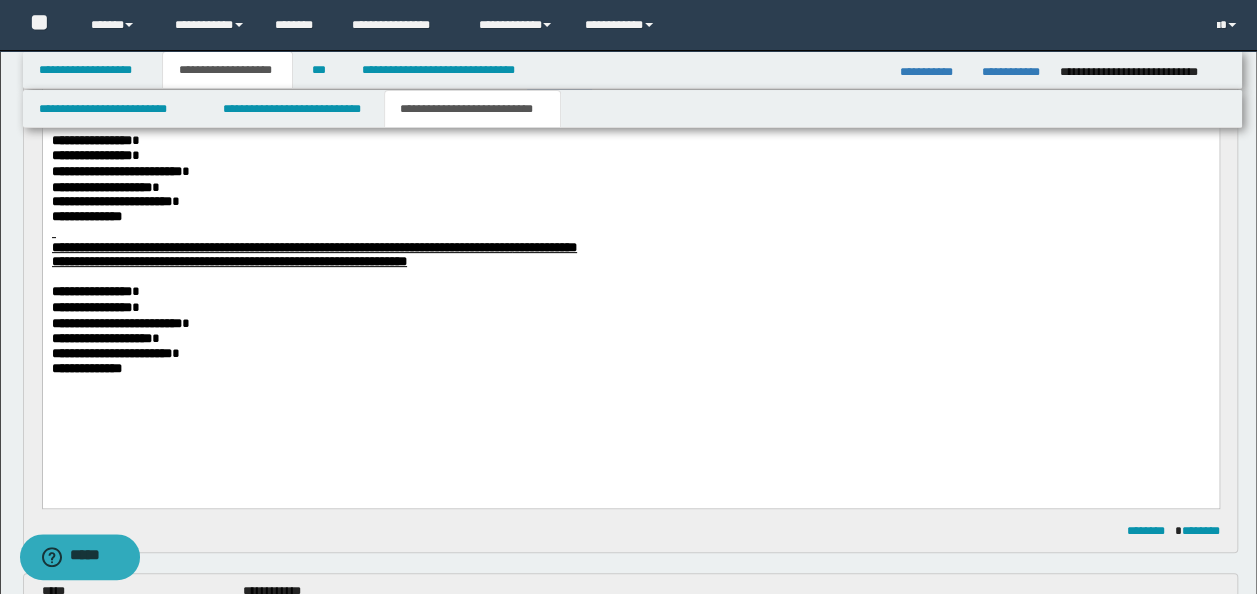 click on "**********" at bounding box center (116, 322) 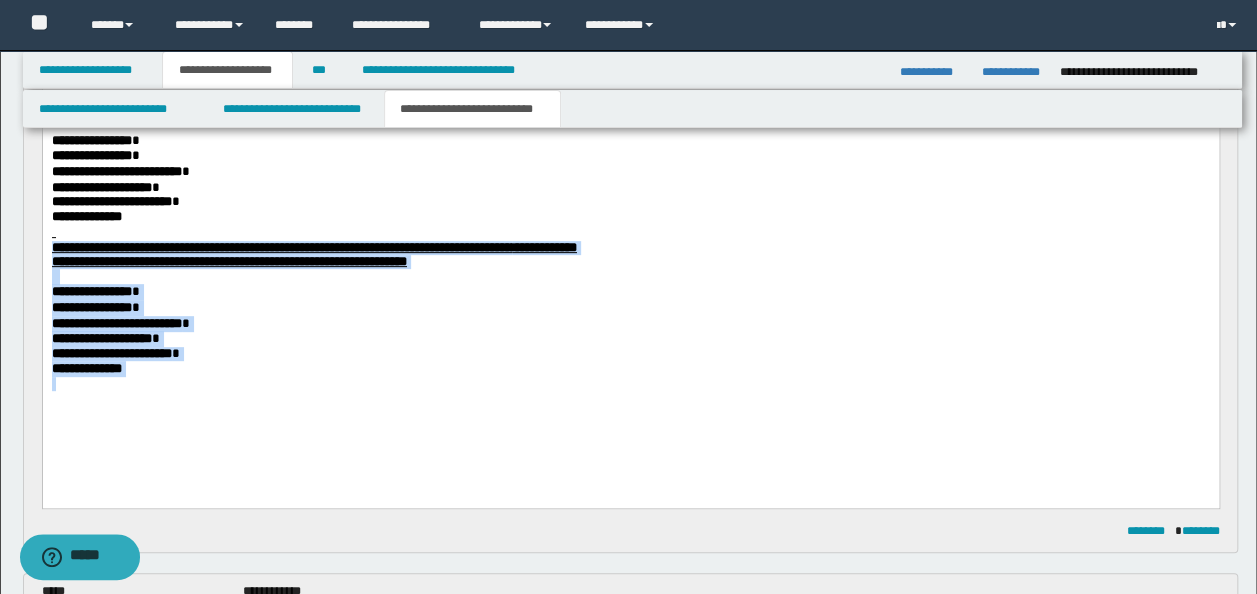 drag, startPoint x: 49, startPoint y: 247, endPoint x: 201, endPoint y: 389, distance: 208.00961 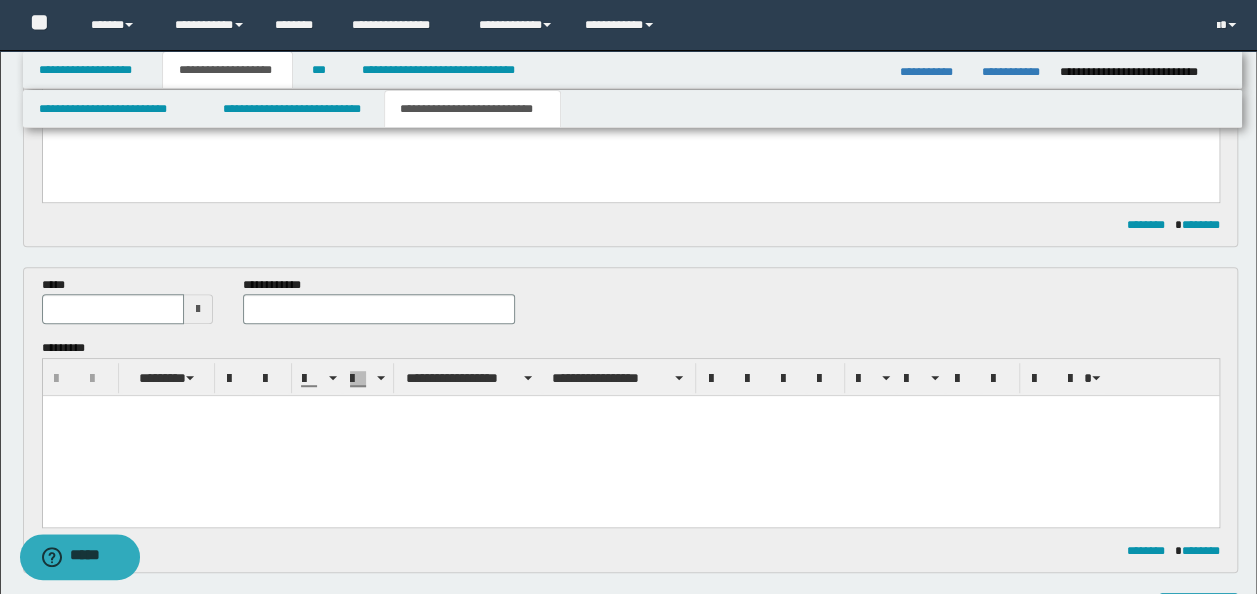 scroll, scrollTop: 474, scrollLeft: 0, axis: vertical 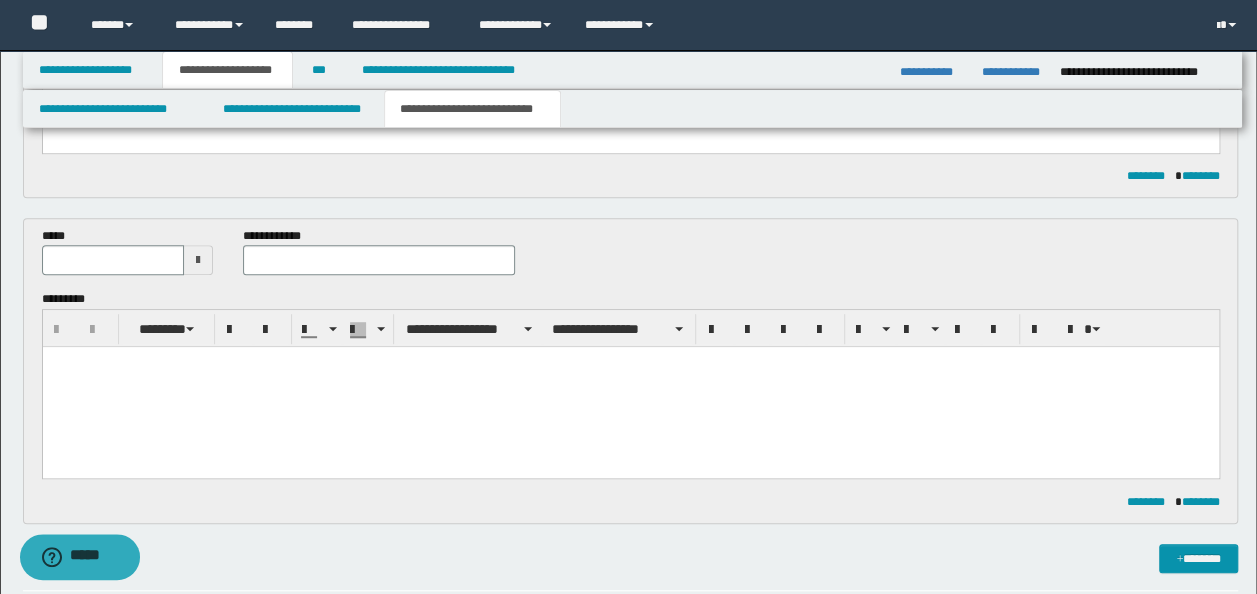 click at bounding box center [630, 387] 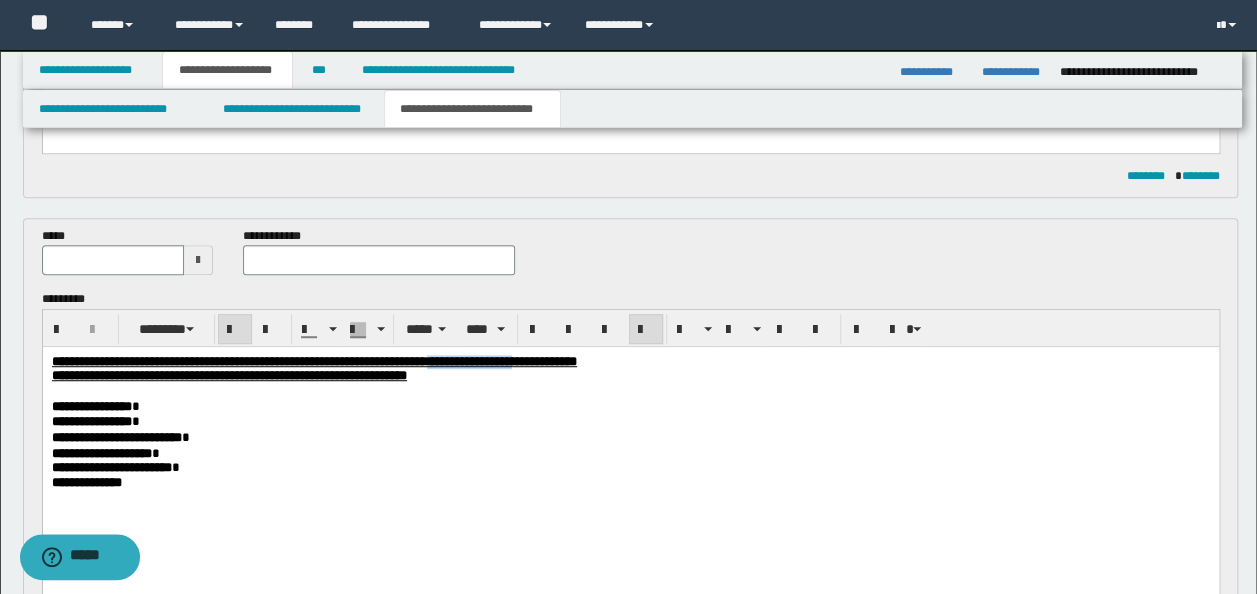 drag, startPoint x: 738, startPoint y: 362, endPoint x: 629, endPoint y: 360, distance: 109.01835 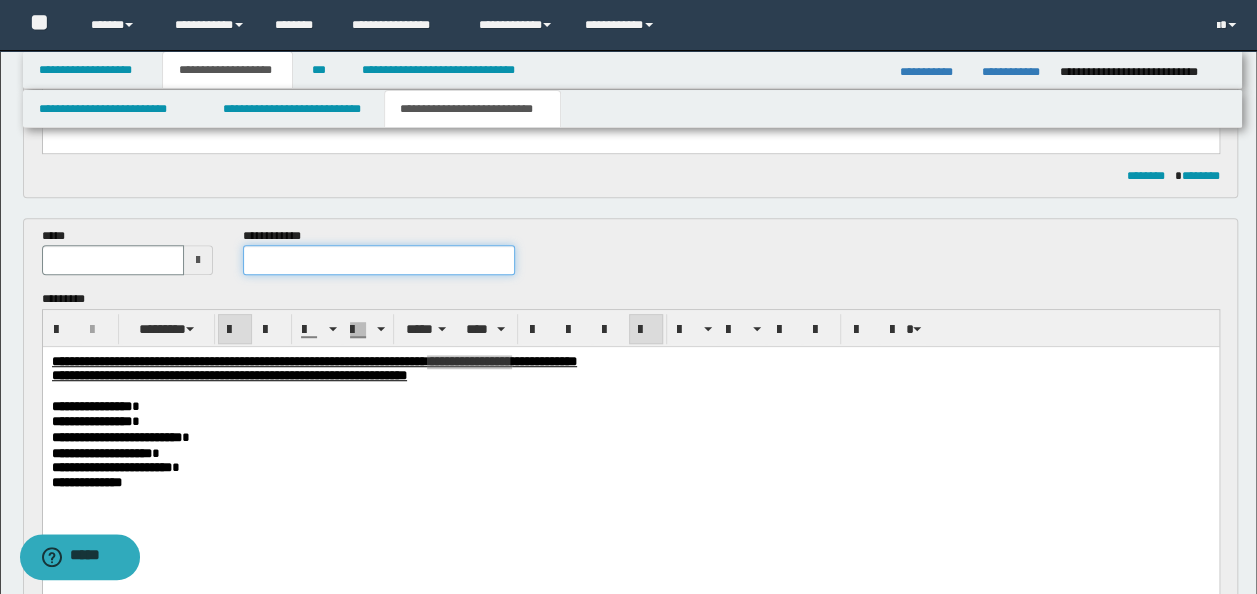 click at bounding box center [379, 260] 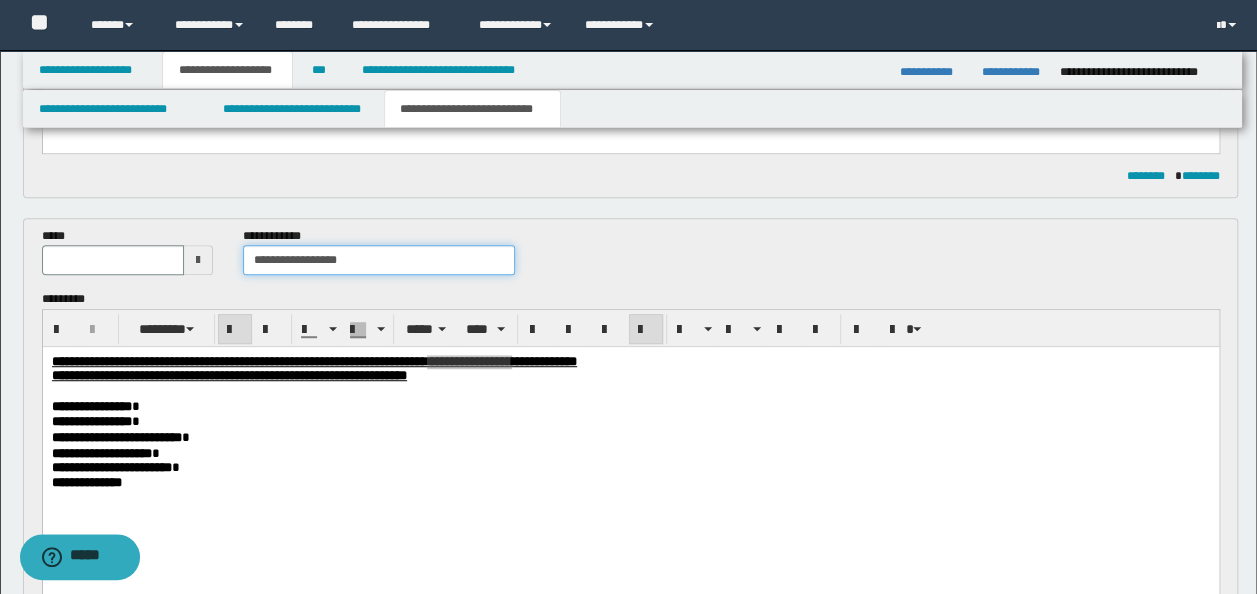 type on "**********" 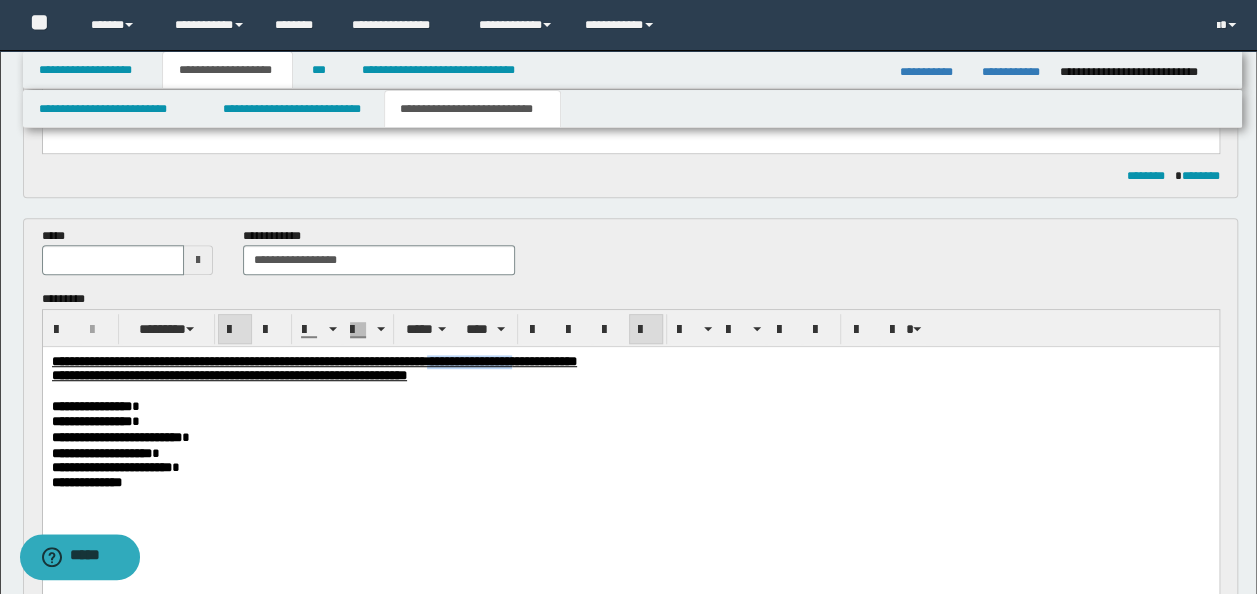click at bounding box center (630, 391) 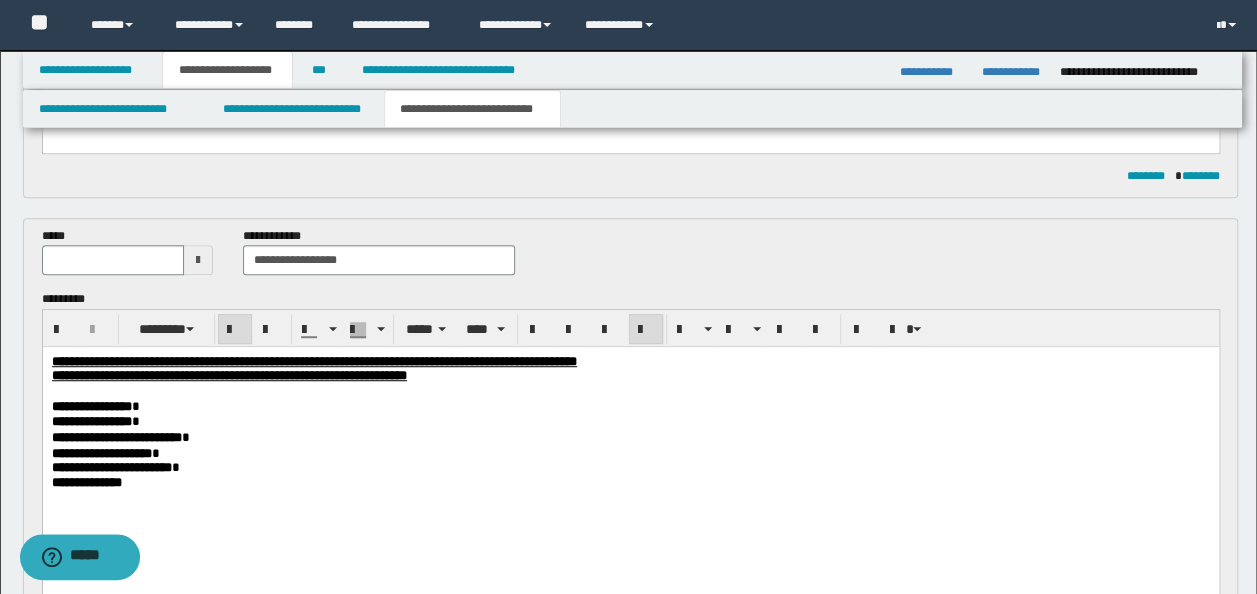 drag, startPoint x: 832, startPoint y: 353, endPoint x: 811, endPoint y: 355, distance: 21.095022 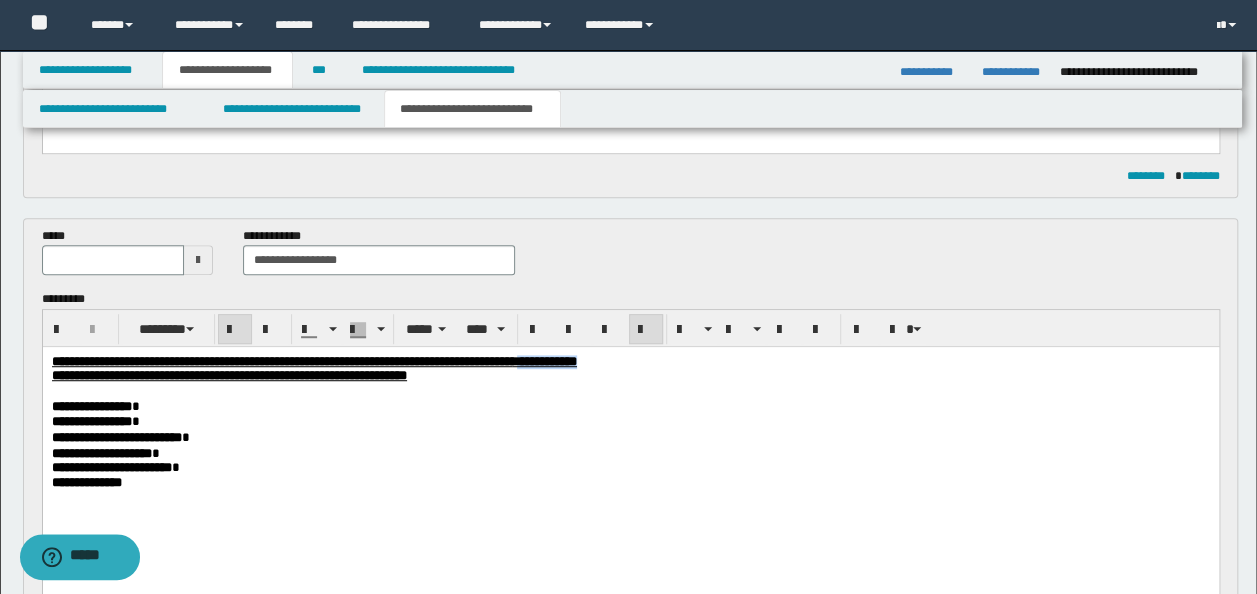 drag, startPoint x: 819, startPoint y: 363, endPoint x: 742, endPoint y: 359, distance: 77.10383 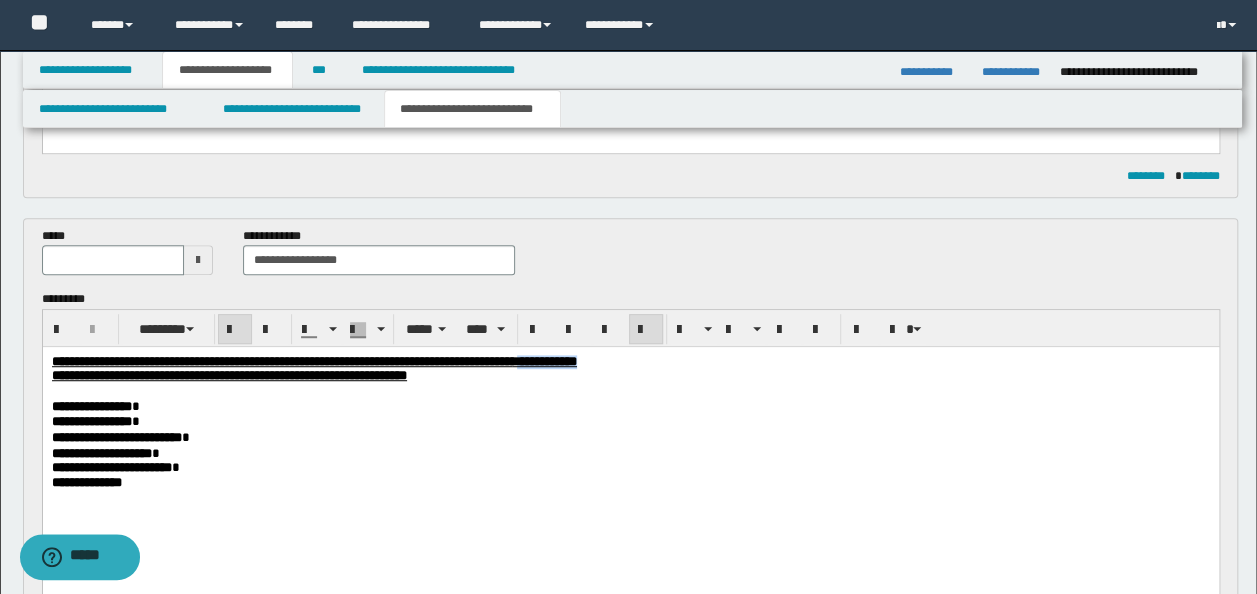 click on "**********" at bounding box center [630, 362] 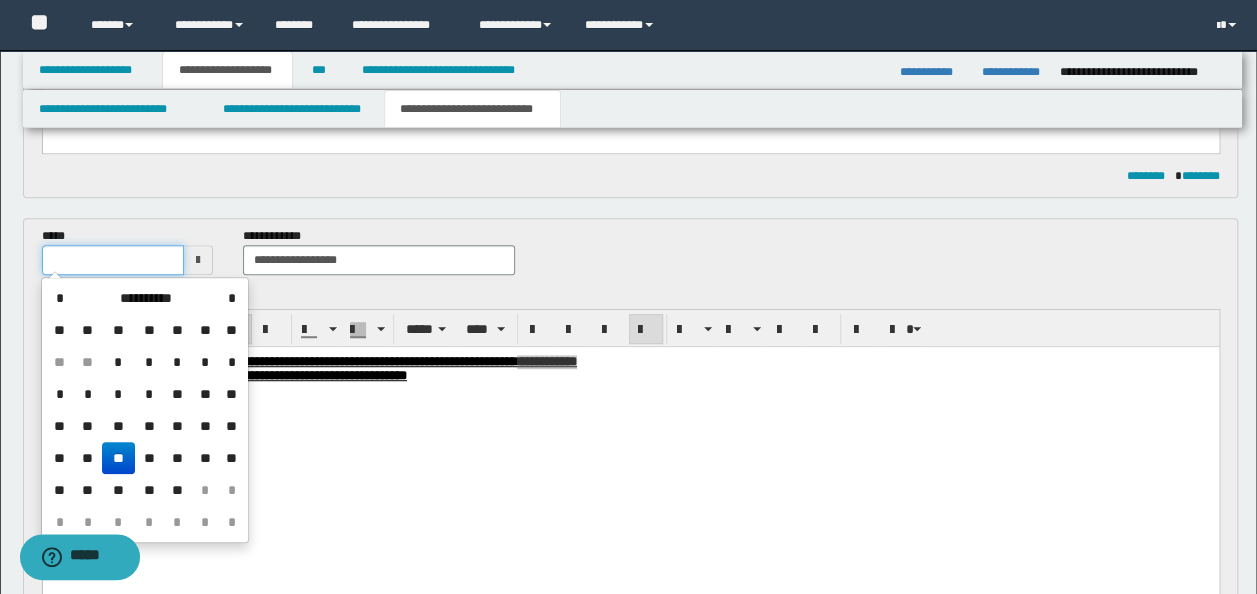 click at bounding box center (113, 260) 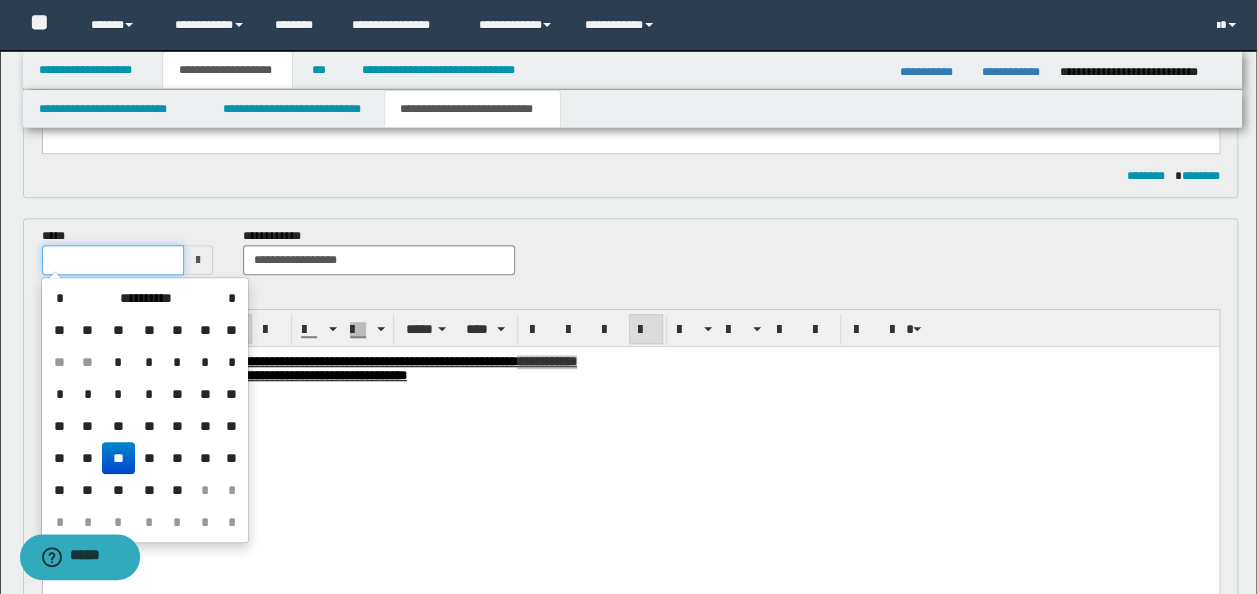 type on "**********" 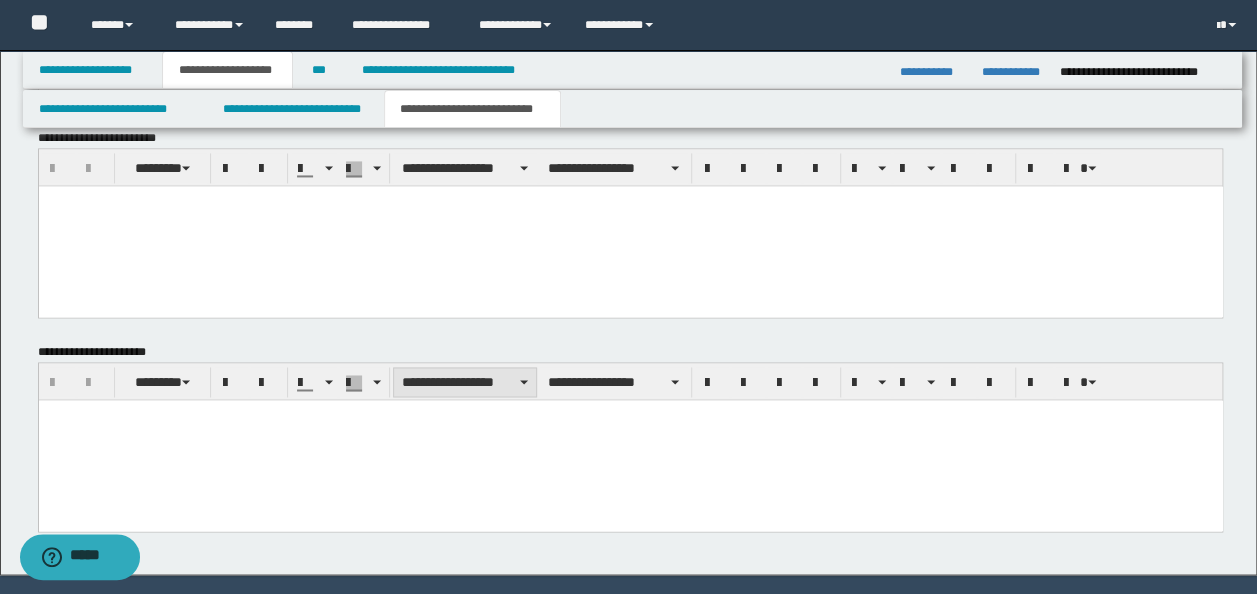 scroll, scrollTop: 1516, scrollLeft: 0, axis: vertical 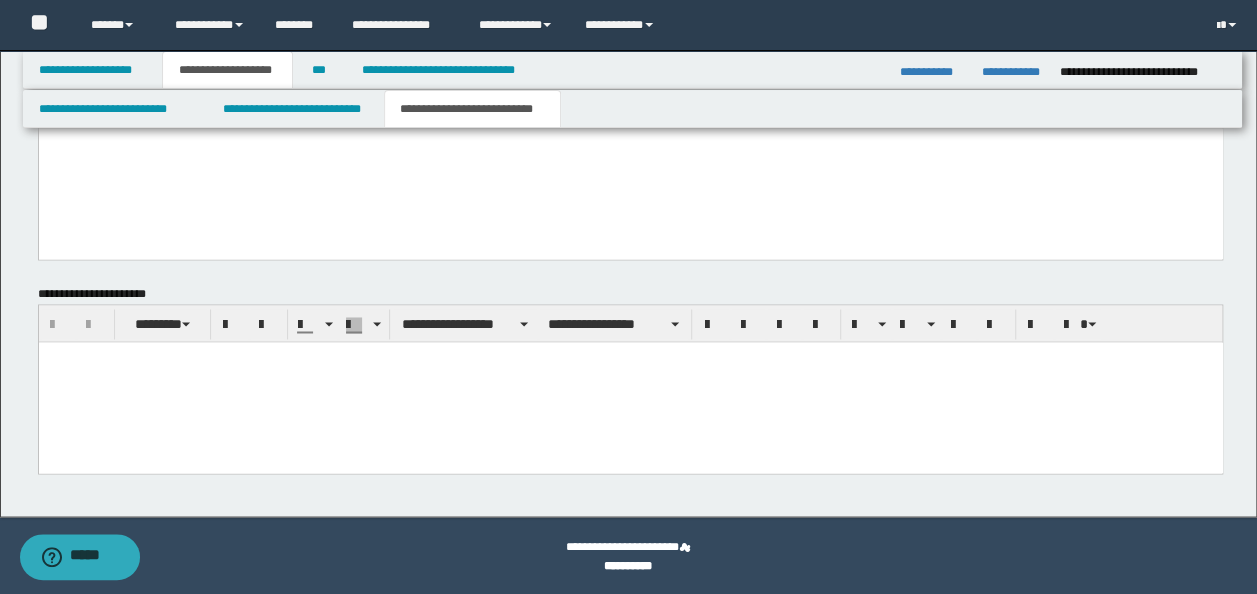 click at bounding box center (630, 382) 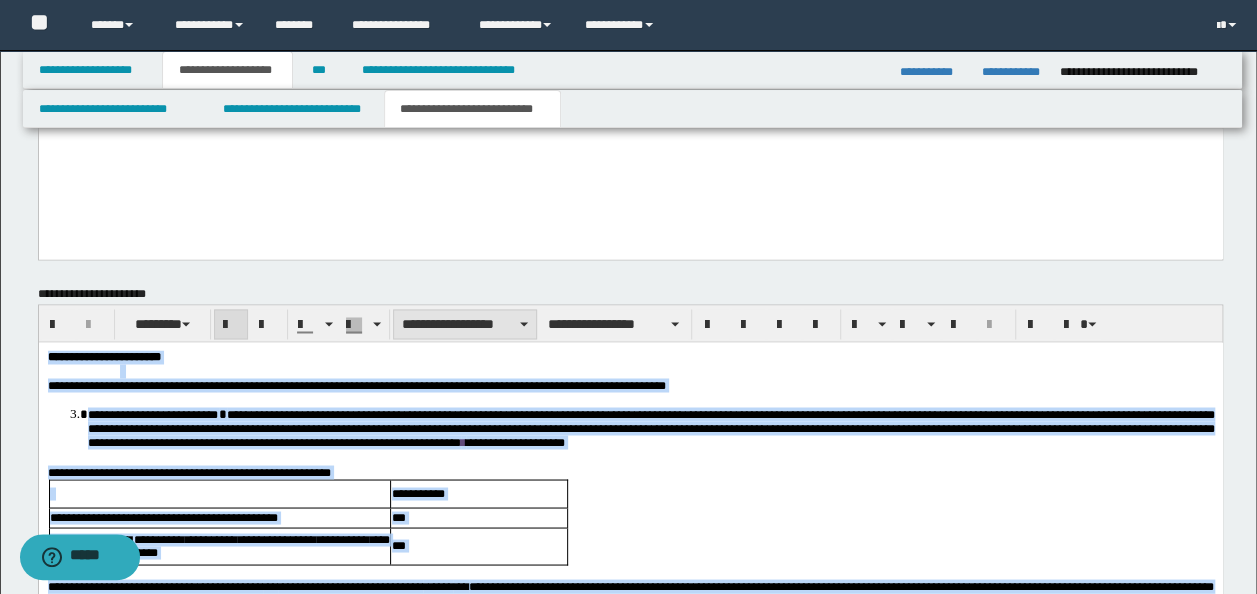 type on "**********" 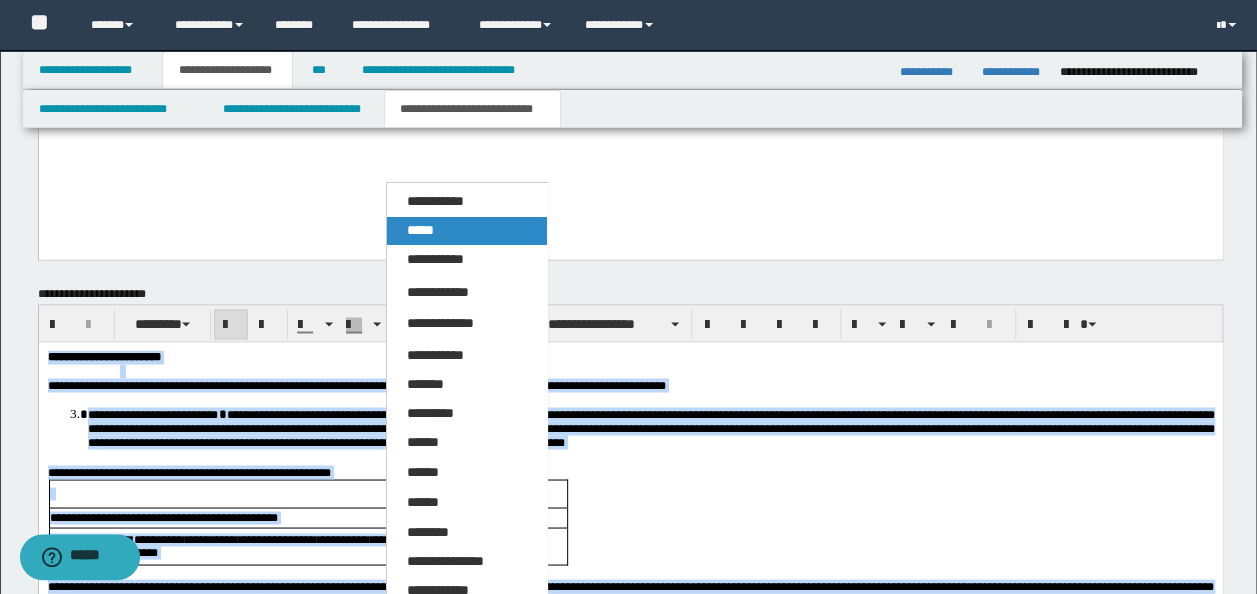 click on "*****" at bounding box center [466, 231] 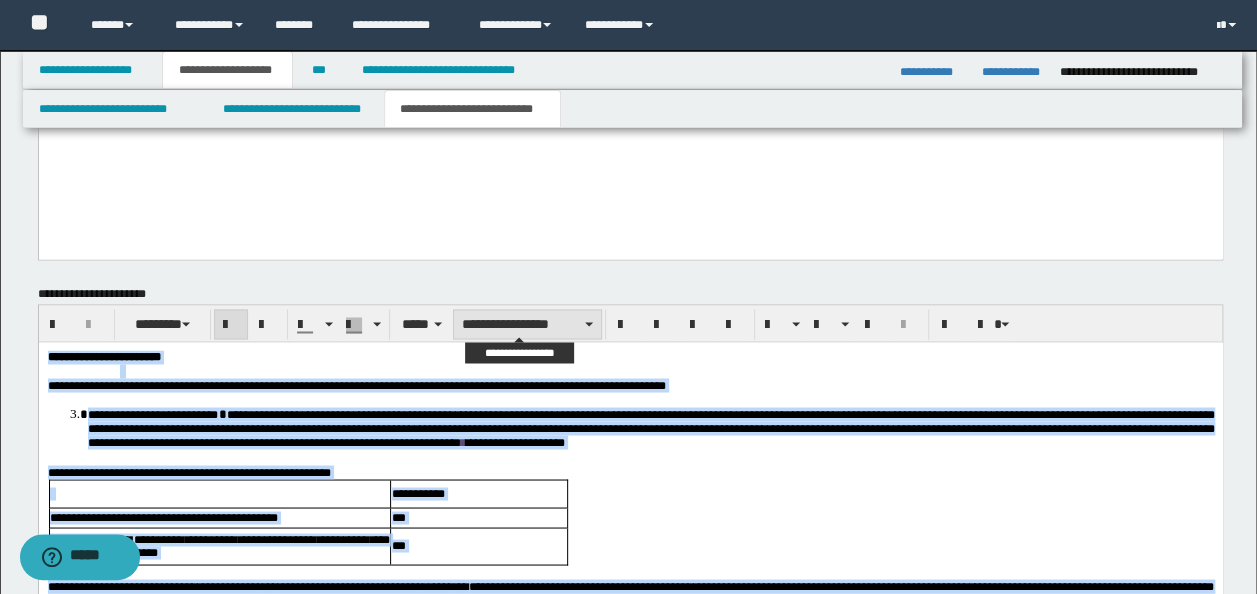 click on "**********" at bounding box center (527, 324) 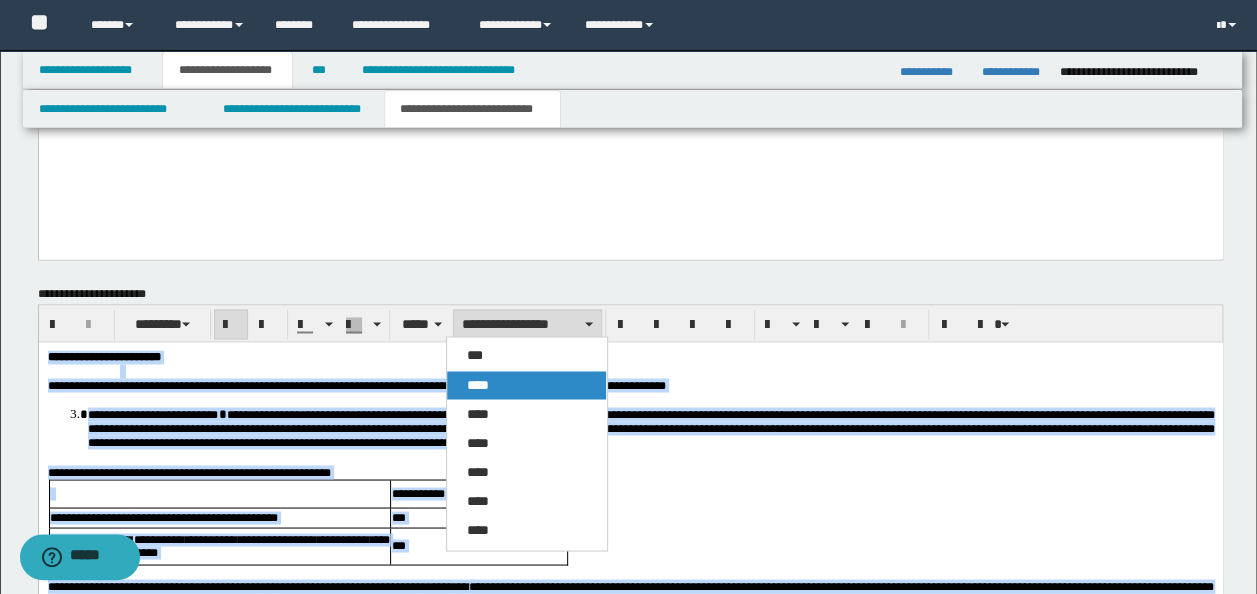 click on "****" at bounding box center (526, 385) 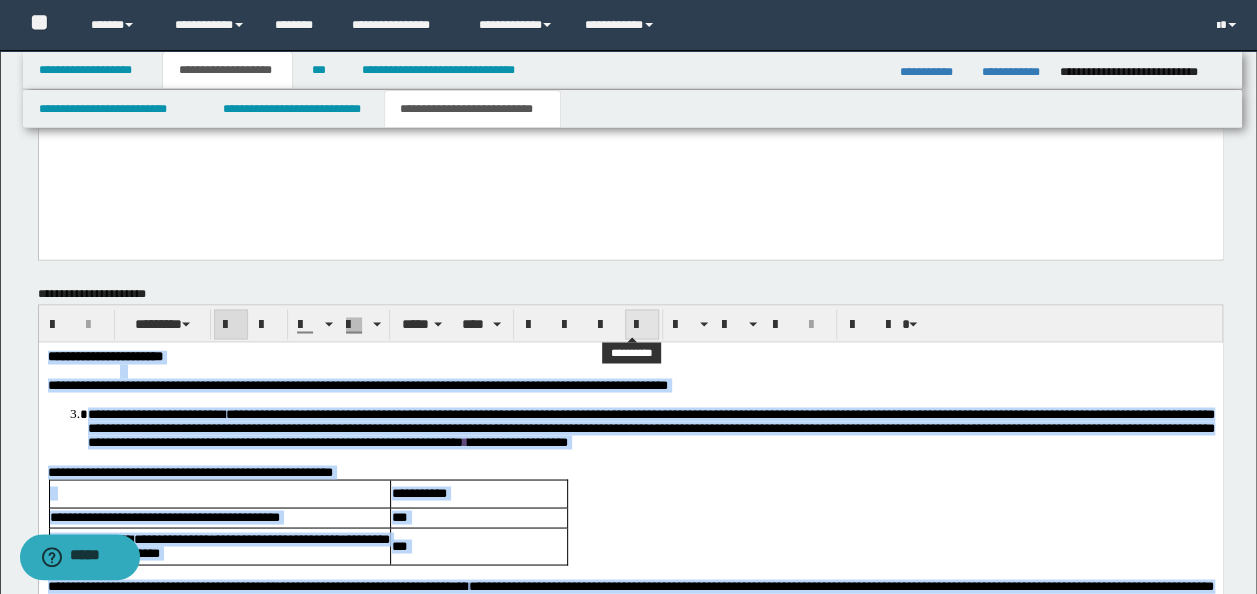click at bounding box center [642, 325] 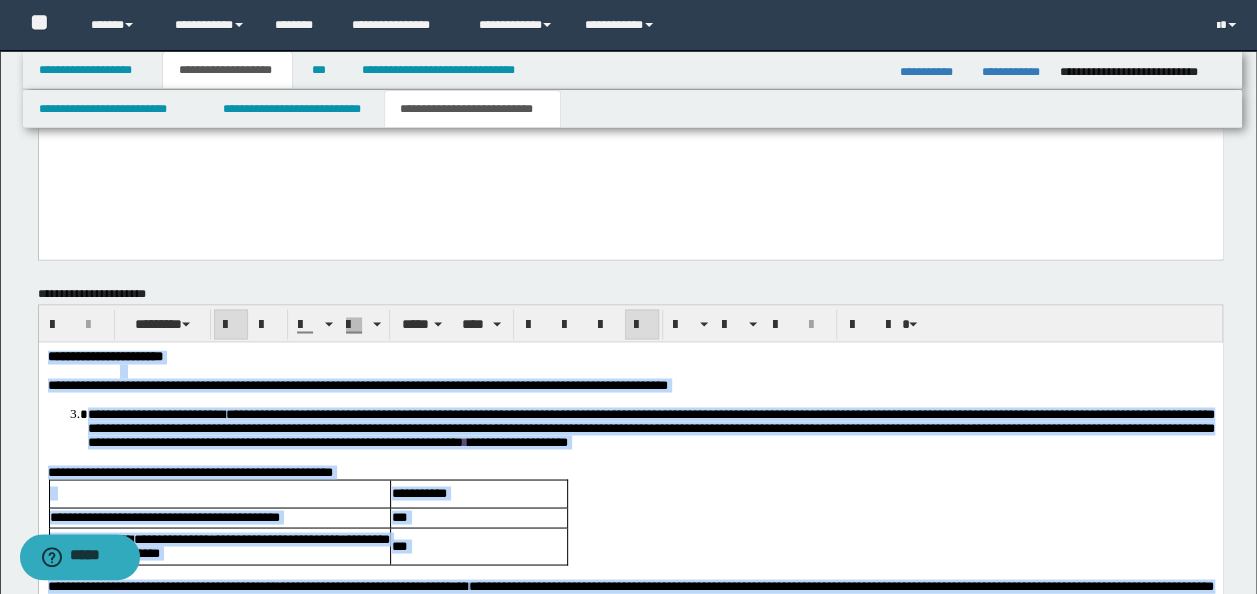 click at bounding box center (666, 371) 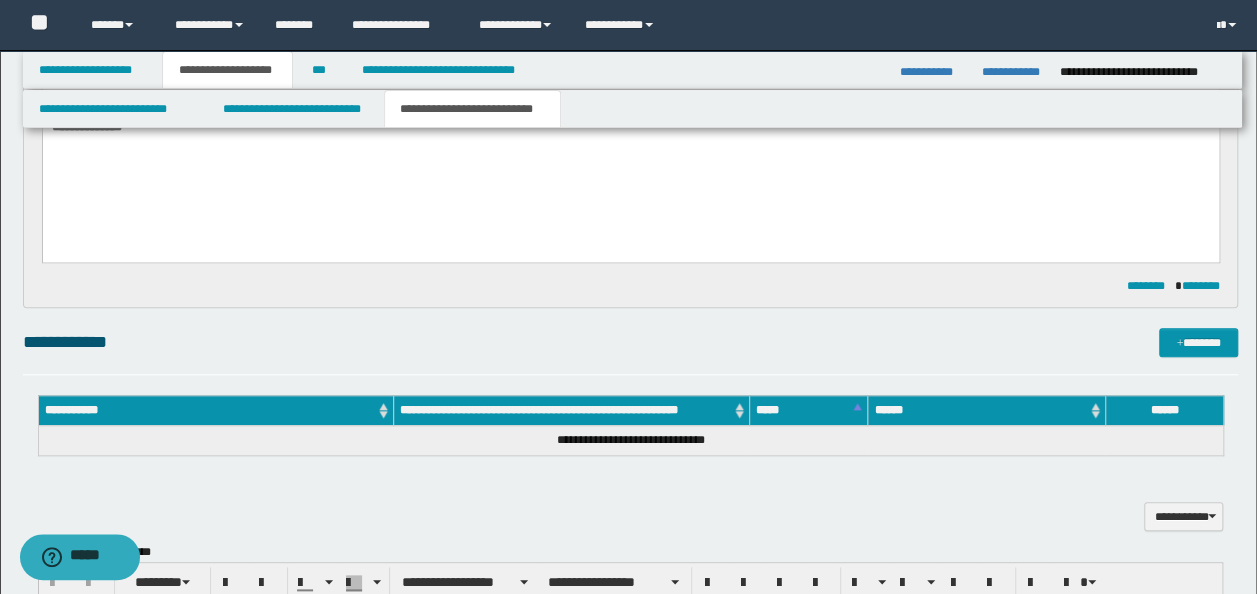 scroll, scrollTop: 826, scrollLeft: 0, axis: vertical 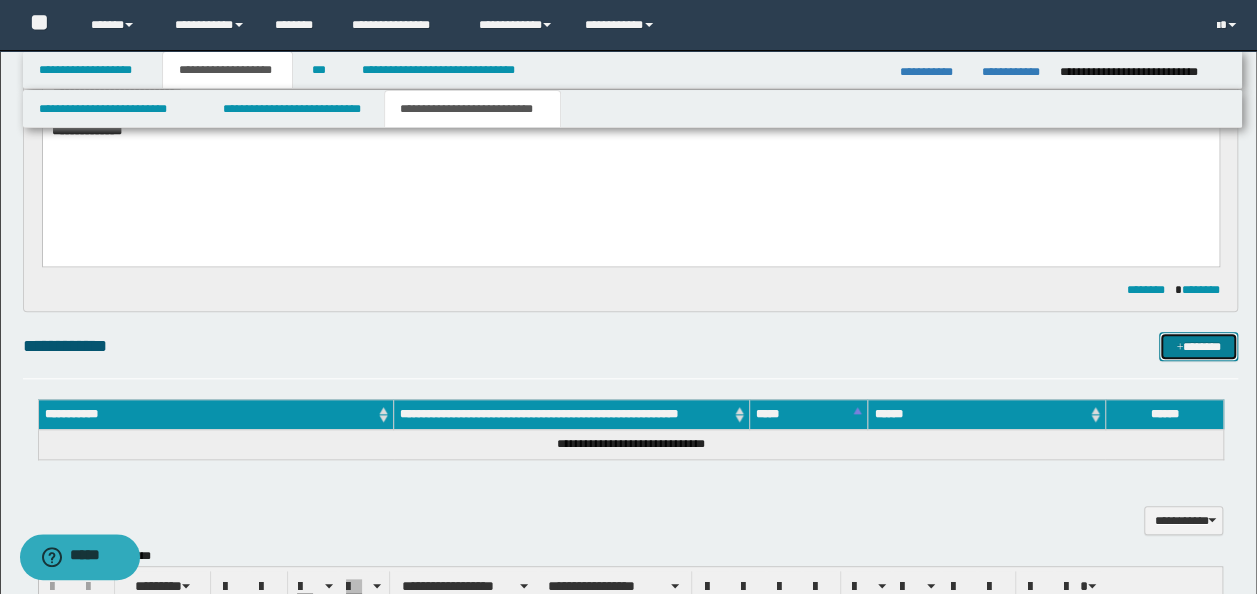 click on "*******" at bounding box center [1198, 346] 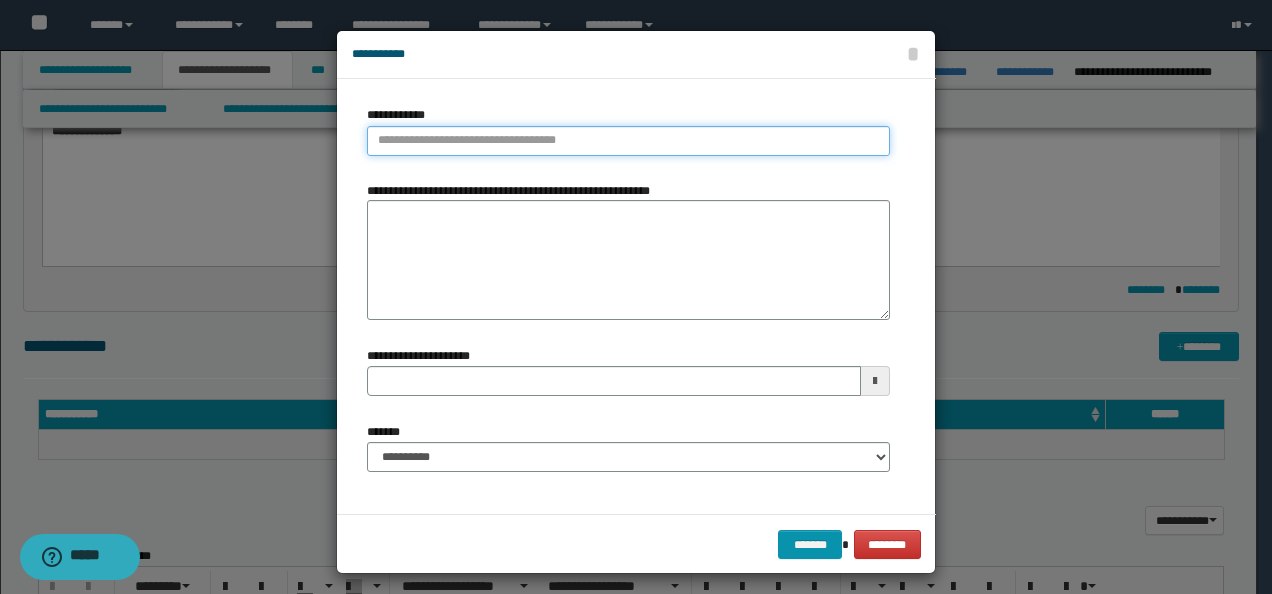 click on "**********" at bounding box center [628, 141] 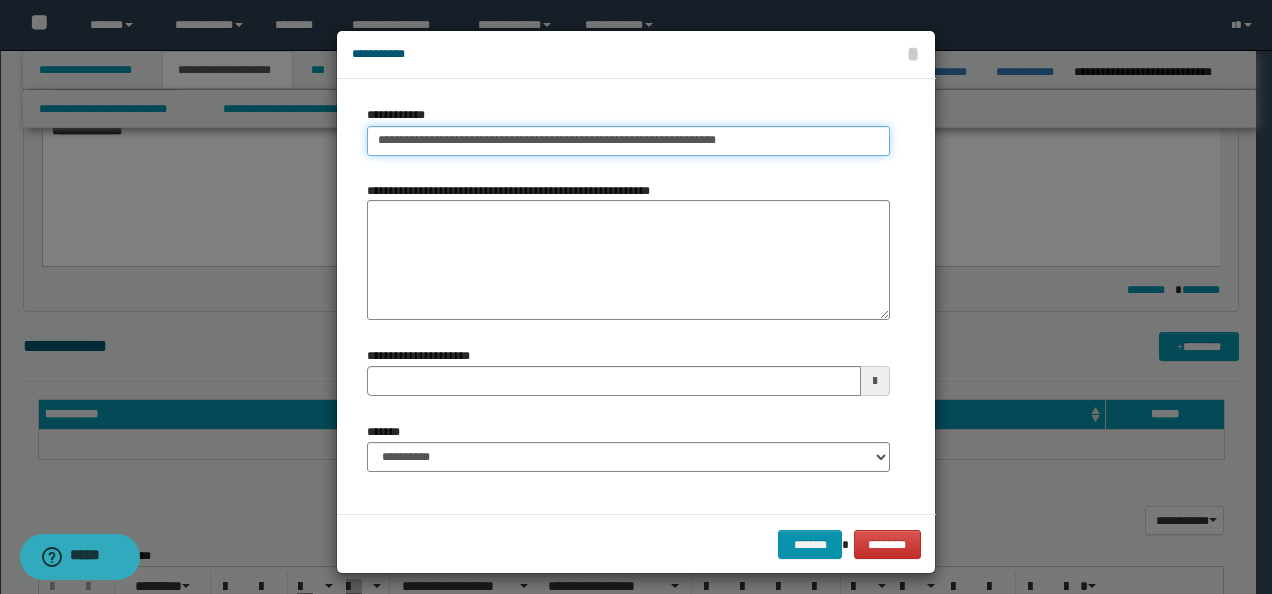 type on "**********" 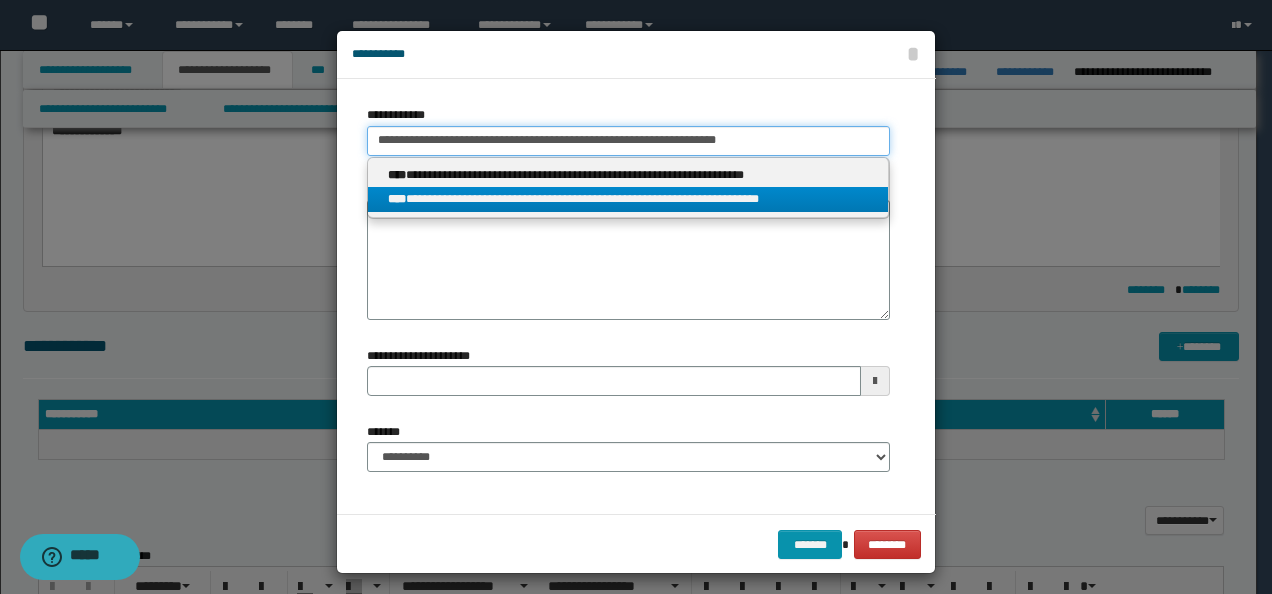 type on "**********" 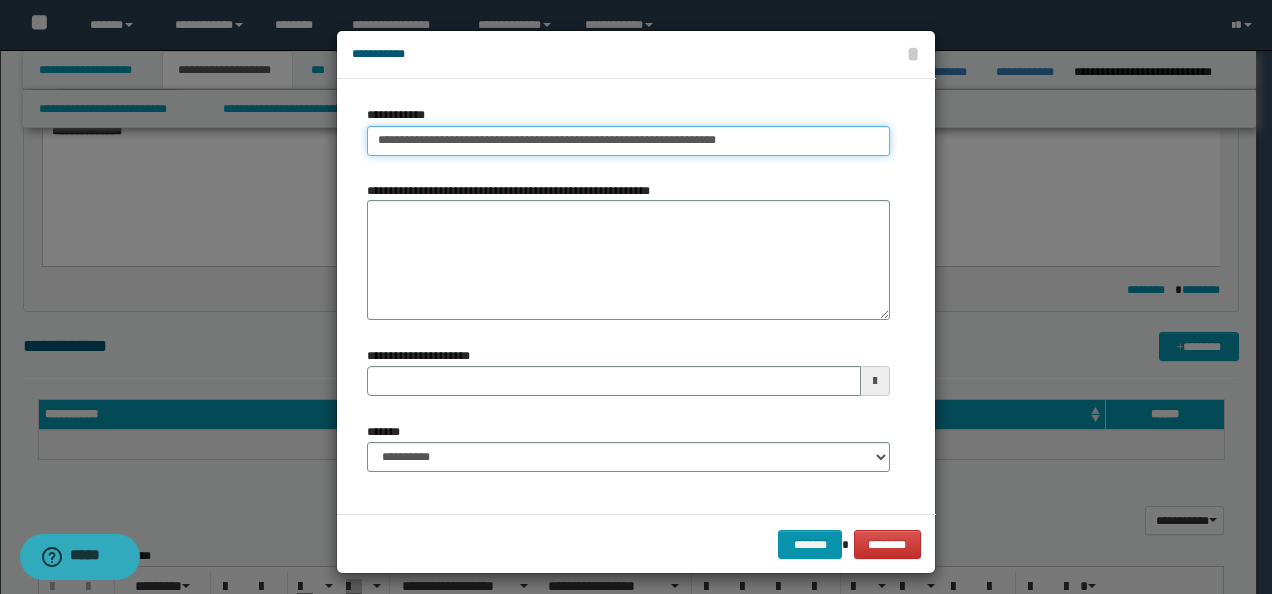 type on "**********" 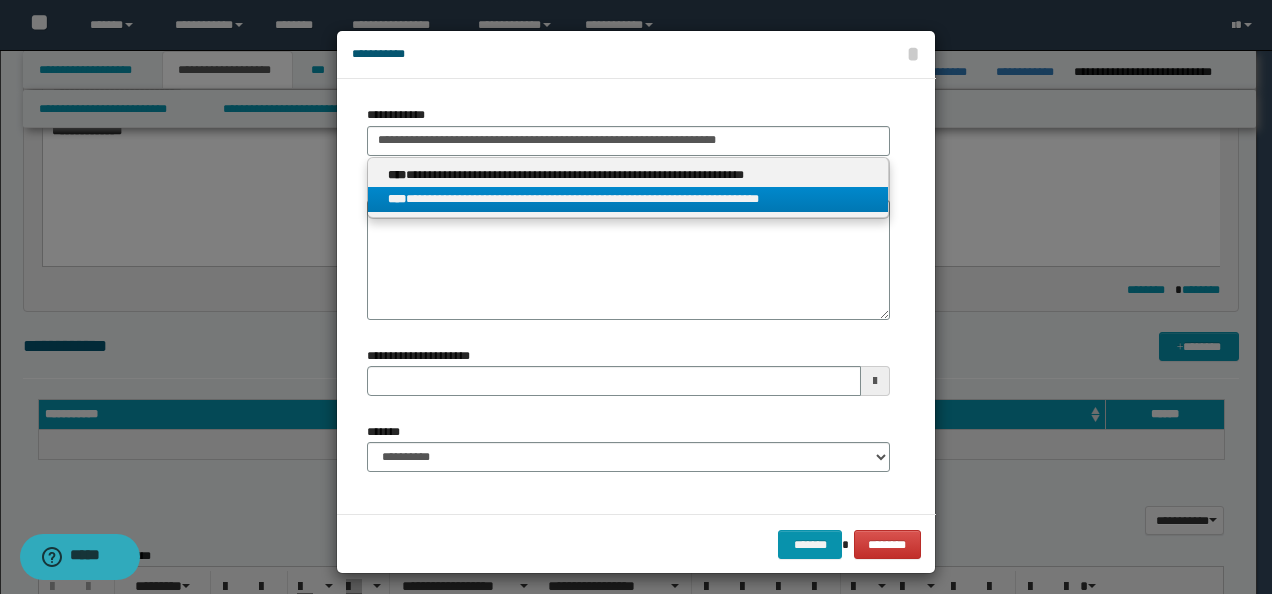 click on "**********" at bounding box center (628, 199) 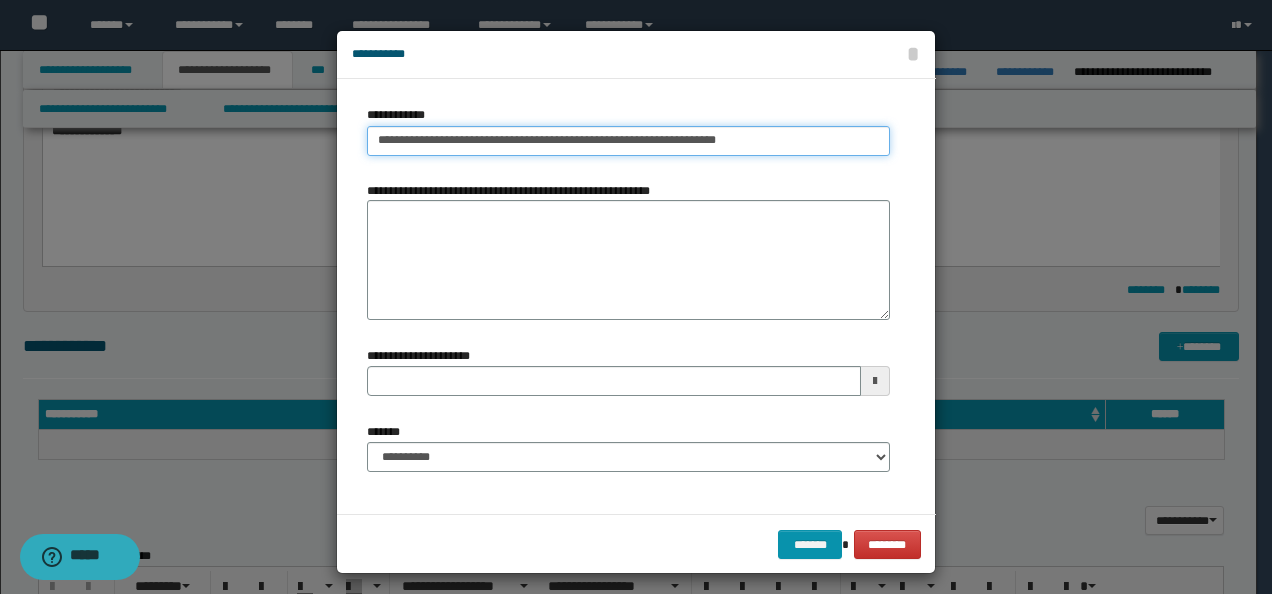 type on "**********" 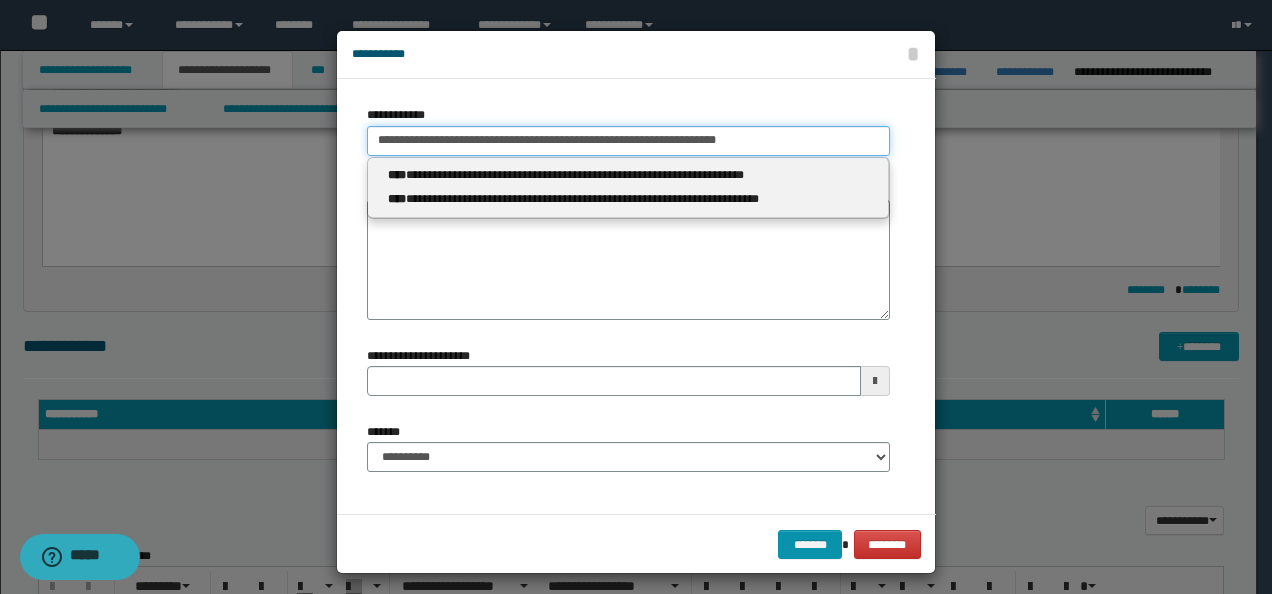 type 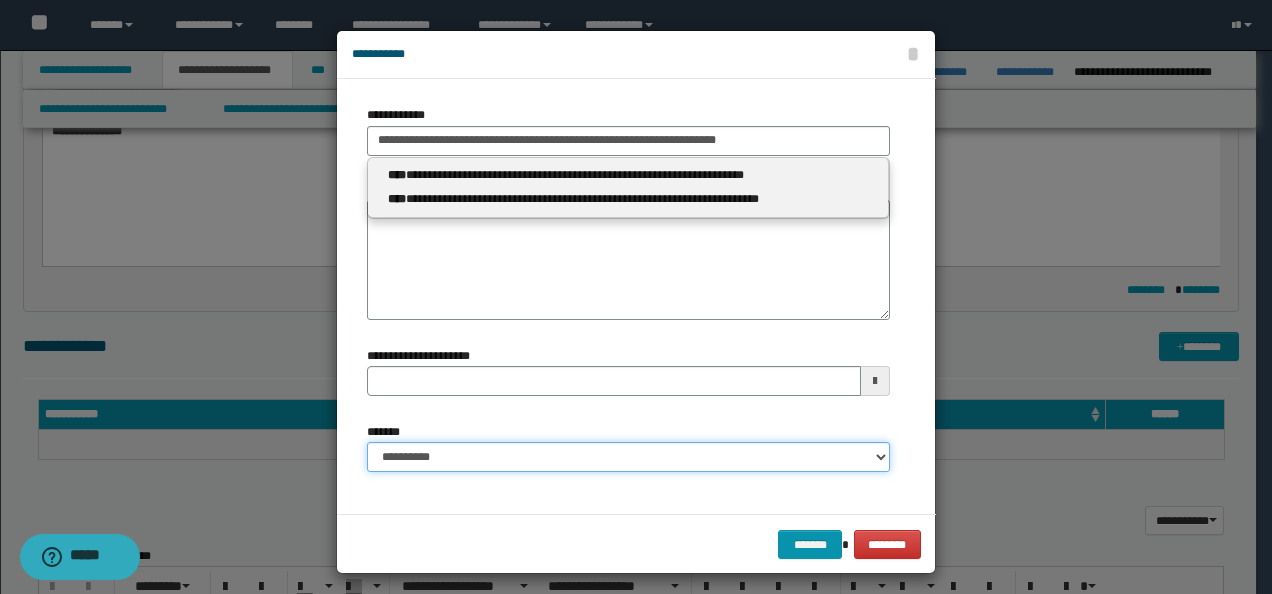 type 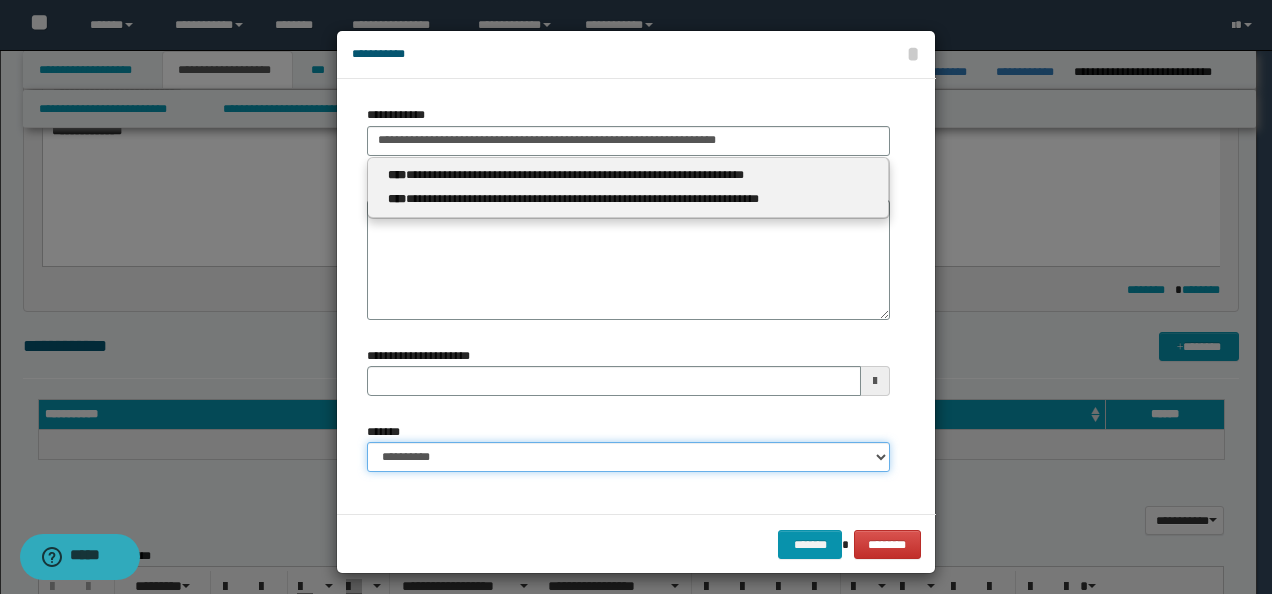 click on "**********" at bounding box center [628, 457] 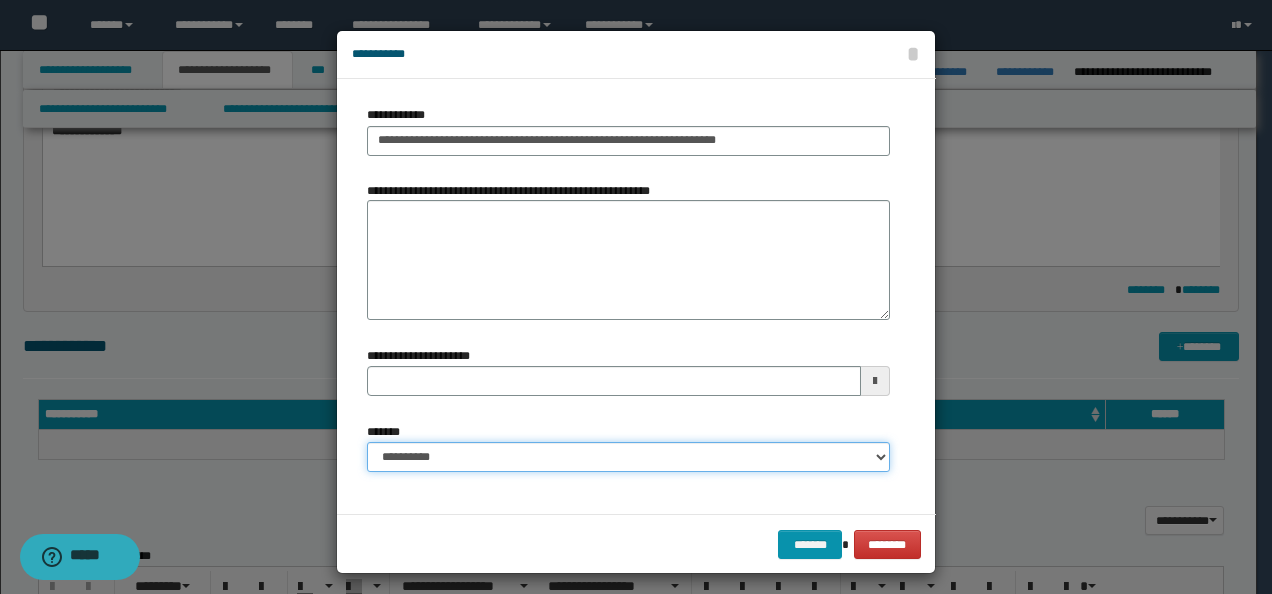 select on "*" 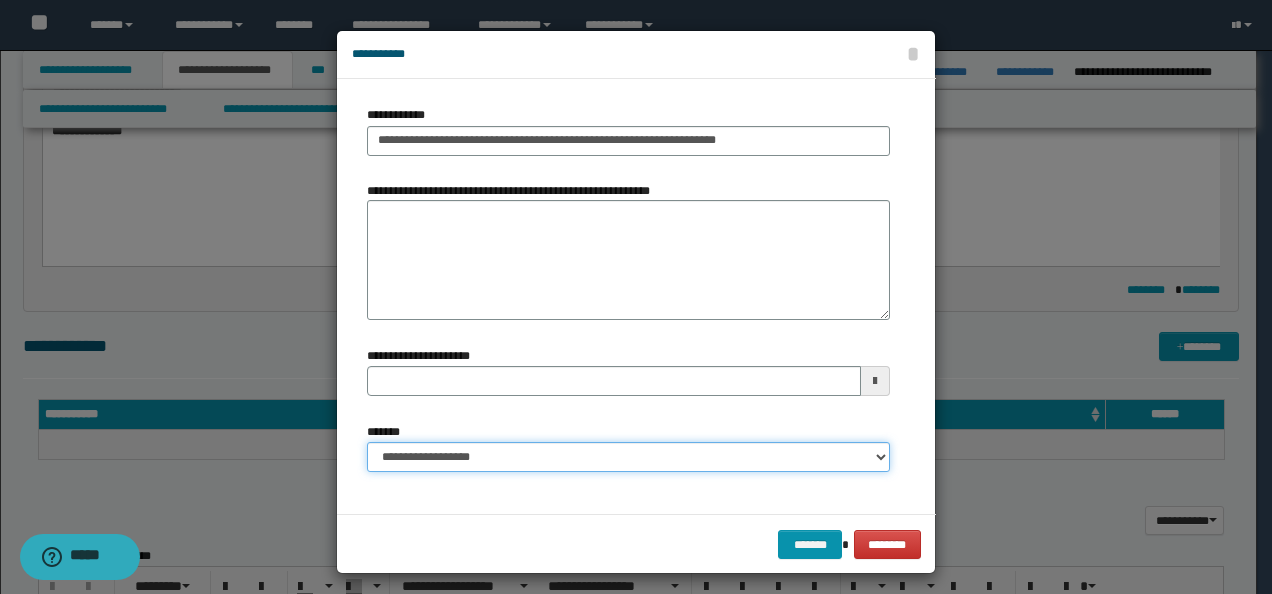 type 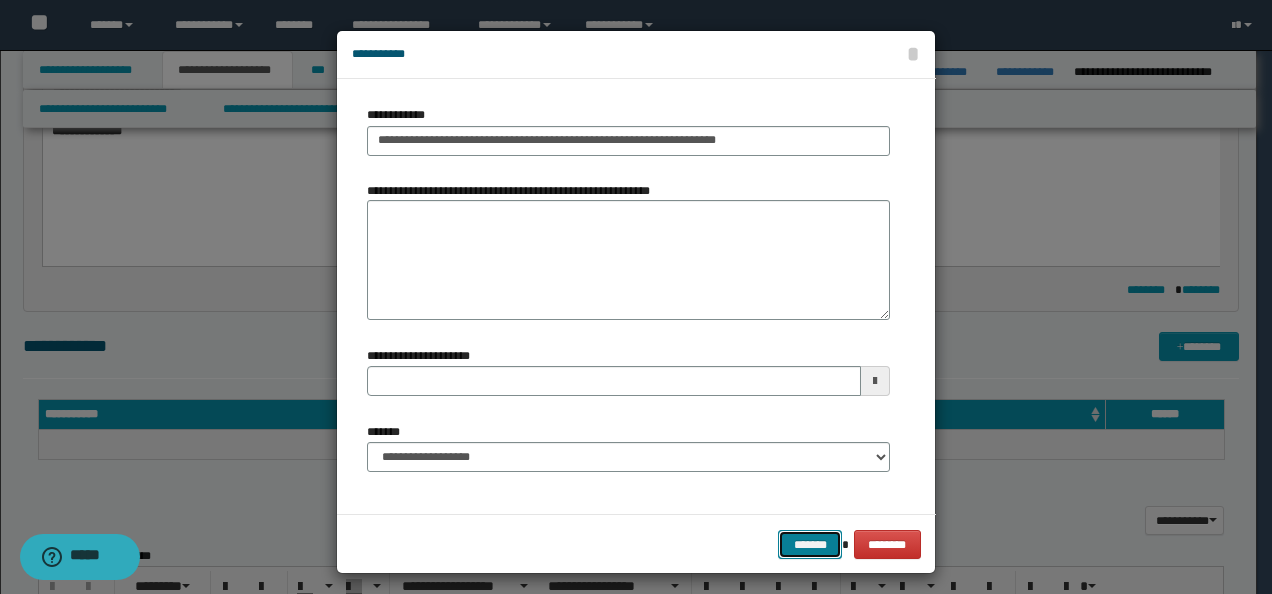 click on "*******" at bounding box center [810, 544] 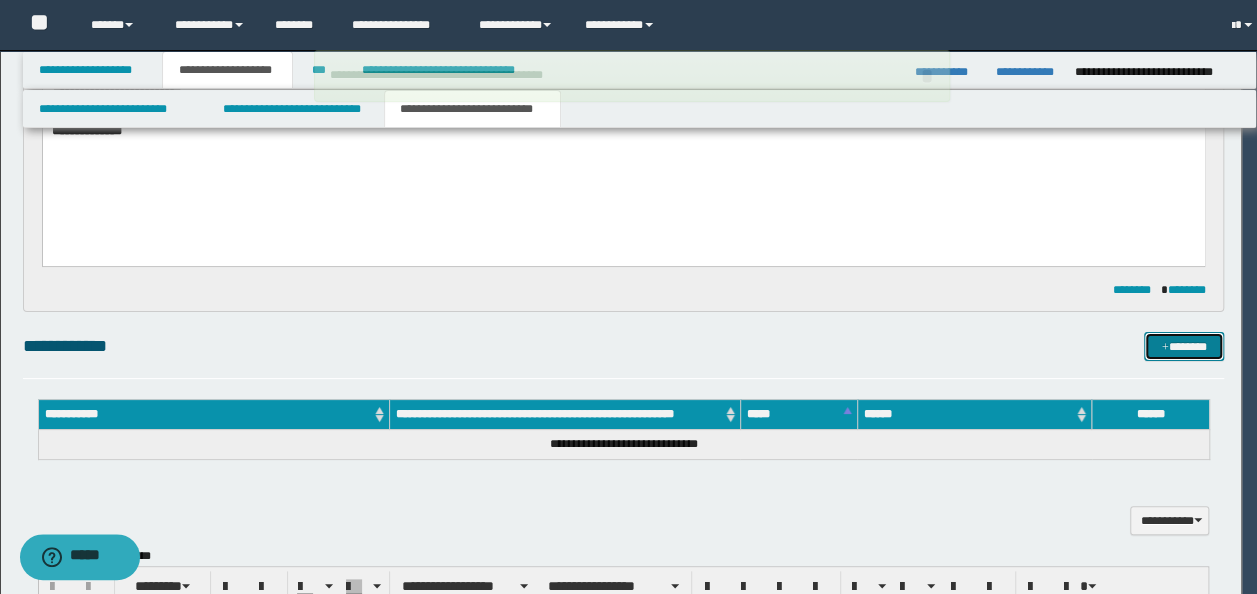 type 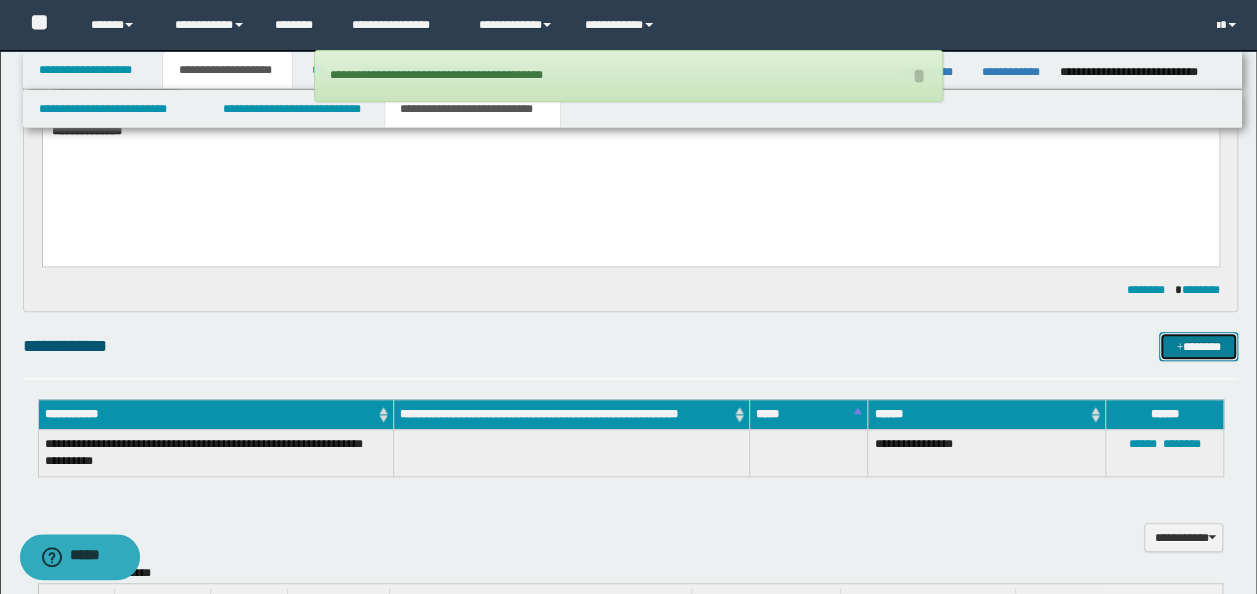 click on "*******" at bounding box center (1198, 346) 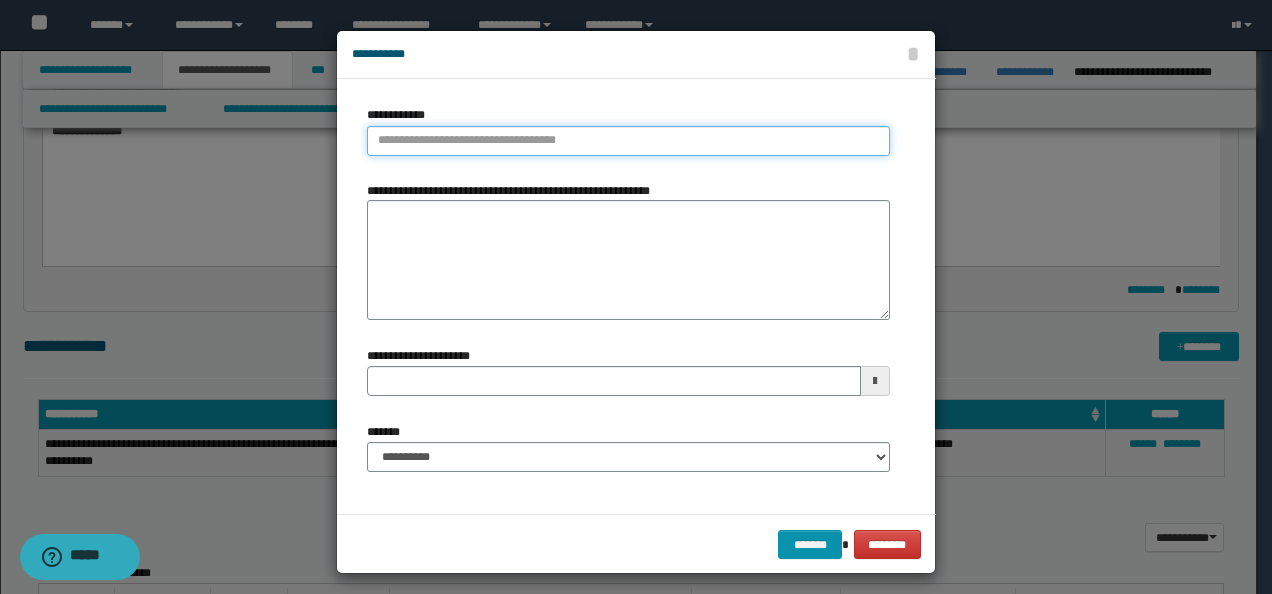 type on "**********" 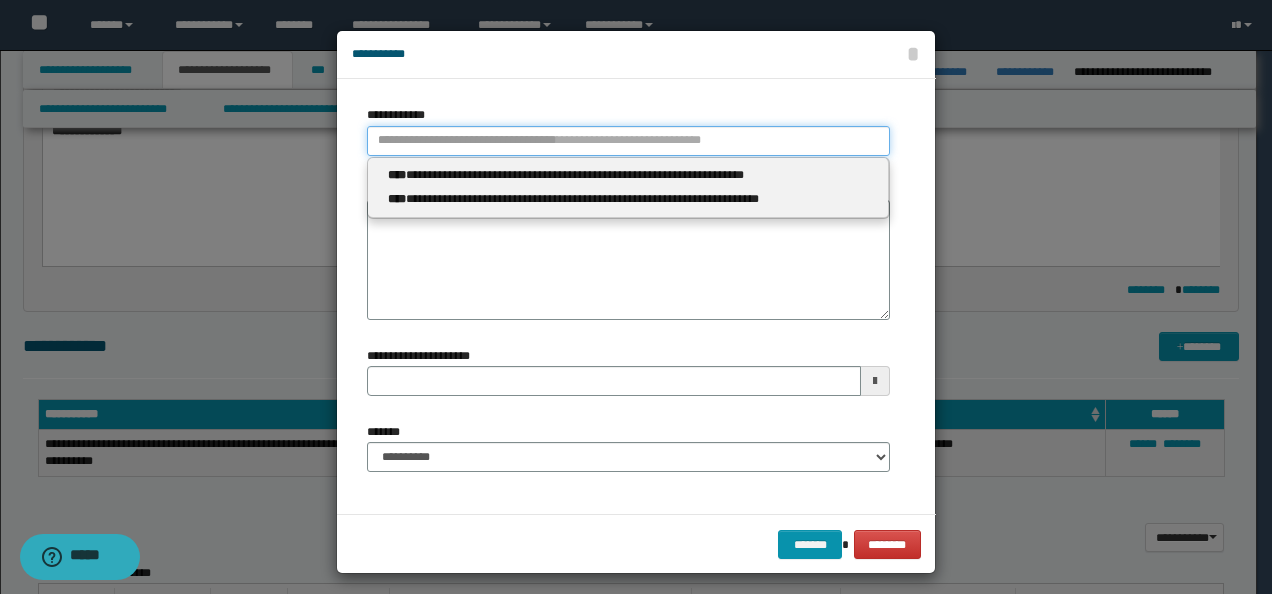 click on "**********" at bounding box center (628, 141) 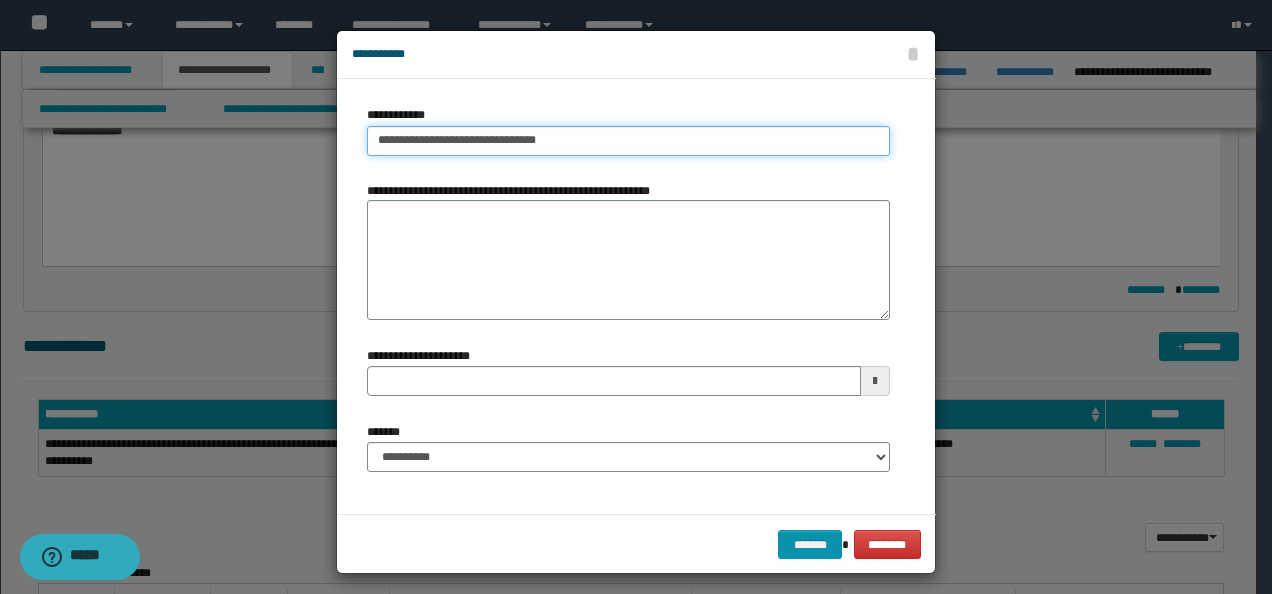 type on "**********" 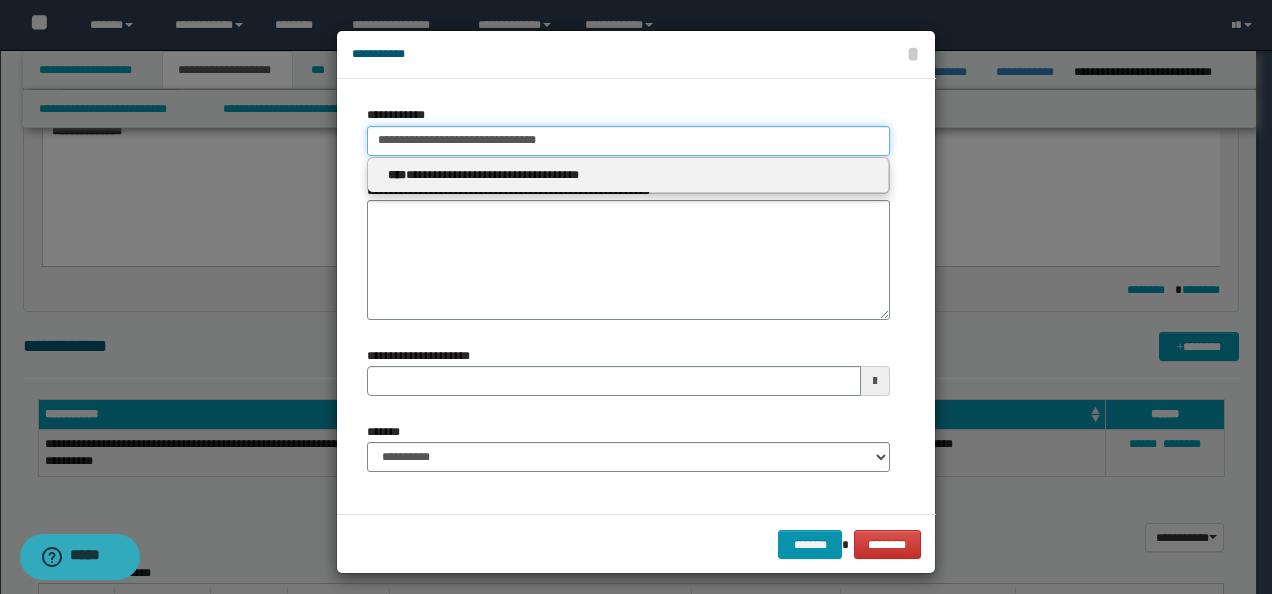 drag, startPoint x: 578, startPoint y: 140, endPoint x: 486, endPoint y: 150, distance: 92.541885 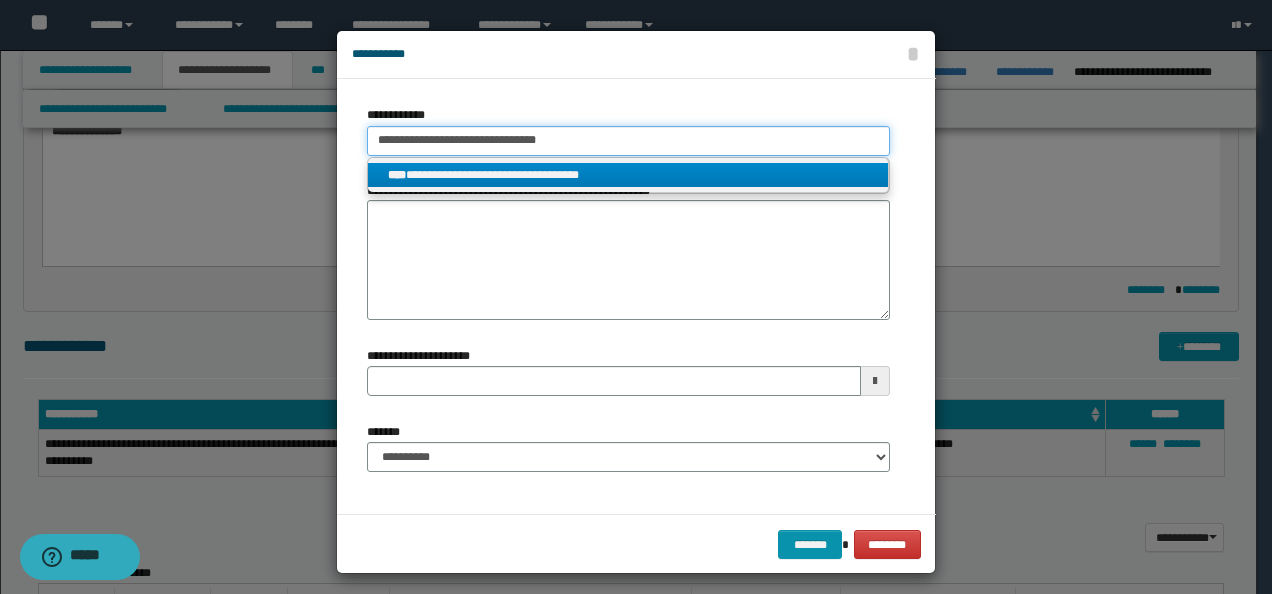 type on "**********" 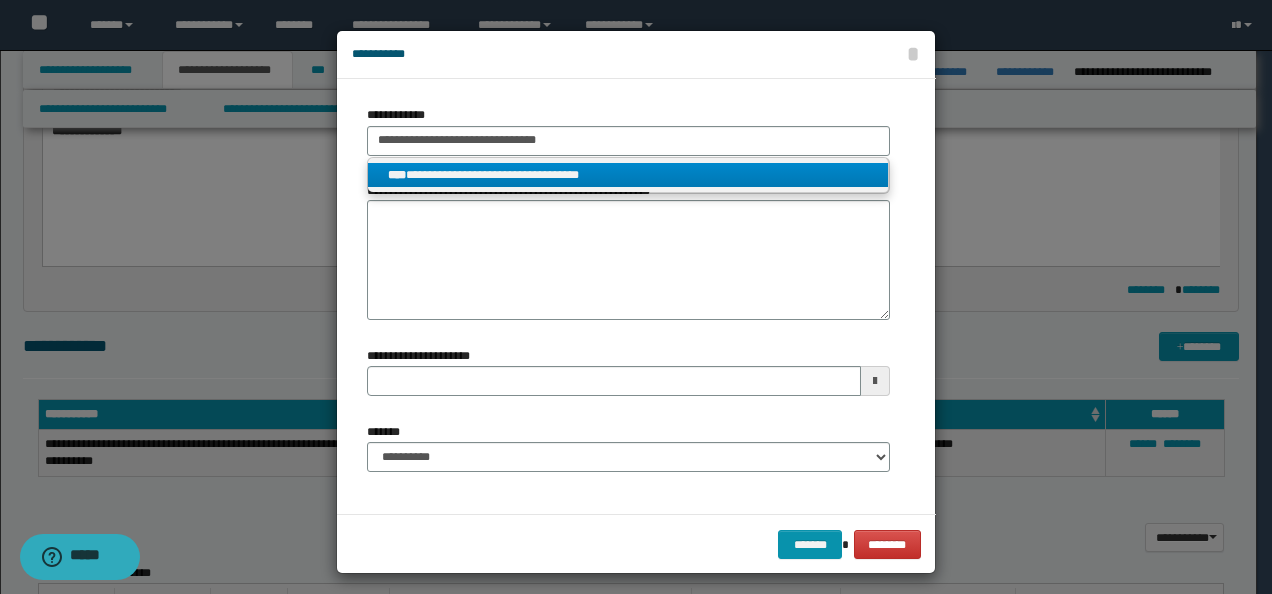 click on "**********" at bounding box center [628, 175] 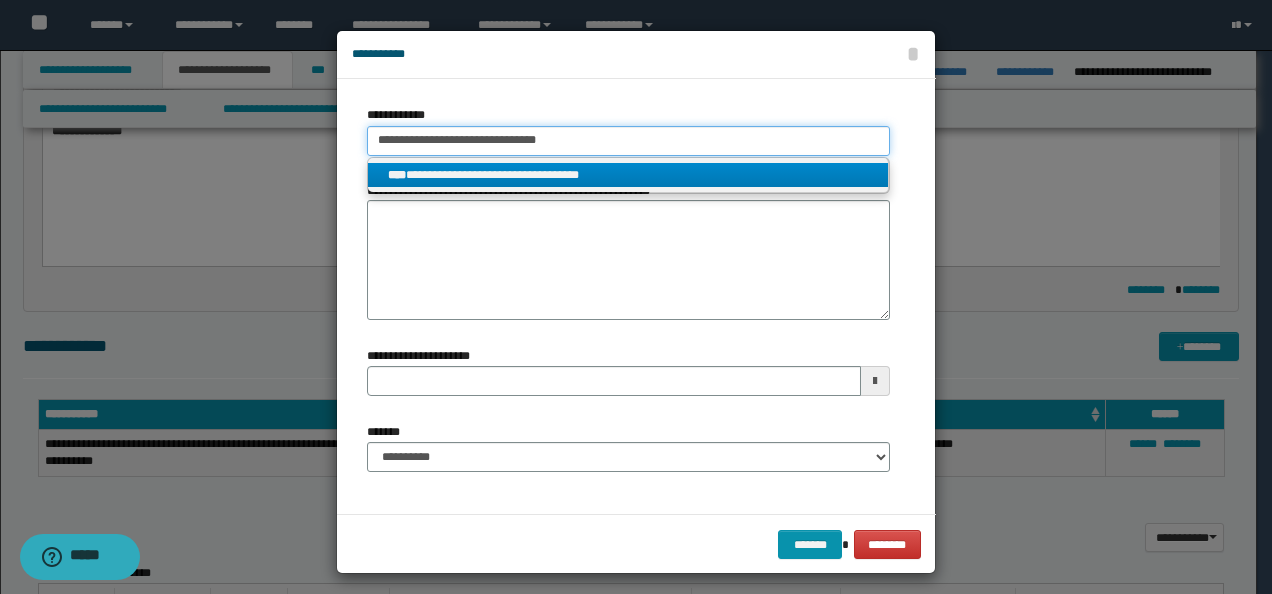 type 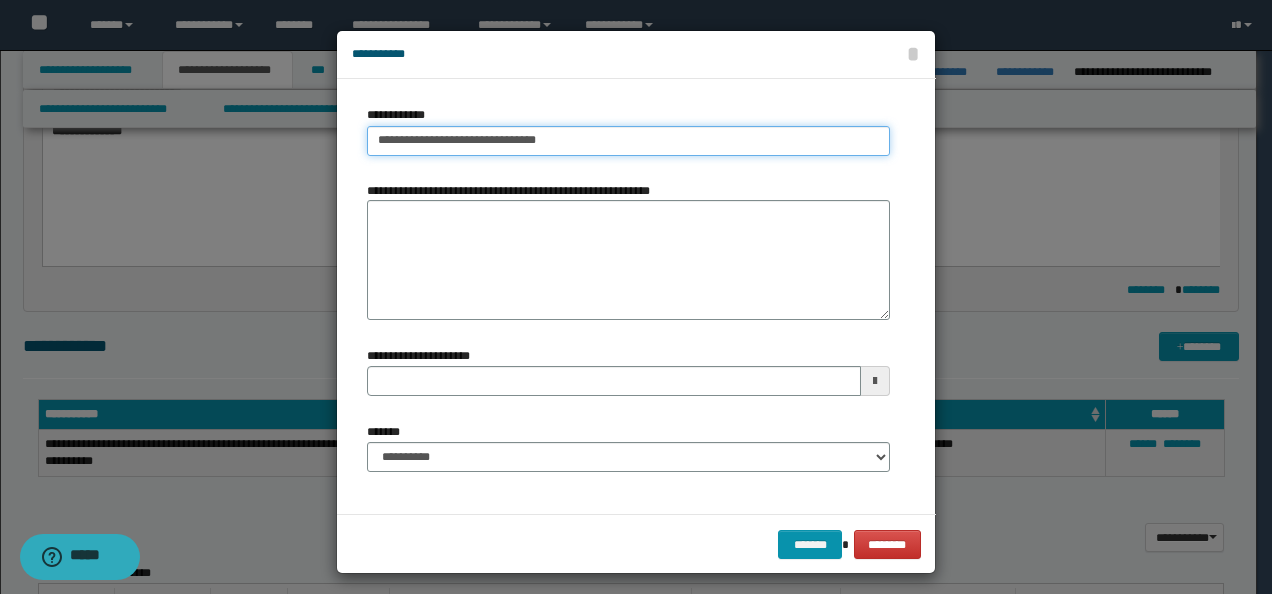 type 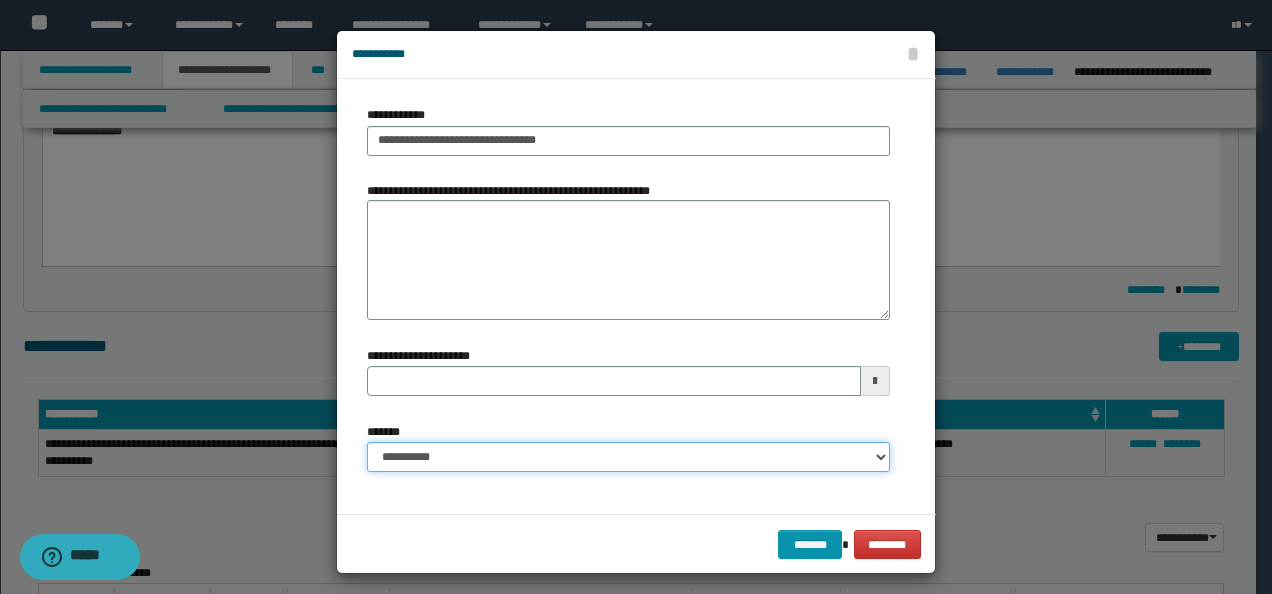 drag, startPoint x: 511, startPoint y: 469, endPoint x: 517, endPoint y: 441, distance: 28.635643 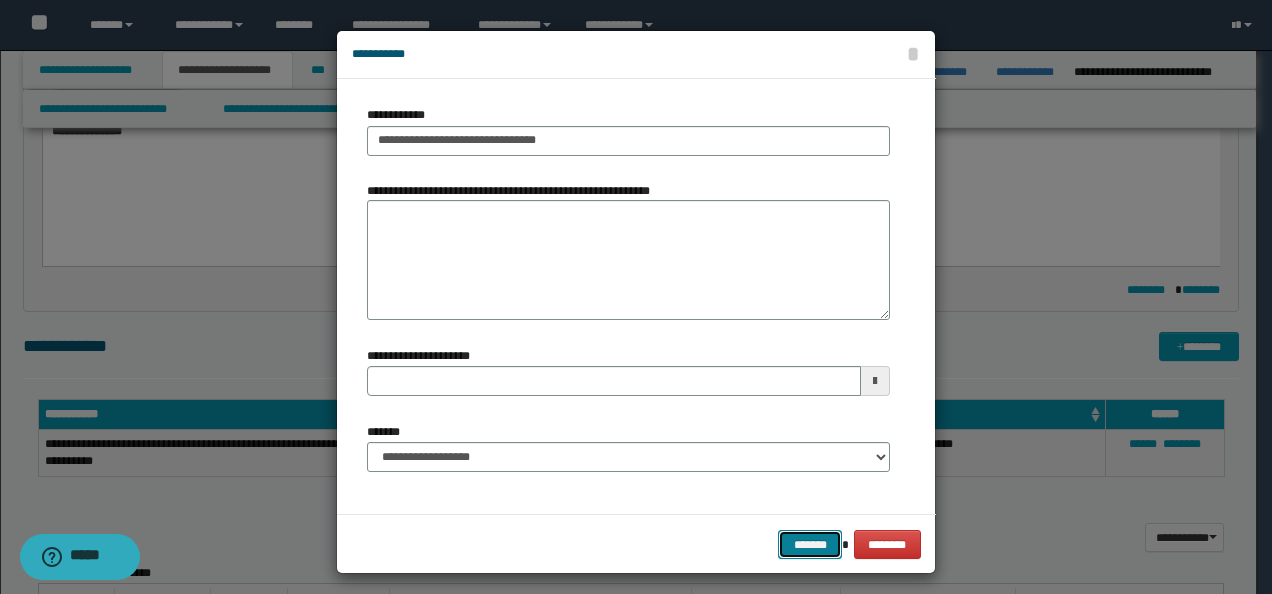 click on "*******" at bounding box center (810, 544) 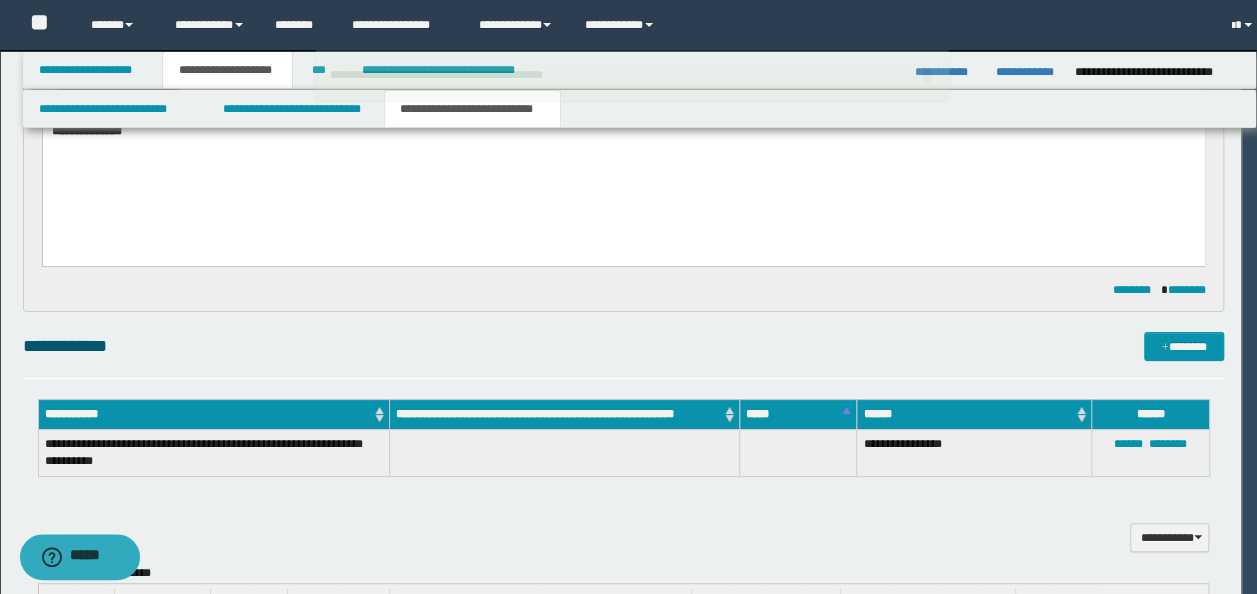type 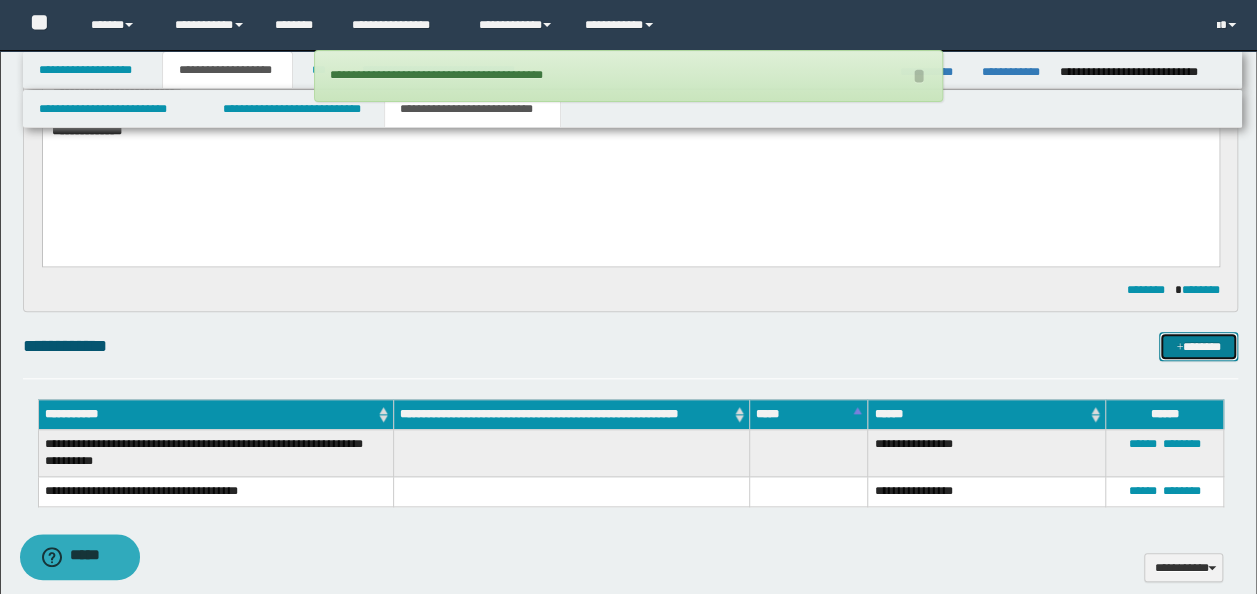 click on "*******" at bounding box center (1198, 346) 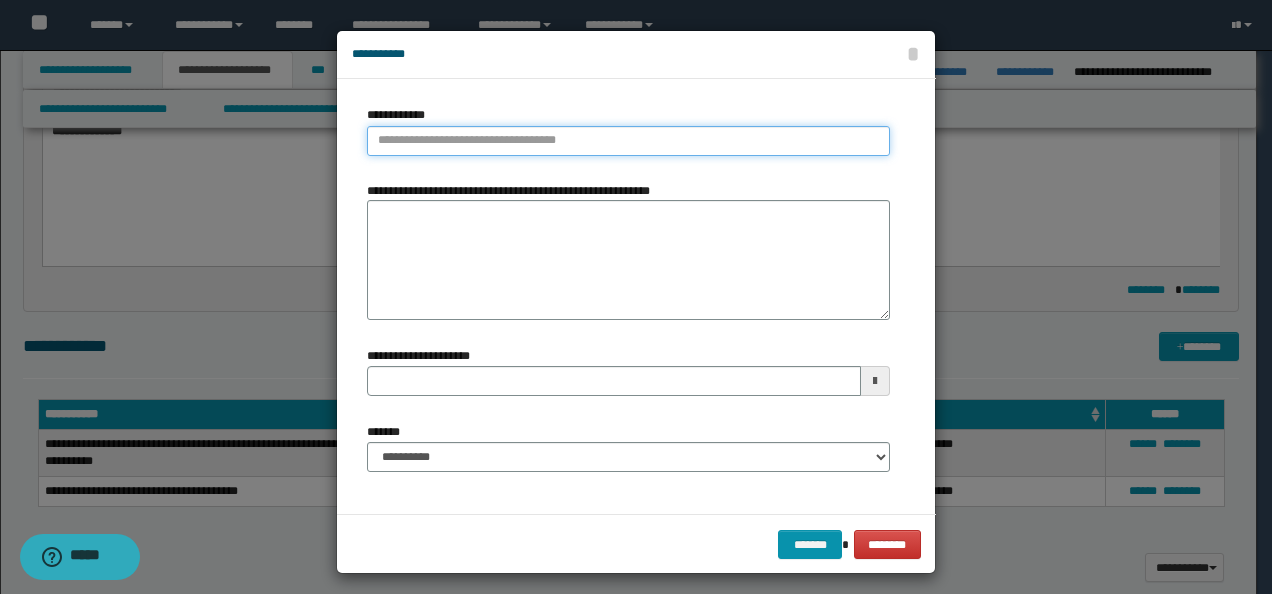 type on "**********" 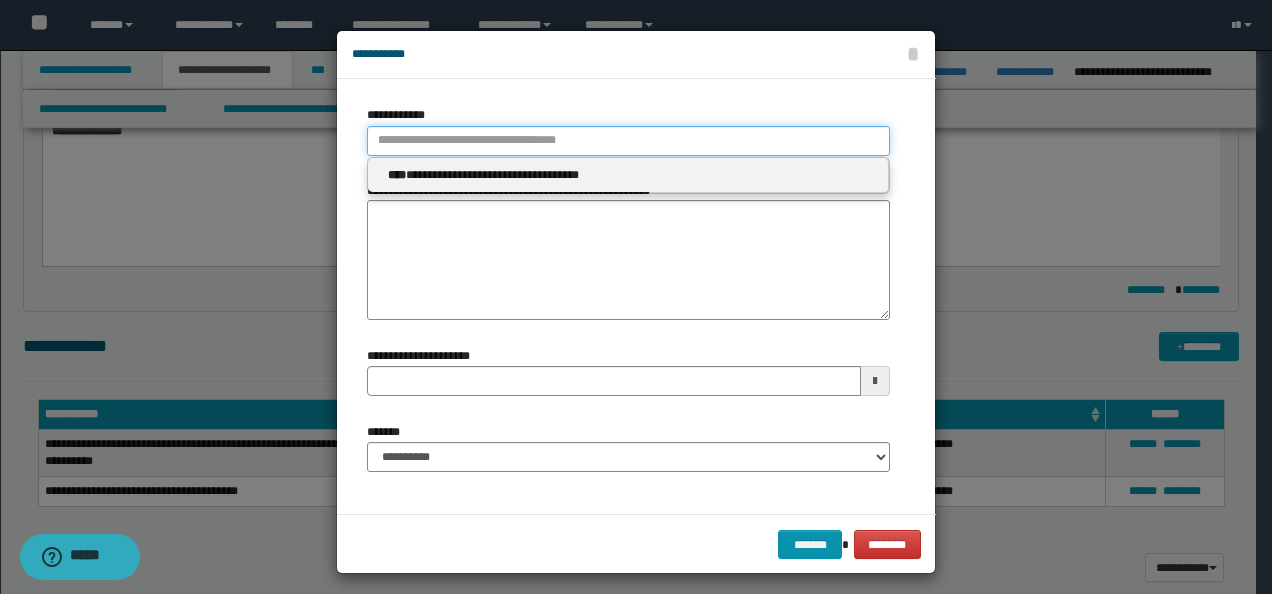 click on "**********" at bounding box center (628, 141) 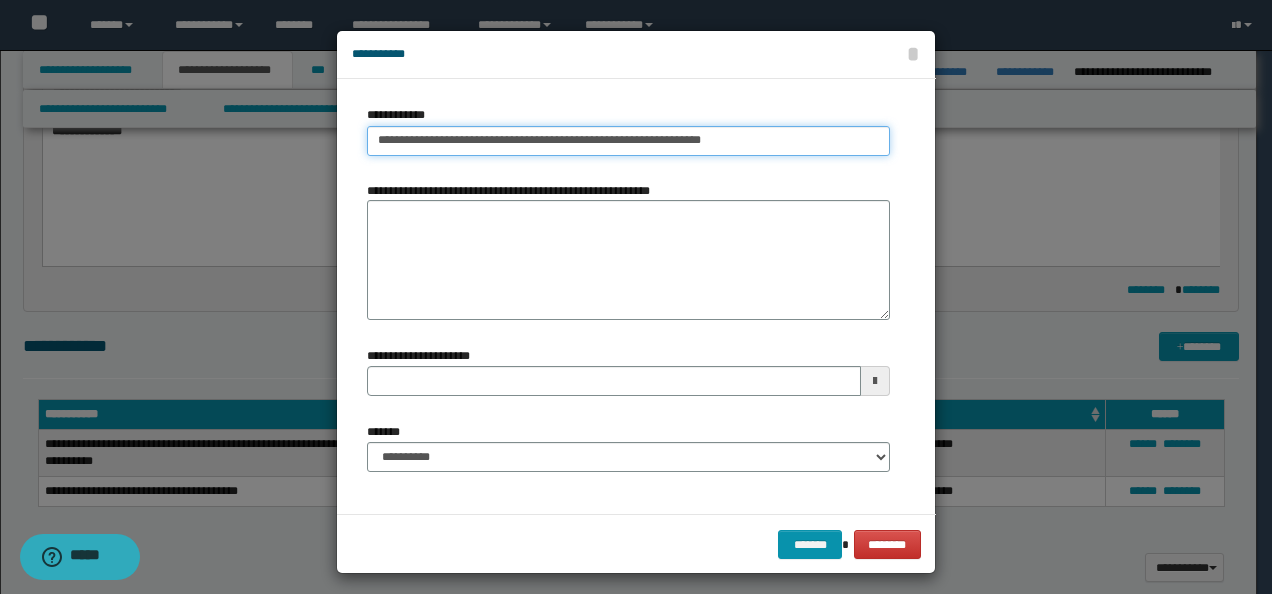 type on "**********" 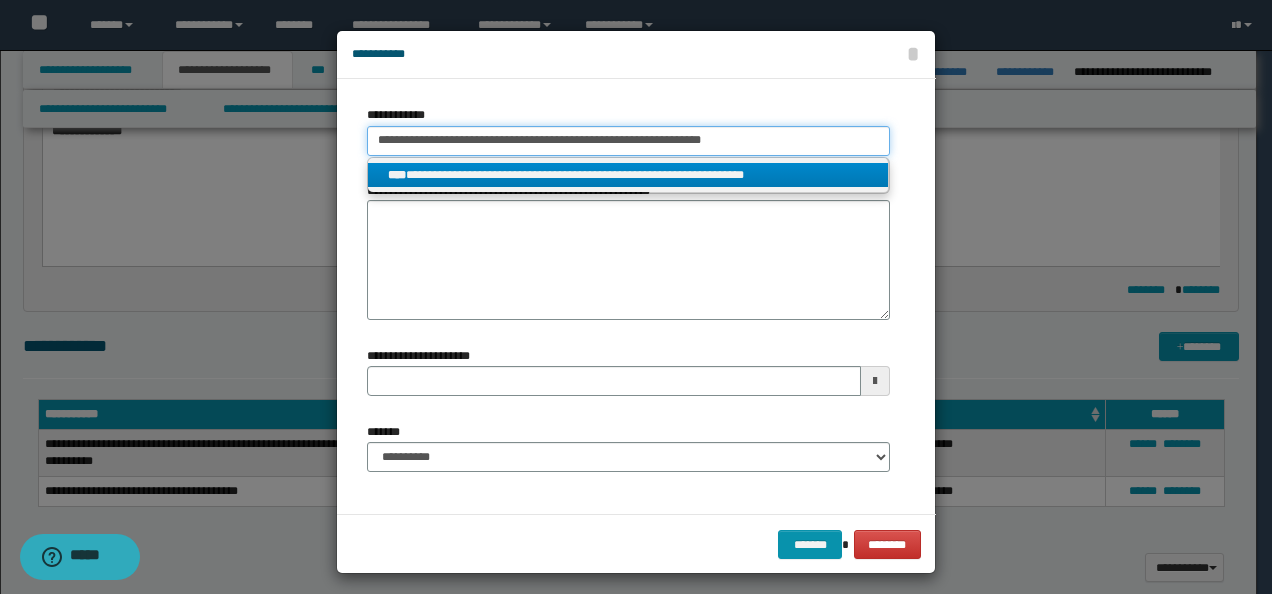 type on "**********" 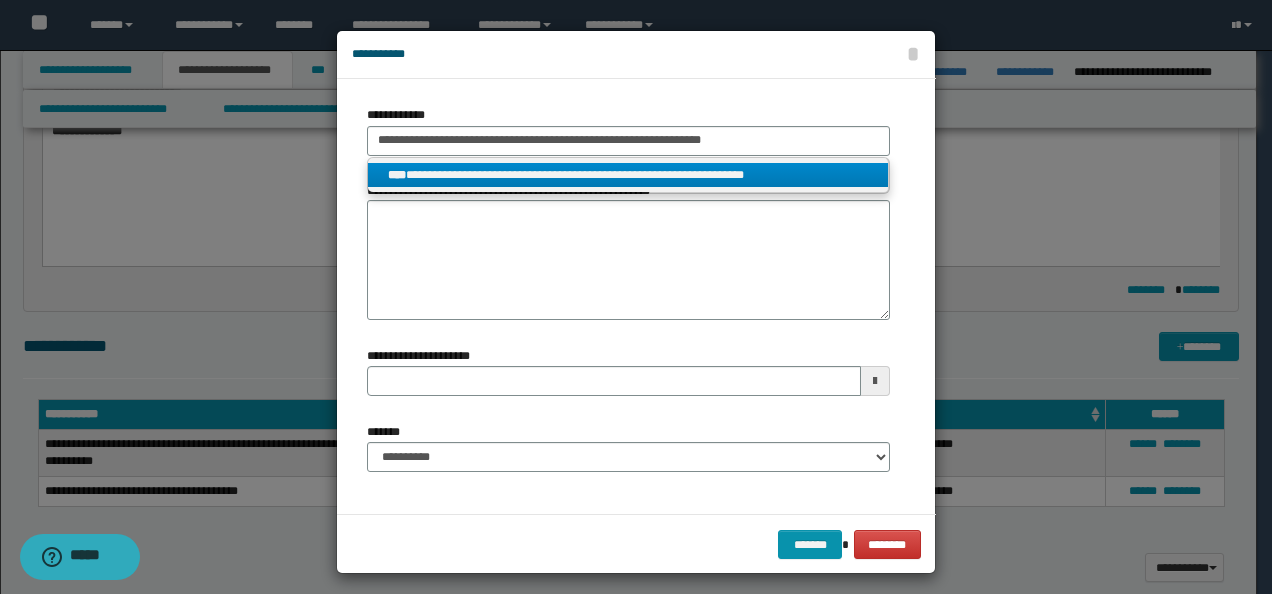 click on "**********" at bounding box center (628, 175) 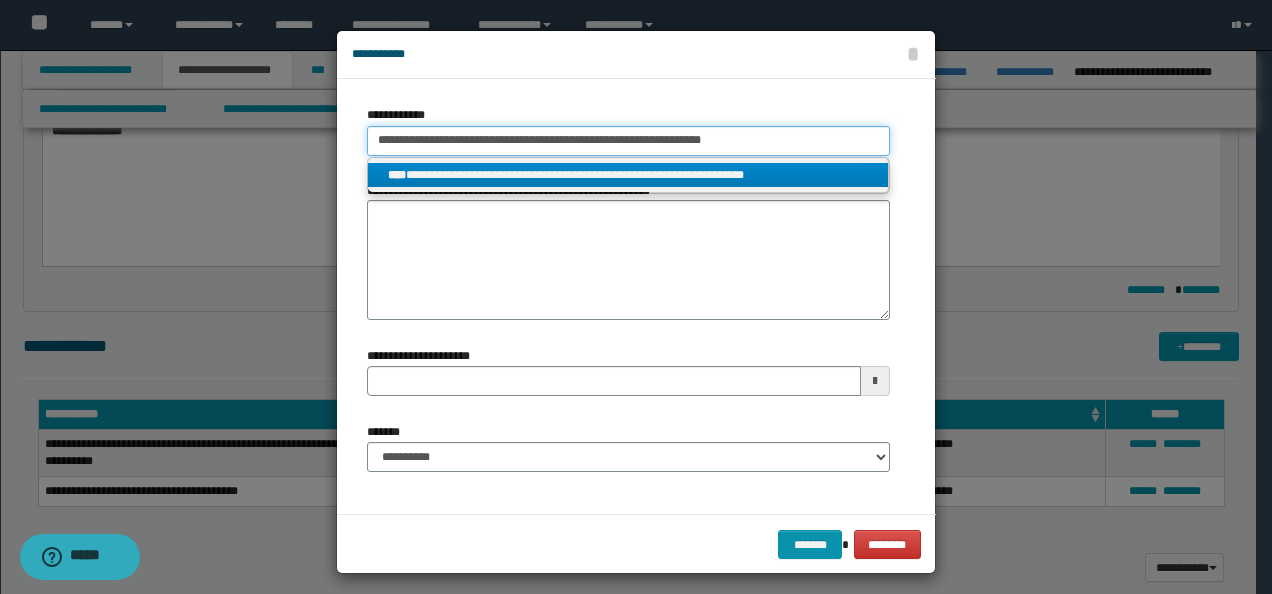type 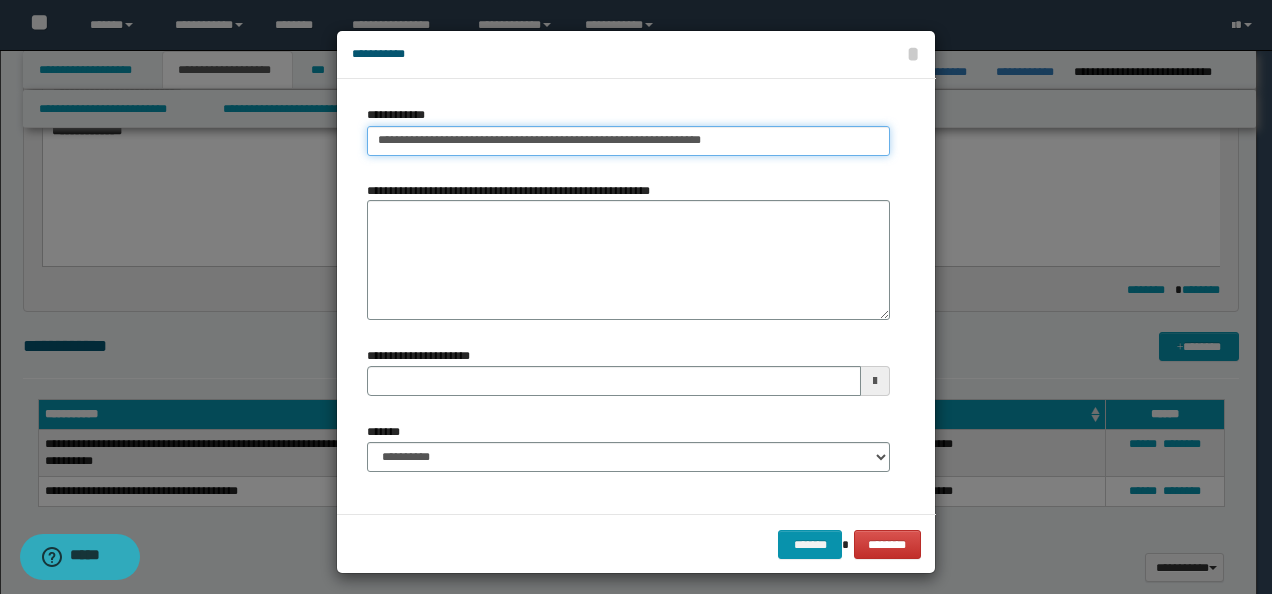 type 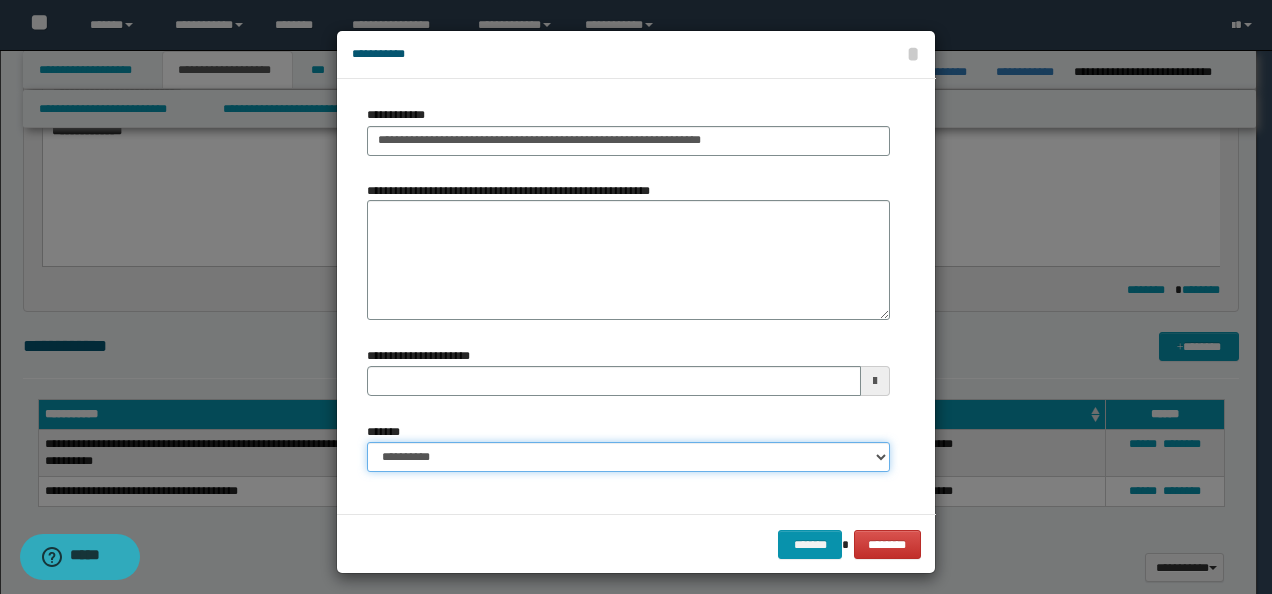 click on "**********" at bounding box center [628, 457] 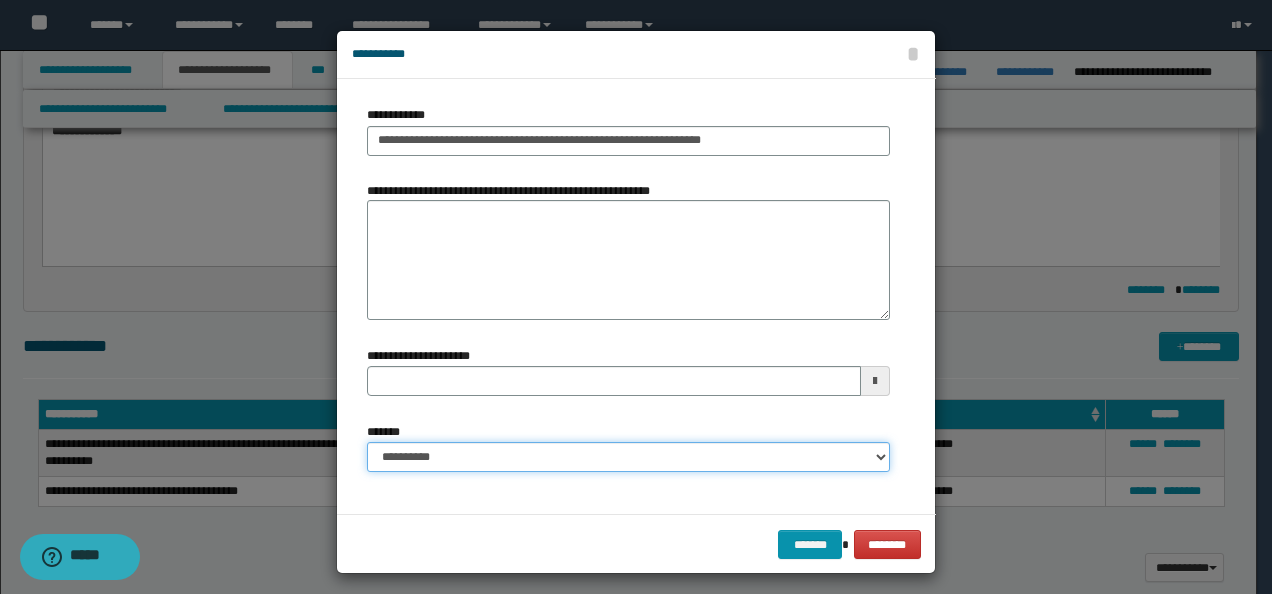 select on "*" 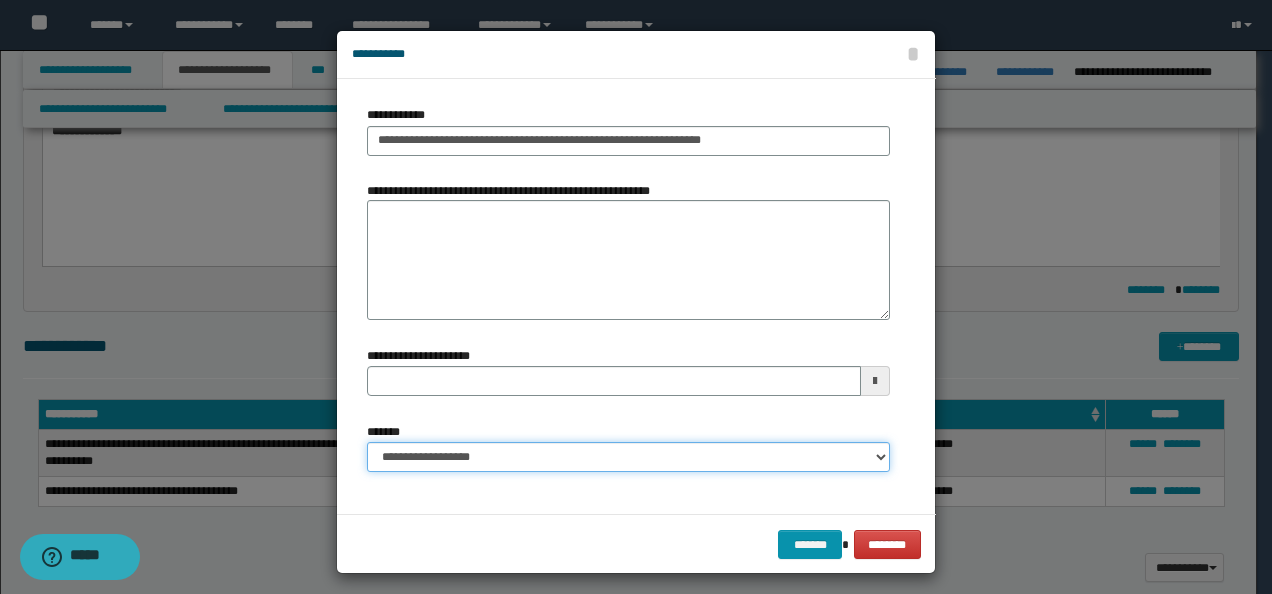 type 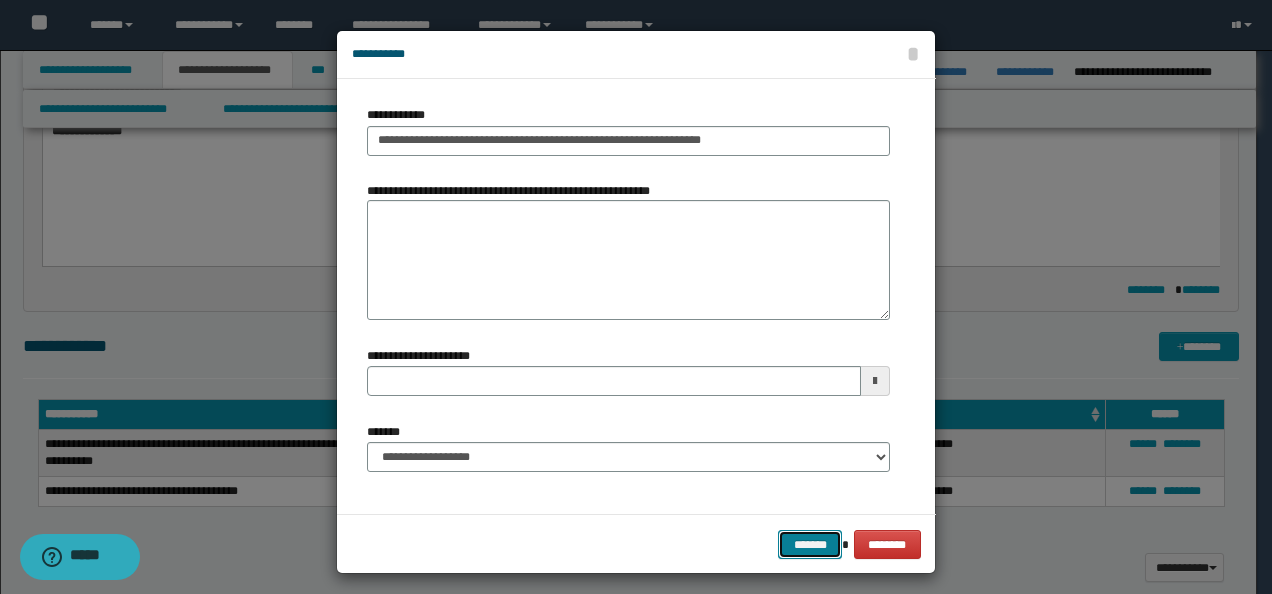click on "*******" at bounding box center (810, 544) 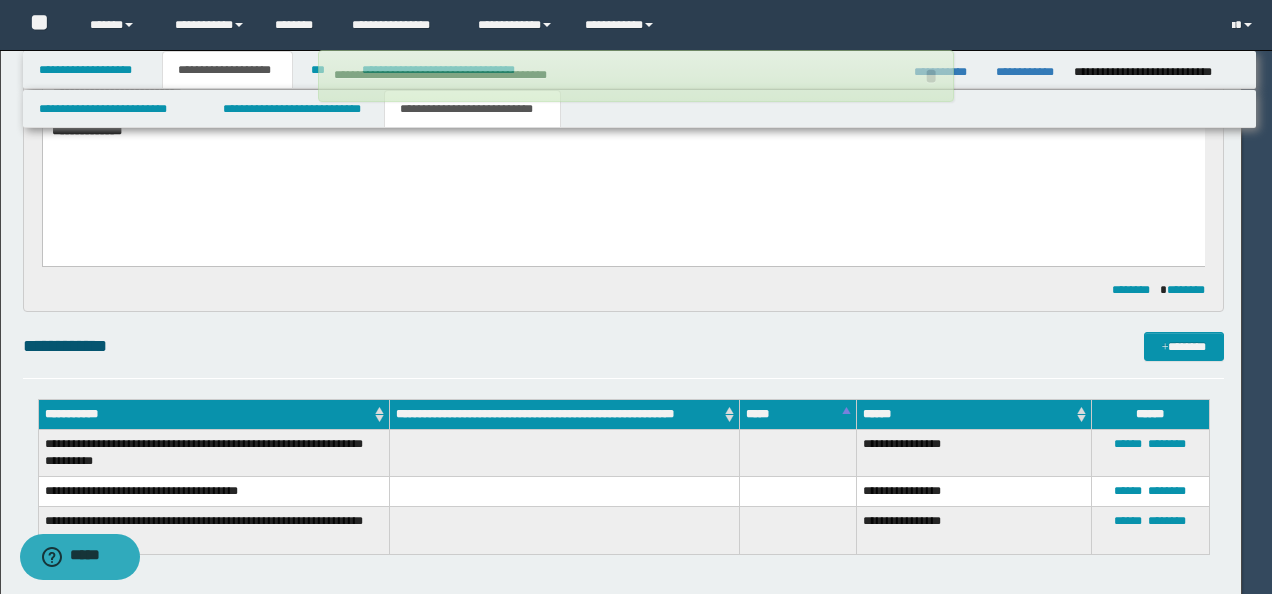 type 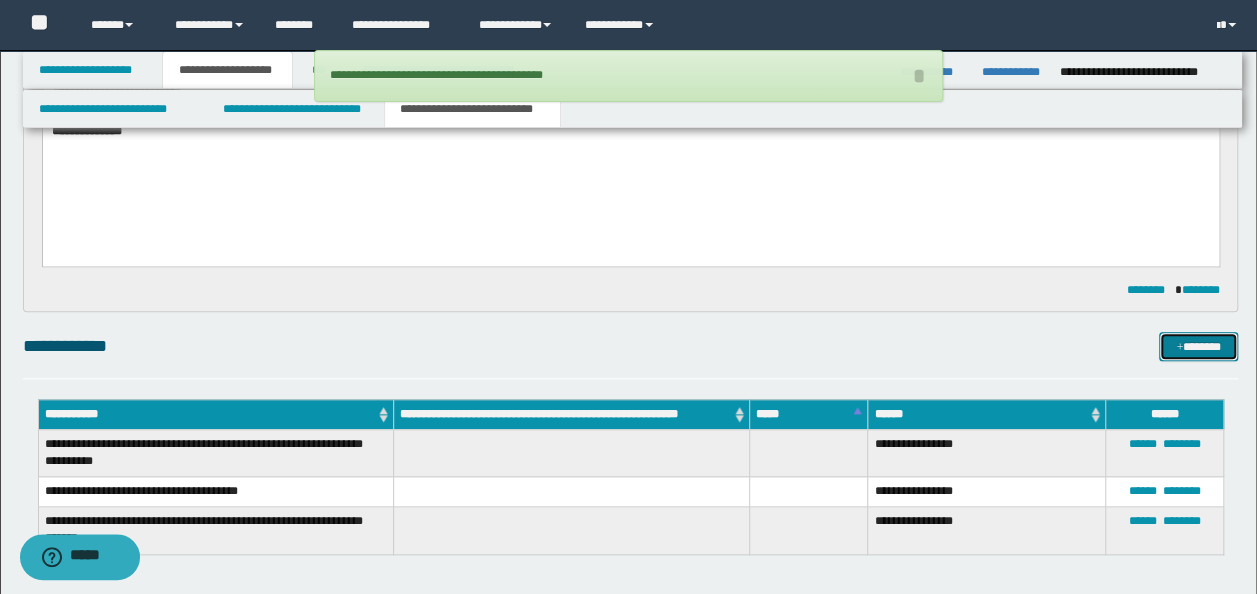 click at bounding box center [1179, 348] 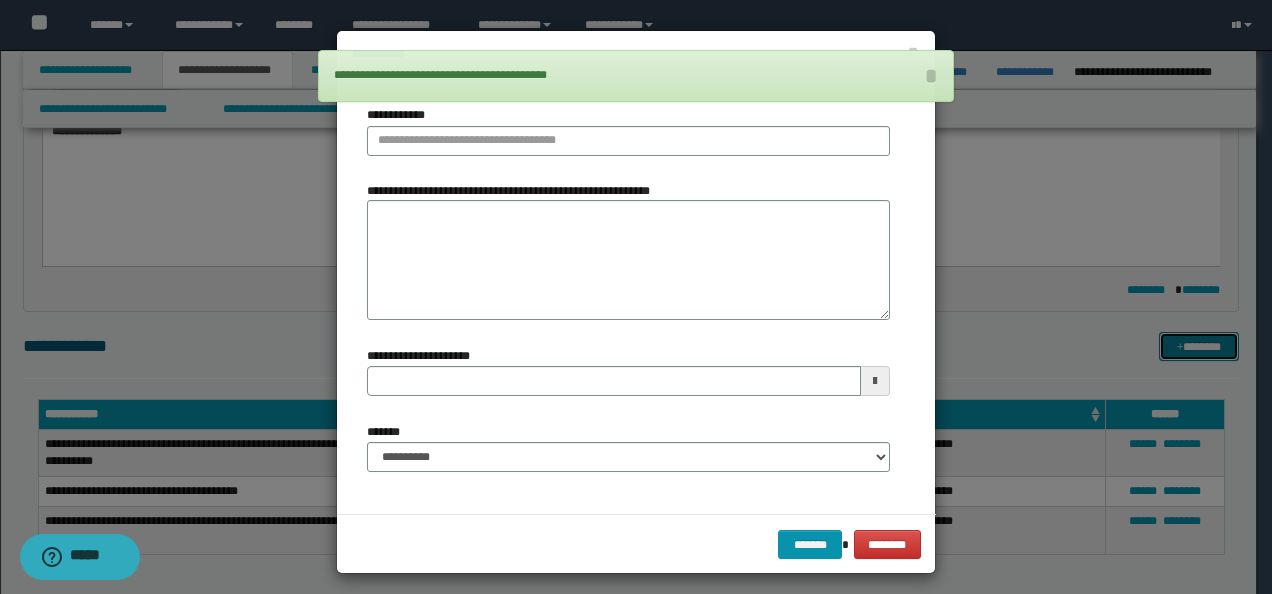 type 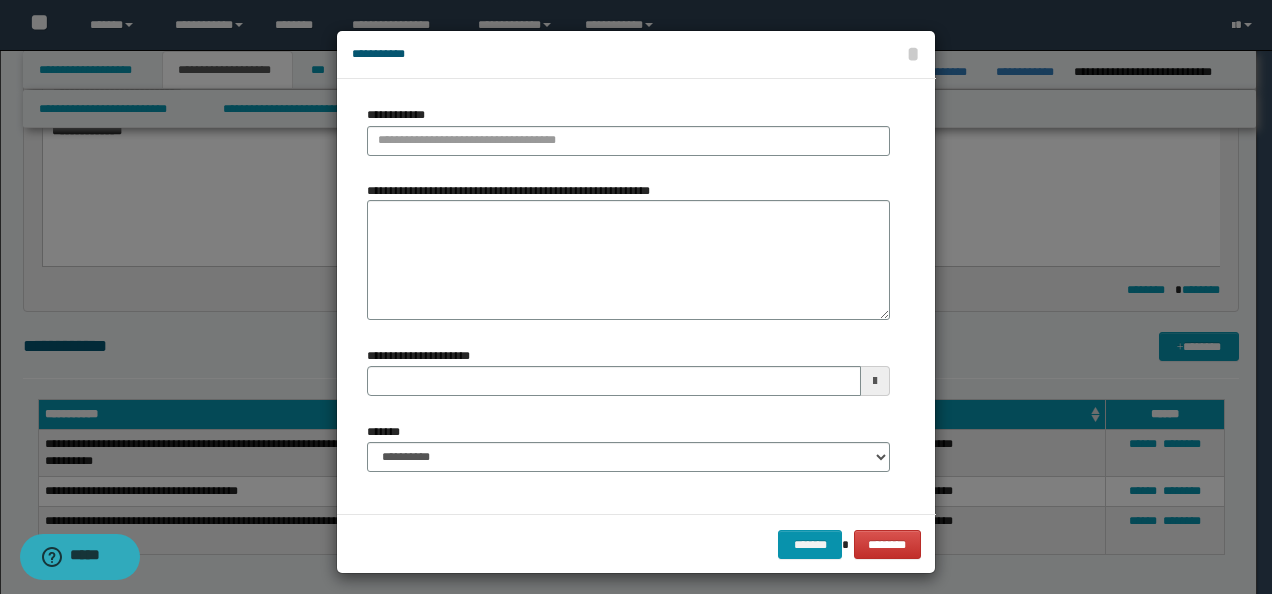 click on "**********" at bounding box center [628, 138] 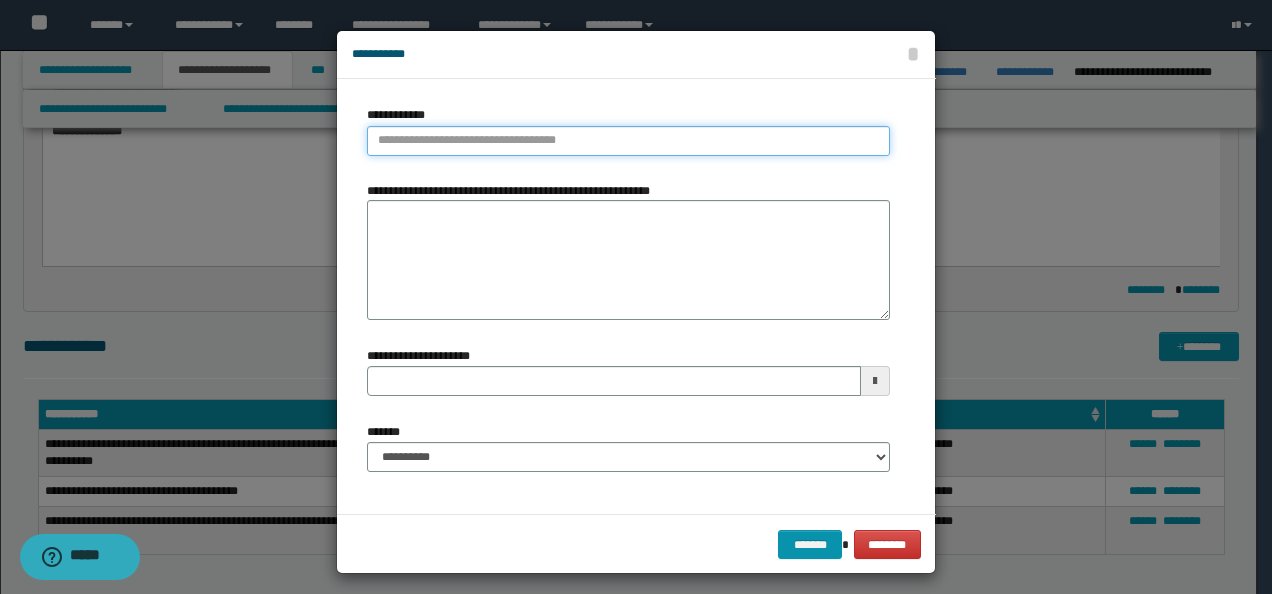 type on "**********" 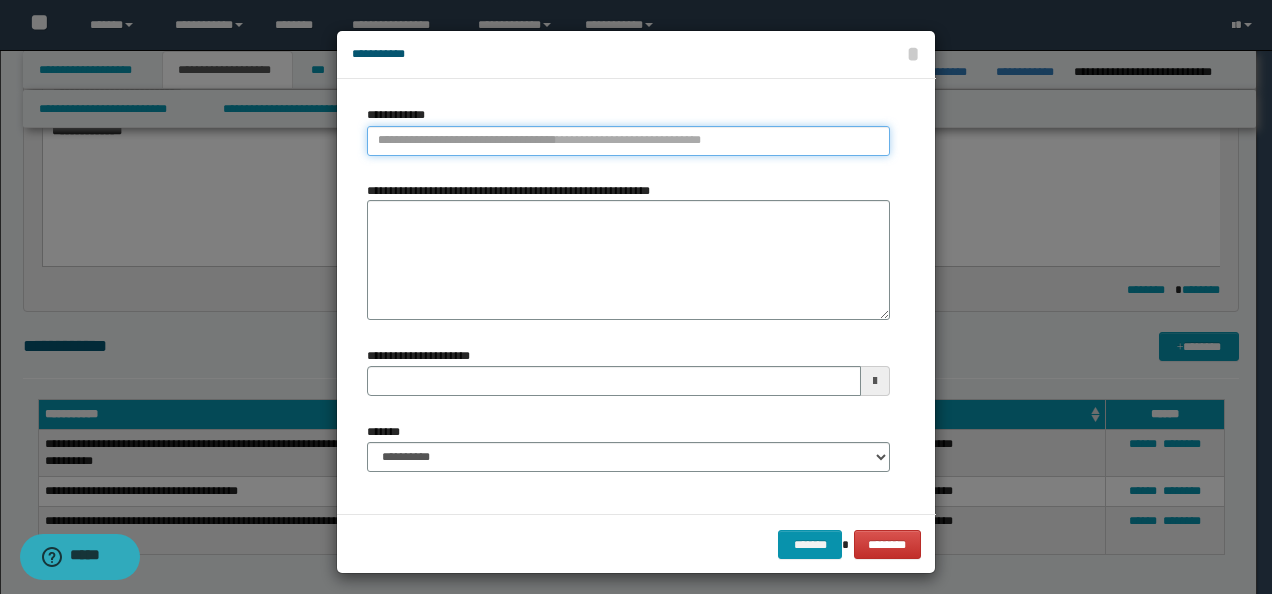 click on "**********" at bounding box center [628, 141] 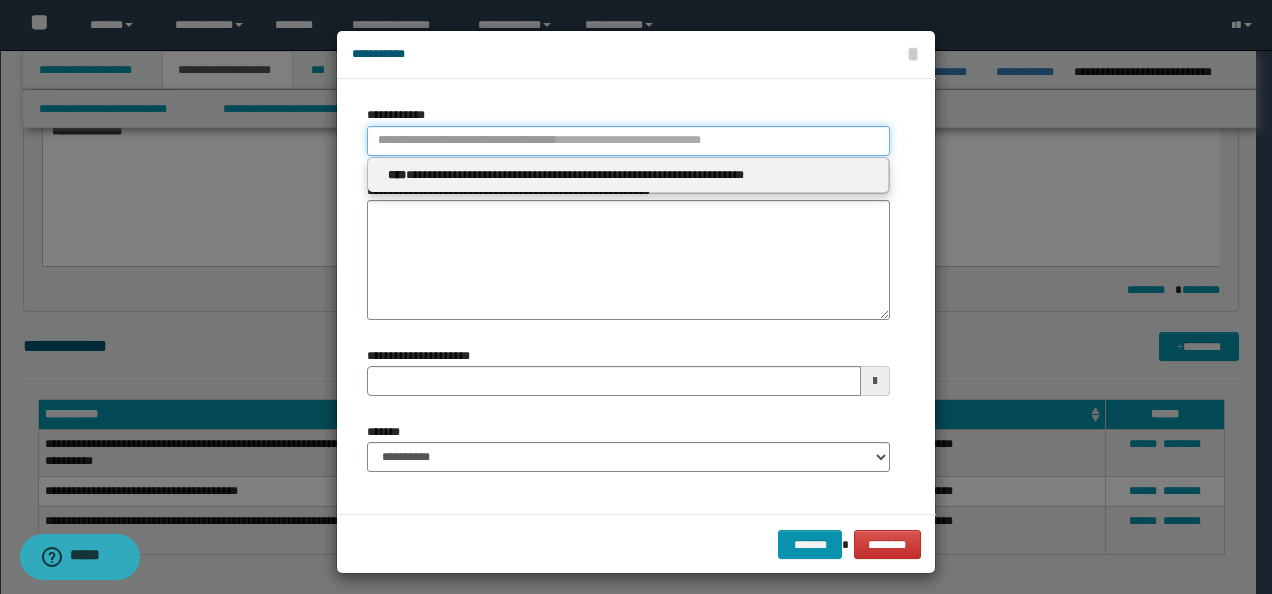 paste on "**********" 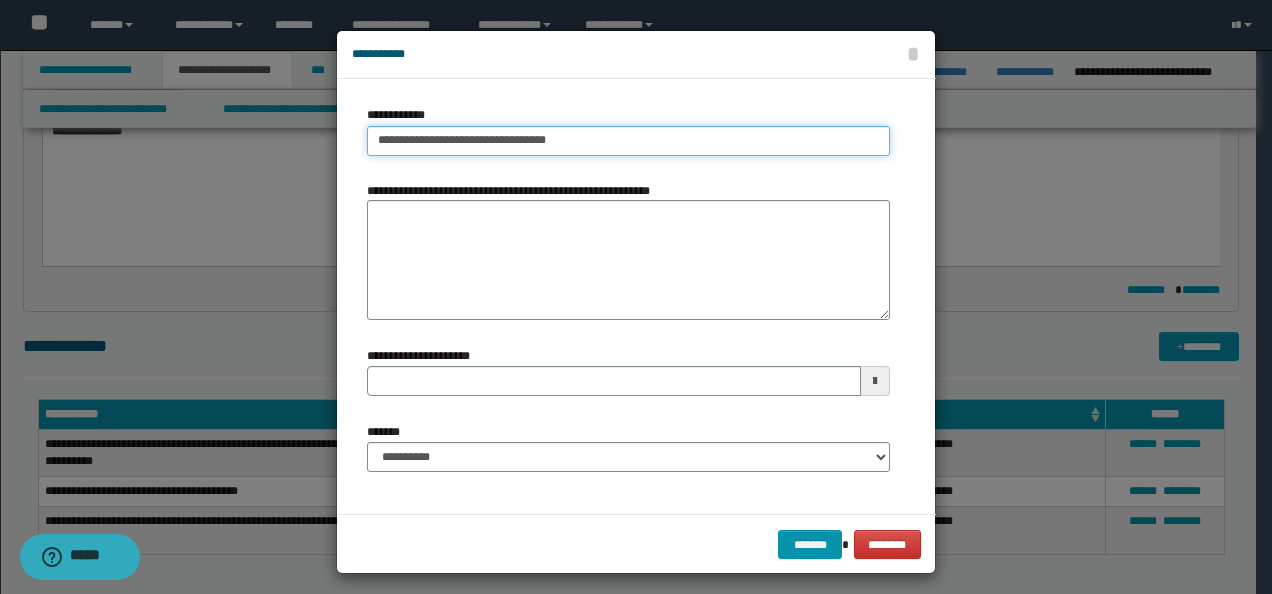 type on "**********" 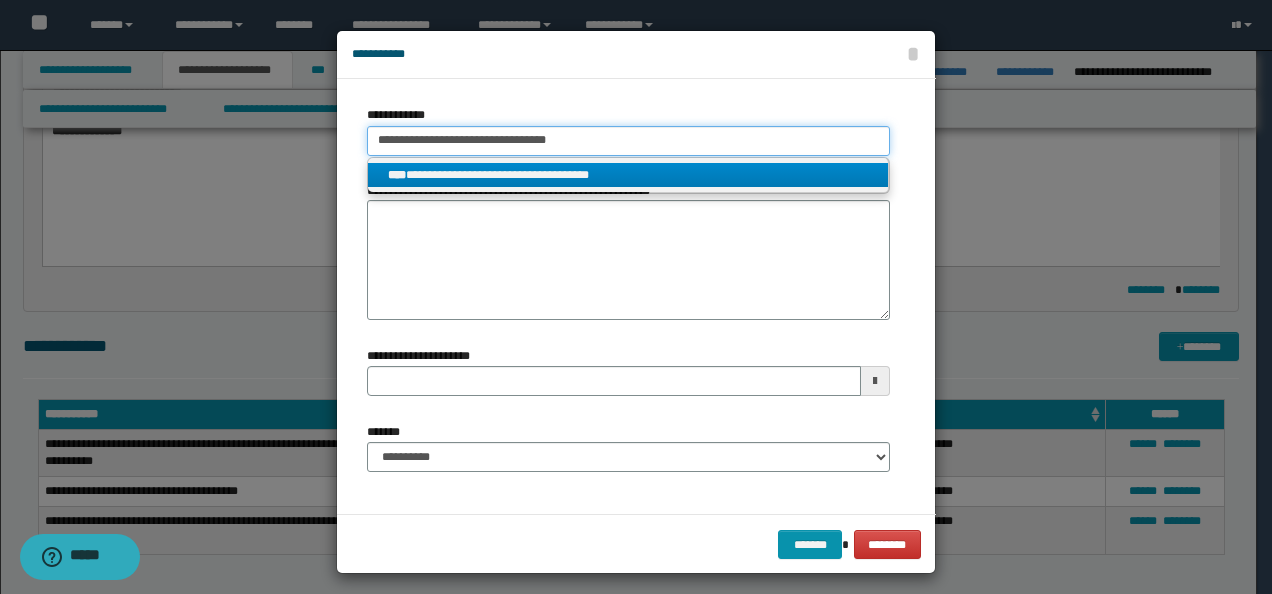 type on "**********" 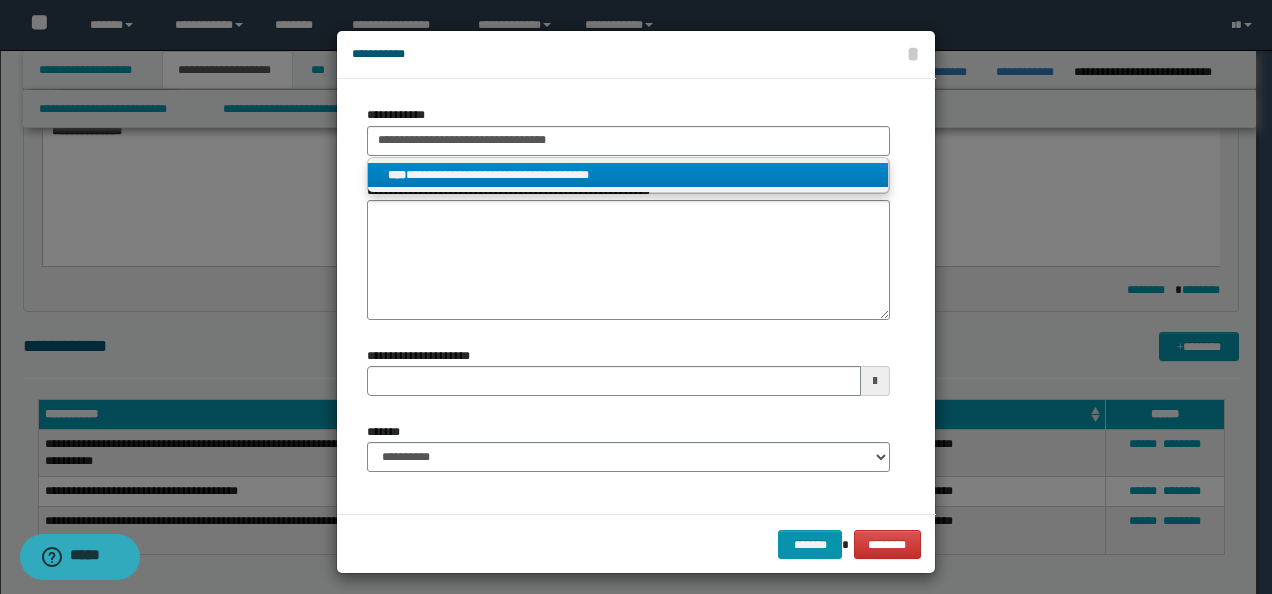 click on "**********" at bounding box center [628, 175] 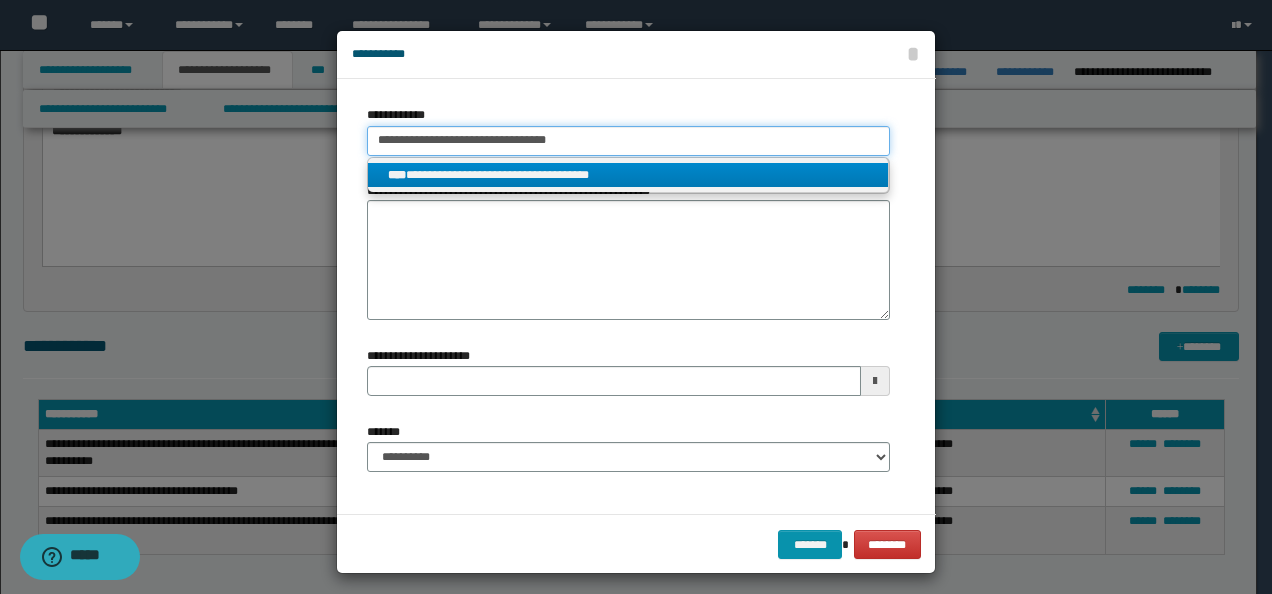type 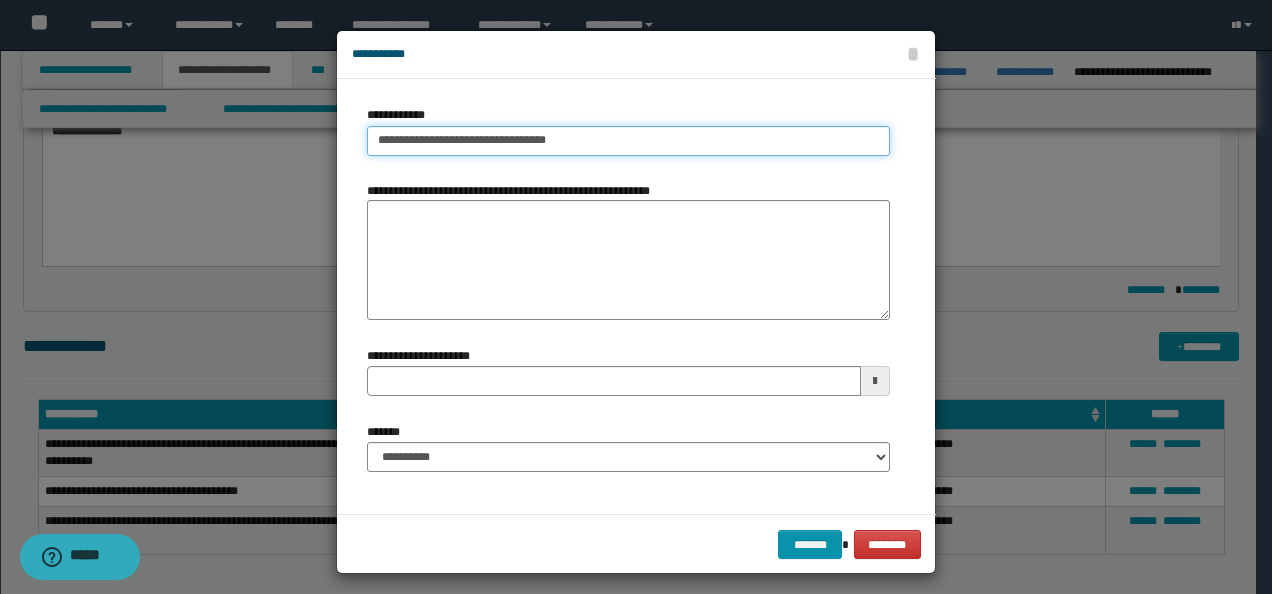 type 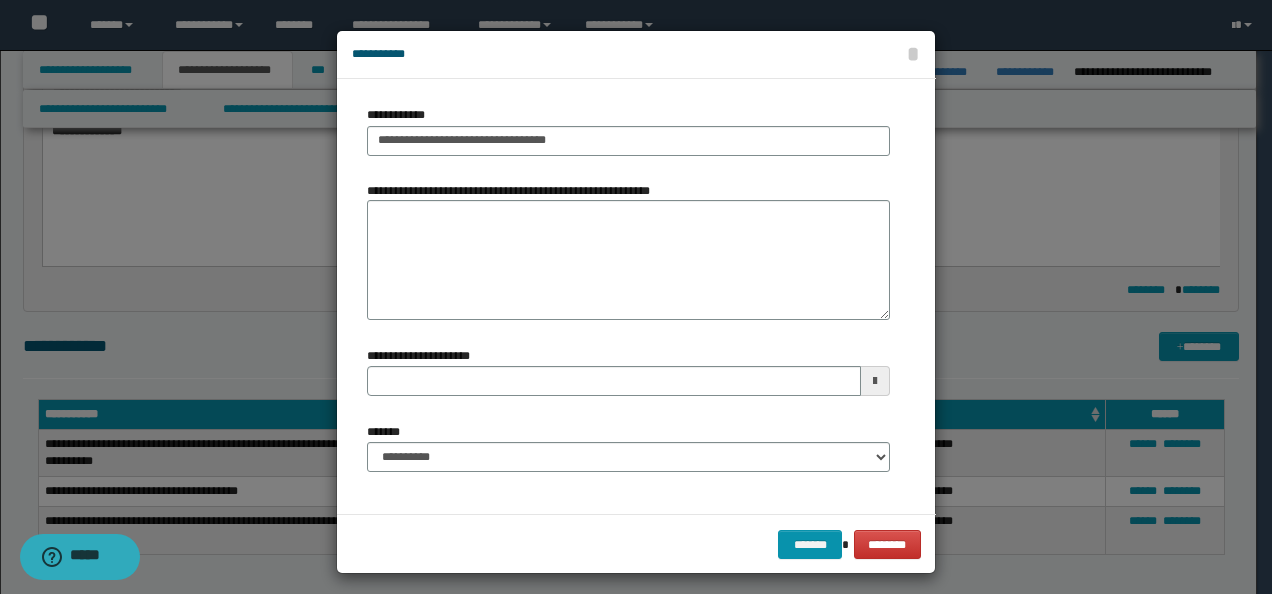 click on "**********" at bounding box center [628, 455] 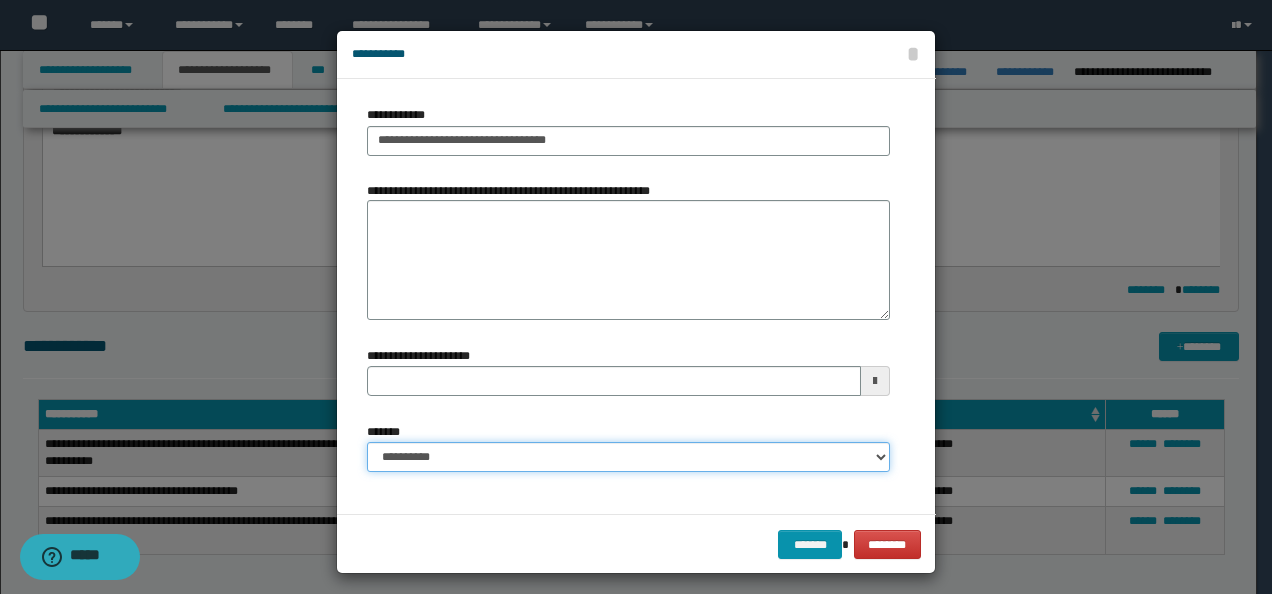 click on "**********" at bounding box center (628, 457) 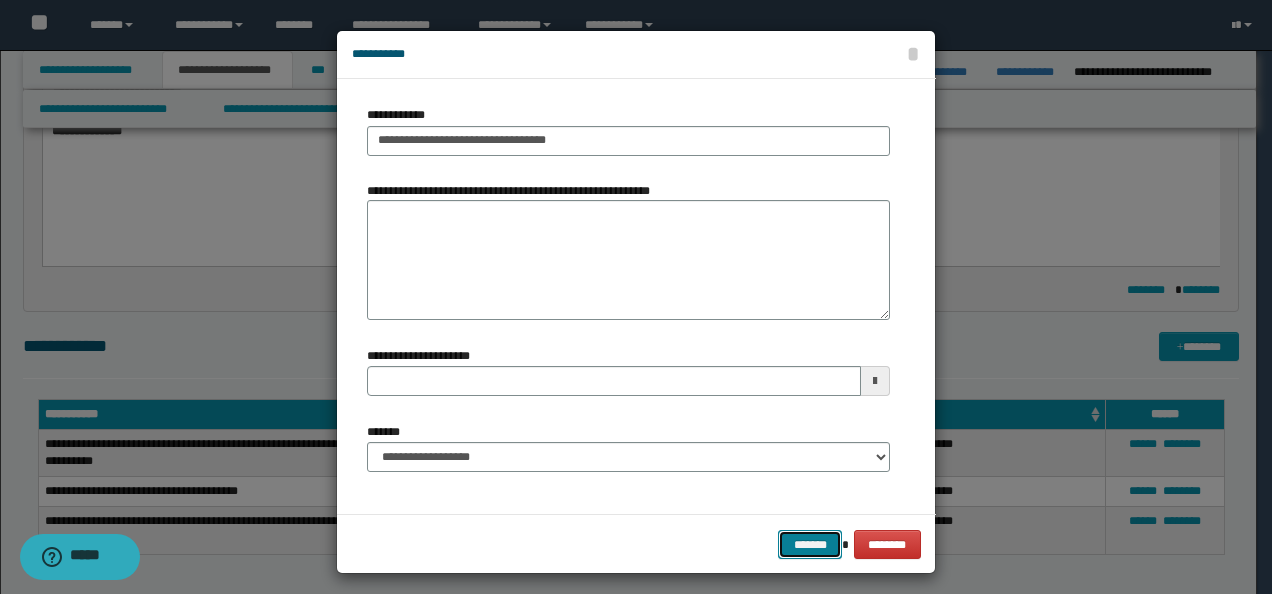 click on "*******" at bounding box center [810, 544] 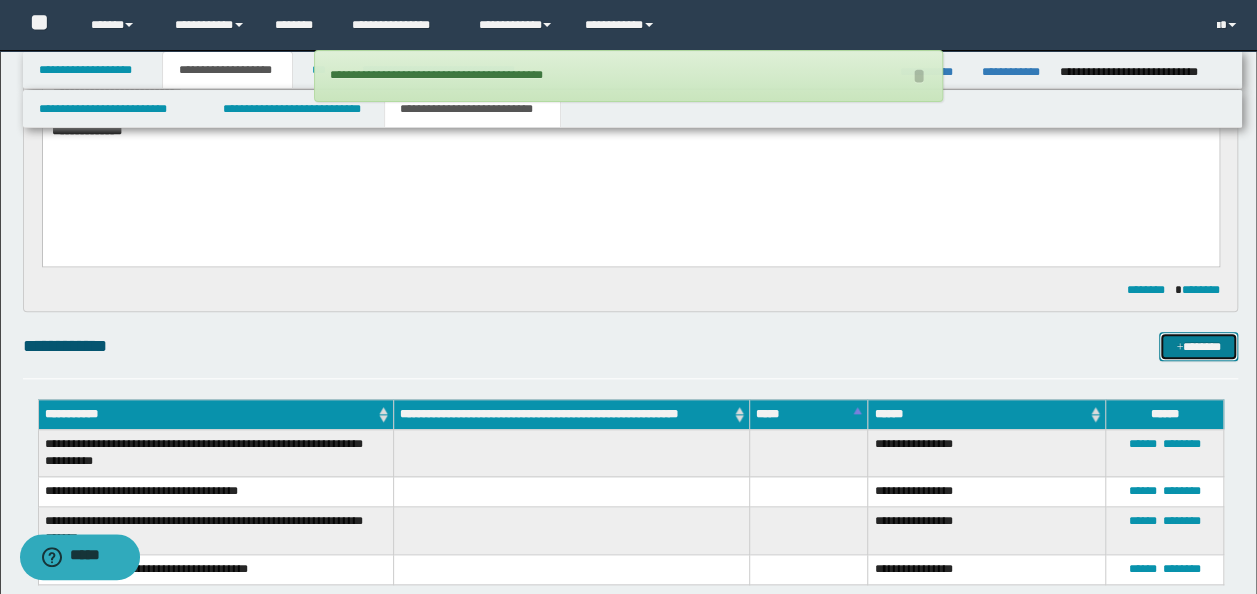 click on "*******" at bounding box center [1198, 346] 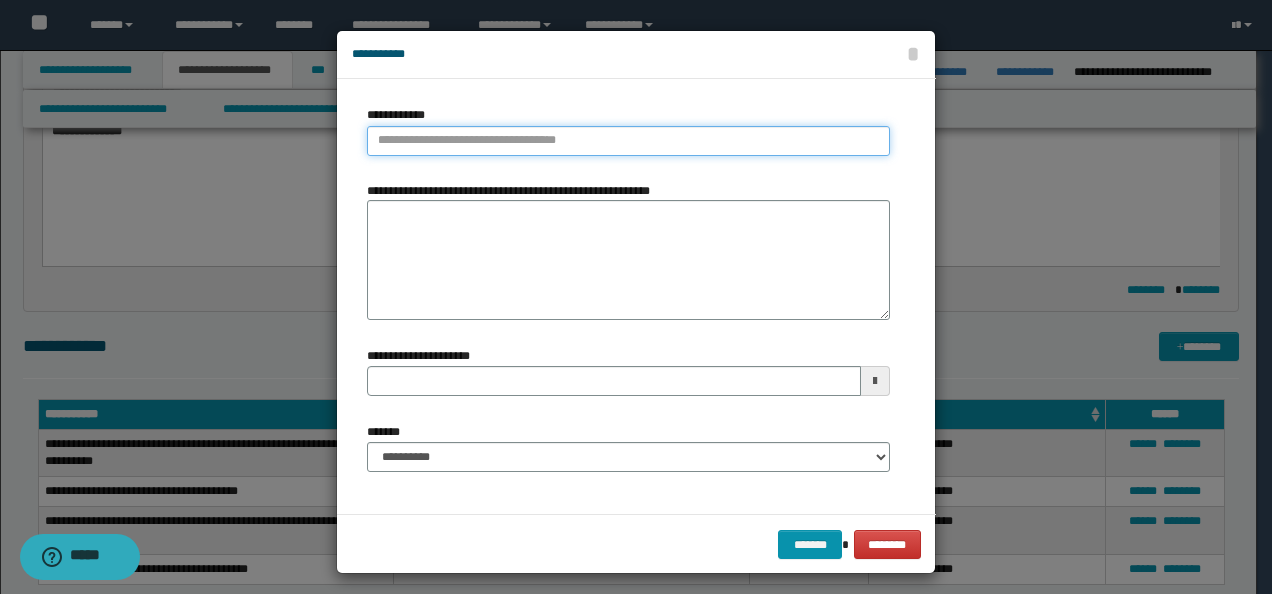click on "**********" at bounding box center [628, 141] 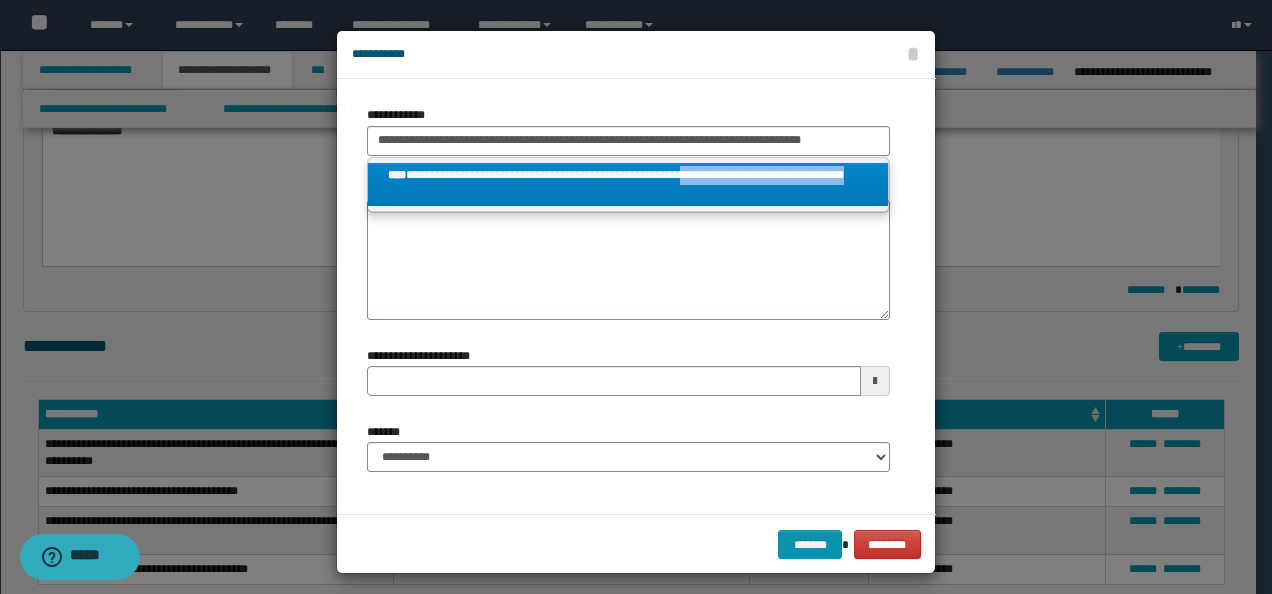 click on "**********" at bounding box center [628, 185] 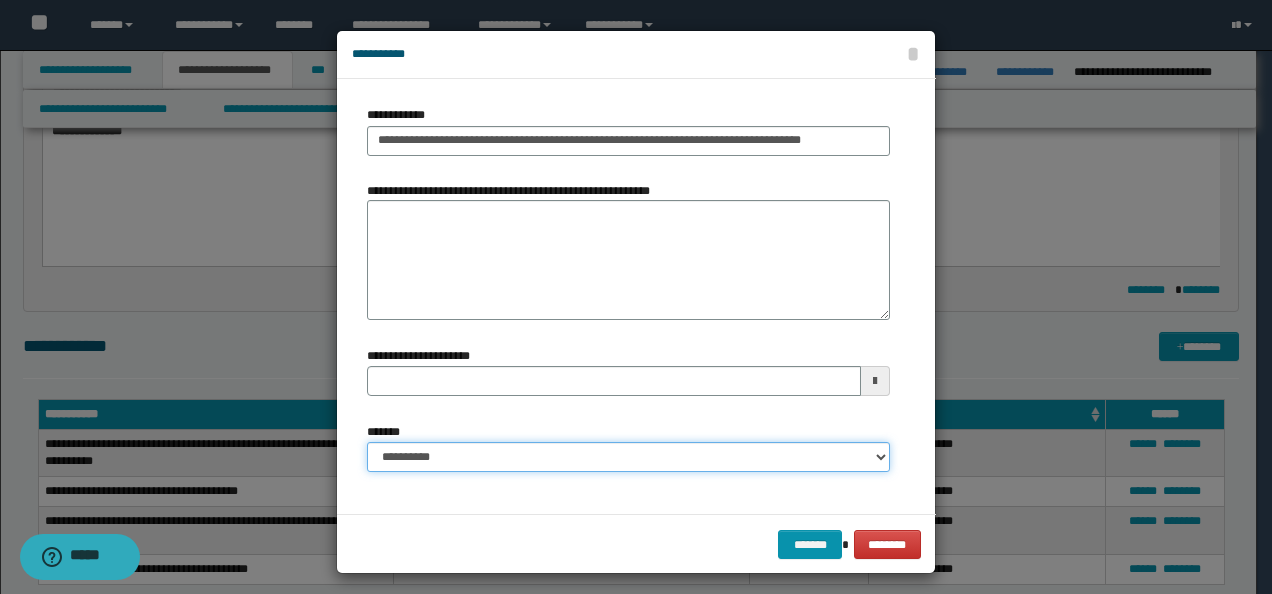 click on "**********" at bounding box center (628, 457) 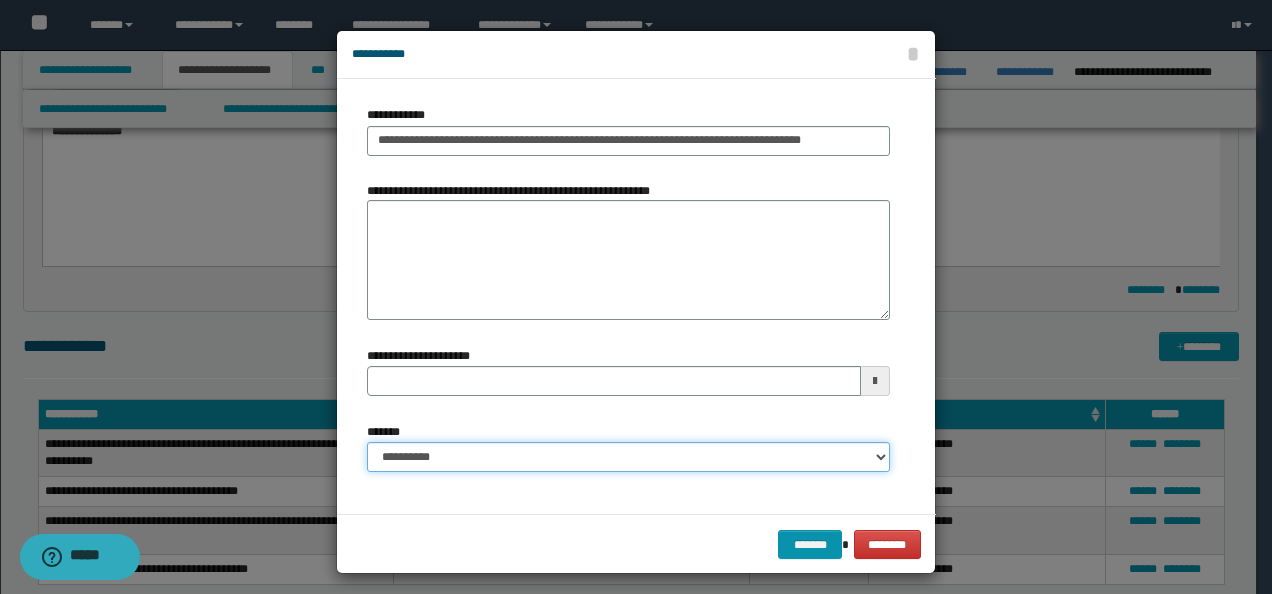 click on "**********" at bounding box center (628, 457) 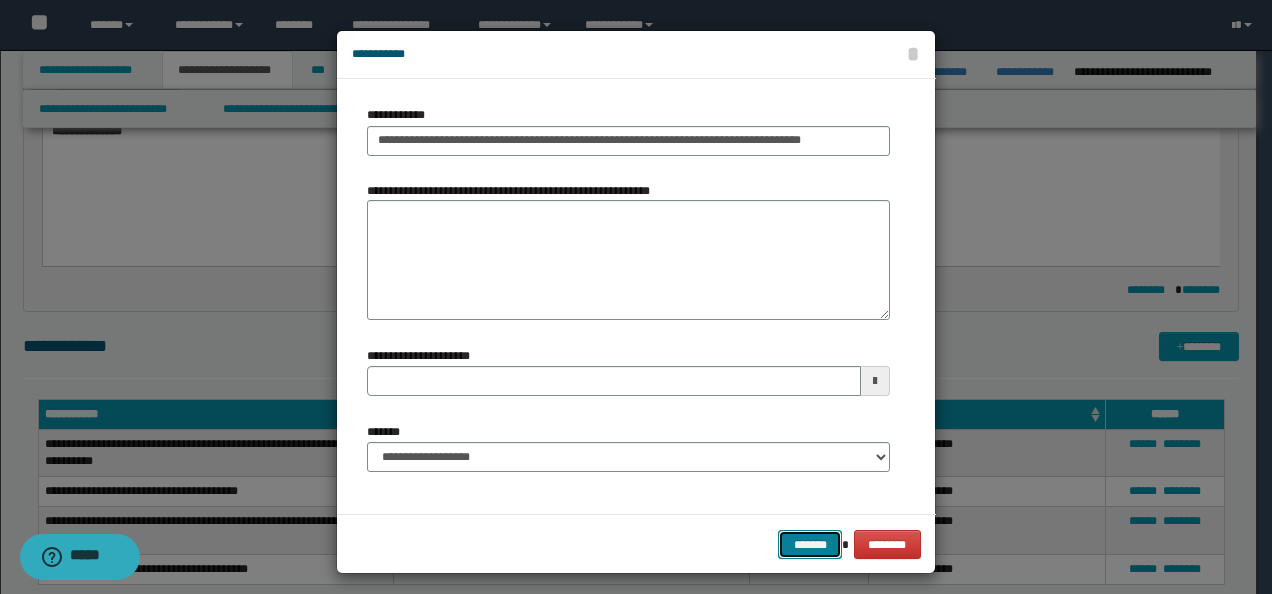 click on "*******" at bounding box center [810, 544] 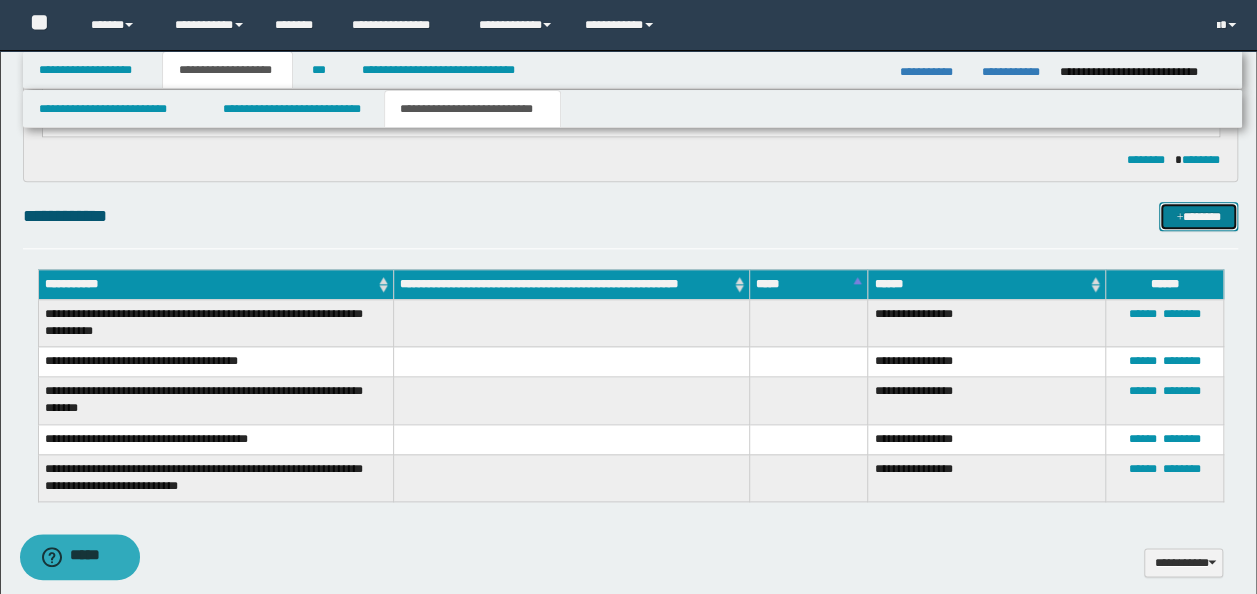 scroll, scrollTop: 926, scrollLeft: 0, axis: vertical 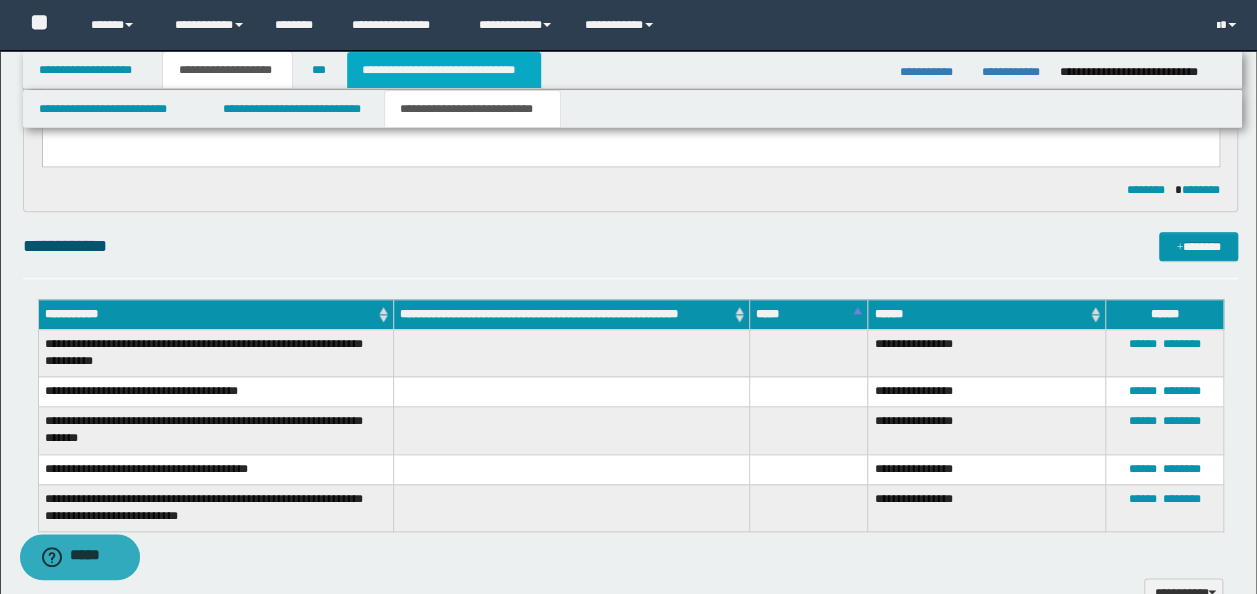 click on "**********" at bounding box center (444, 70) 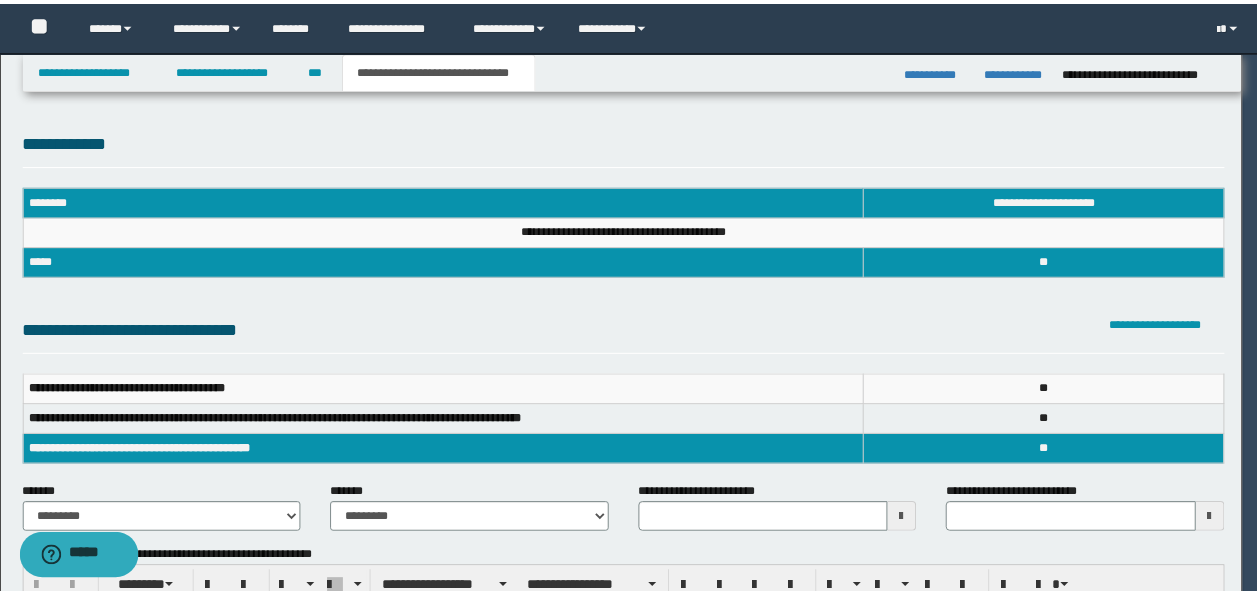 scroll, scrollTop: 0, scrollLeft: 0, axis: both 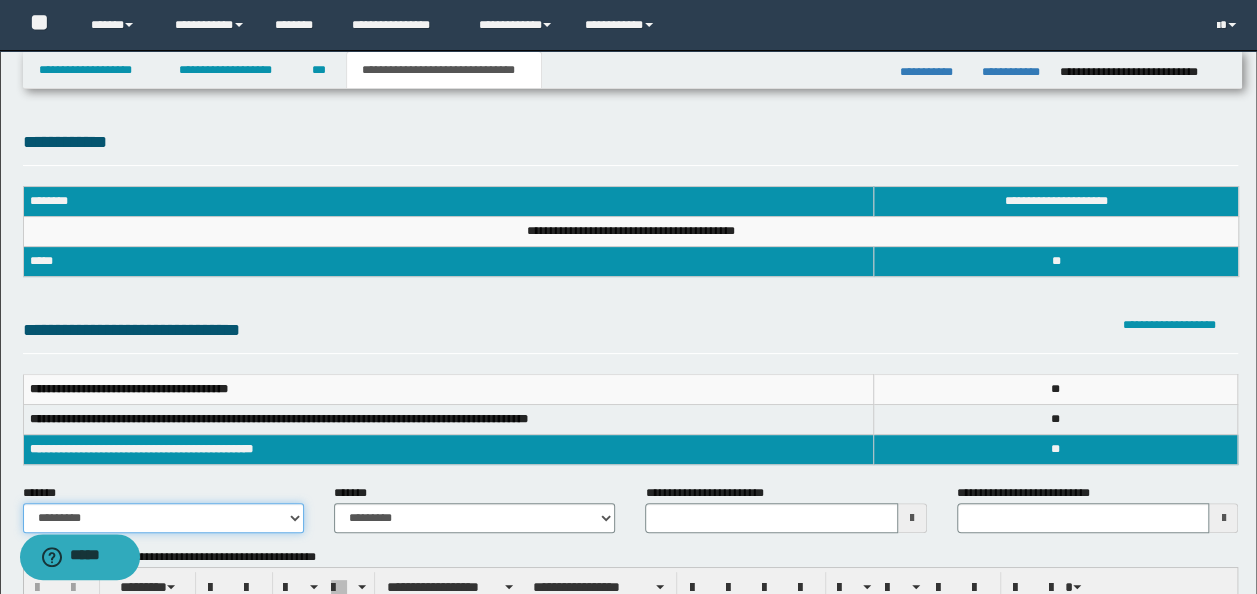 drag, startPoint x: 228, startPoint y: 524, endPoint x: 233, endPoint y: 513, distance: 12.083046 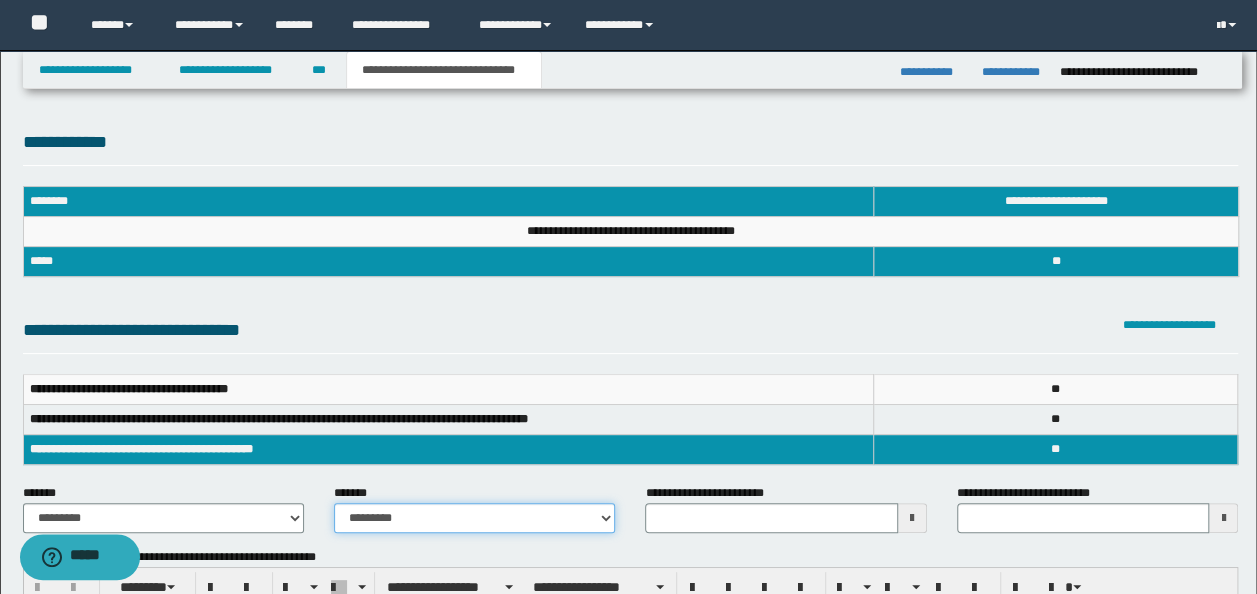 click on "**********" at bounding box center (474, 518) 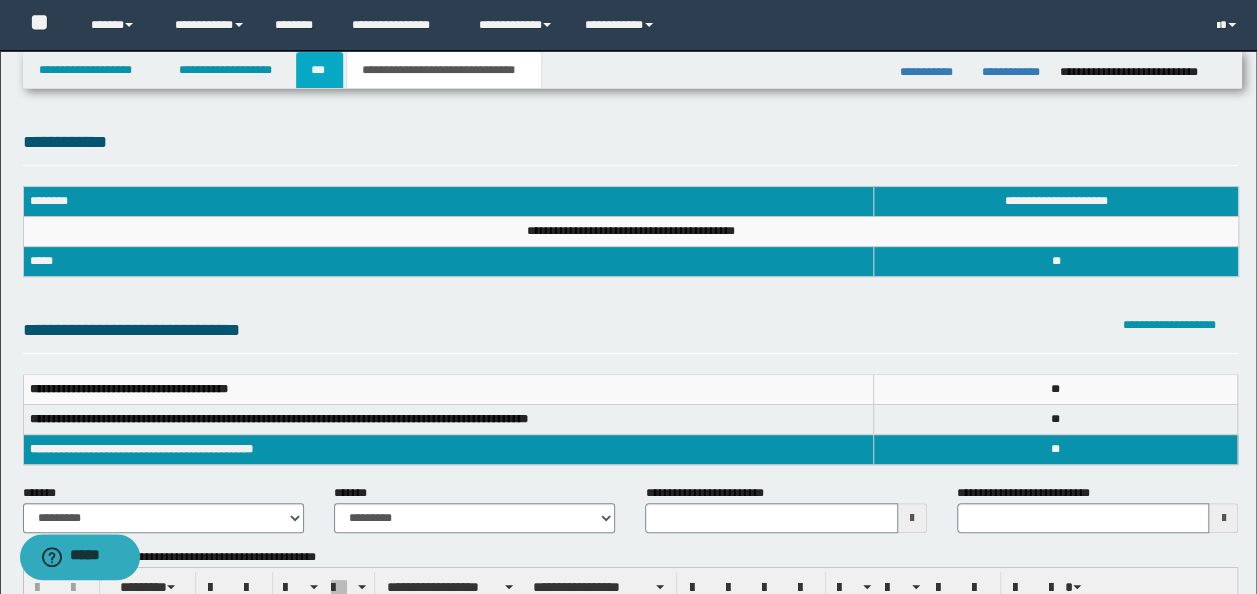 click on "***" at bounding box center (319, 70) 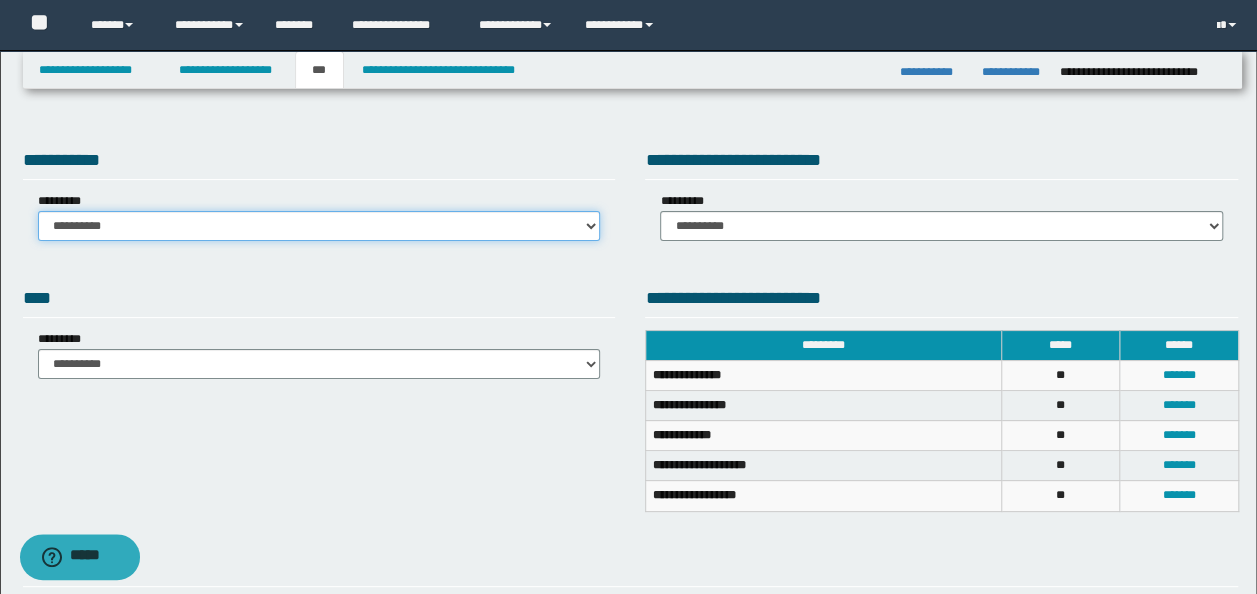 click on "**********" at bounding box center (319, 226) 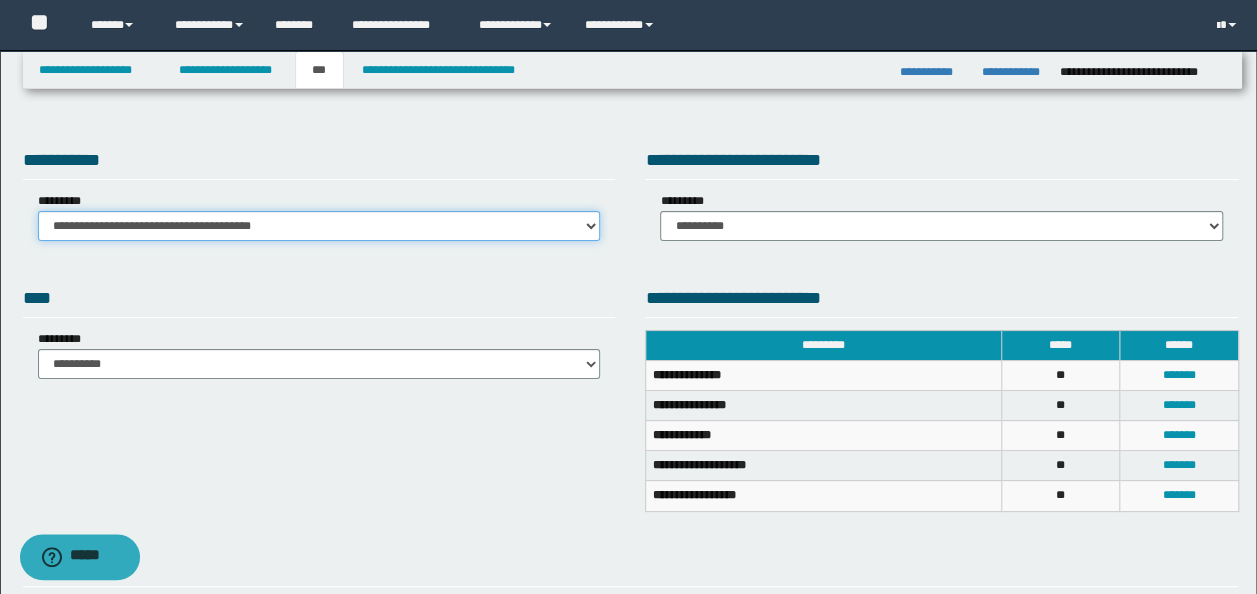 click on "**********" at bounding box center [319, 226] 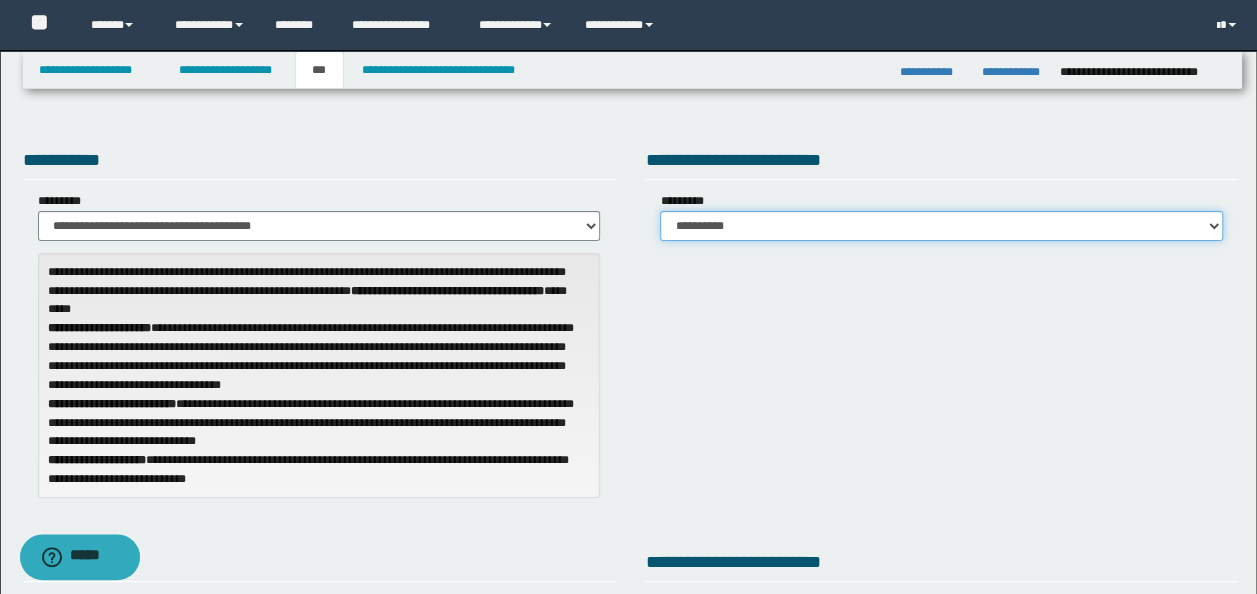 click on "**********" at bounding box center (941, 226) 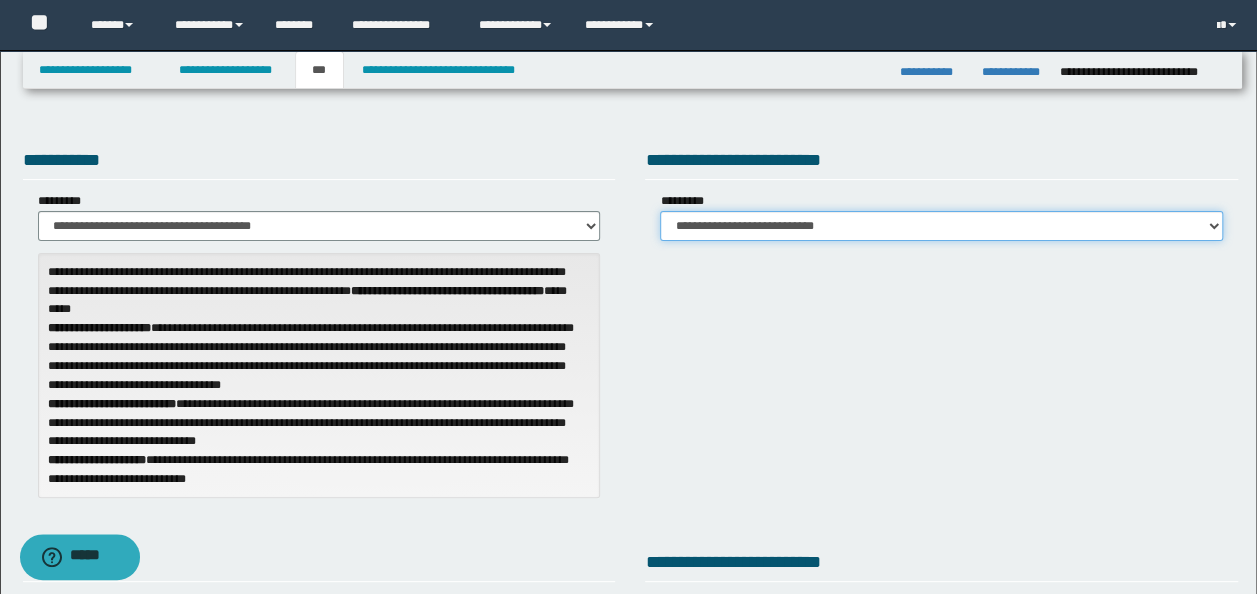 click on "**********" at bounding box center [941, 226] 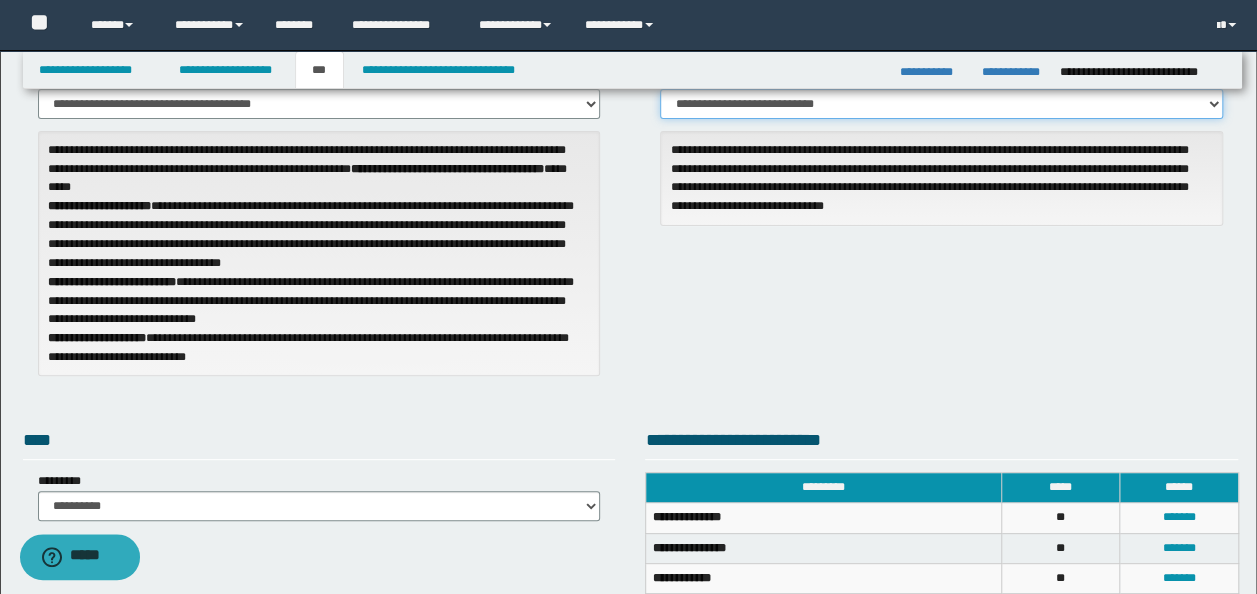 scroll, scrollTop: 100, scrollLeft: 0, axis: vertical 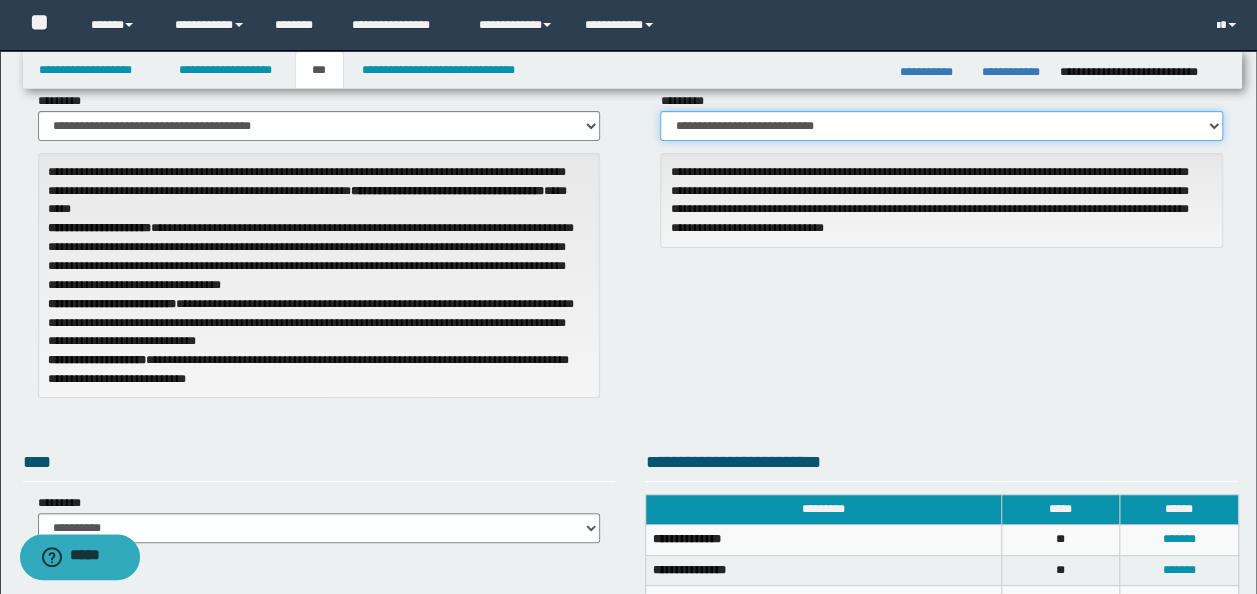 drag, startPoint x: 796, startPoint y: 122, endPoint x: 798, endPoint y: 138, distance: 16.124516 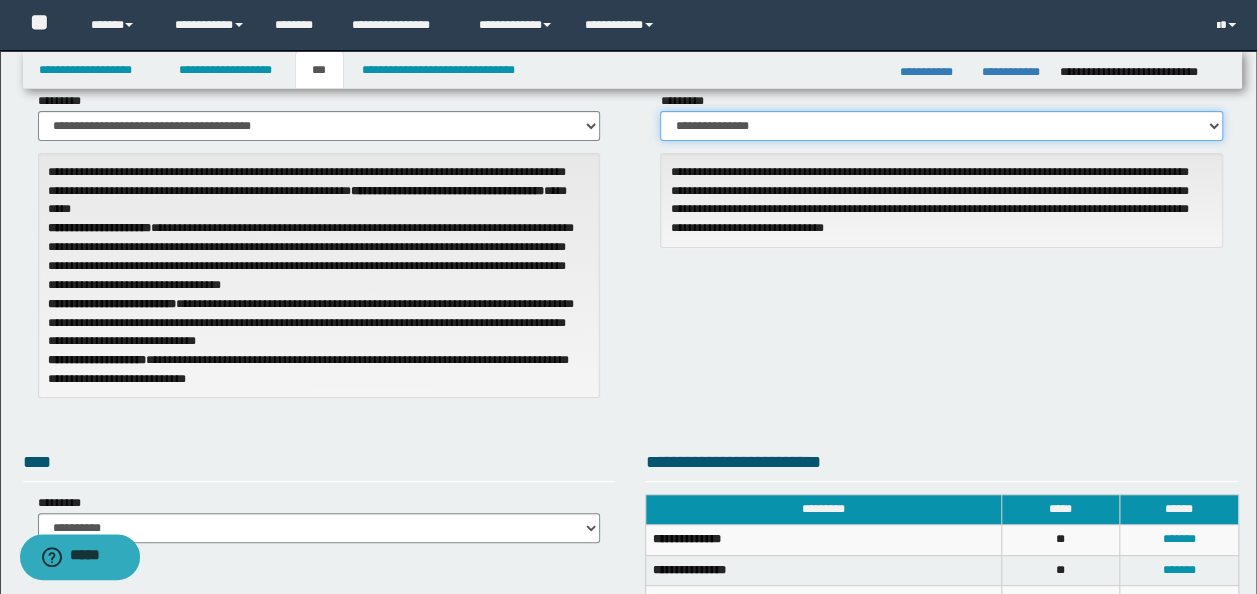 click on "**********" at bounding box center (941, 126) 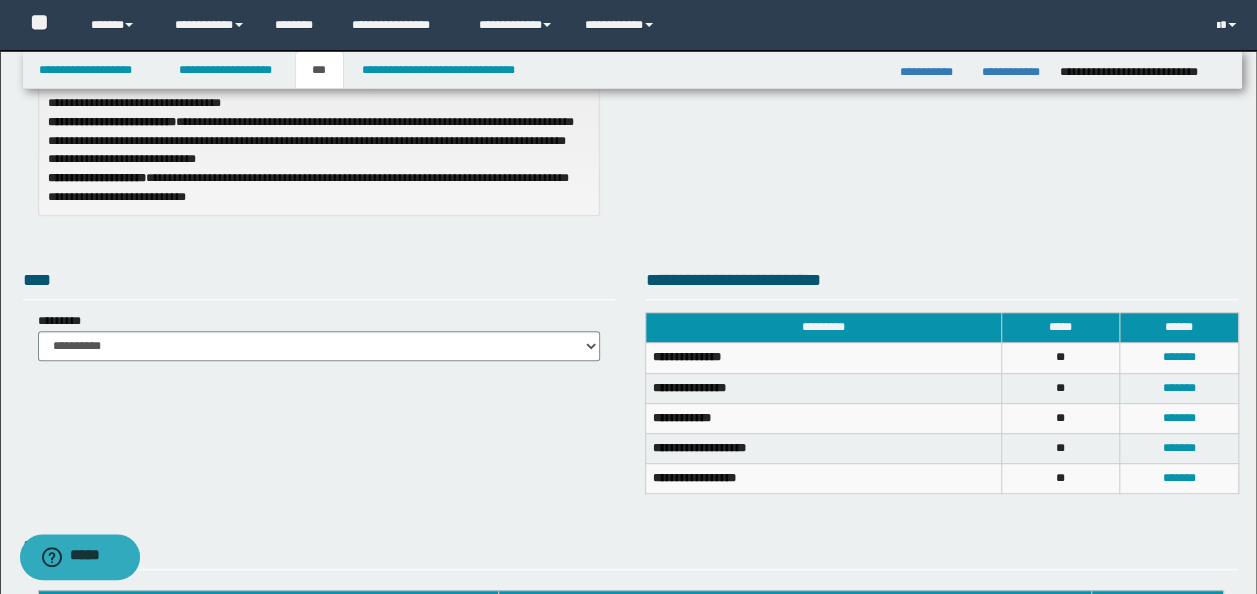 scroll, scrollTop: 300, scrollLeft: 0, axis: vertical 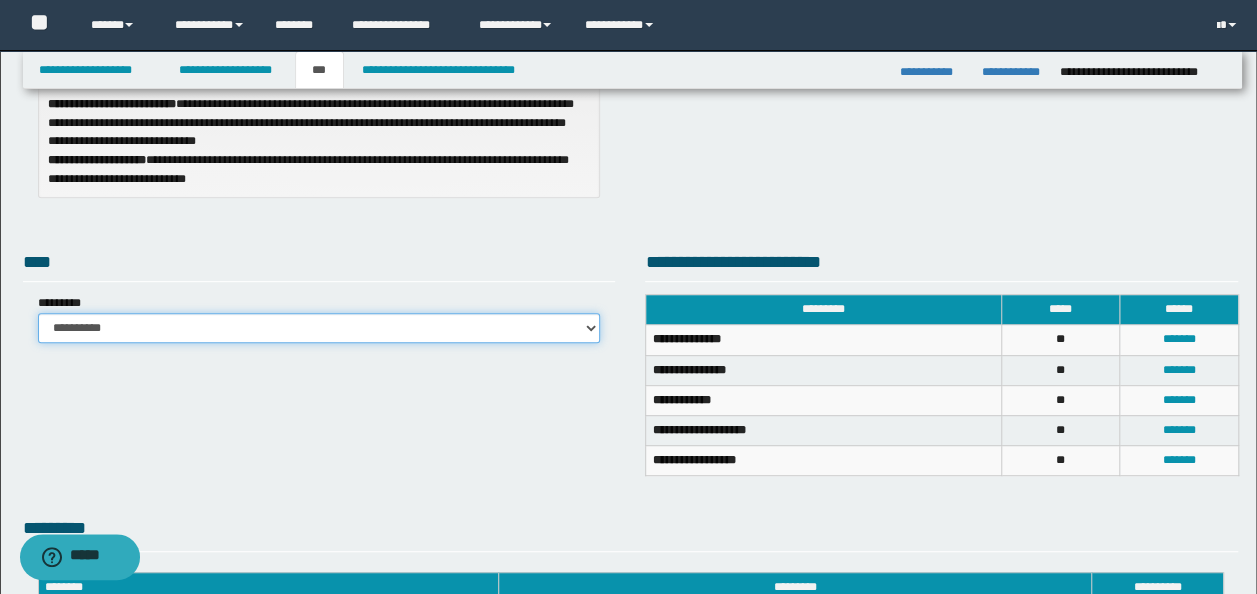 click on "**********" at bounding box center [319, 328] 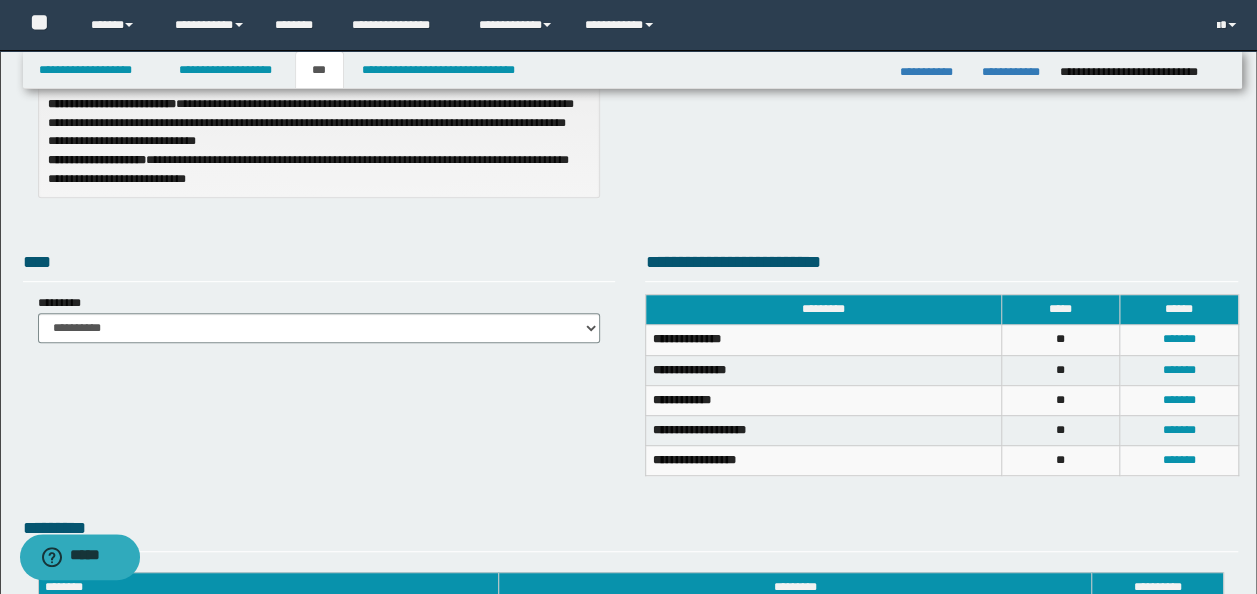 click on "****" at bounding box center (319, 265) 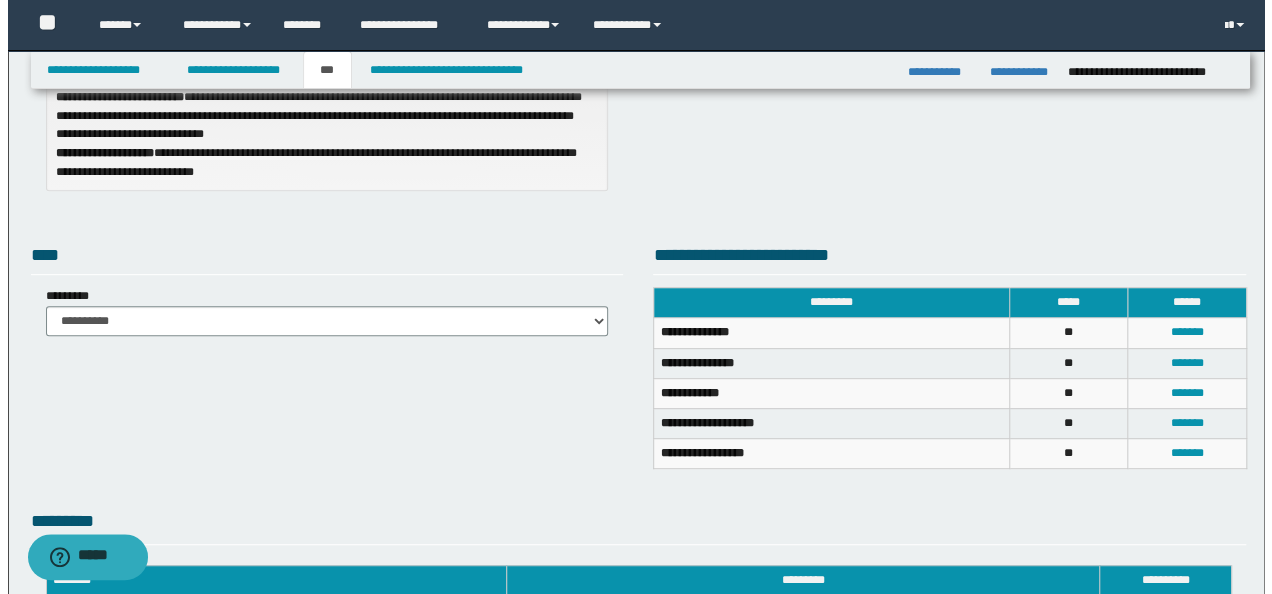 scroll, scrollTop: 304, scrollLeft: 0, axis: vertical 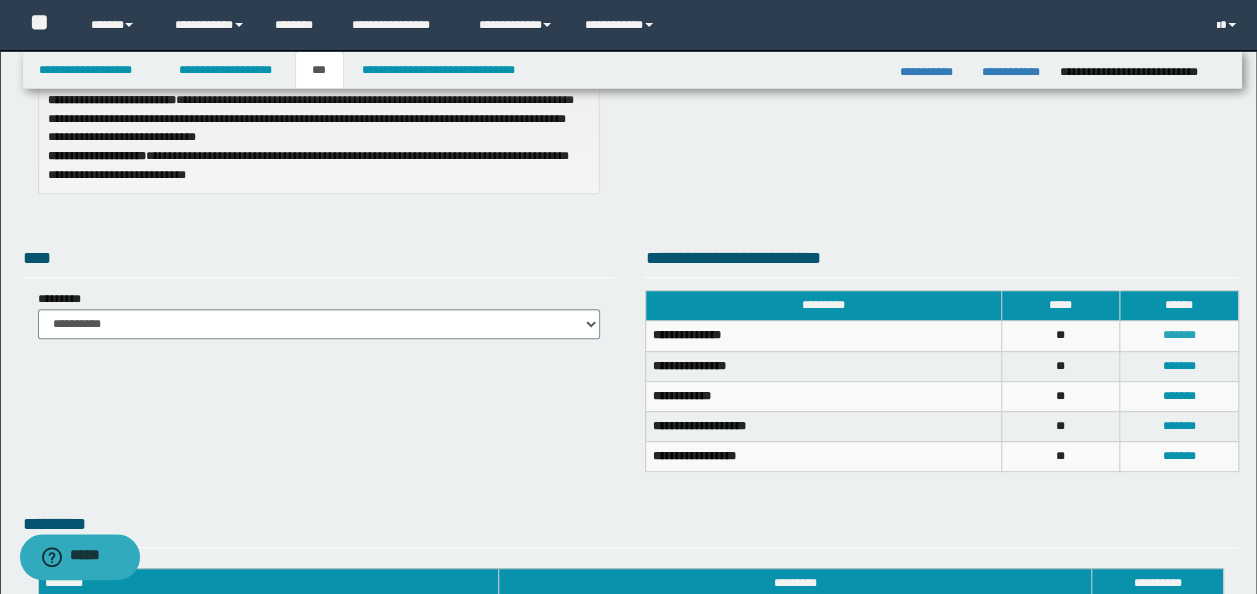 click on "*******" at bounding box center [1178, 335] 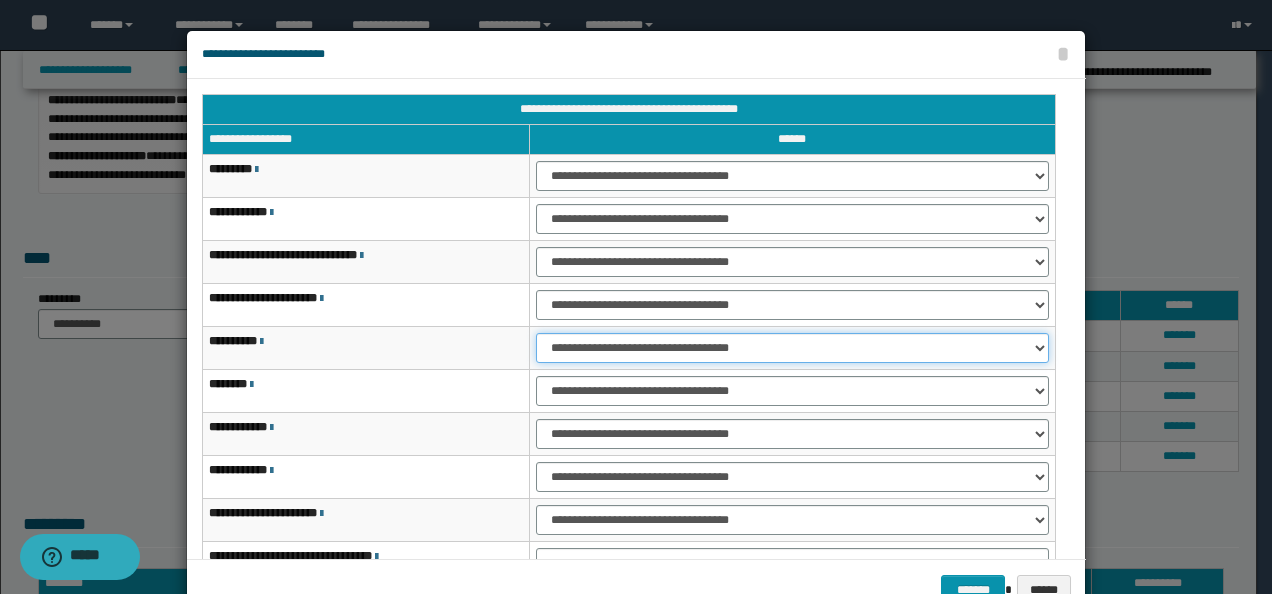 click on "**********" at bounding box center (792, 348) 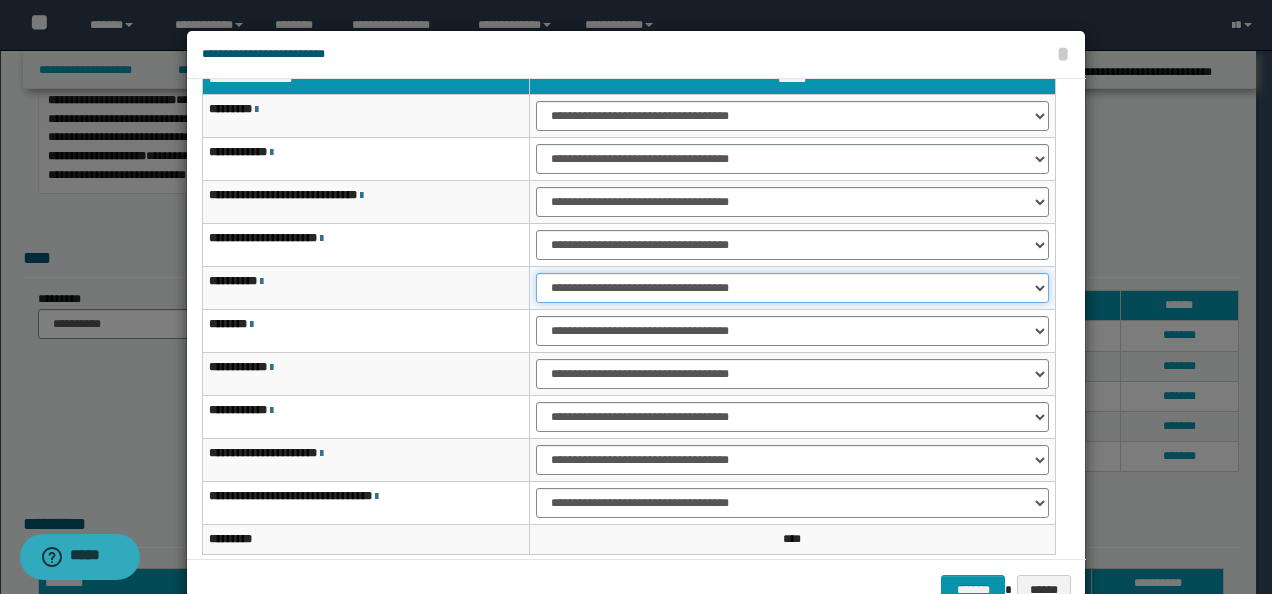 scroll, scrollTop: 116, scrollLeft: 0, axis: vertical 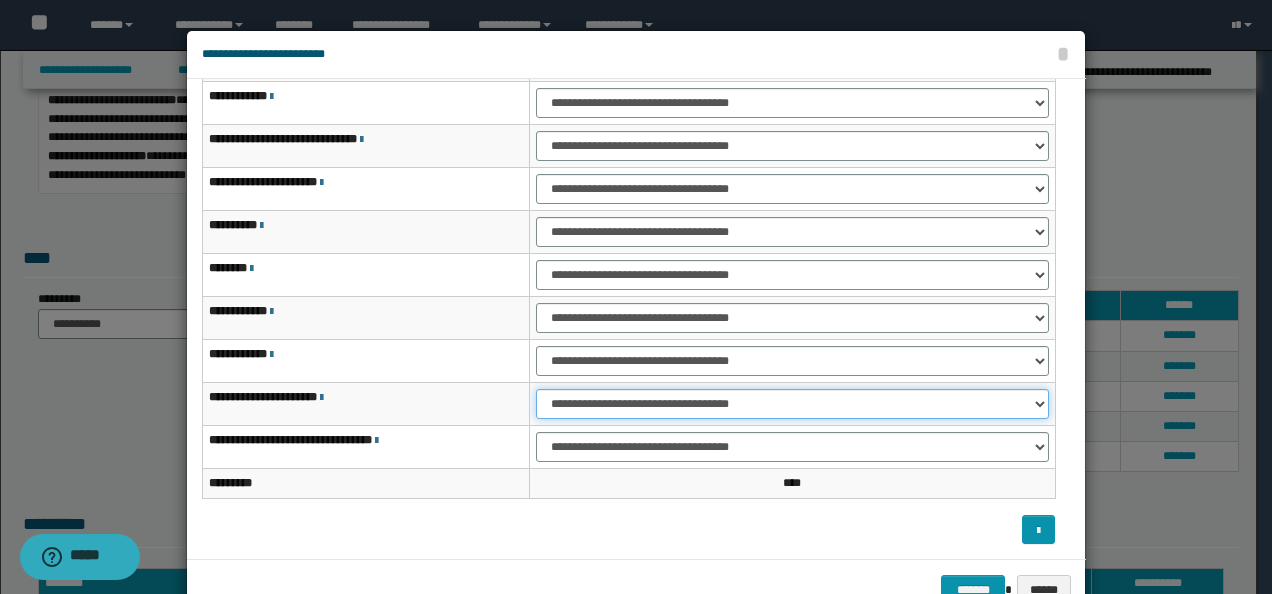 click on "**********" at bounding box center (792, 404) 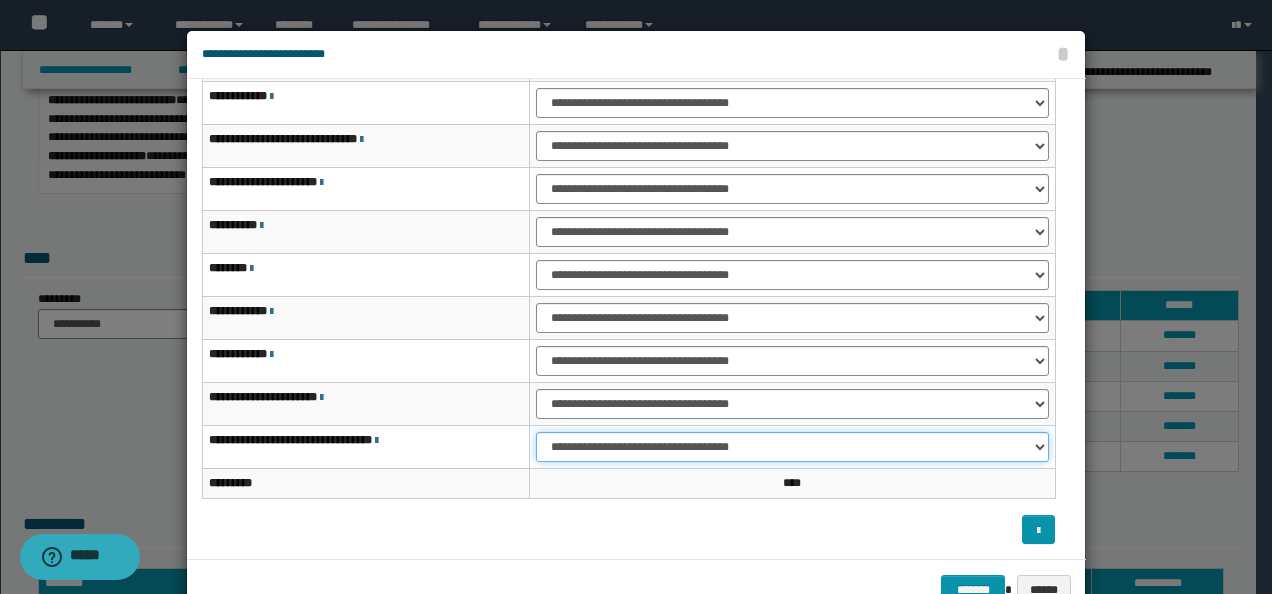 drag, startPoint x: 580, startPoint y: 449, endPoint x: 578, endPoint y: 460, distance: 11.18034 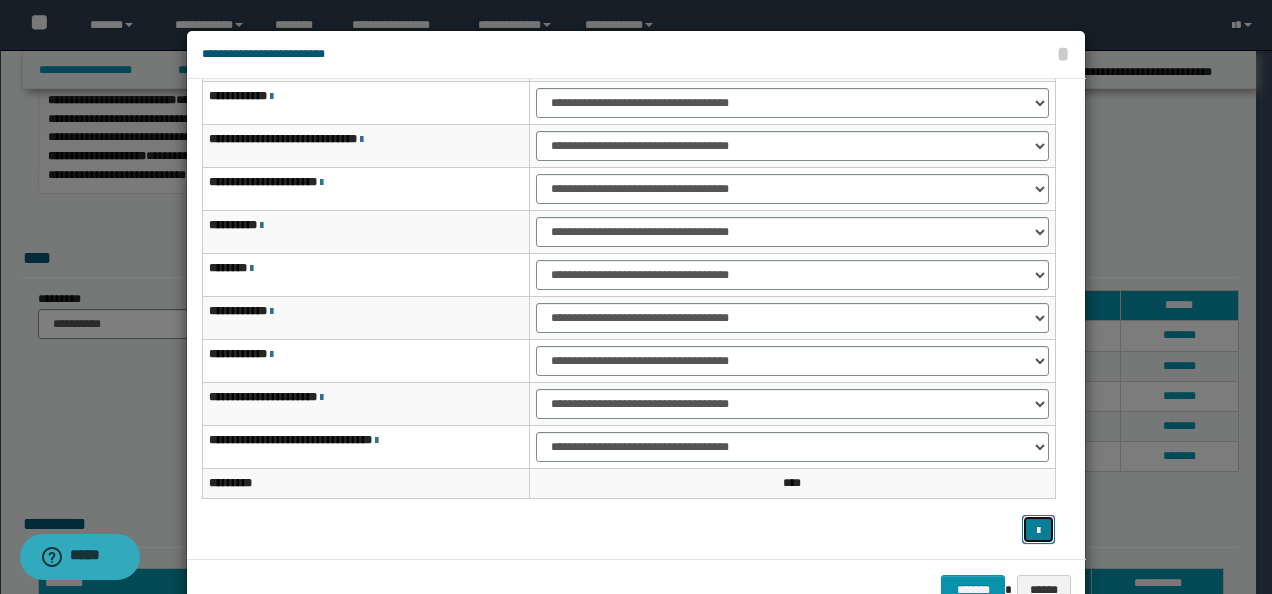 click at bounding box center [1038, 529] 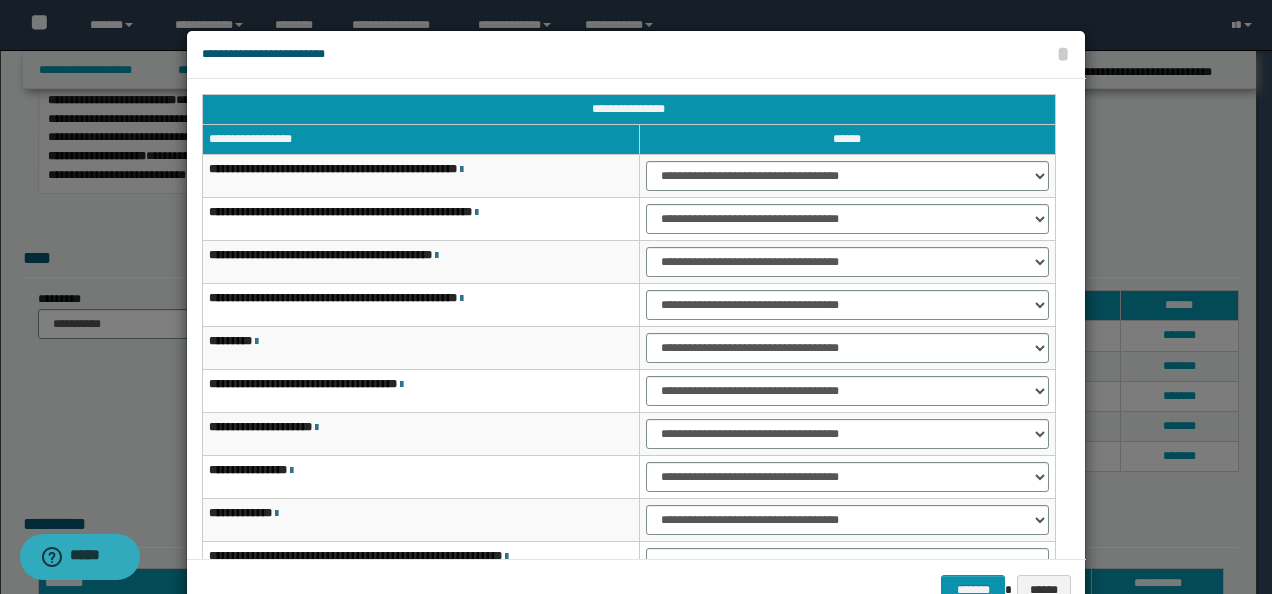 scroll, scrollTop: 100, scrollLeft: 0, axis: vertical 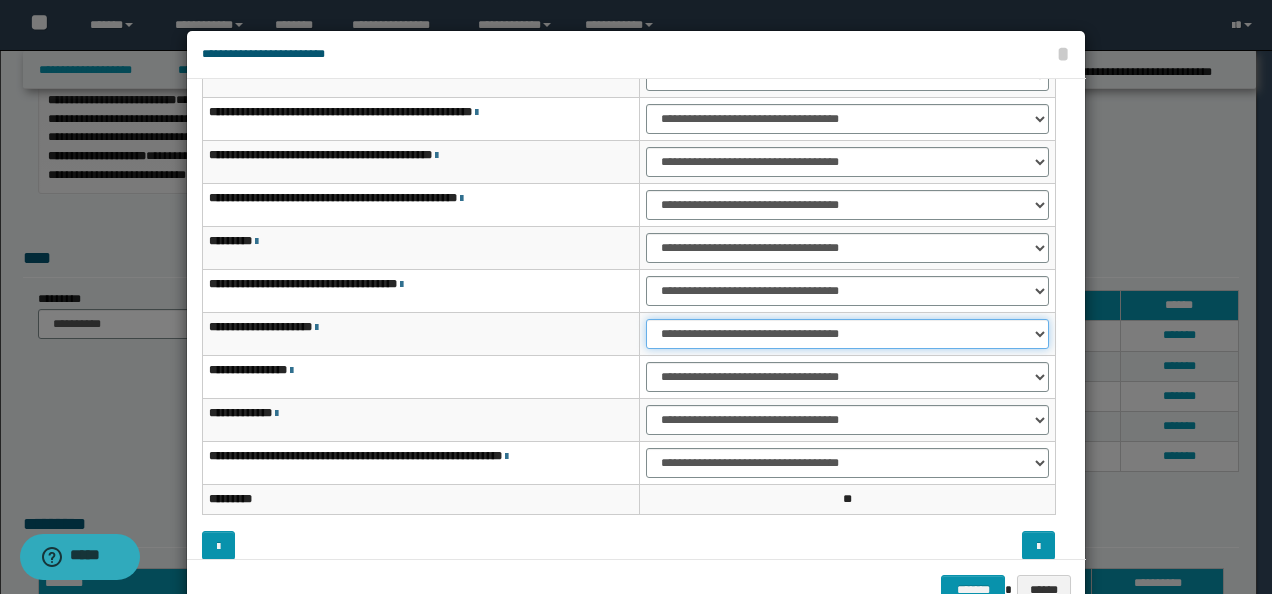 click on "**********" at bounding box center (847, 334) 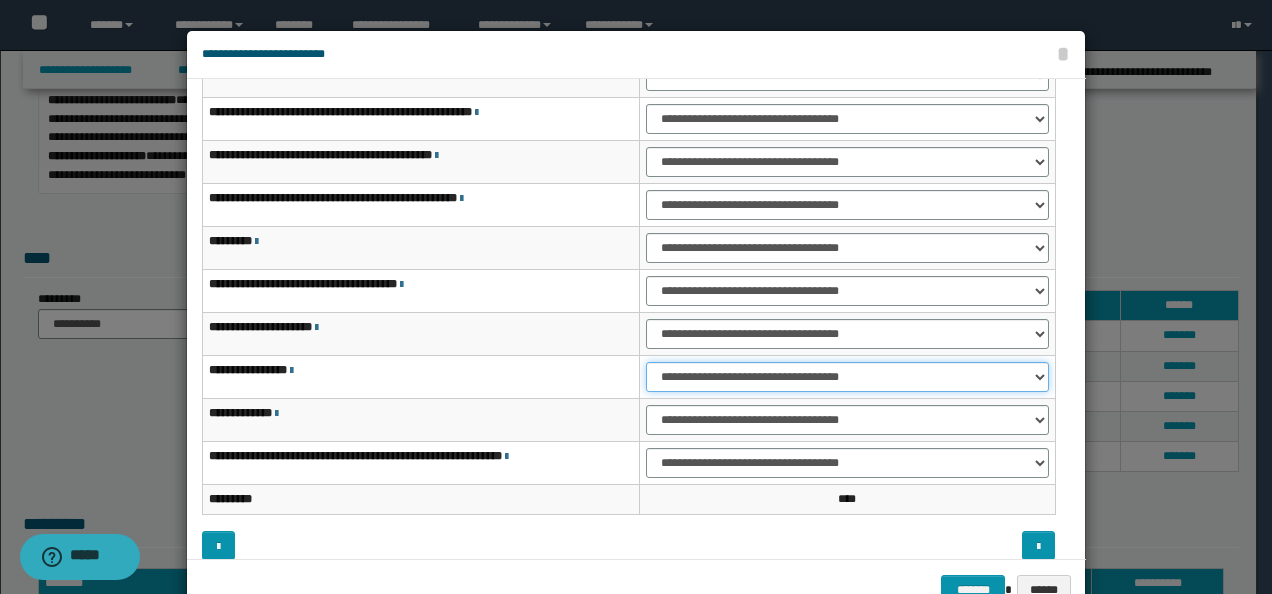click on "**********" at bounding box center (847, 377) 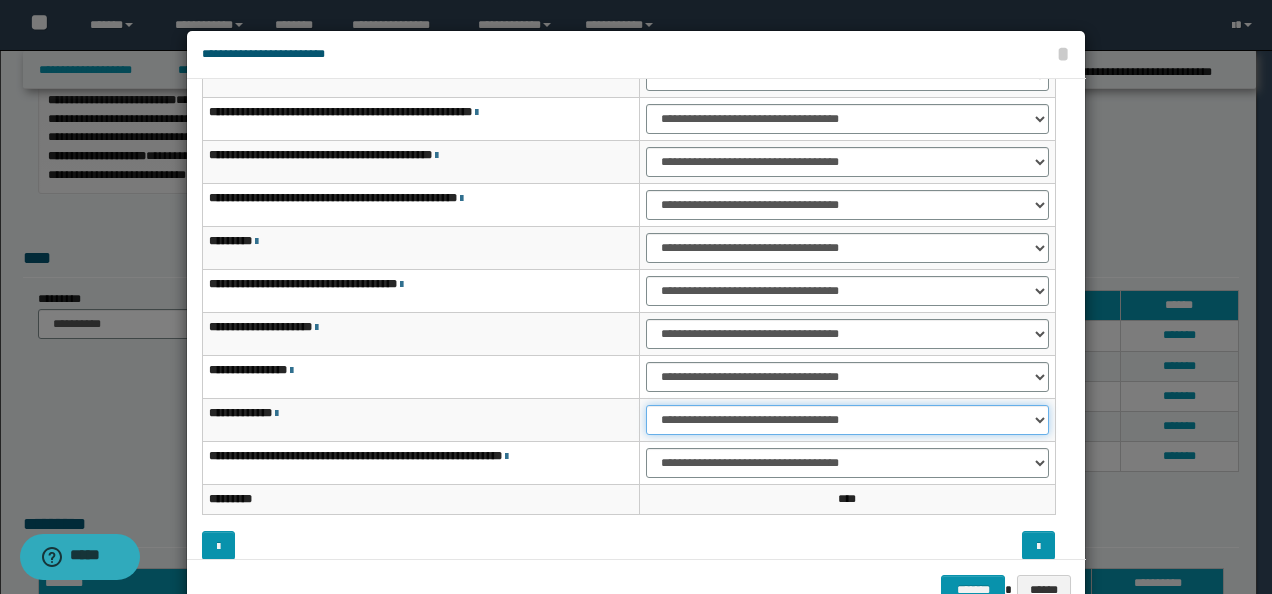 drag, startPoint x: 688, startPoint y: 420, endPoint x: 688, endPoint y: 433, distance: 13 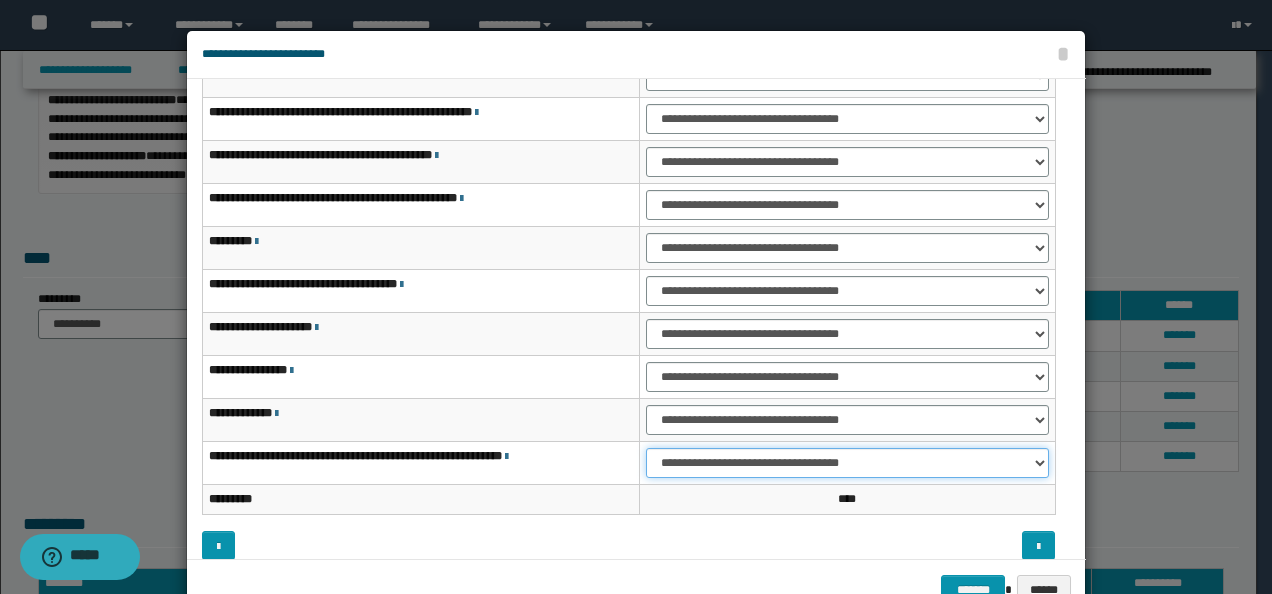 drag, startPoint x: 688, startPoint y: 457, endPoint x: 689, endPoint y: 469, distance: 12.0415945 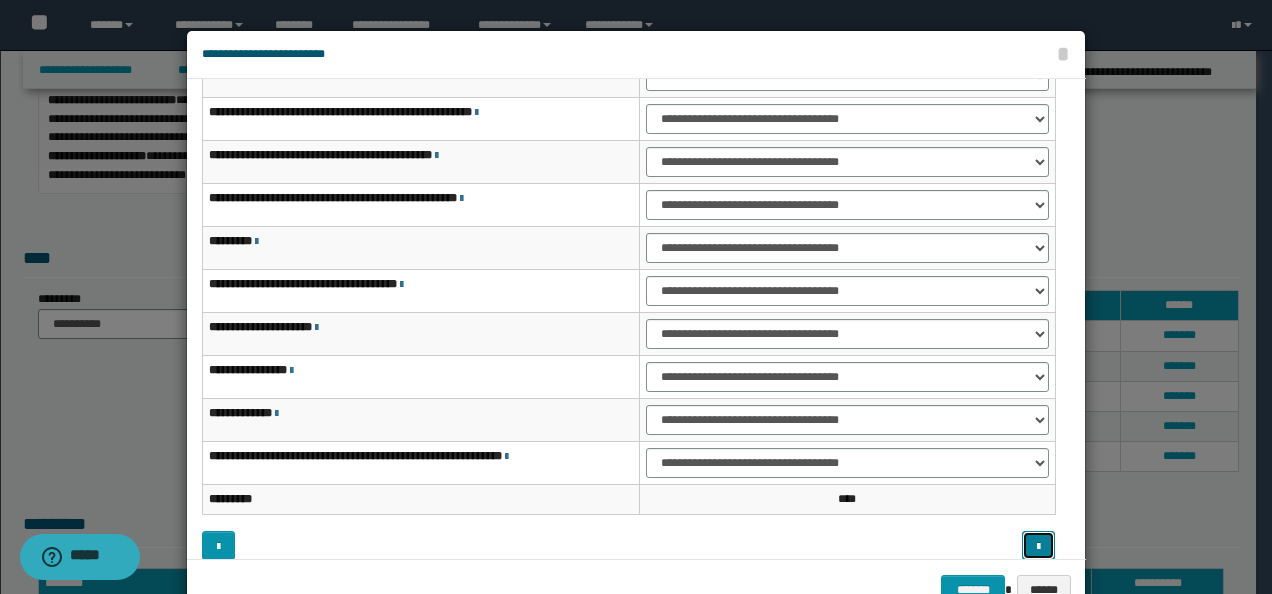click at bounding box center [1038, 547] 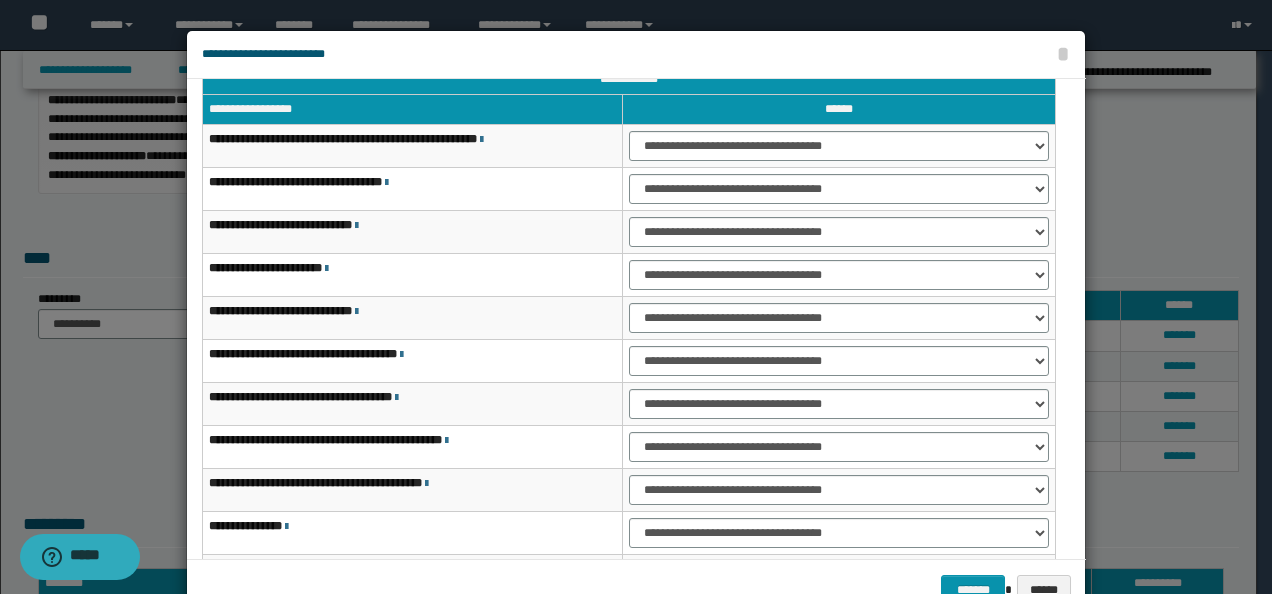 scroll, scrollTop: 0, scrollLeft: 0, axis: both 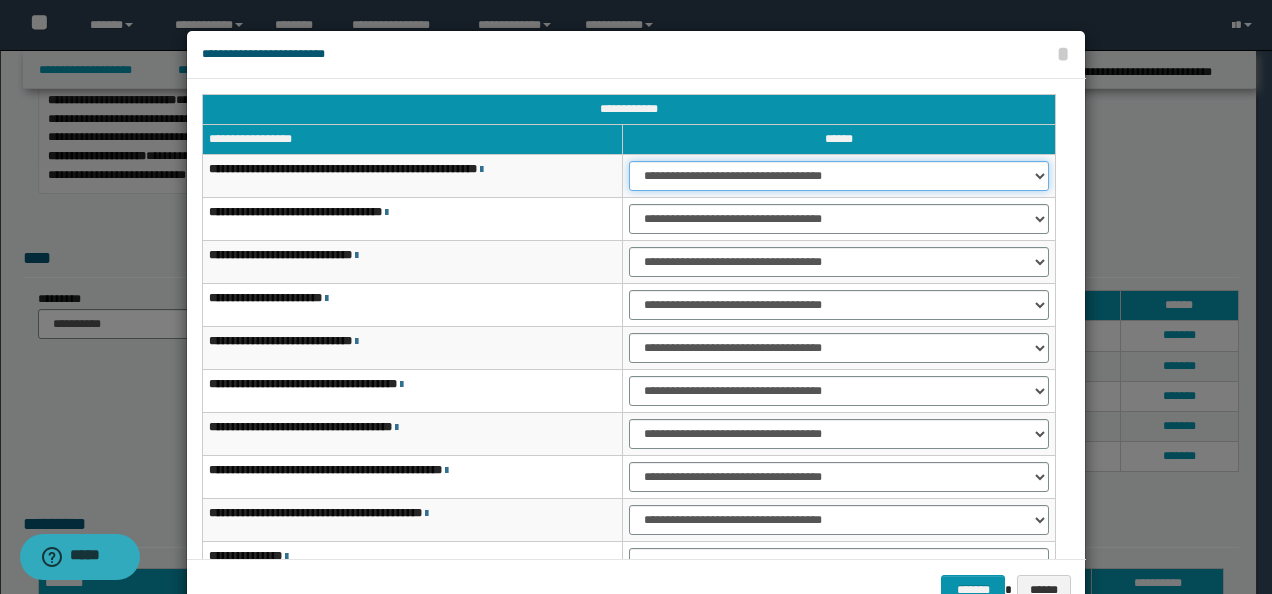 drag, startPoint x: 686, startPoint y: 178, endPoint x: 686, endPoint y: 189, distance: 11 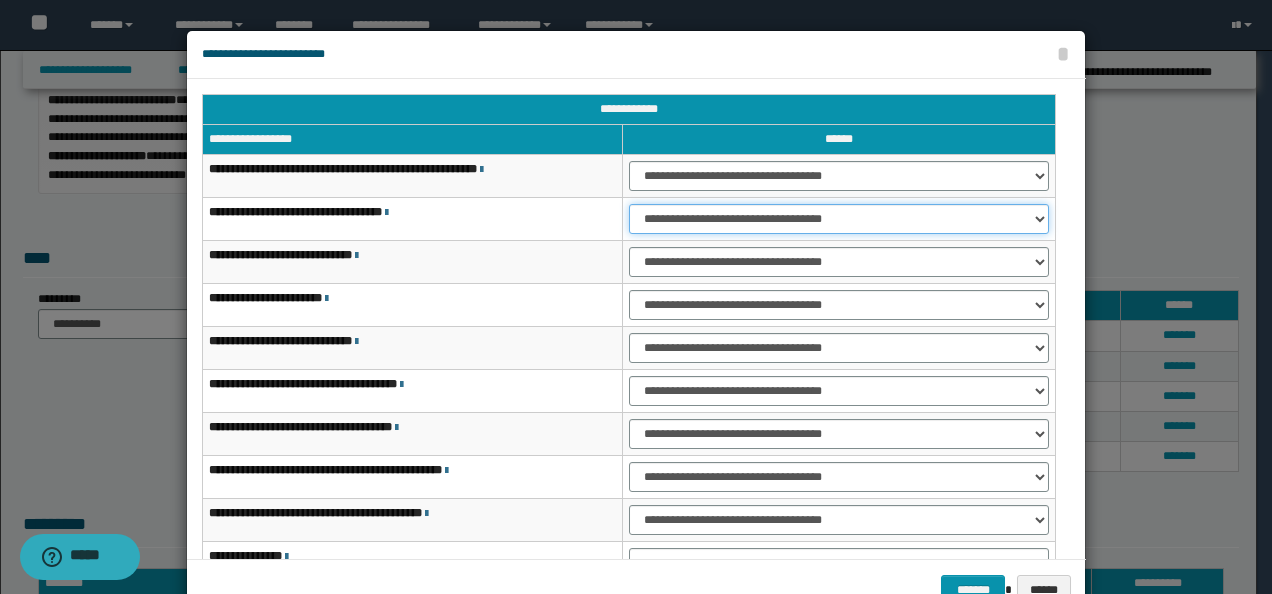 click on "**********" at bounding box center [839, 219] 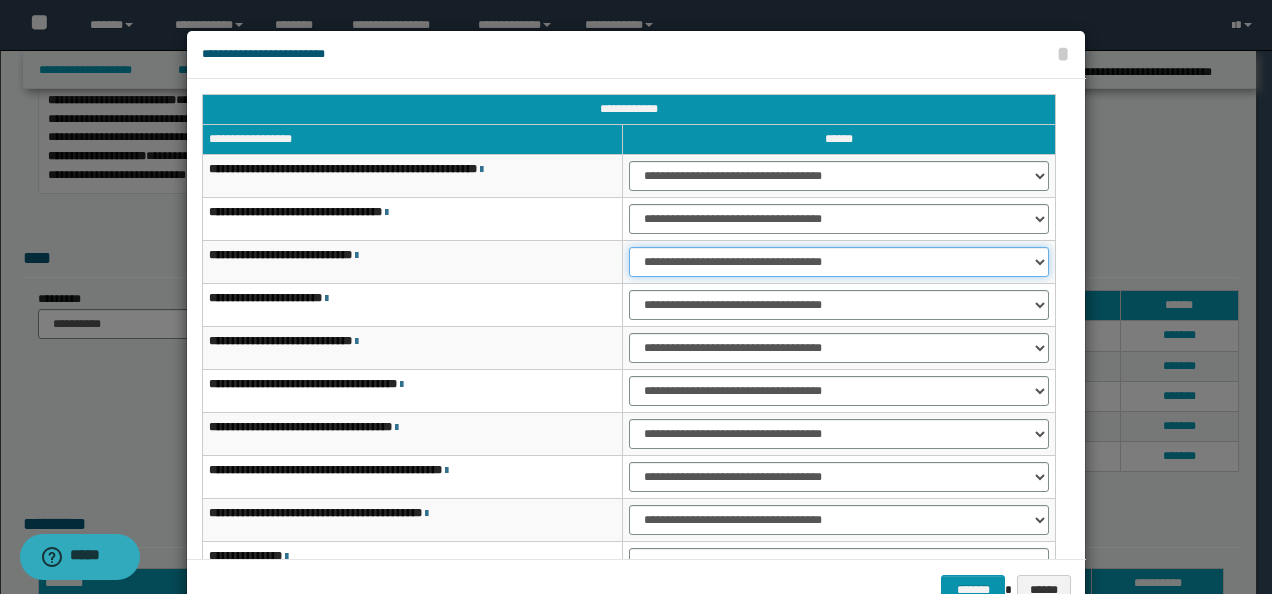 click on "**********" at bounding box center (839, 262) 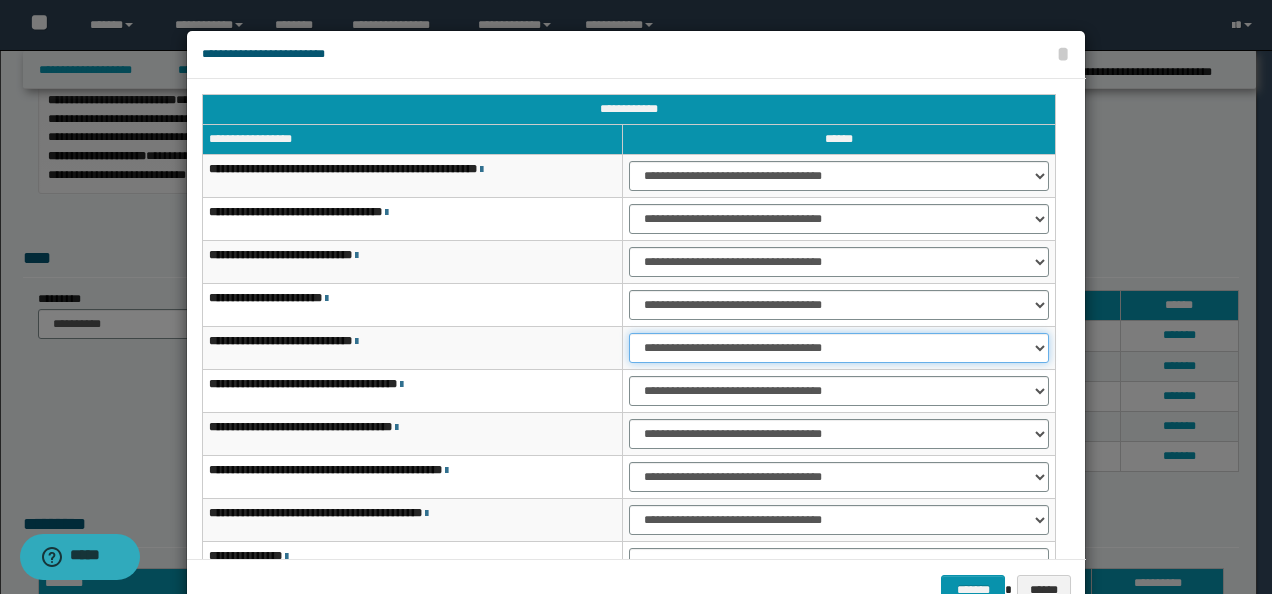 drag, startPoint x: 638, startPoint y: 346, endPoint x: 646, endPoint y: 362, distance: 17.888544 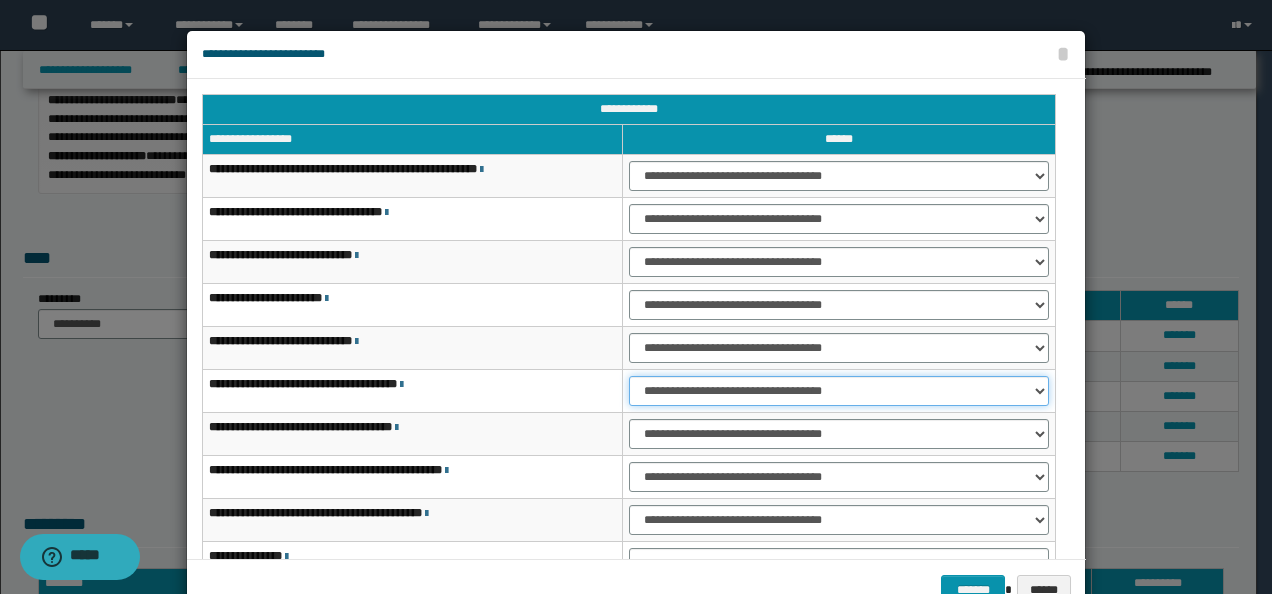 click on "**********" at bounding box center (839, 391) 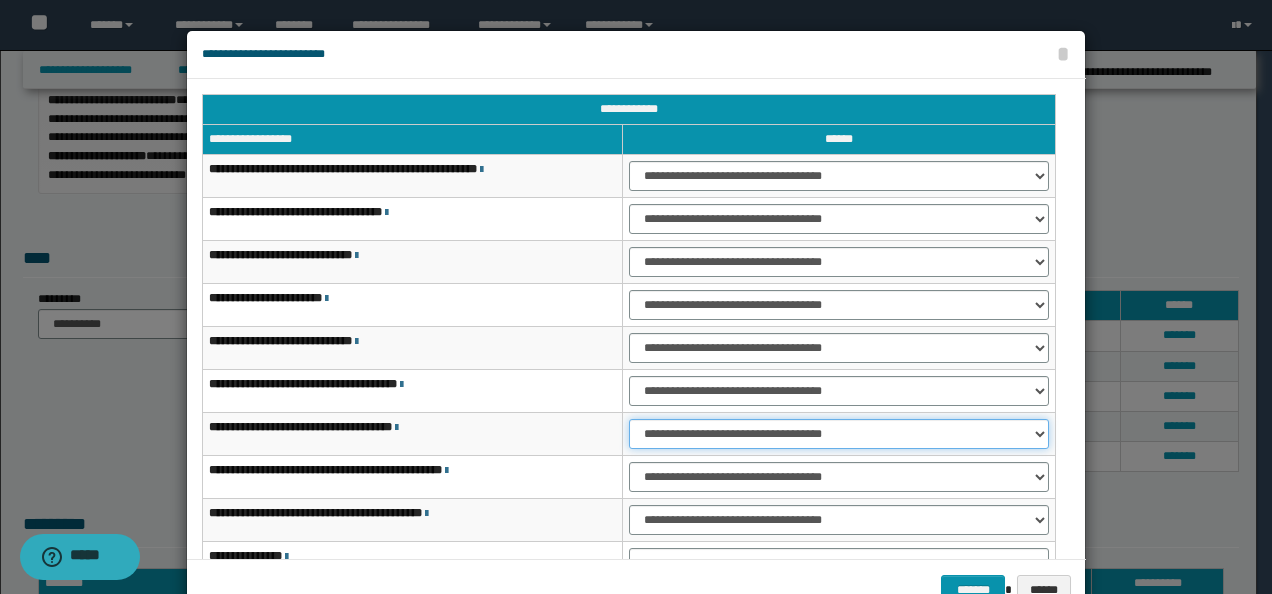 drag, startPoint x: 679, startPoint y: 435, endPoint x: 676, endPoint y: 448, distance: 13.341664 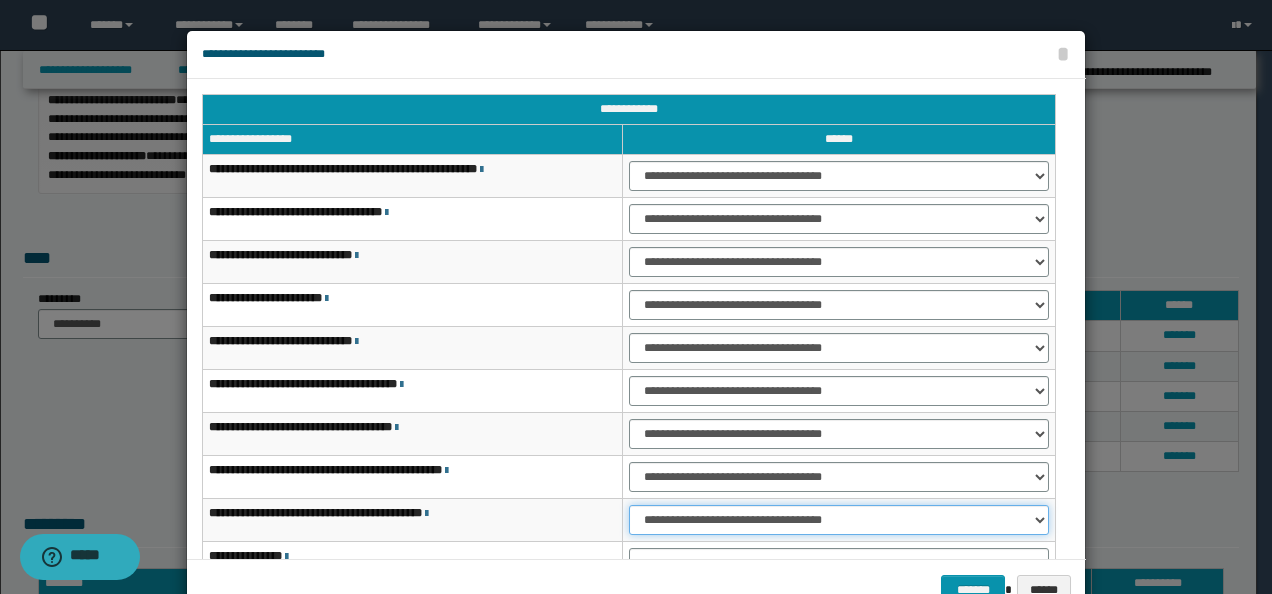 click on "**********" at bounding box center (839, 520) 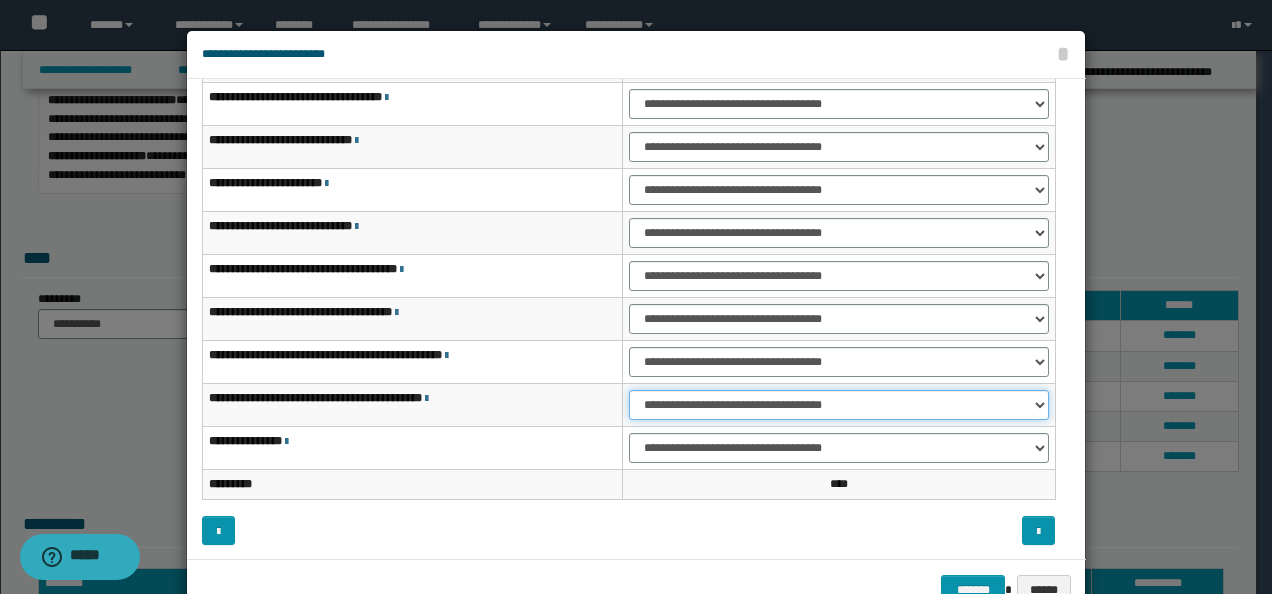 scroll, scrollTop: 116, scrollLeft: 0, axis: vertical 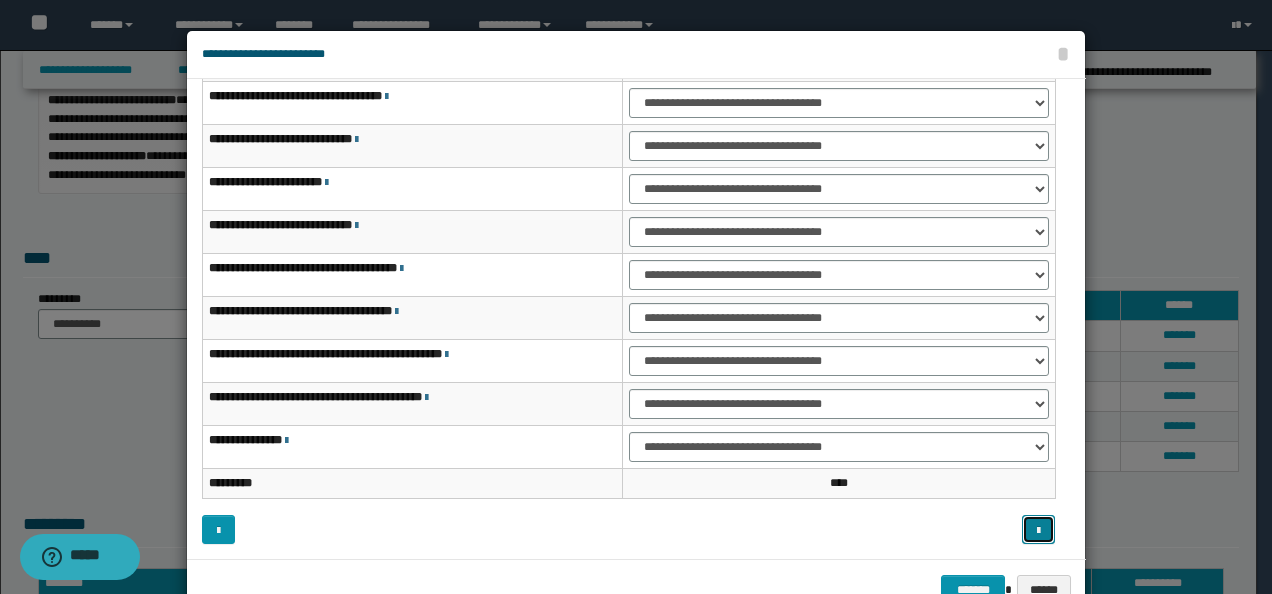 click at bounding box center [1038, 531] 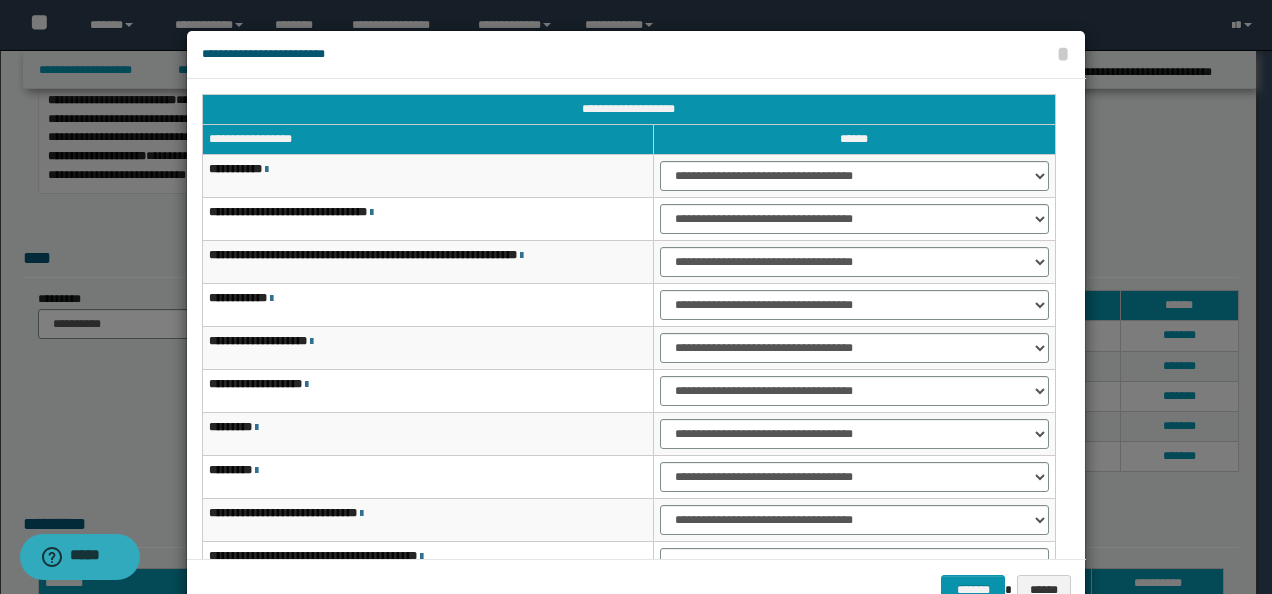 scroll, scrollTop: 0, scrollLeft: 0, axis: both 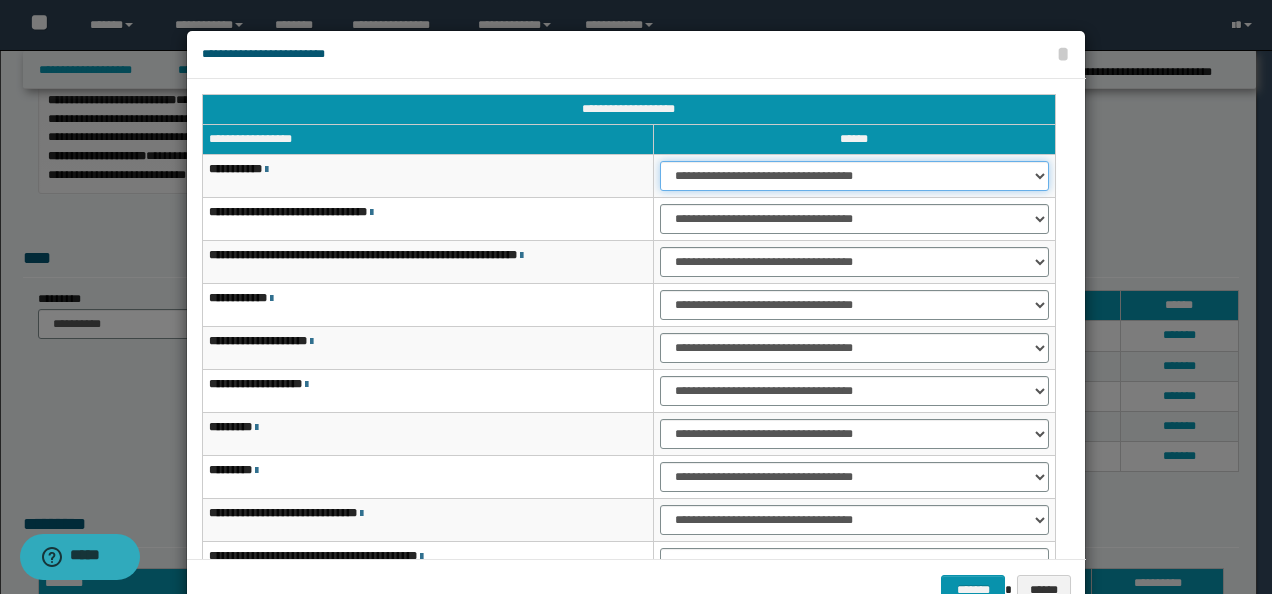 click on "**********" at bounding box center (854, 176) 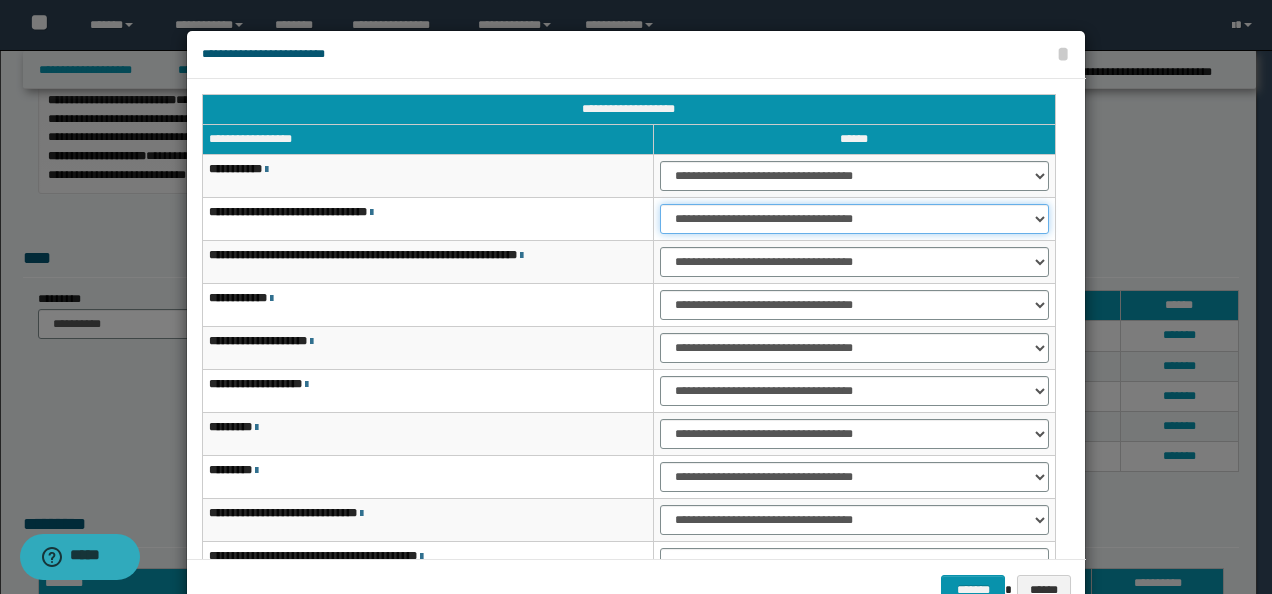 click on "**********" at bounding box center (854, 219) 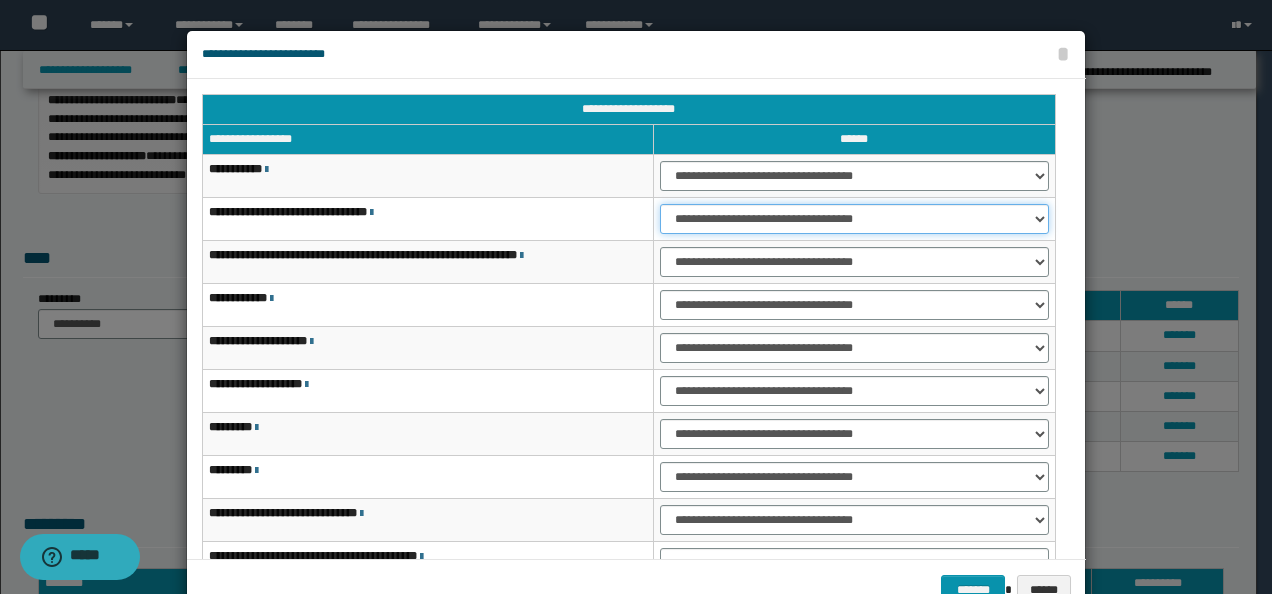 click on "**********" at bounding box center [854, 219] 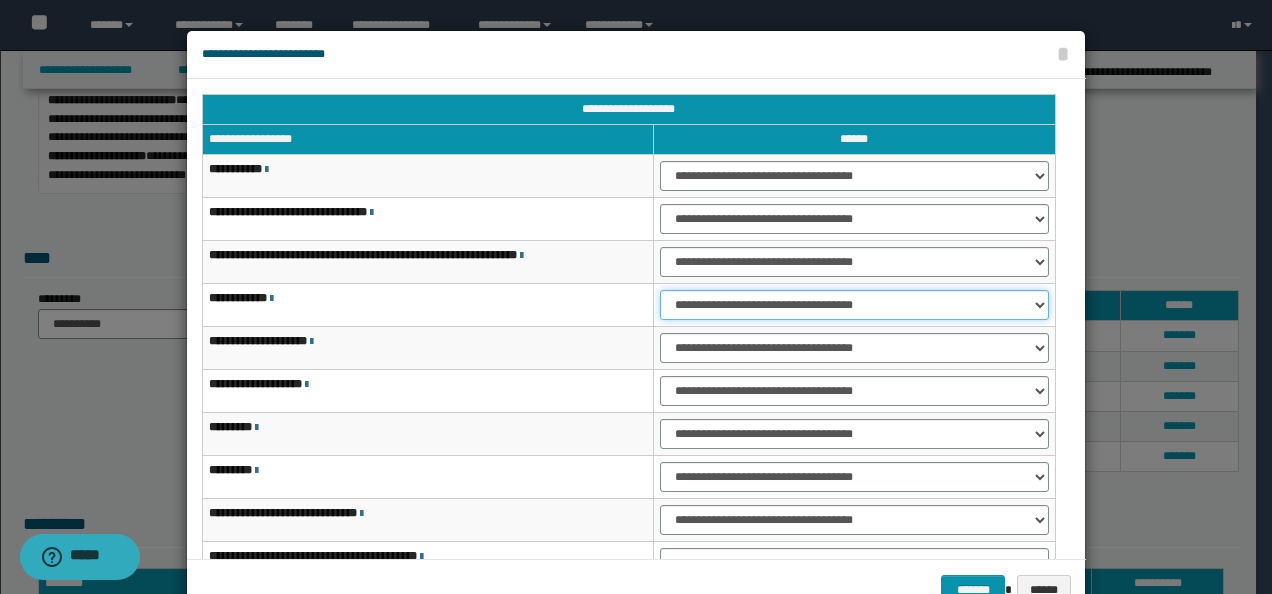 drag, startPoint x: 682, startPoint y: 301, endPoint x: 684, endPoint y: 320, distance: 19.104973 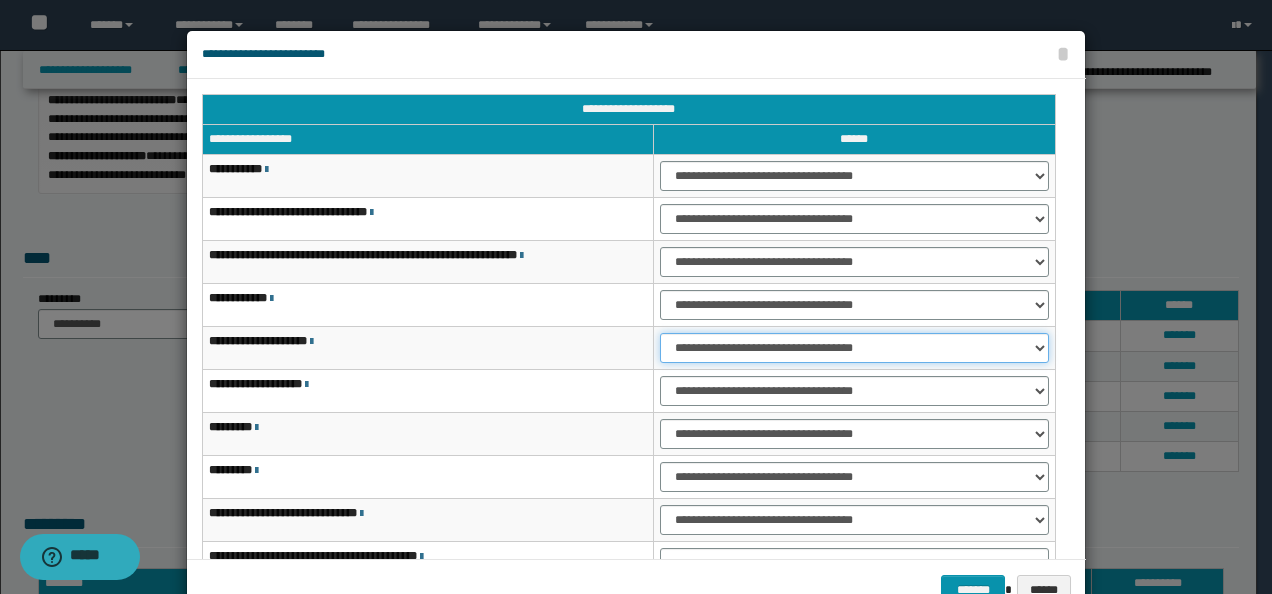 drag, startPoint x: 689, startPoint y: 348, endPoint x: 693, endPoint y: 363, distance: 15.524175 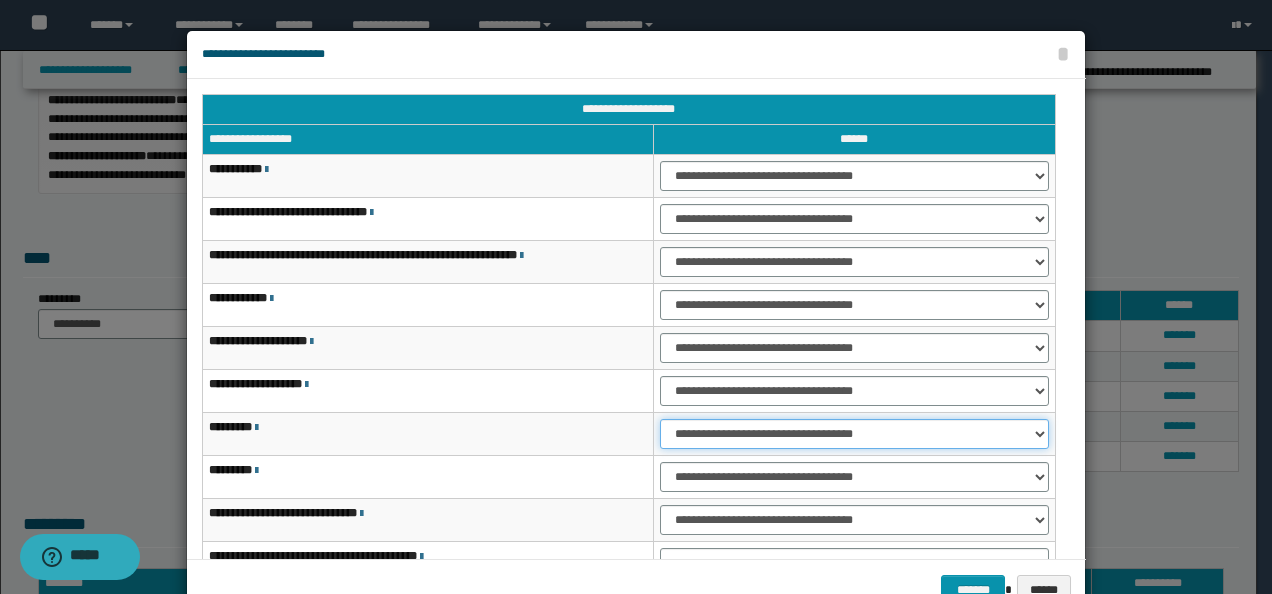 drag, startPoint x: 673, startPoint y: 424, endPoint x: 685, endPoint y: 428, distance: 12.649111 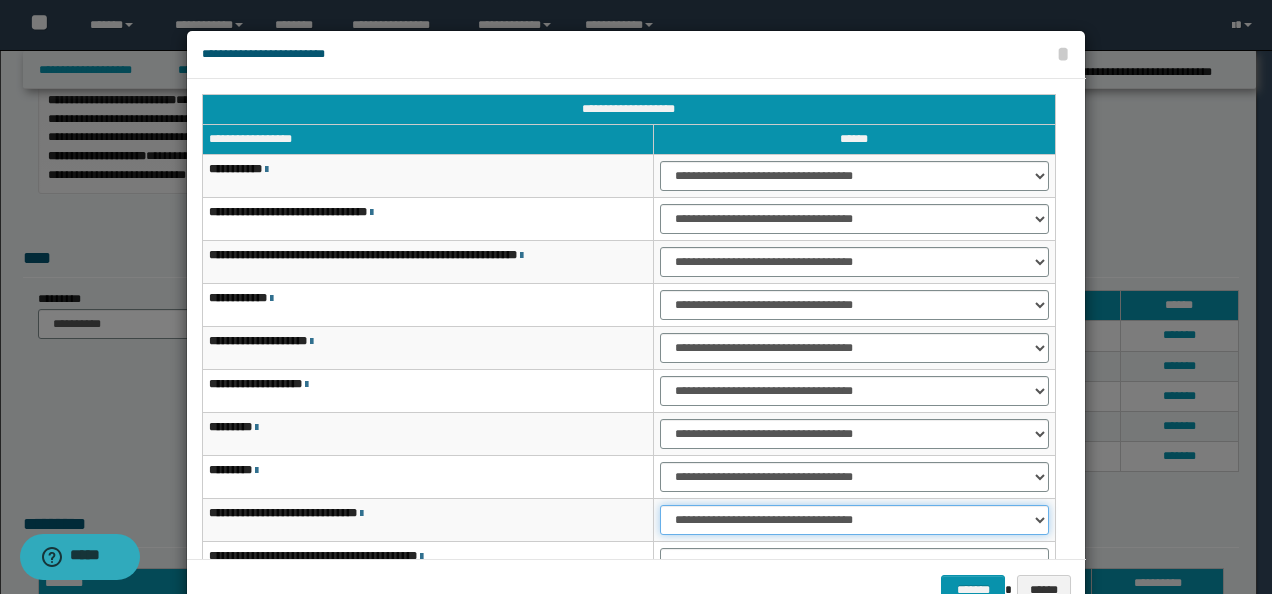 click on "**********" at bounding box center (854, 520) 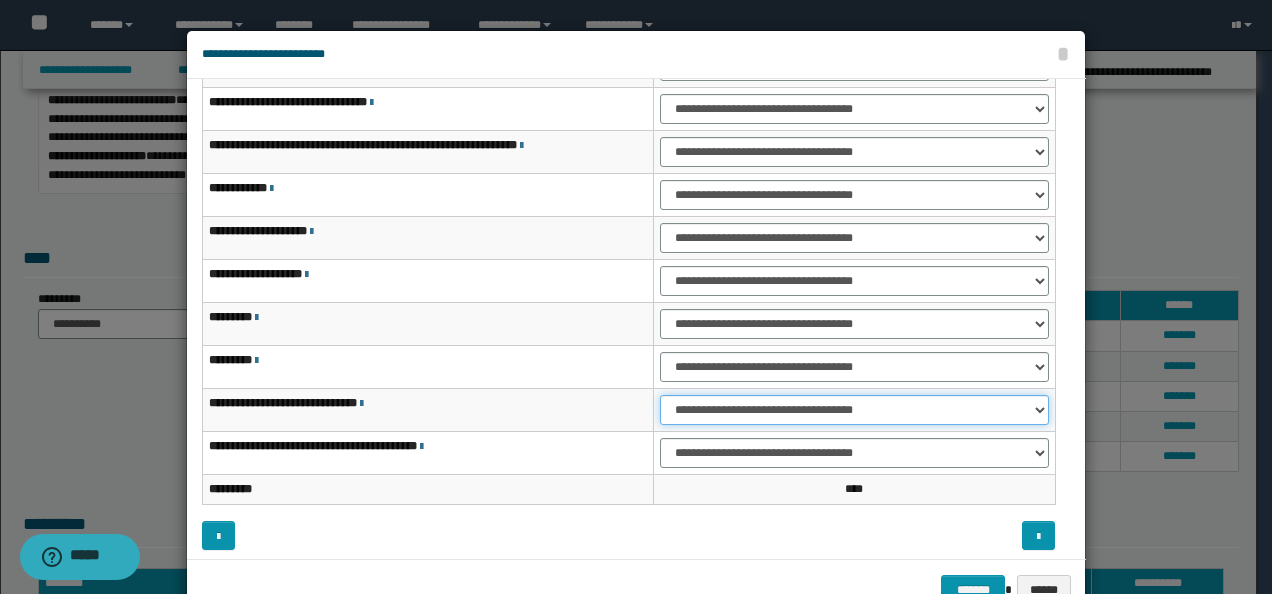 scroll, scrollTop: 116, scrollLeft: 0, axis: vertical 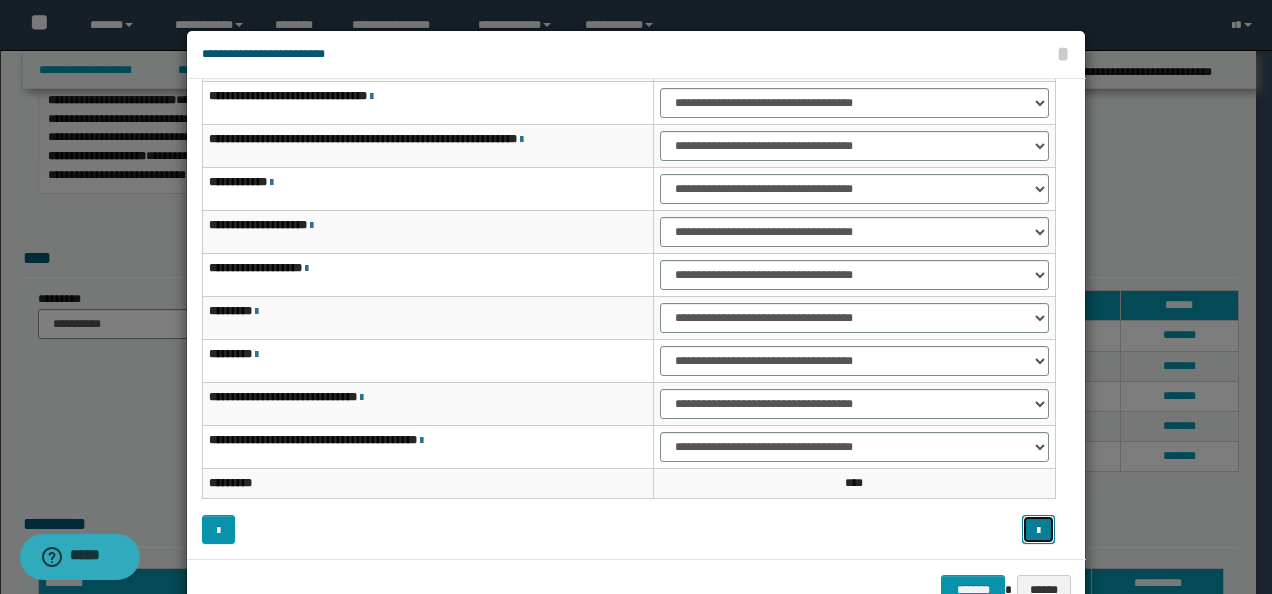 click at bounding box center (1038, 531) 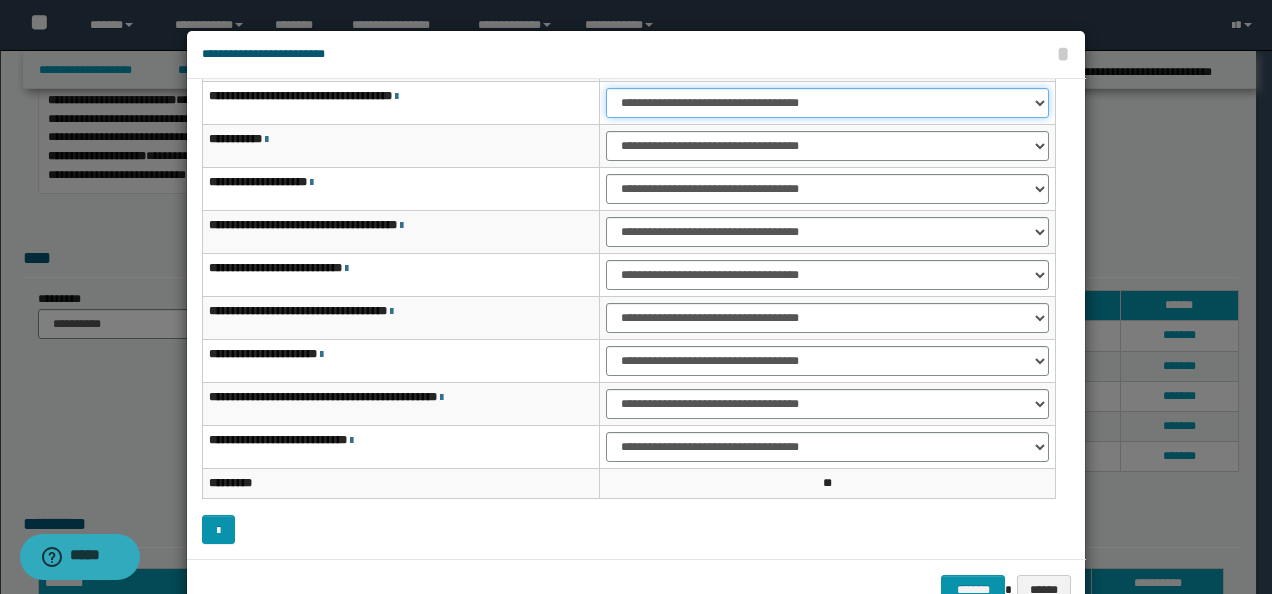 click on "**********" at bounding box center (827, 103) 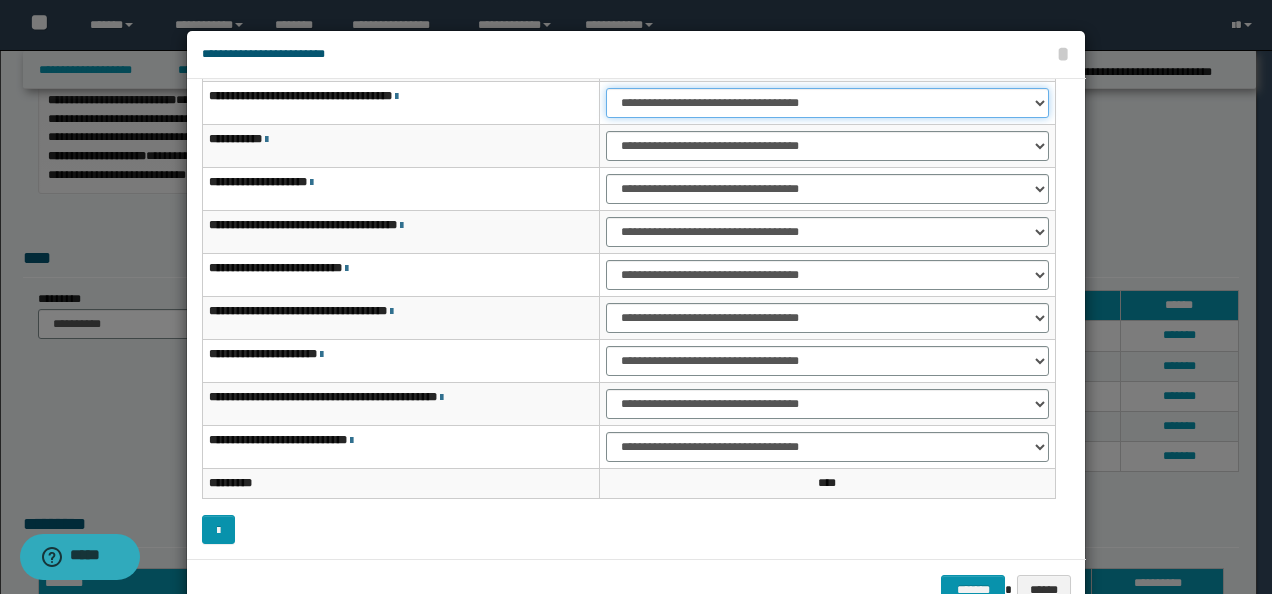 click on "**********" at bounding box center [827, 103] 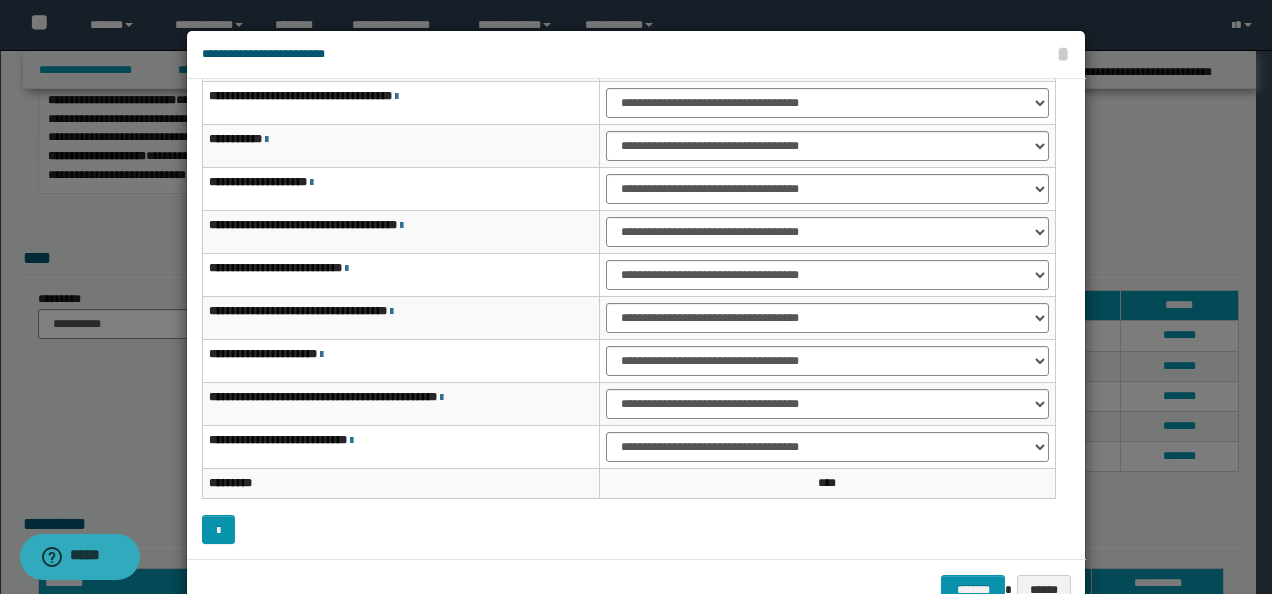 click on "**********" at bounding box center [401, 103] 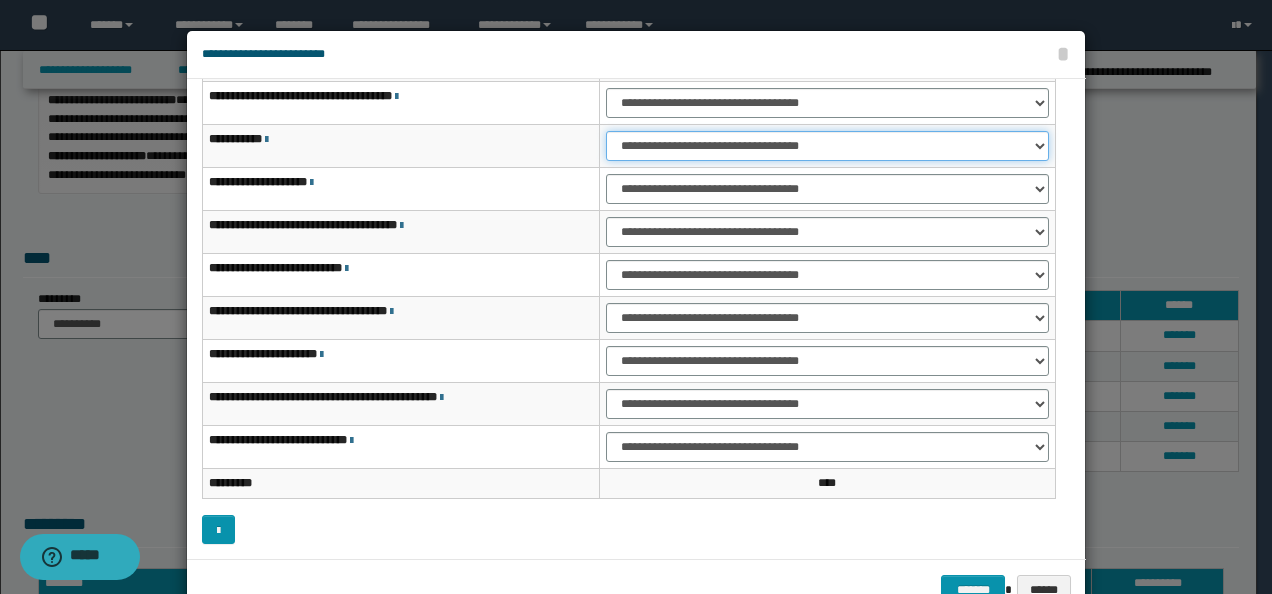 click on "**********" at bounding box center (827, 146) 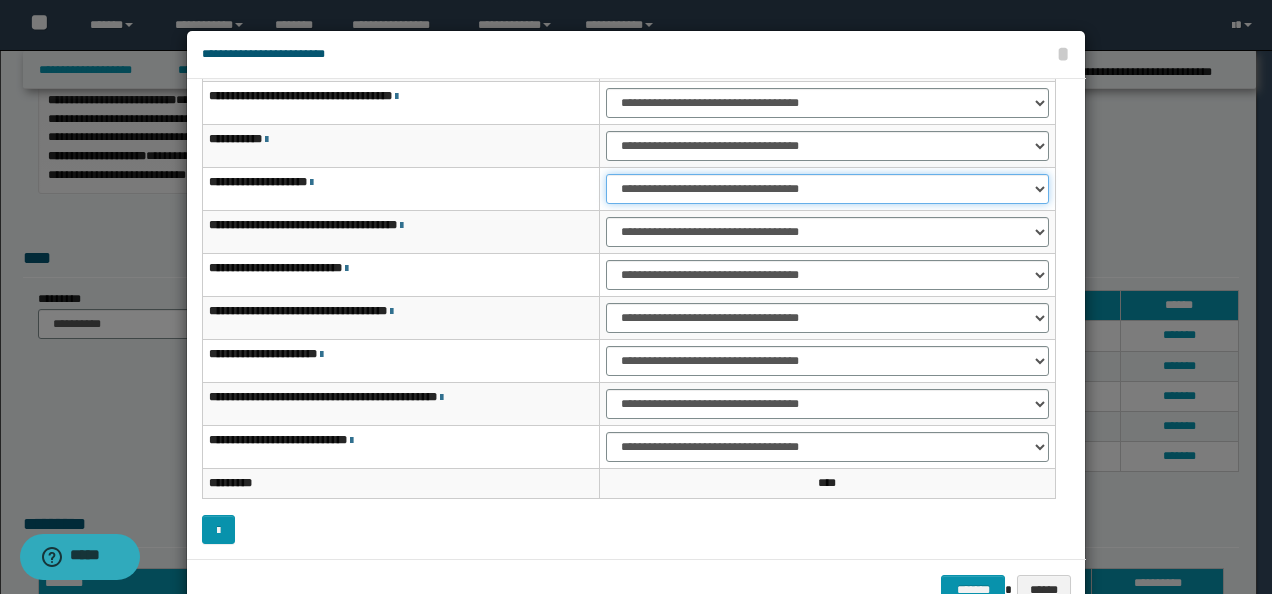 click on "**********" at bounding box center [827, 189] 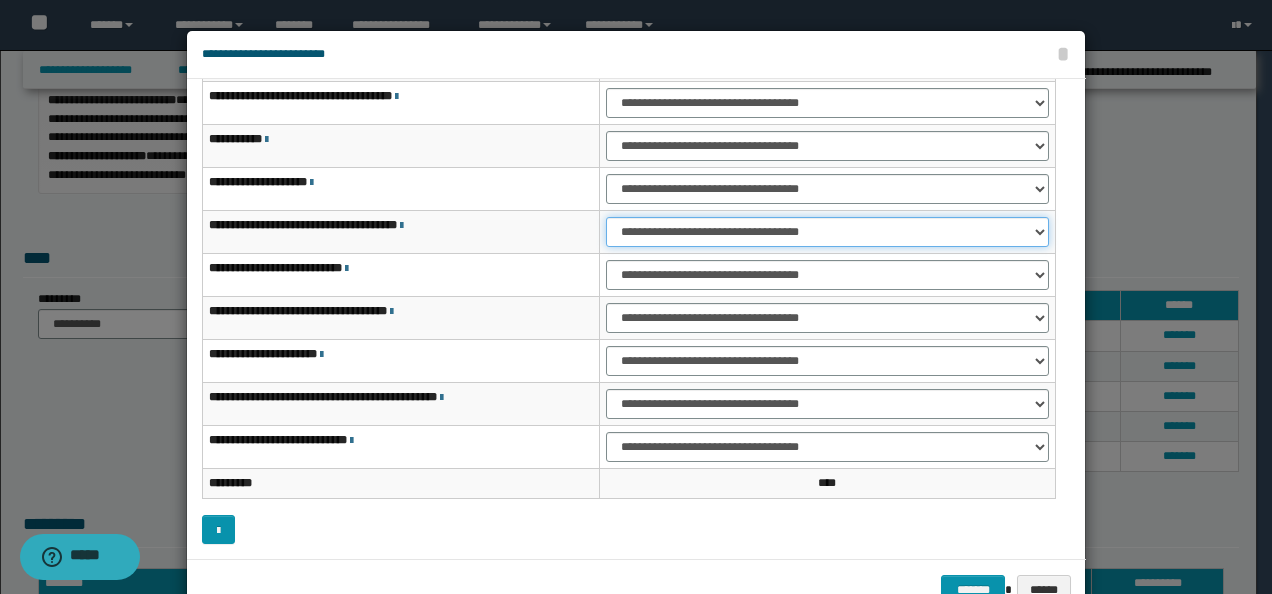 drag, startPoint x: 644, startPoint y: 222, endPoint x: 648, endPoint y: 238, distance: 16.492422 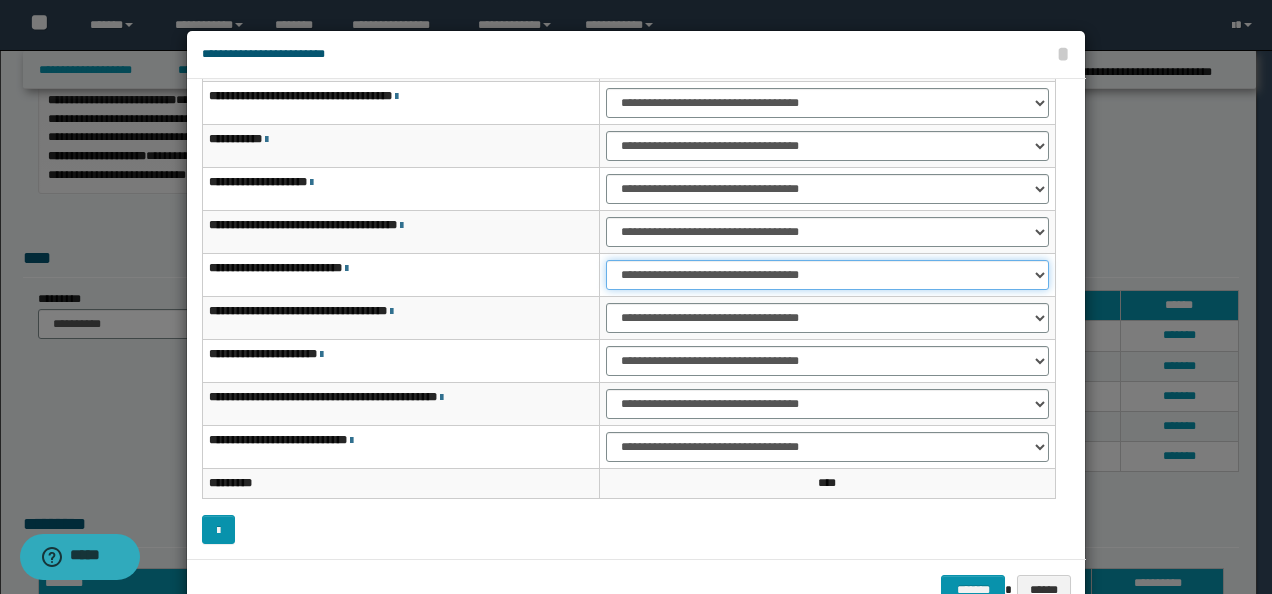 click on "**********" at bounding box center [827, 275] 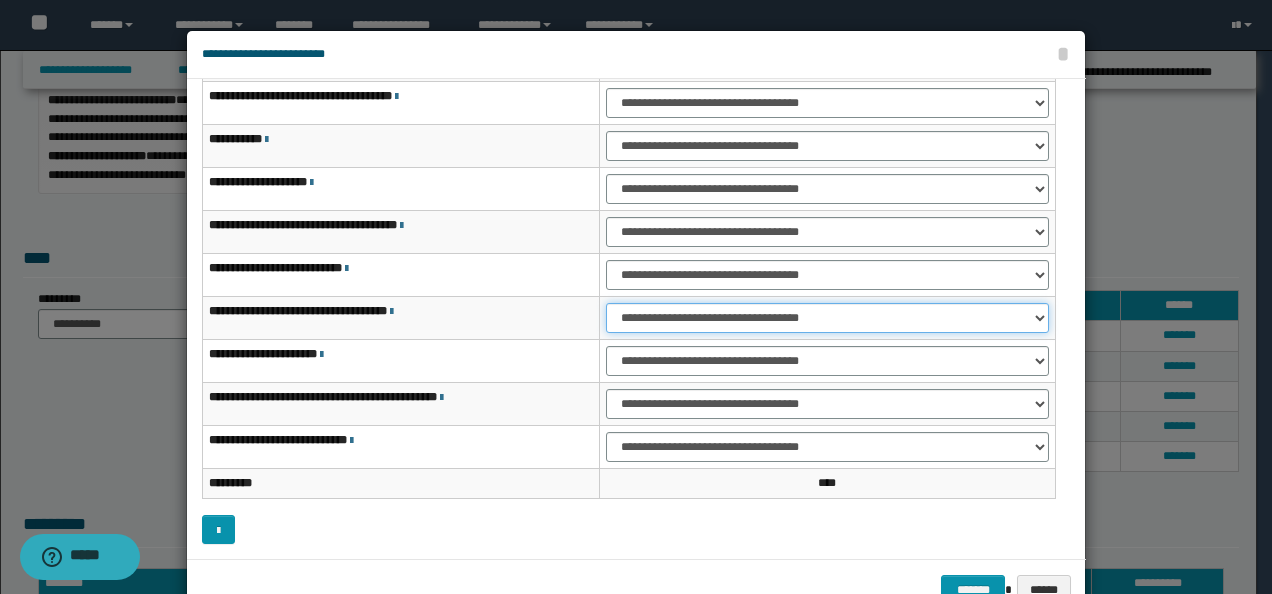 click on "**********" at bounding box center [827, 318] 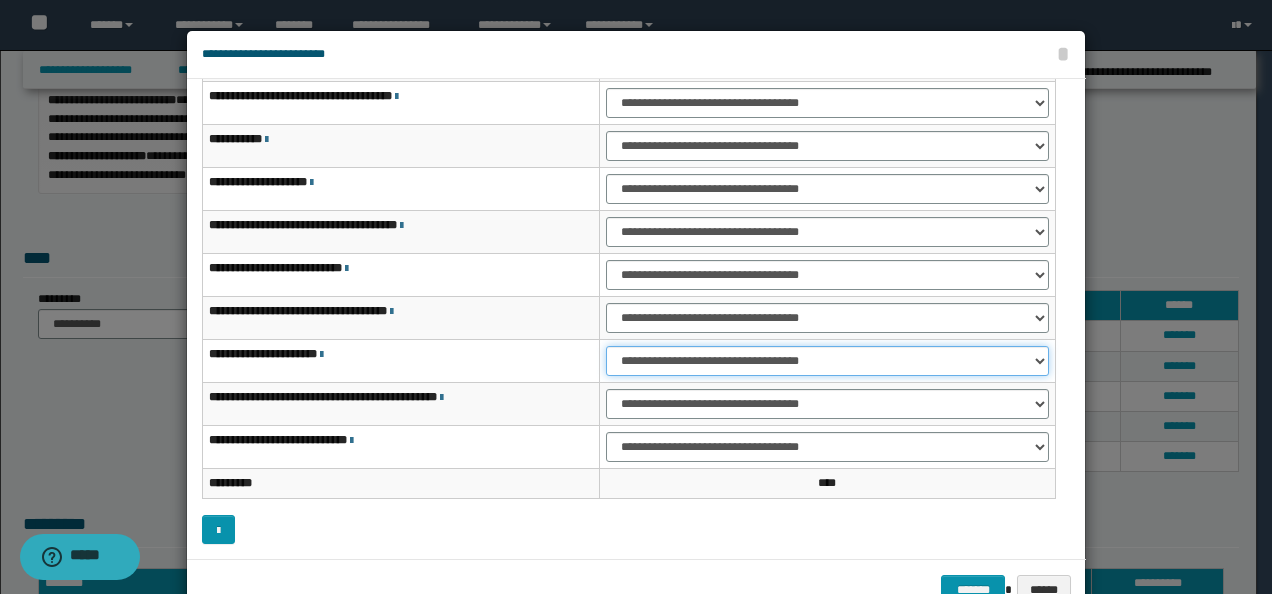 drag, startPoint x: 640, startPoint y: 358, endPoint x: 640, endPoint y: 375, distance: 17 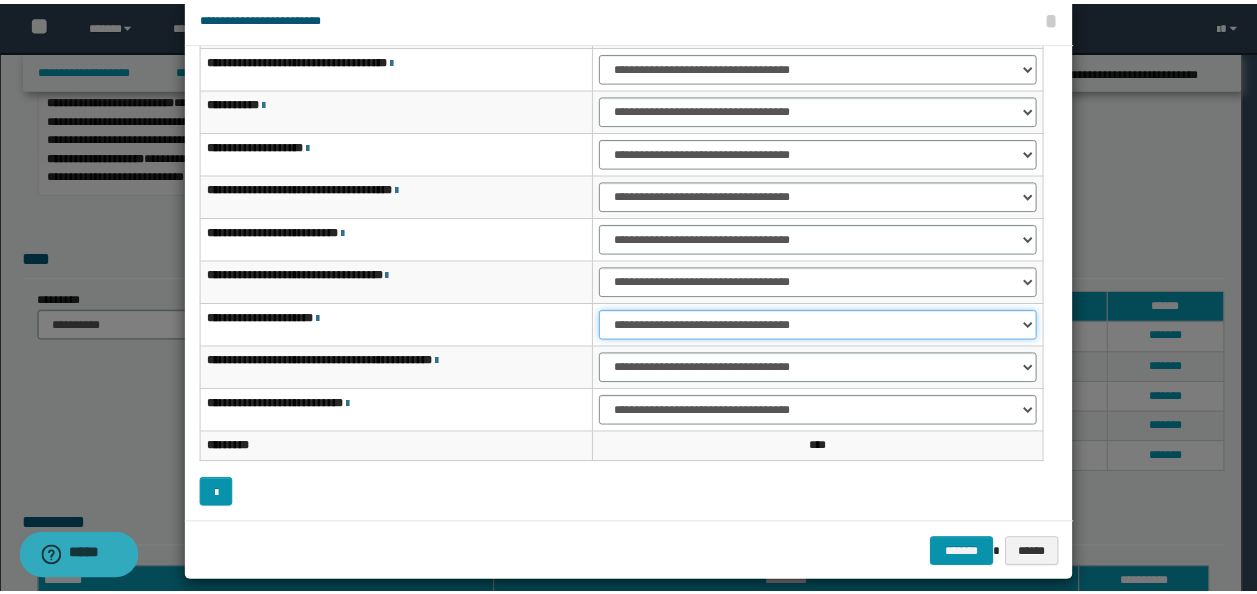 scroll, scrollTop: 55, scrollLeft: 0, axis: vertical 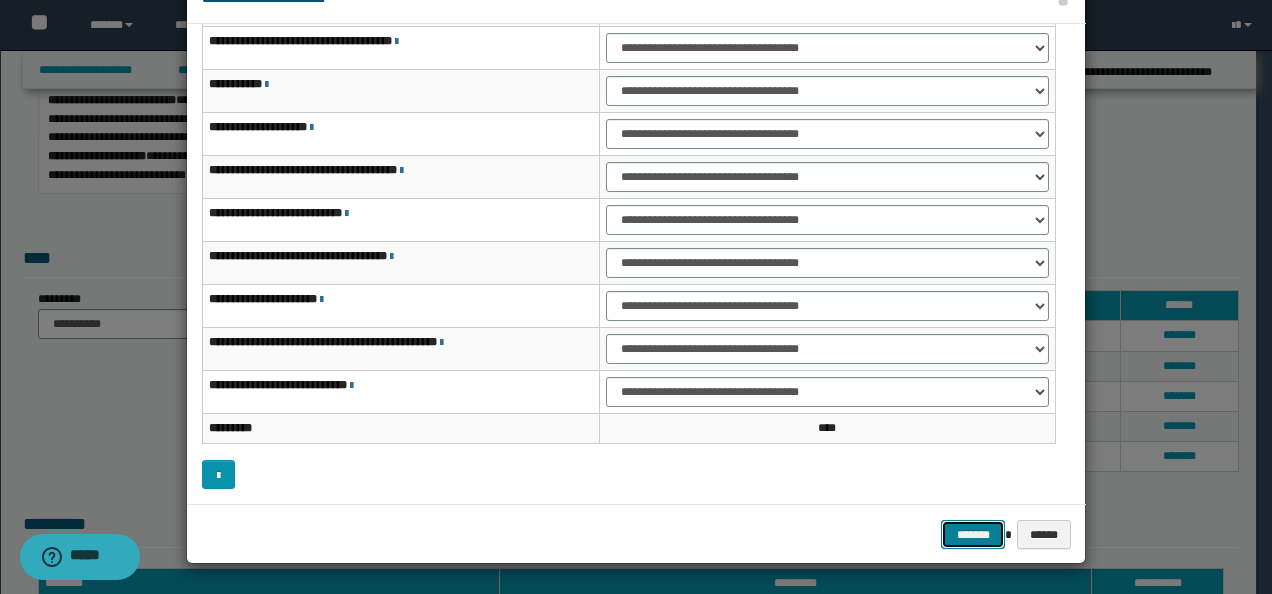 click on "*******" at bounding box center (973, 534) 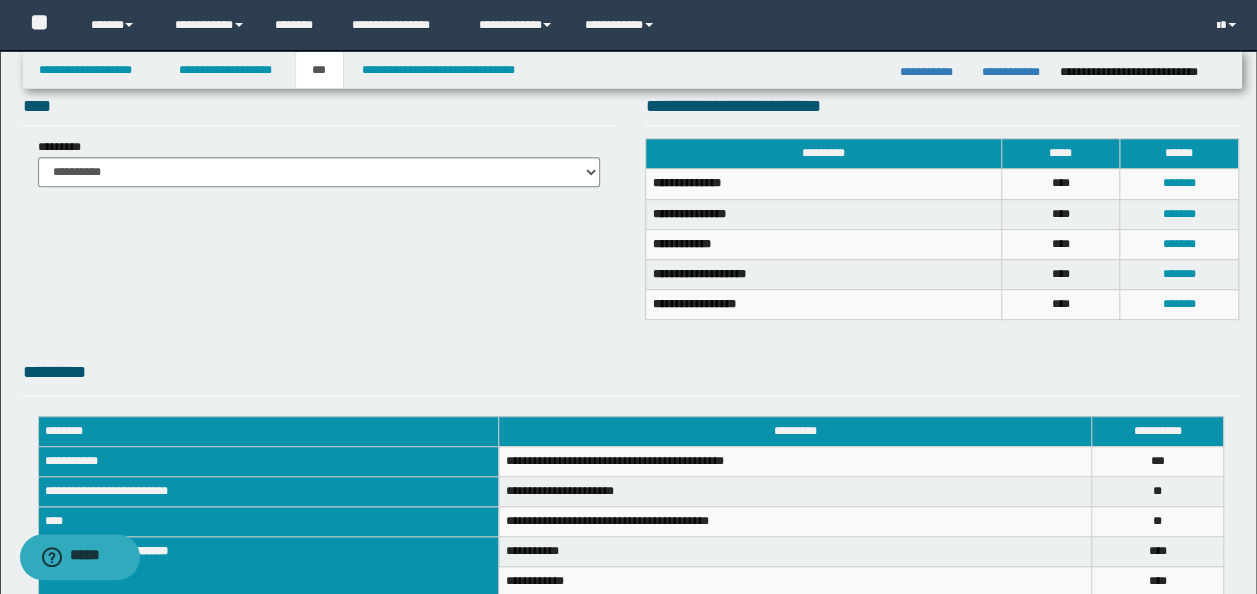 scroll, scrollTop: 704, scrollLeft: 0, axis: vertical 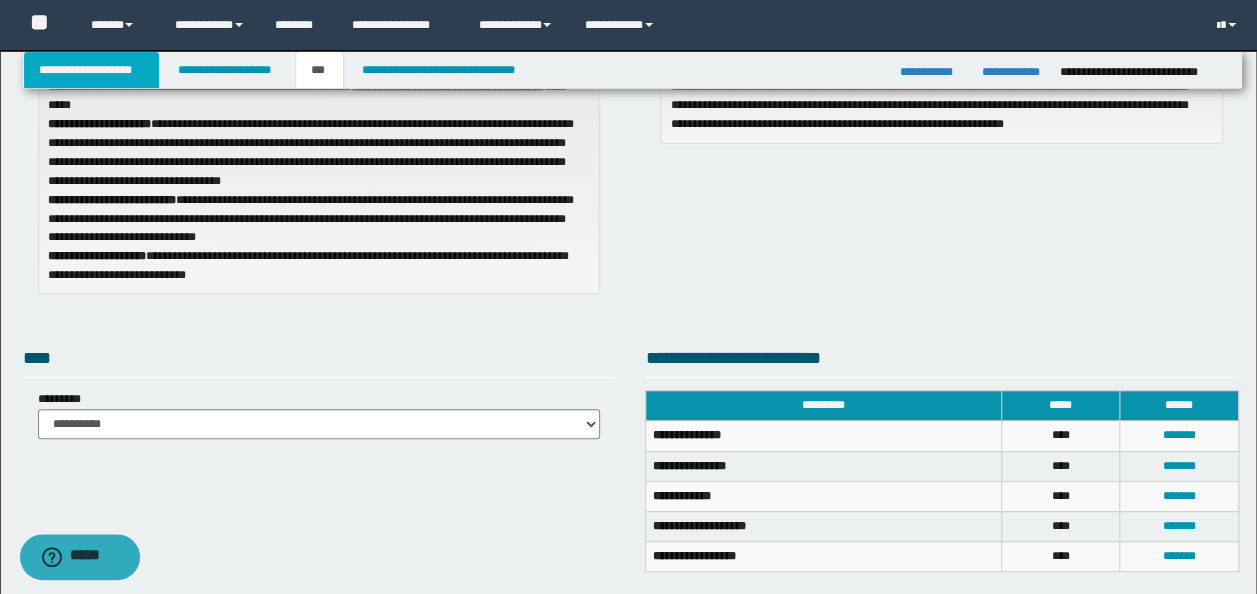 click on "**********" at bounding box center [92, 70] 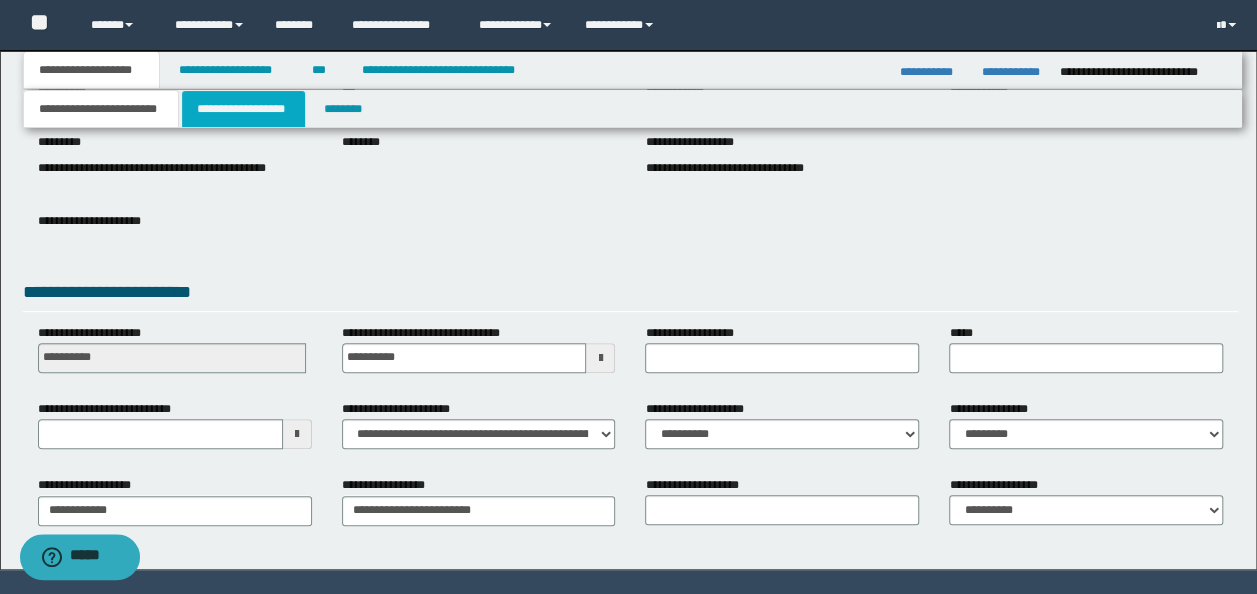 click on "**********" at bounding box center (243, 109) 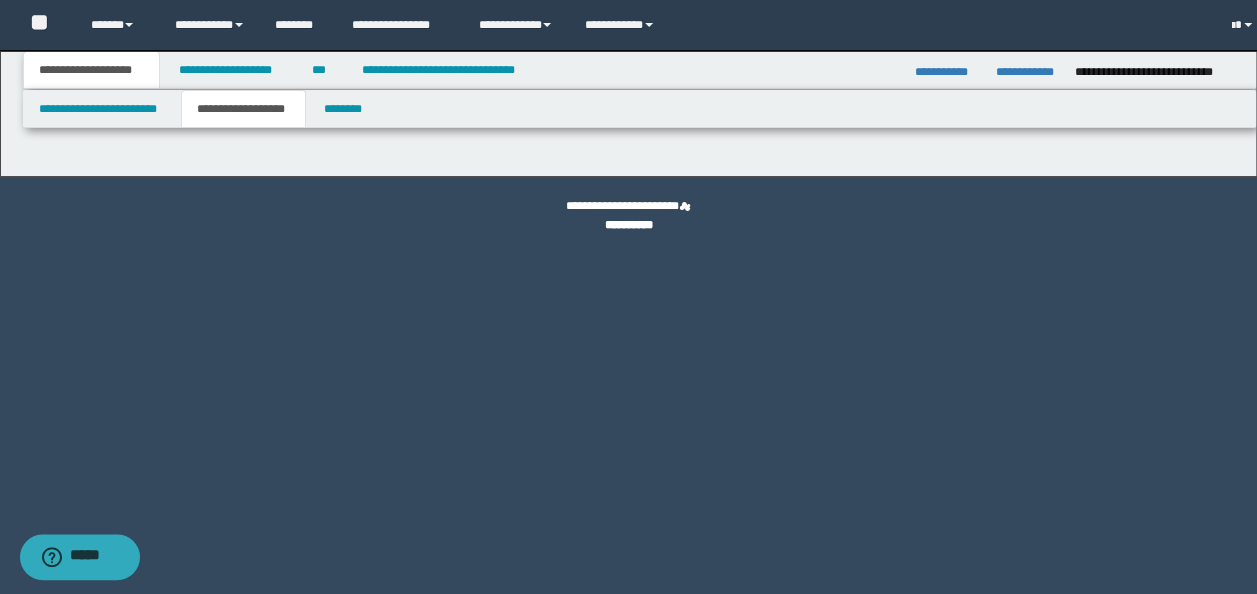 scroll, scrollTop: 0, scrollLeft: 0, axis: both 